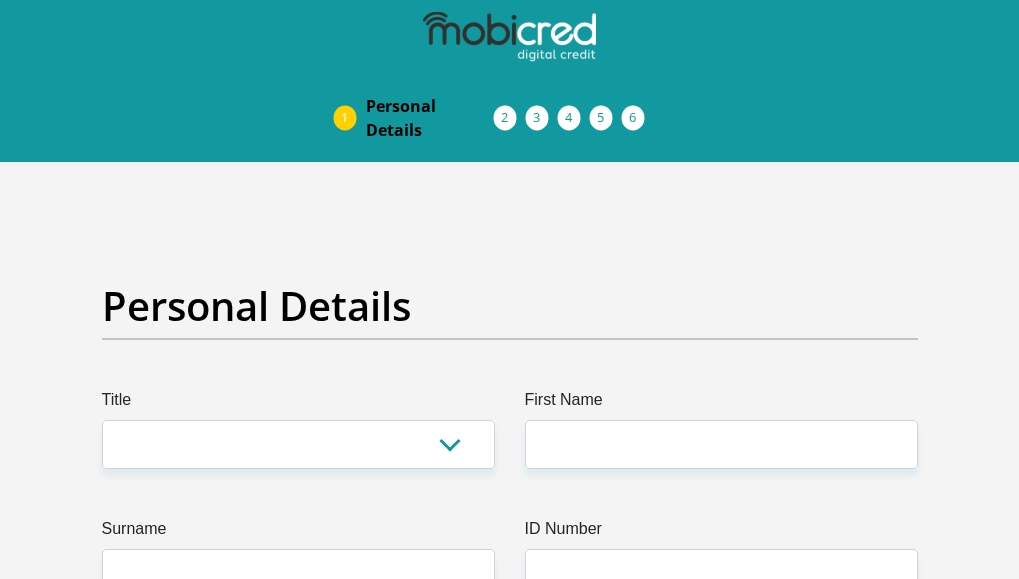 scroll, scrollTop: 0, scrollLeft: 0, axis: both 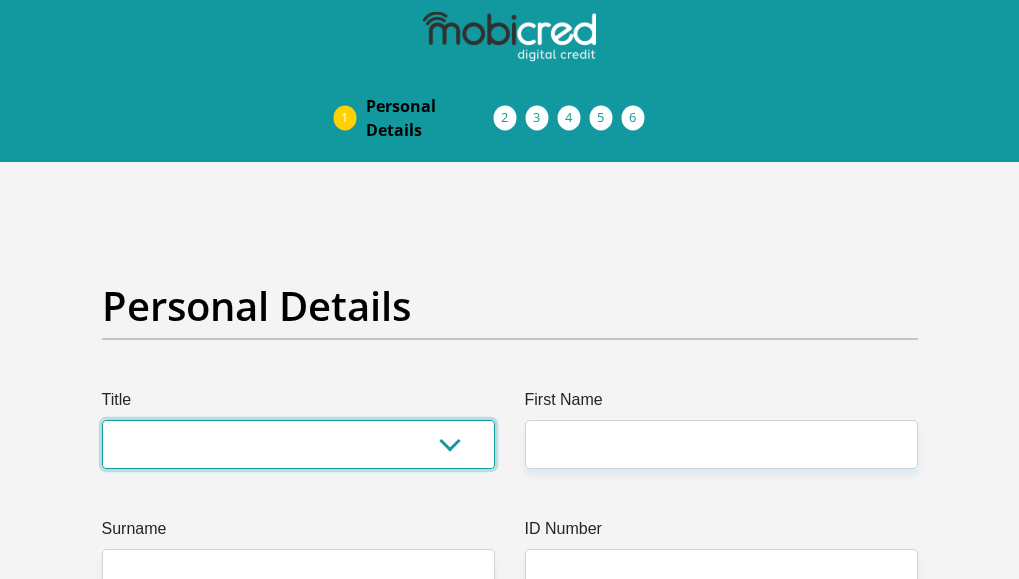 click on "Mr
Ms
Mrs
Dr
Other" at bounding box center [298, 444] 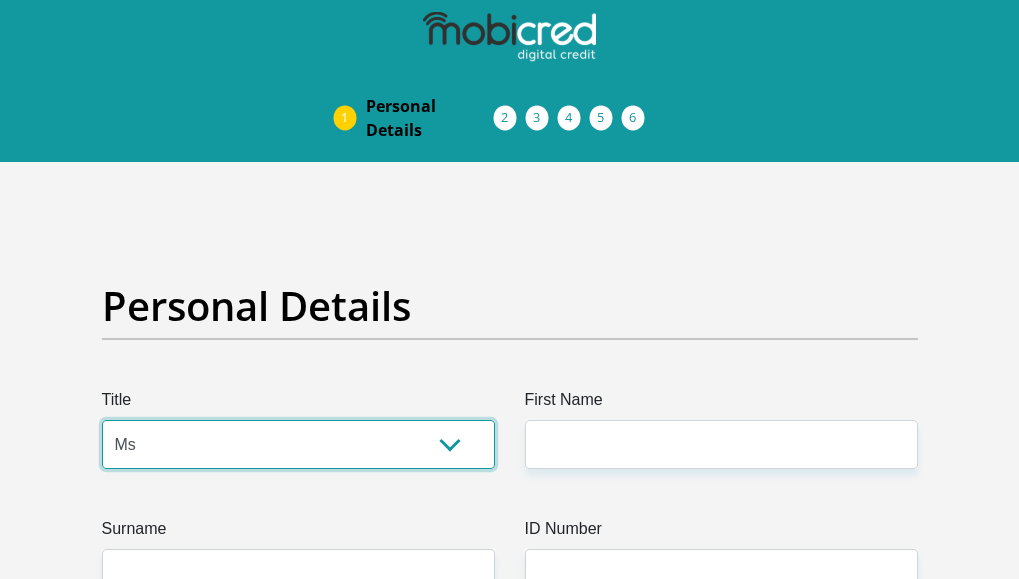 click on "Mr
Ms
Mrs
Dr
Other" at bounding box center [298, 444] 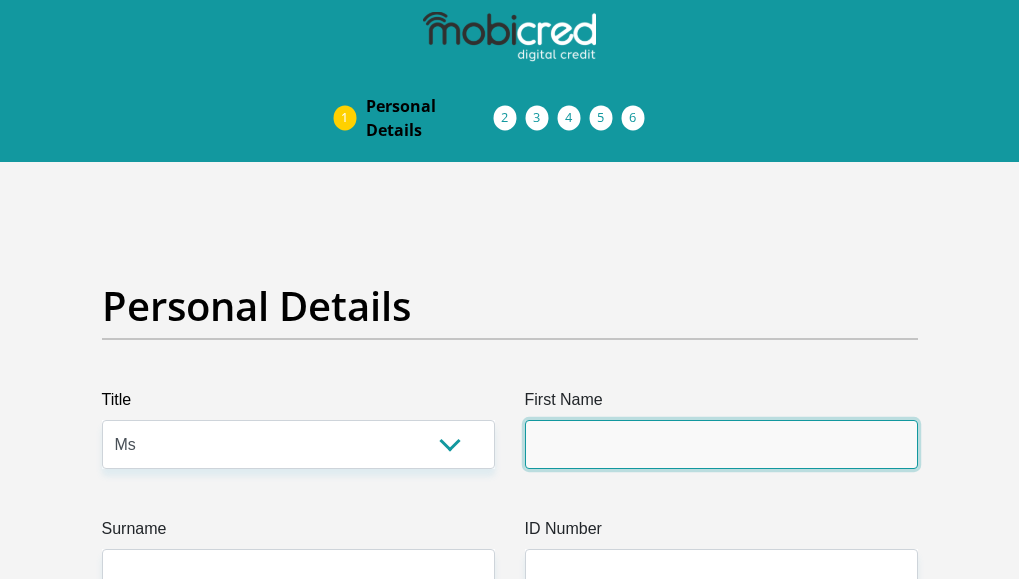 click on "First Name" at bounding box center [721, 444] 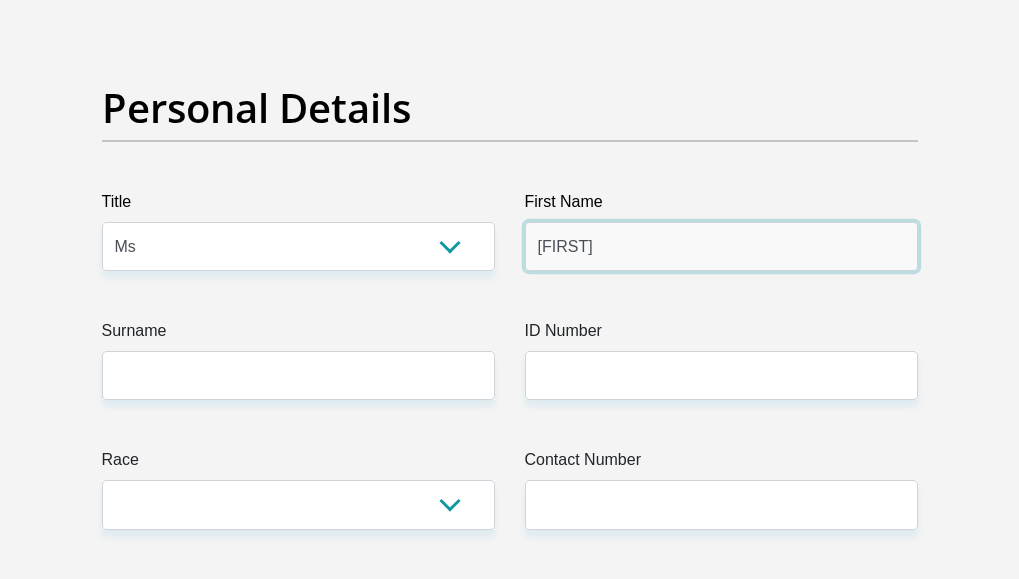 scroll, scrollTop: 200, scrollLeft: 0, axis: vertical 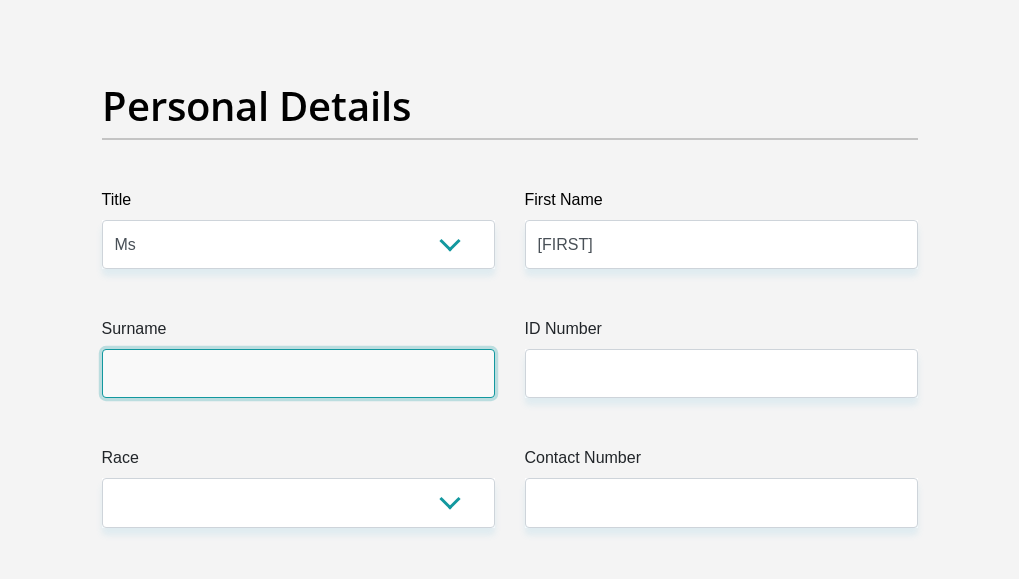 click on "Surname" at bounding box center (298, 373) 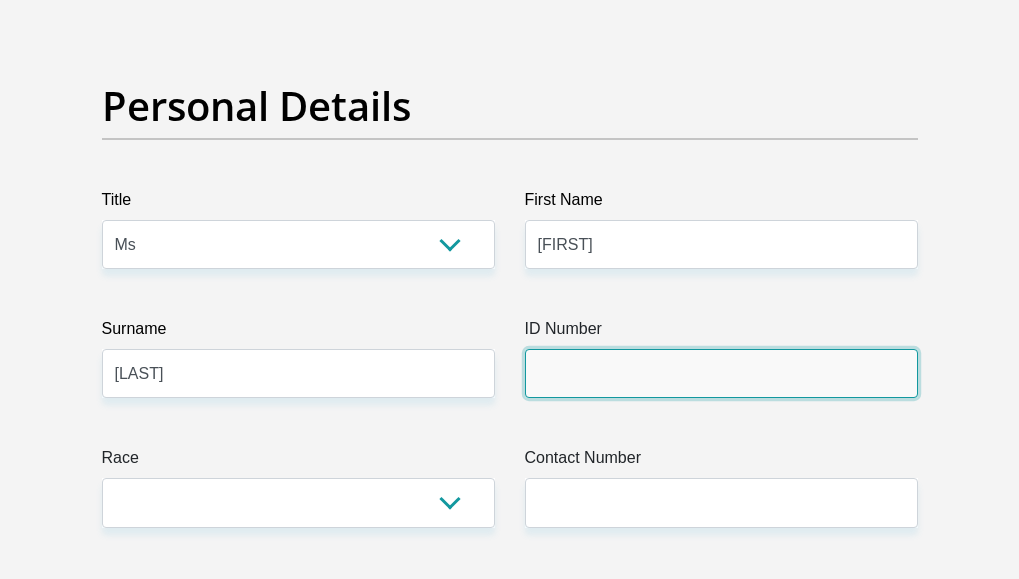 click on "ID Number" at bounding box center [721, 373] 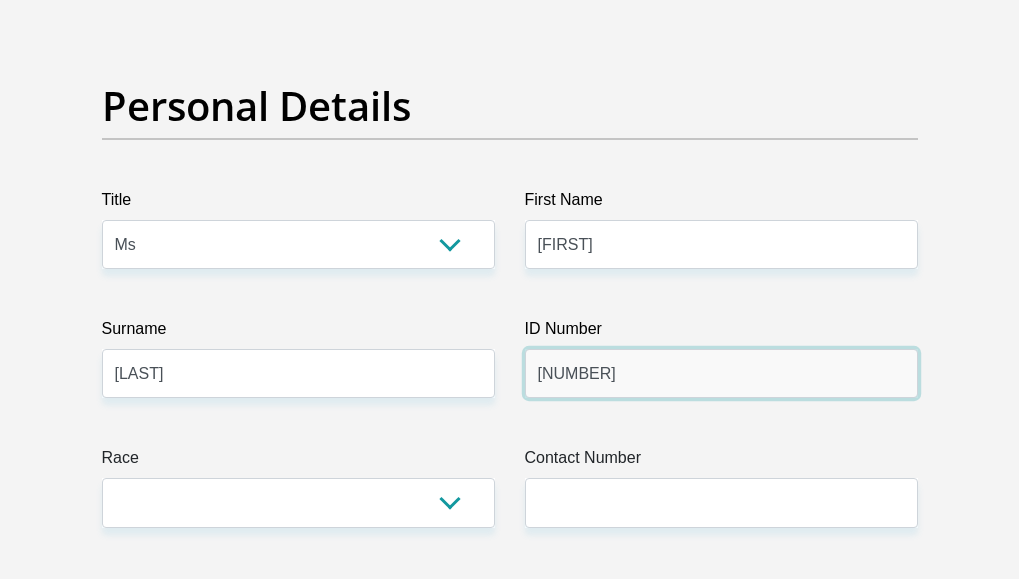 type on "8510070055082" 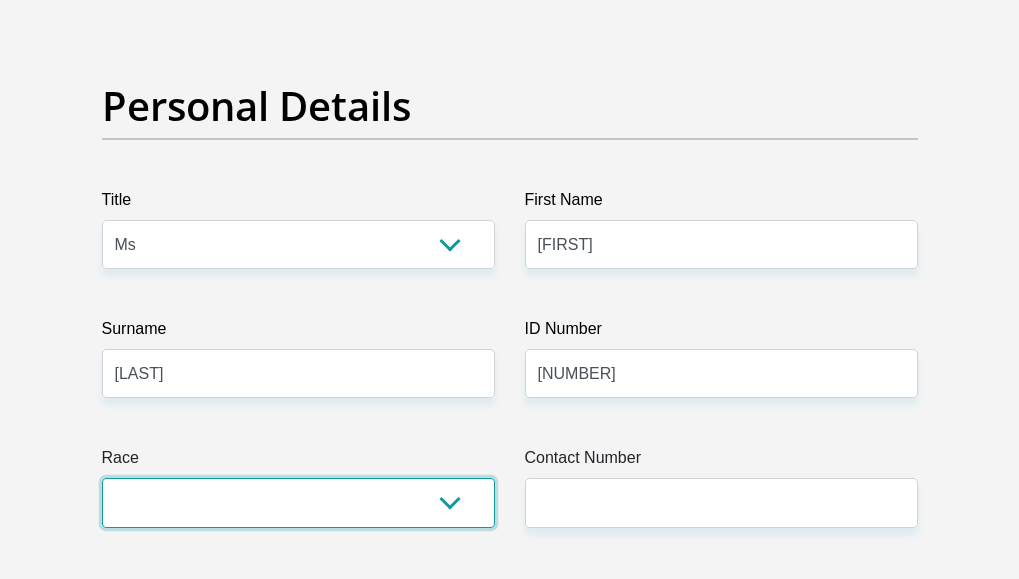 click on "Black
Coloured
Indian
White
Other" at bounding box center [298, 502] 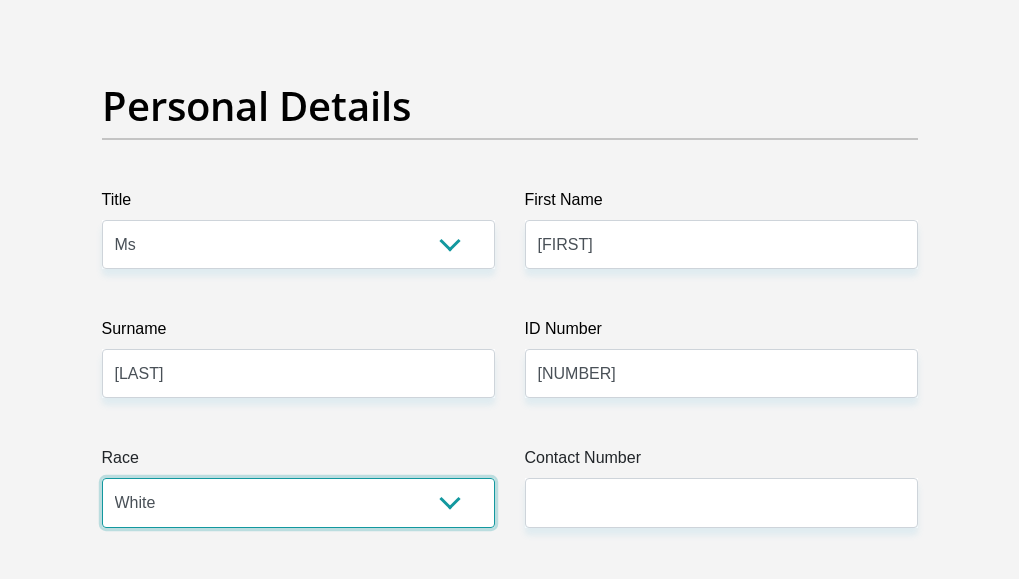 click on "Black
Coloured
Indian
White
Other" at bounding box center [298, 502] 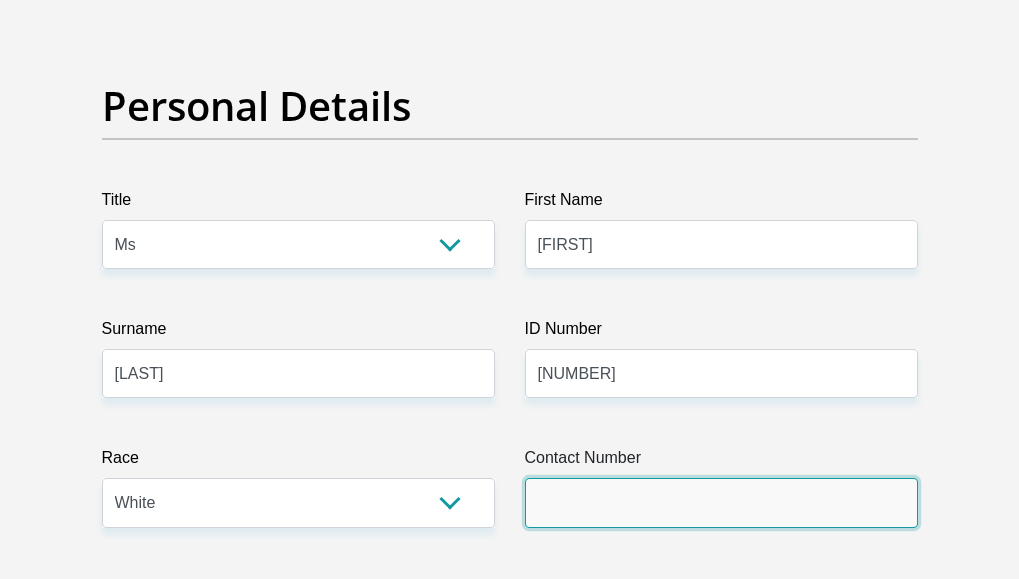 click on "Contact Number" at bounding box center (721, 502) 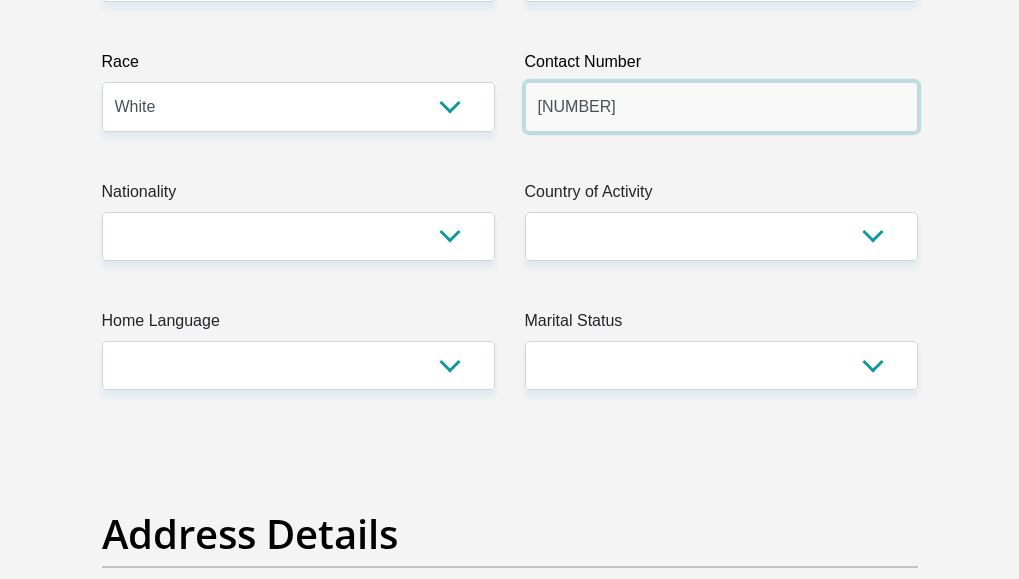 scroll, scrollTop: 600, scrollLeft: 0, axis: vertical 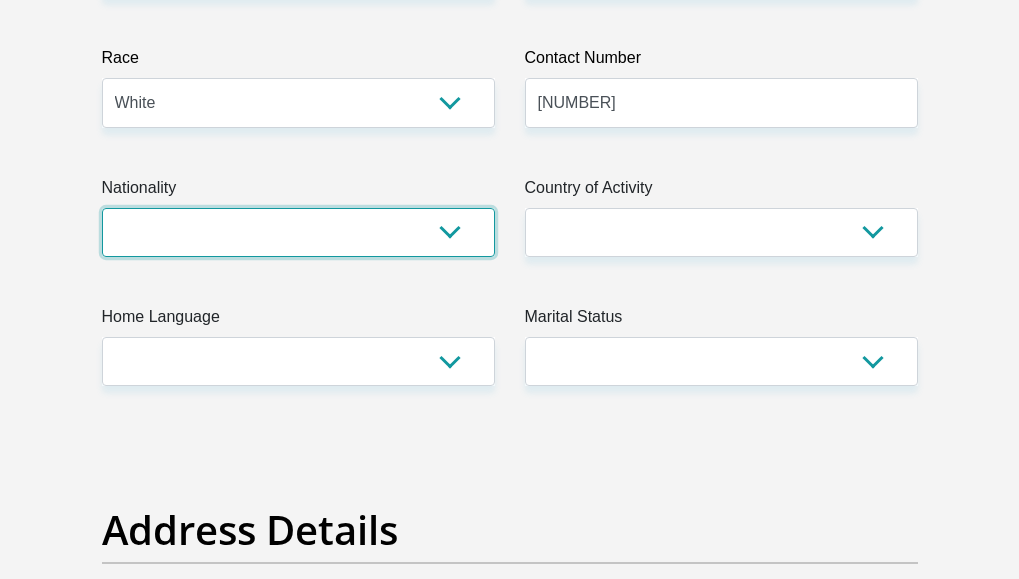 click on "South Africa
Afghanistan
Aland Islands
Albania
Algeria
America Samoa
American Virgin Islands
Andorra
Angola
Anguilla
Antarctica
Antigua and Barbuda
Argentina
Armenia
Aruba
Ascension Island
Australia
Austria
Azerbaijan
Bahamas
Bahrain
Bangladesh
Barbados
Chad" at bounding box center [298, 232] 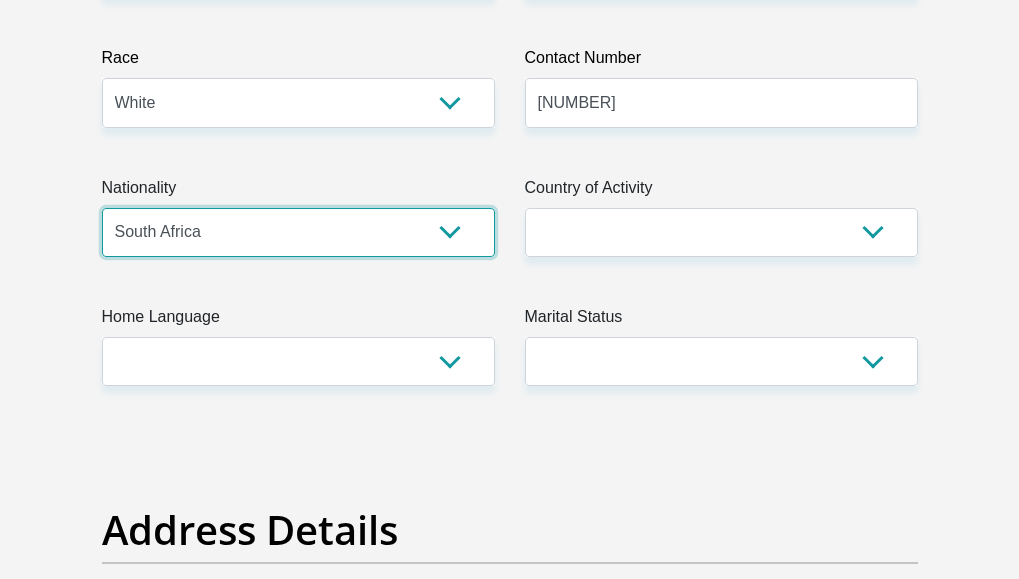 click on "South Africa
Afghanistan
Aland Islands
Albania
Algeria
America Samoa
American Virgin Islands
Andorra
Angola
Anguilla
Antarctica
Antigua and Barbuda
Argentina
Armenia
Aruba
Ascension Island
Australia
Austria
Azerbaijan
Bahamas
Bahrain
Bangladesh
Barbados
Chad" at bounding box center (298, 232) 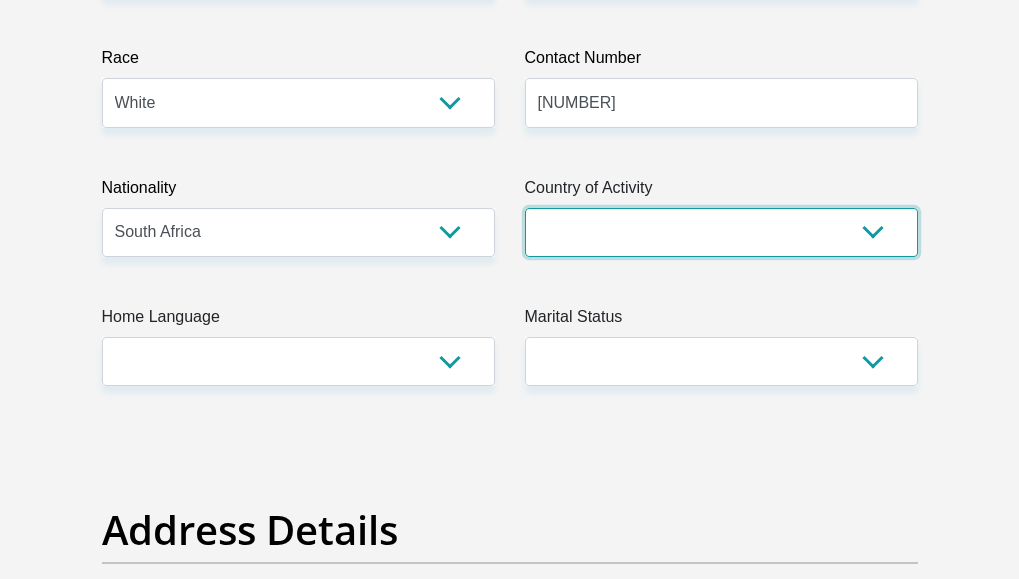 click on "South Africa
Afghanistan
Aland Islands
Albania
Algeria
America Samoa
American Virgin Islands
Andorra
Angola
Anguilla
Antarctica
Antigua and Barbuda
Argentina
Armenia
Aruba
Ascension Island
Australia
Austria
Azerbaijan
Chad" at bounding box center (721, 232) 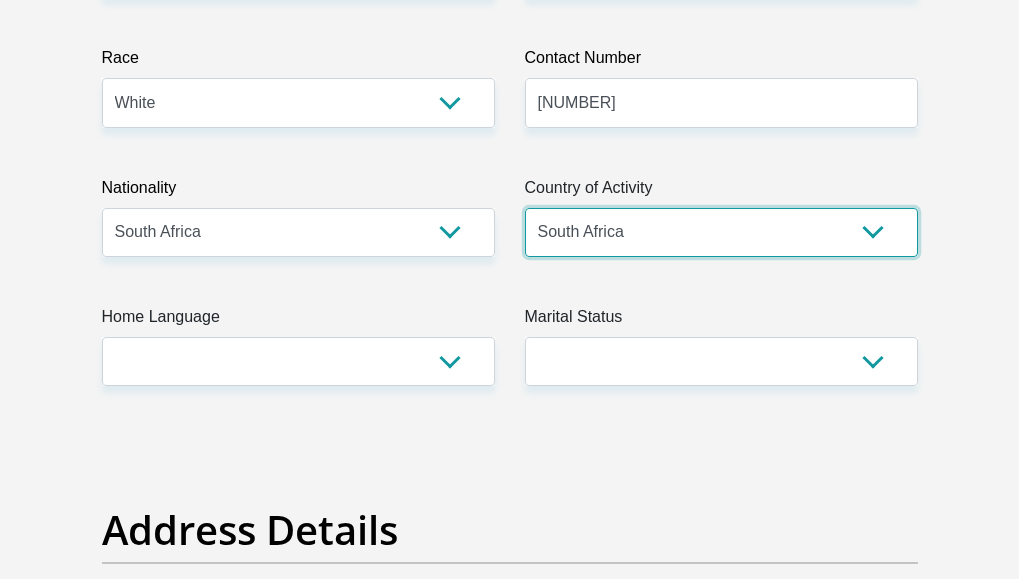 click on "South Africa
Afghanistan
Aland Islands
Albania
Algeria
America Samoa
American Virgin Islands
Andorra
Angola
Anguilla
Antarctica
Antigua and Barbuda
Argentina
Armenia
Aruba
Ascension Island
Australia
Austria
Azerbaijan
Chad" at bounding box center [721, 232] 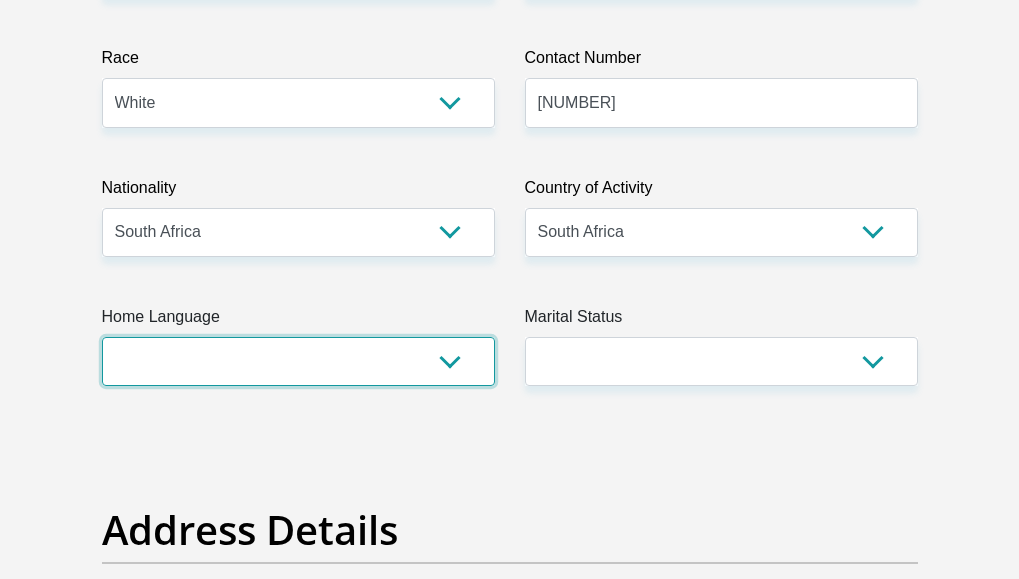 click on "Afrikaans
English
Sepedi
South Ndebele
Southern Sotho
Swati
Tsonga
Tswana
Venda
Xhosa
Zulu
Other" at bounding box center (298, 361) 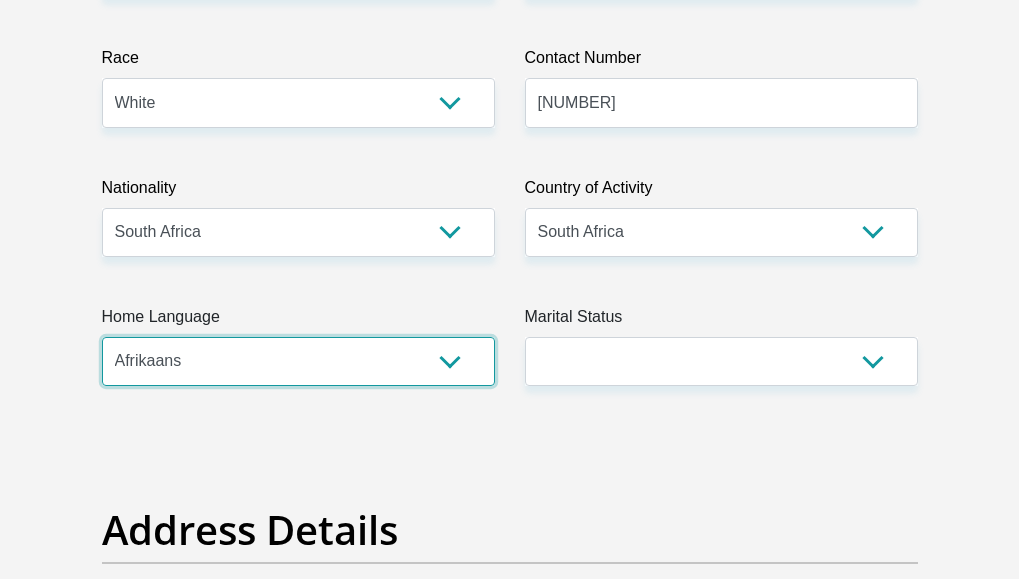 click on "Afrikaans
English
Sepedi
South Ndebele
Southern Sotho
Swati
Tsonga
Tswana
Venda
Xhosa
Zulu
Other" at bounding box center (298, 361) 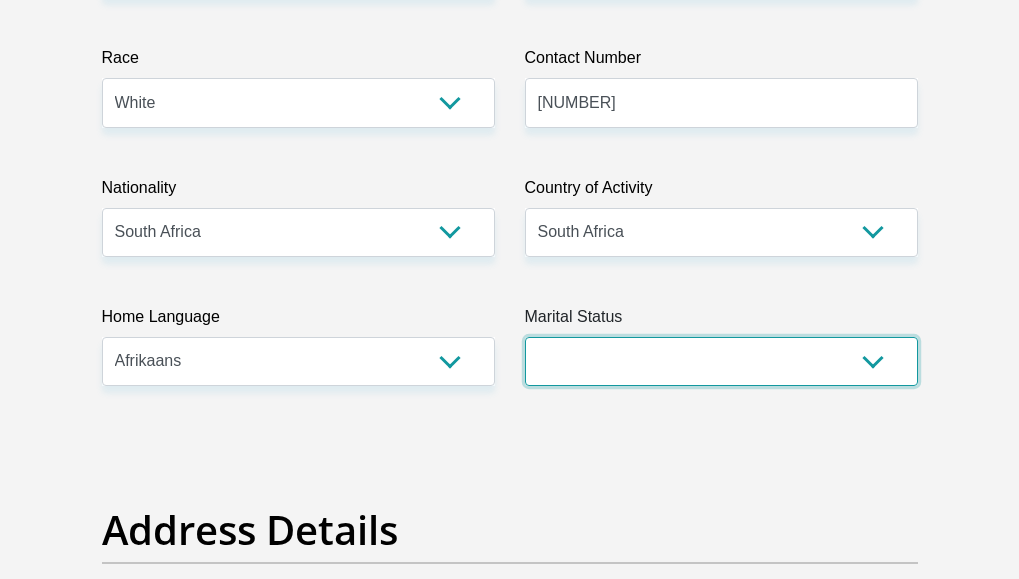 click on "Married ANC
Single
Divorced
Widowed
Married COP or Customary Law" at bounding box center (721, 361) 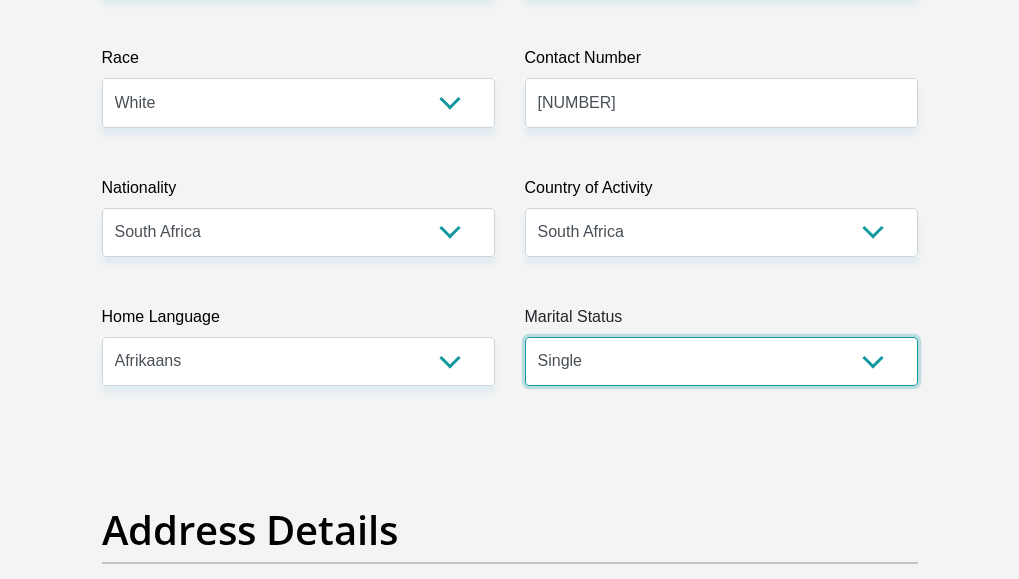 click on "Married ANC
Single
Divorced
Widowed
Married COP or Customary Law" at bounding box center [721, 361] 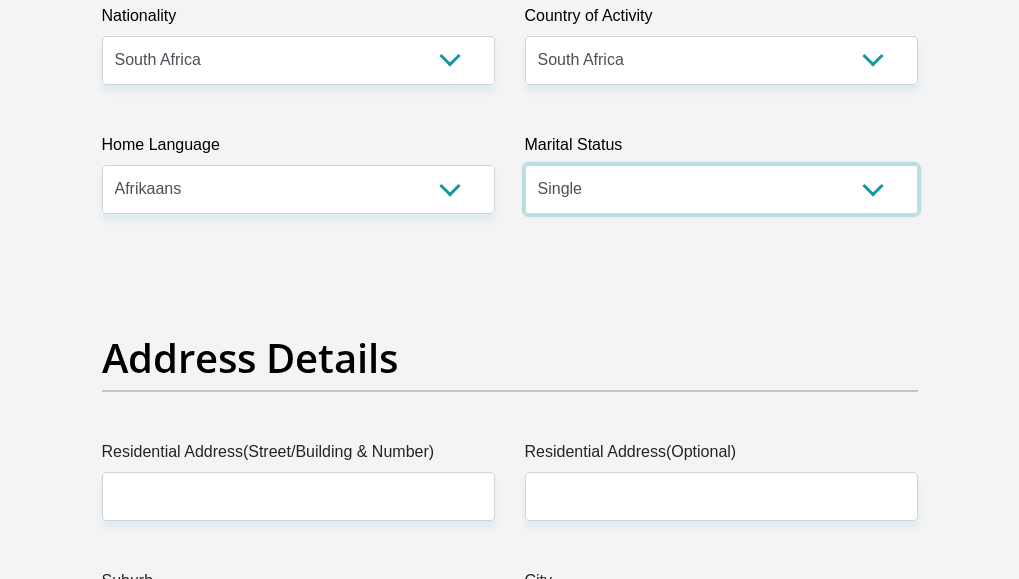 scroll, scrollTop: 900, scrollLeft: 0, axis: vertical 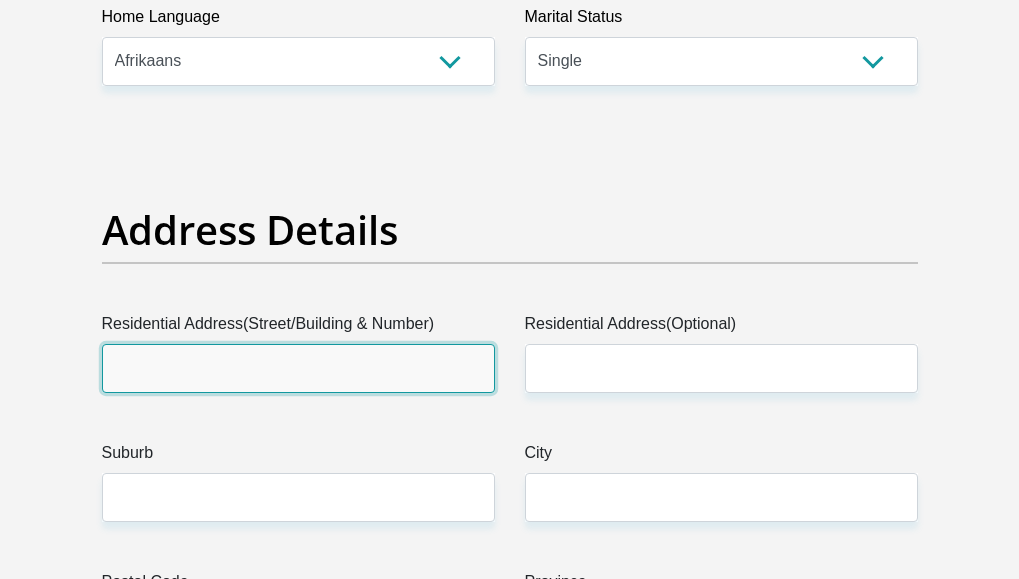 click on "Residential Address(Street/Building & Number)" at bounding box center (298, 368) 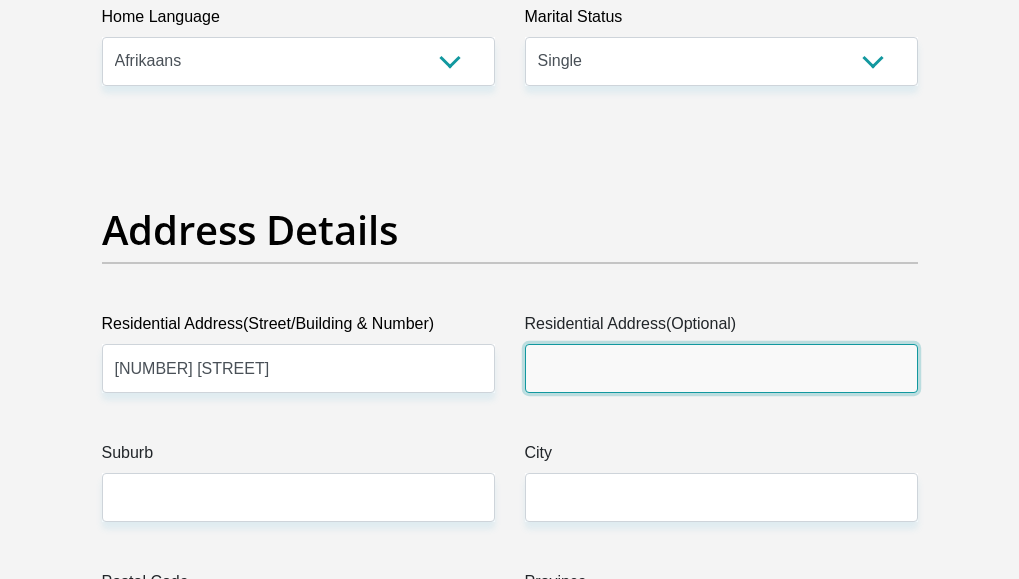 click on "Residential Address(Optional)" at bounding box center [721, 368] 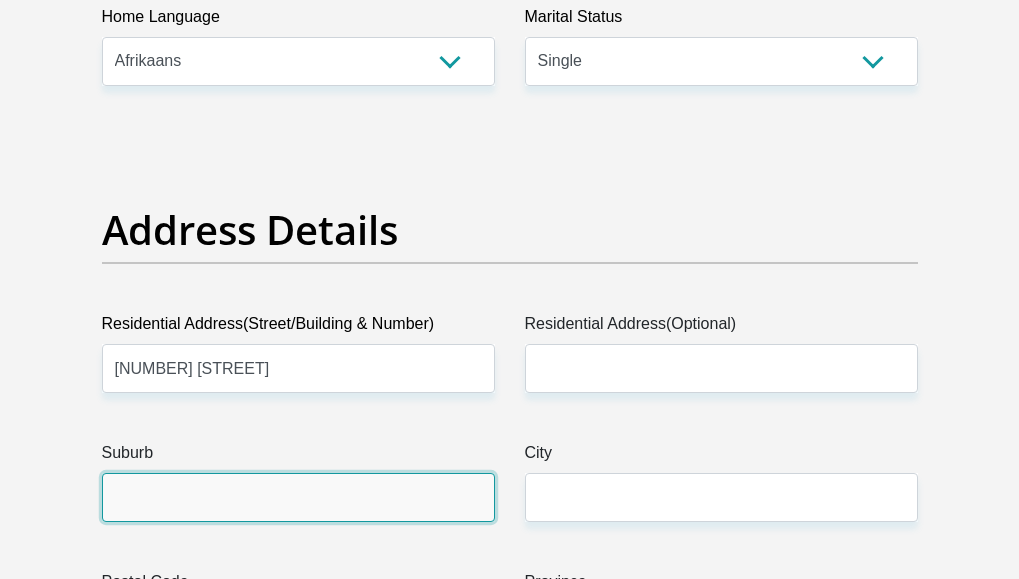 click on "Suburb" at bounding box center (298, 497) 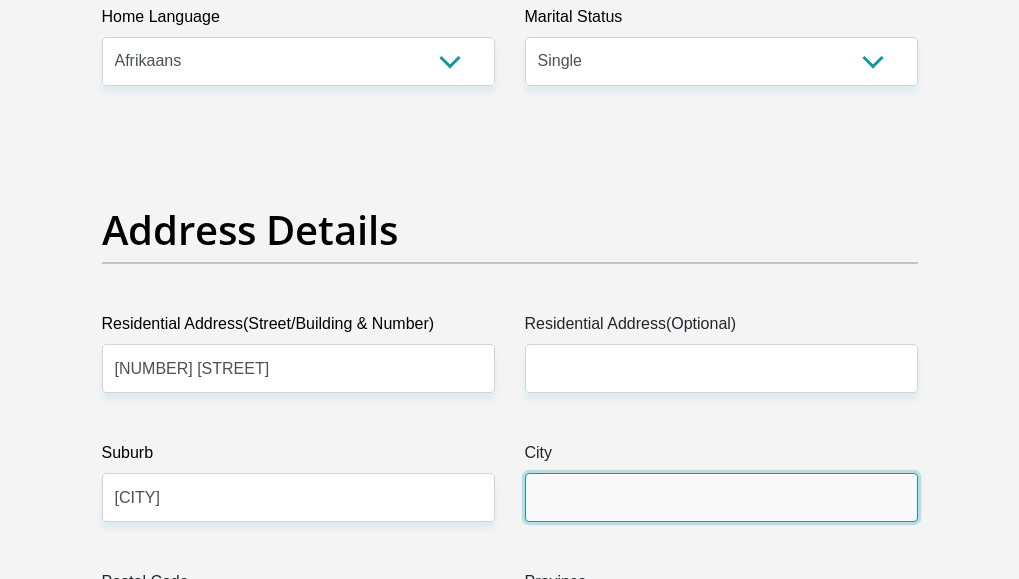 click on "City" at bounding box center (721, 497) 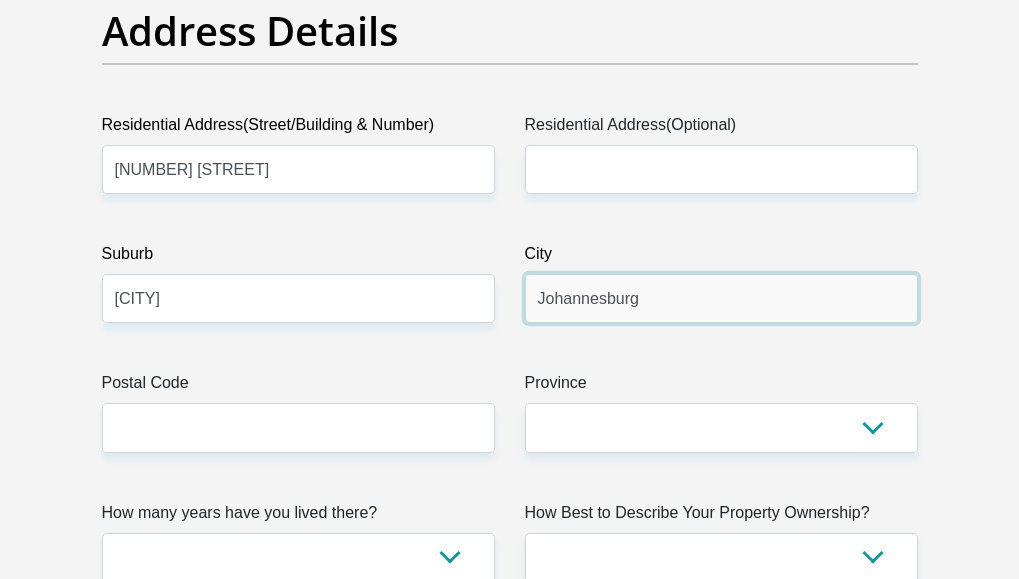 scroll, scrollTop: 1100, scrollLeft: 0, axis: vertical 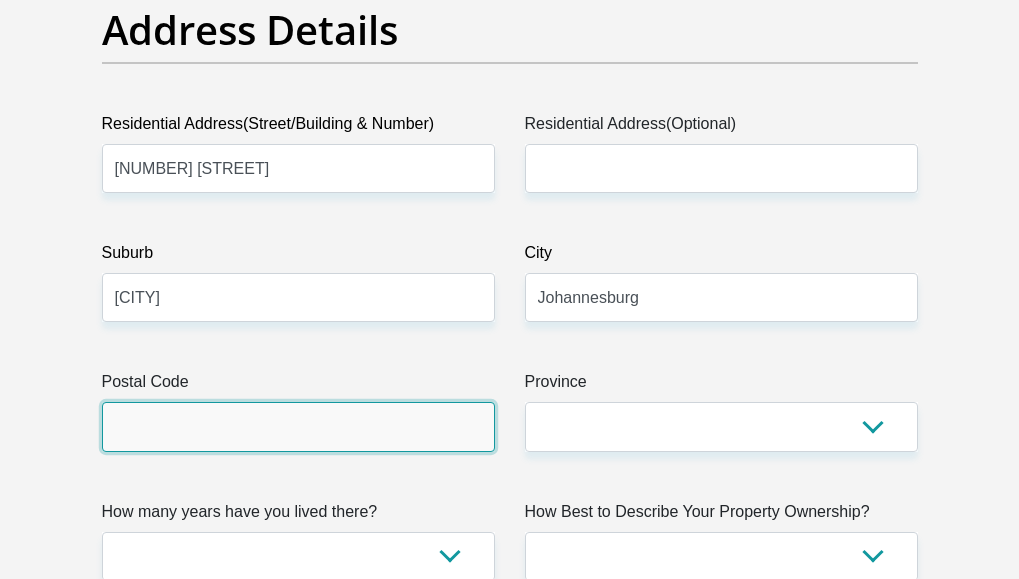 click on "Postal Code" at bounding box center [298, 426] 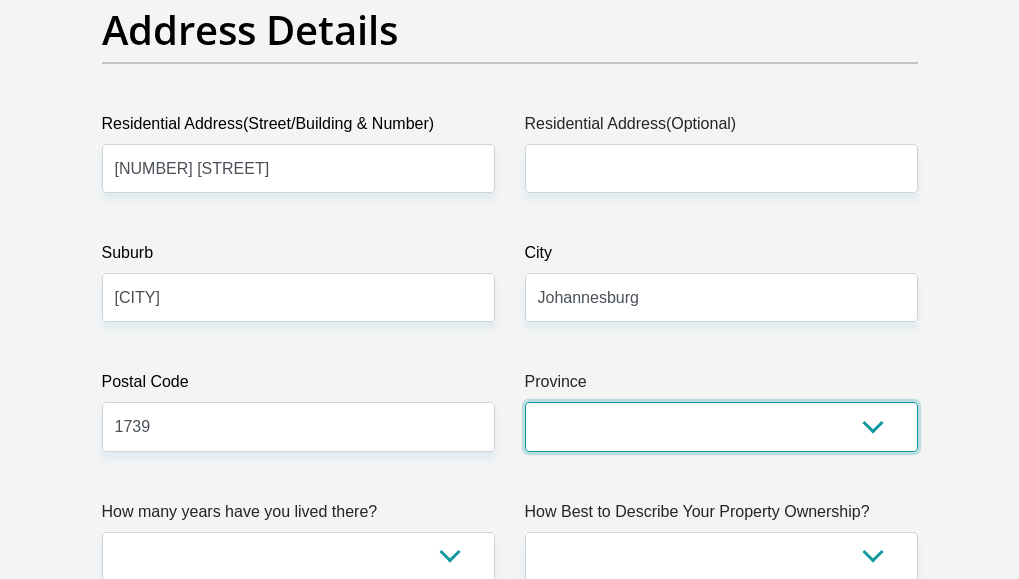 click on "Eastern Cape
Free State
Gauteng
KwaZulu-Natal
Limpopo
Mpumalanga
Northern Cape
North West
Western Cape" at bounding box center [721, 426] 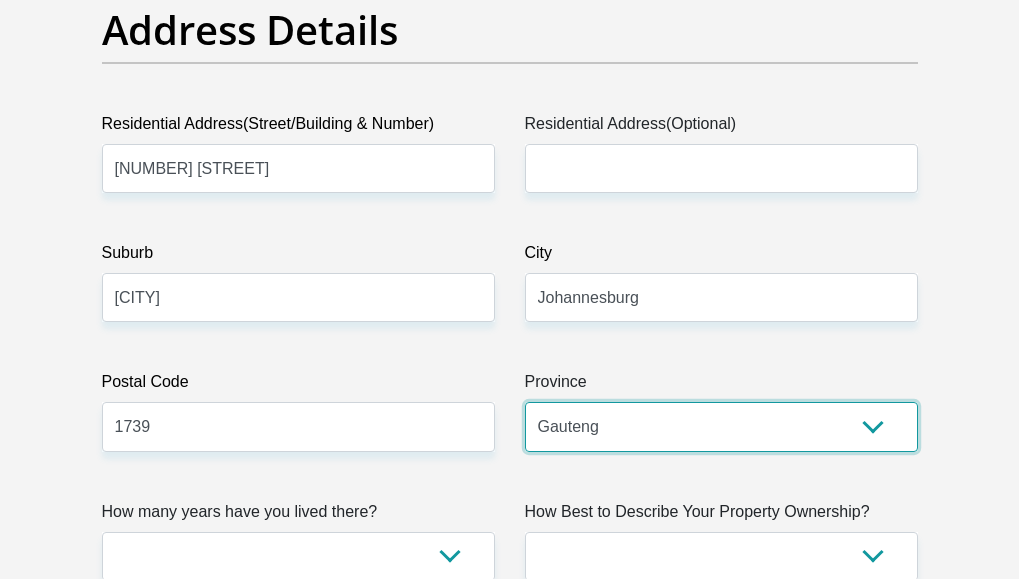 click on "Eastern Cape
Free State
Gauteng
KwaZulu-Natal
Limpopo
Mpumalanga
Northern Cape
North West
Western Cape" at bounding box center (721, 426) 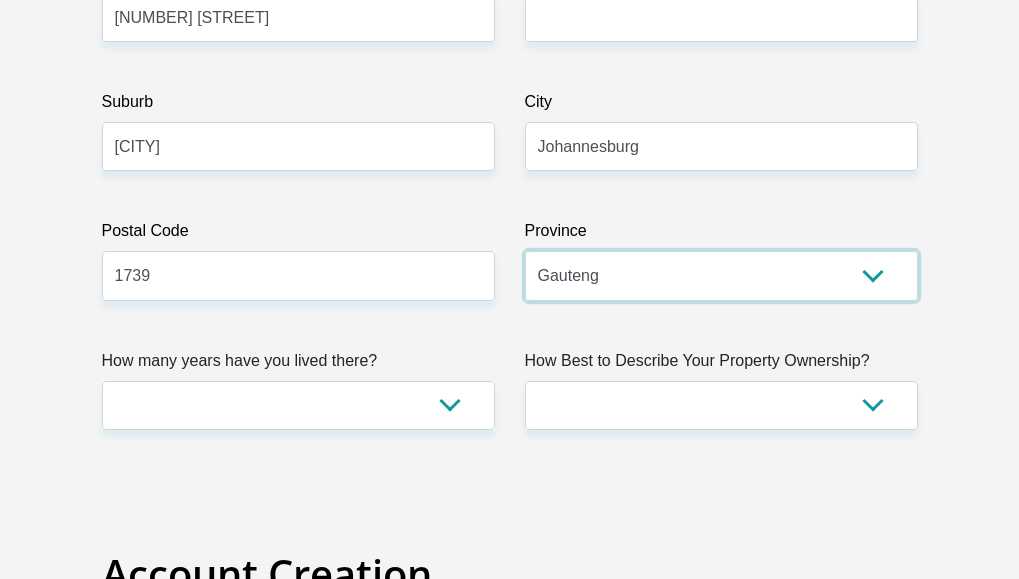 scroll, scrollTop: 1300, scrollLeft: 0, axis: vertical 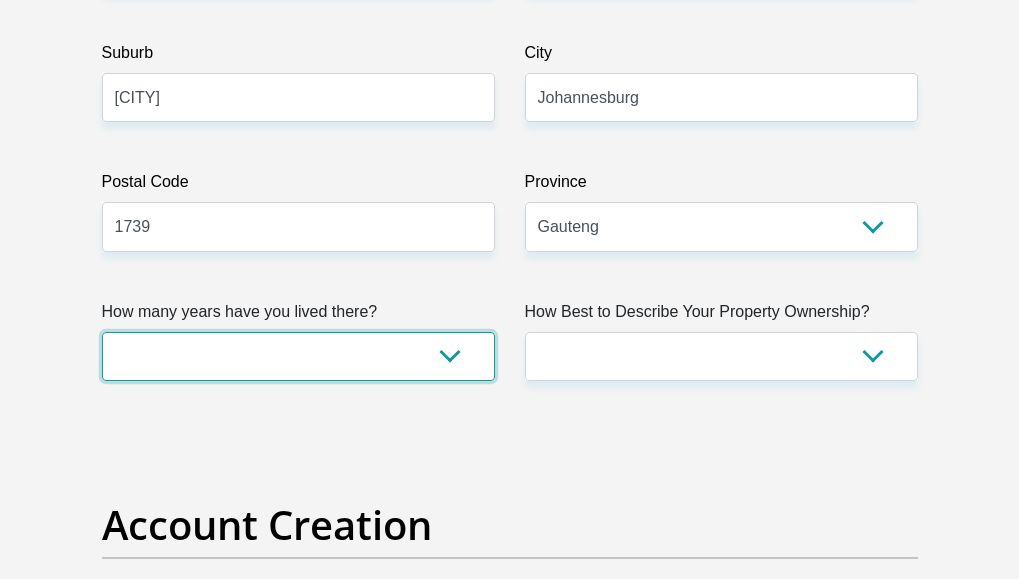 click on "less than 1 year
1-3 years
3-5 years
5+ years" at bounding box center [298, 356] 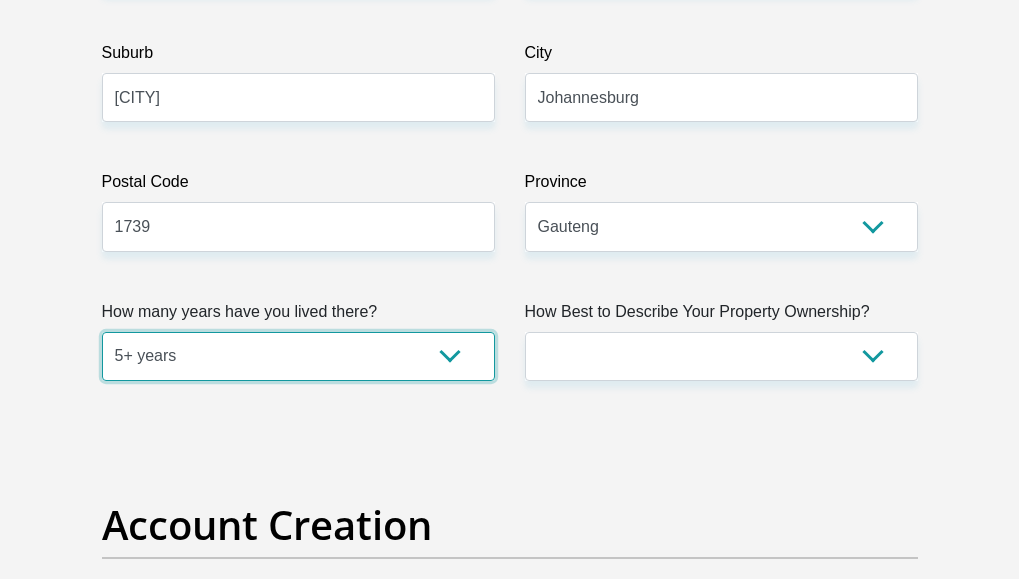 click on "less than 1 year
1-3 years
3-5 years
5+ years" at bounding box center [298, 356] 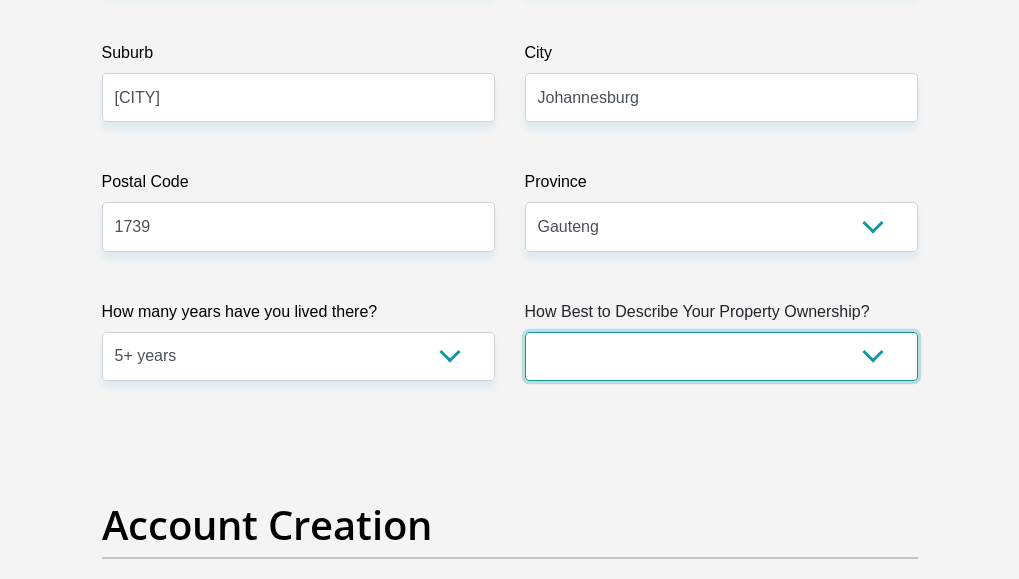 click on "Owned
Rented
Family Owned
Company Dwelling" at bounding box center [721, 356] 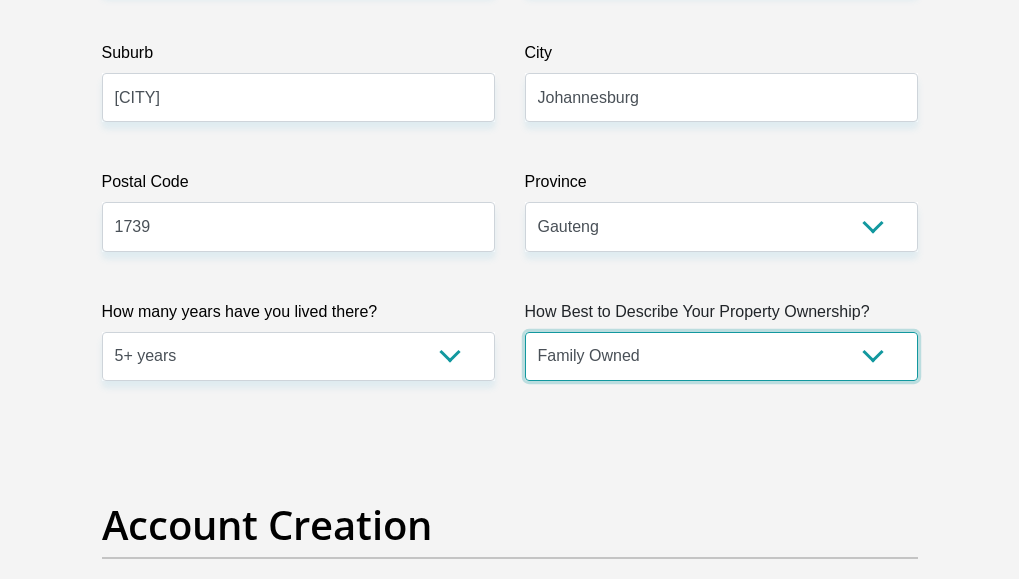 click on "Owned
Rented
Family Owned
Company Dwelling" at bounding box center [721, 356] 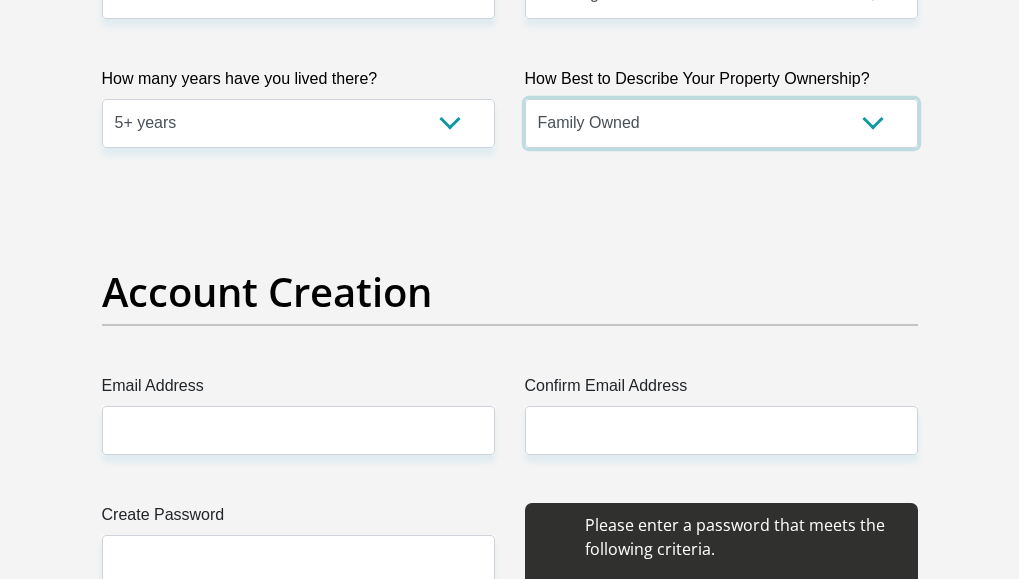 scroll, scrollTop: 1600, scrollLeft: 0, axis: vertical 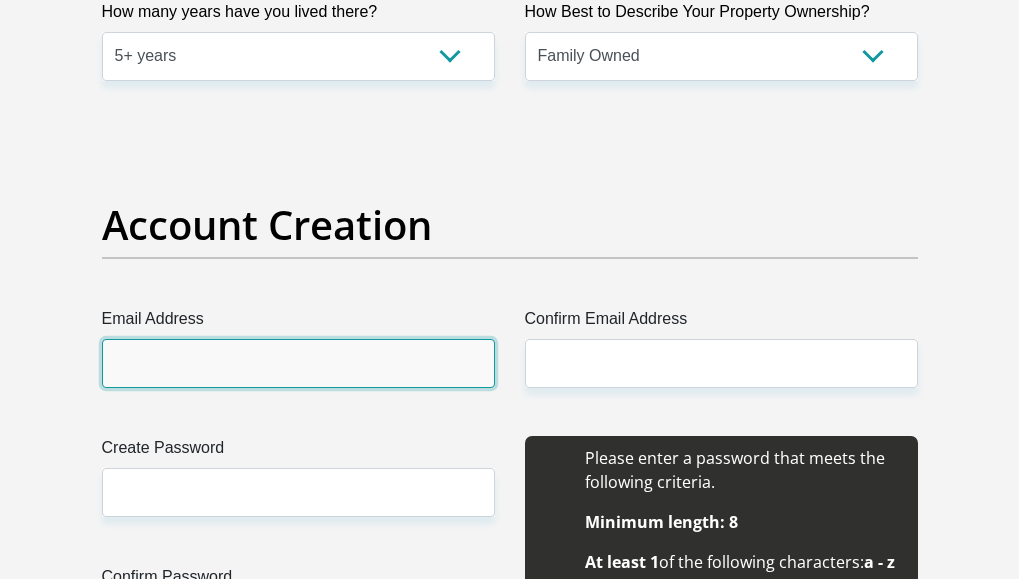 click on "Email Address" at bounding box center [298, 363] 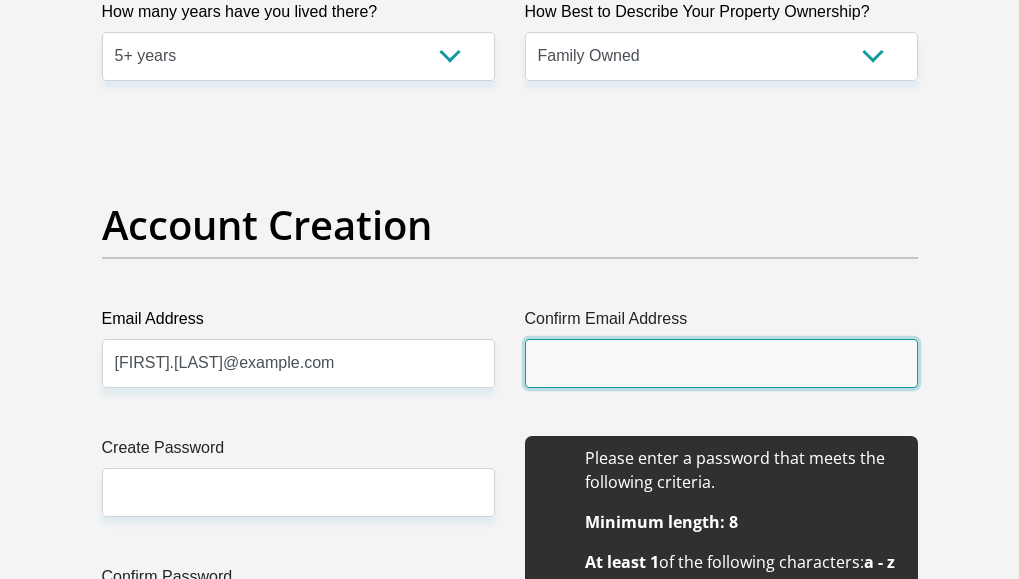 click on "Confirm Email Address" at bounding box center [721, 363] 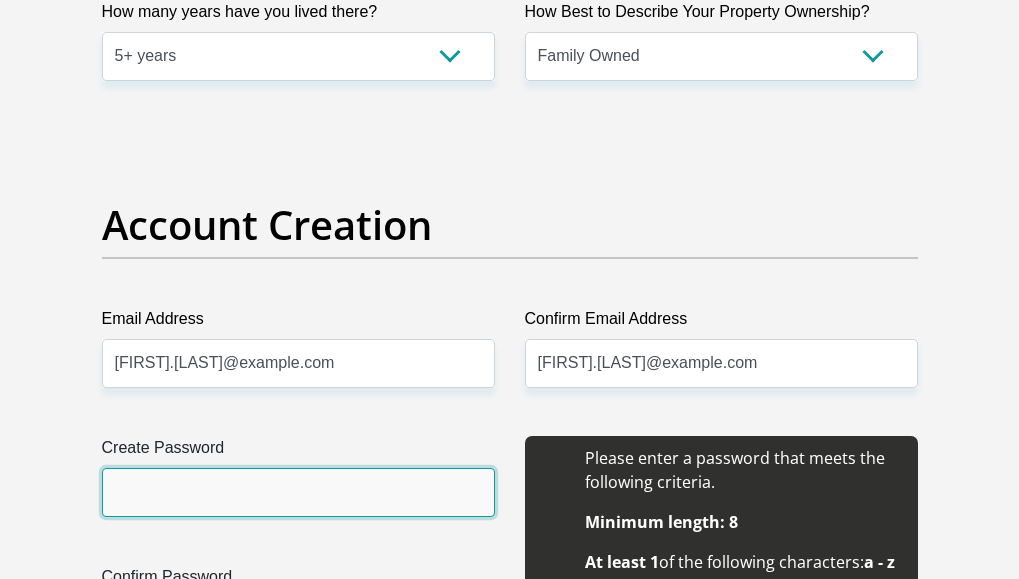 click on "Create Password" at bounding box center (298, 492) 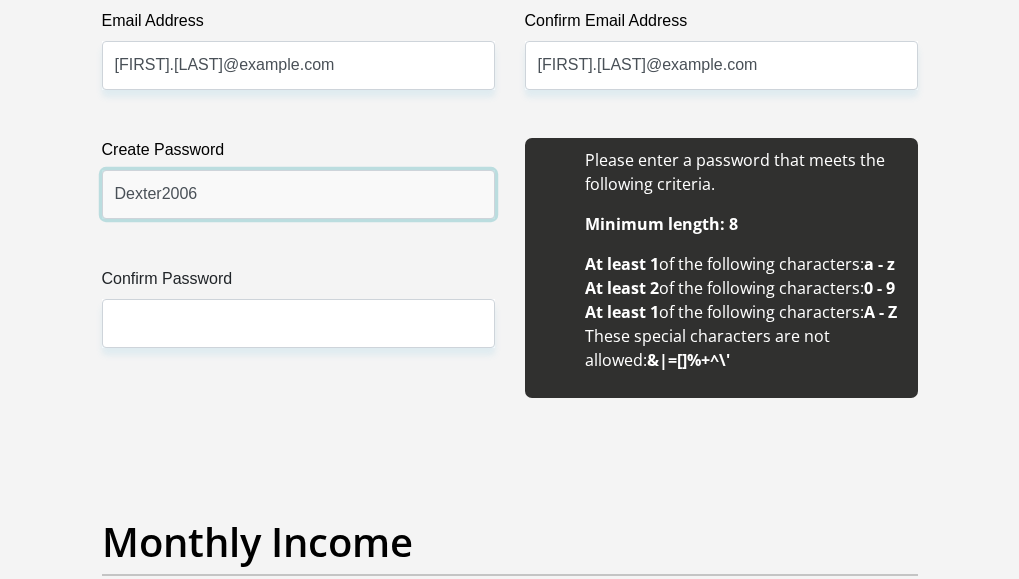 scroll, scrollTop: 2000, scrollLeft: 0, axis: vertical 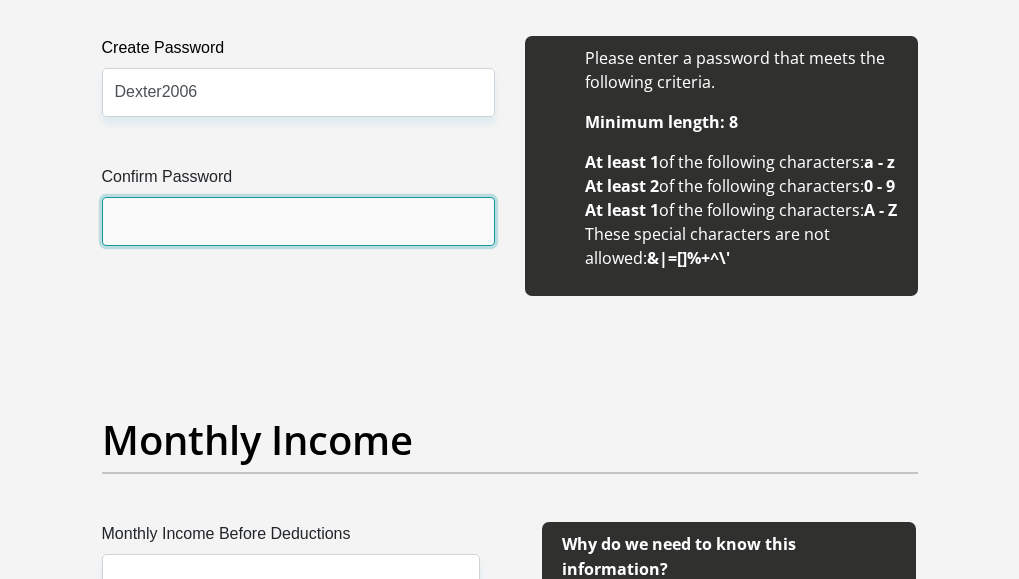 click on "Confirm Password" at bounding box center (298, 221) 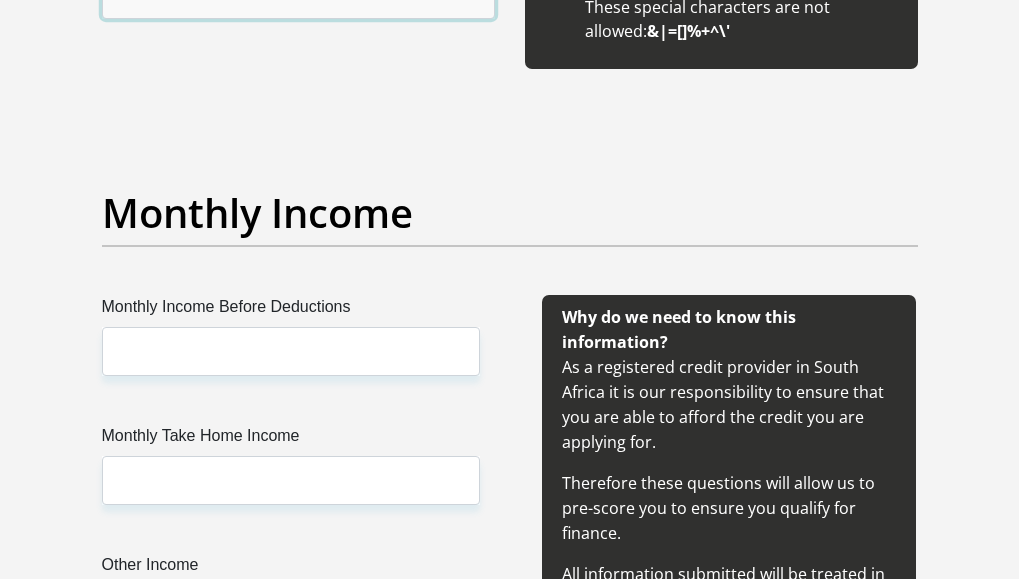 scroll, scrollTop: 2300, scrollLeft: 0, axis: vertical 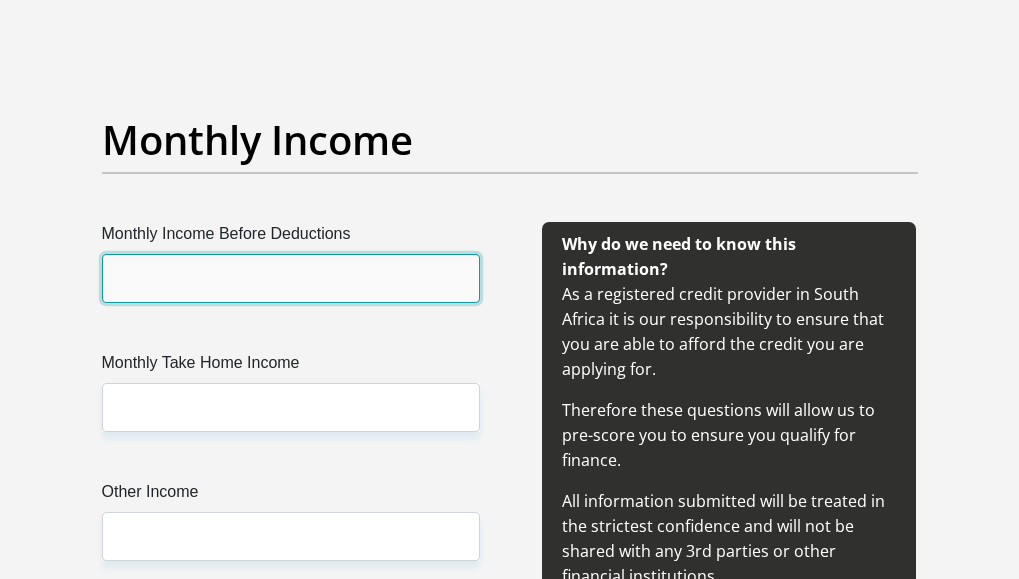 click on "Monthly Income Before Deductions" at bounding box center (291, 278) 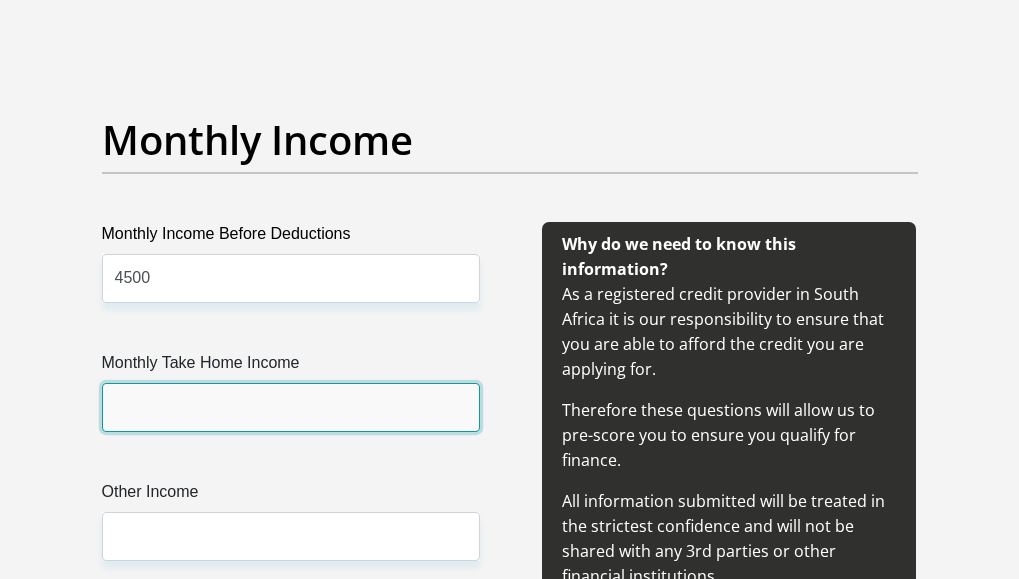 click on "Monthly Take Home Income" at bounding box center [291, 407] 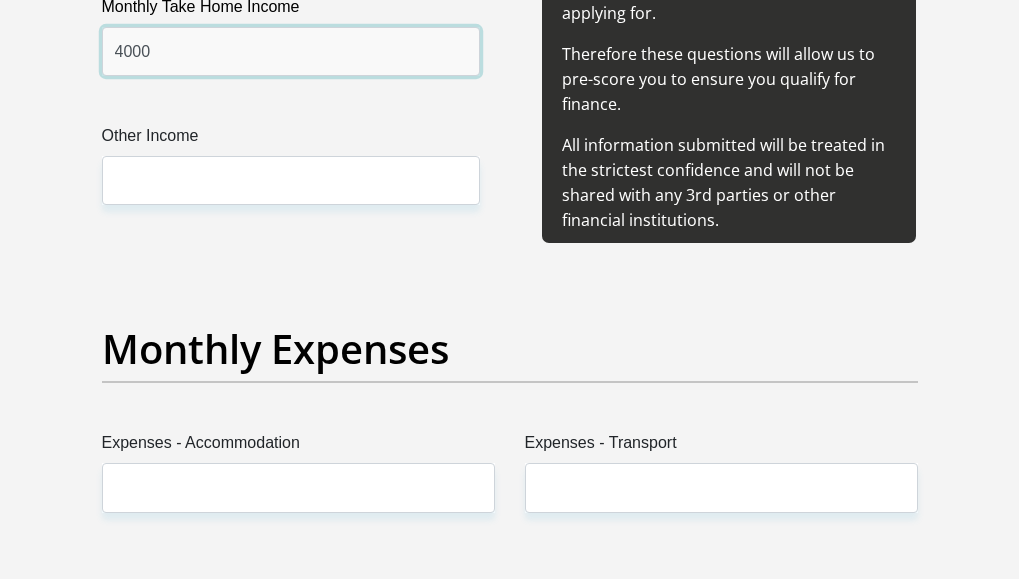 scroll, scrollTop: 2700, scrollLeft: 0, axis: vertical 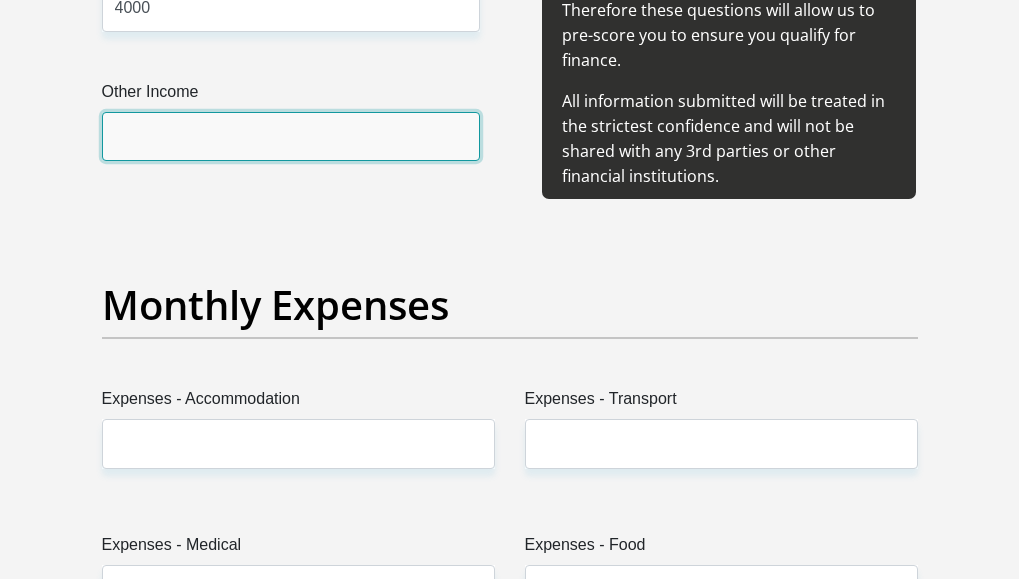 click on "Other Income" at bounding box center [291, 136] 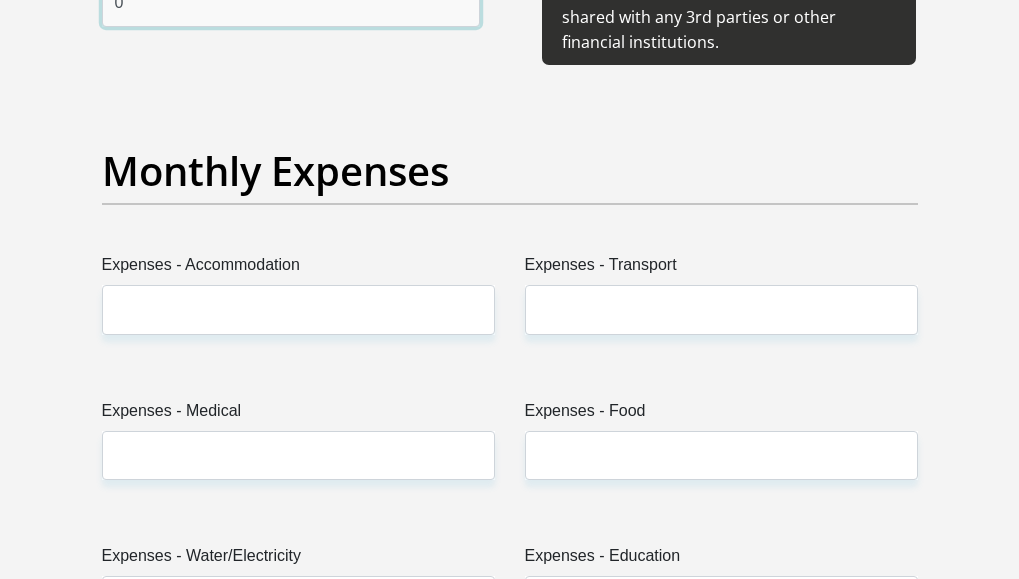 scroll, scrollTop: 2900, scrollLeft: 0, axis: vertical 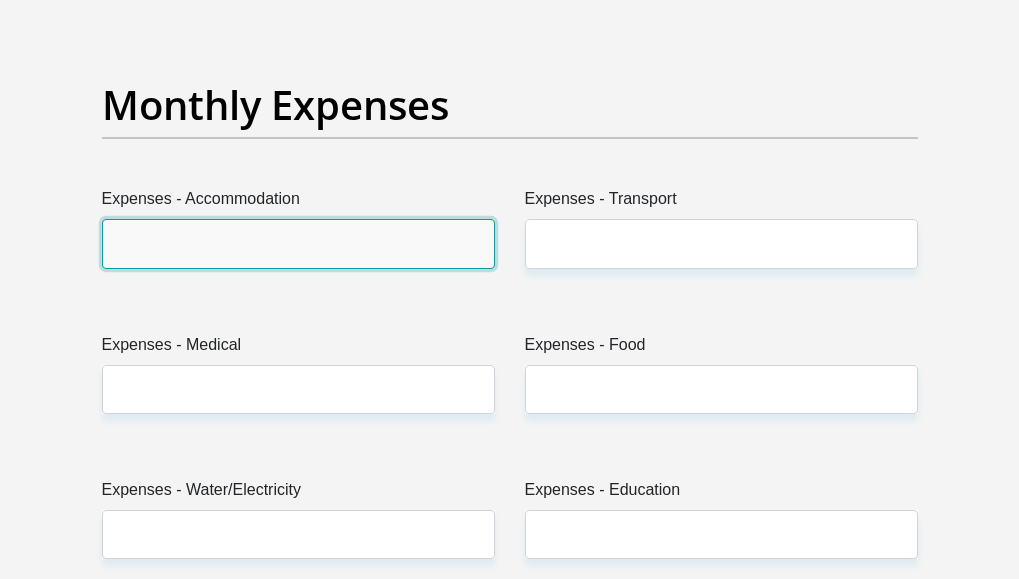 click on "Expenses - Accommodation" at bounding box center (298, 243) 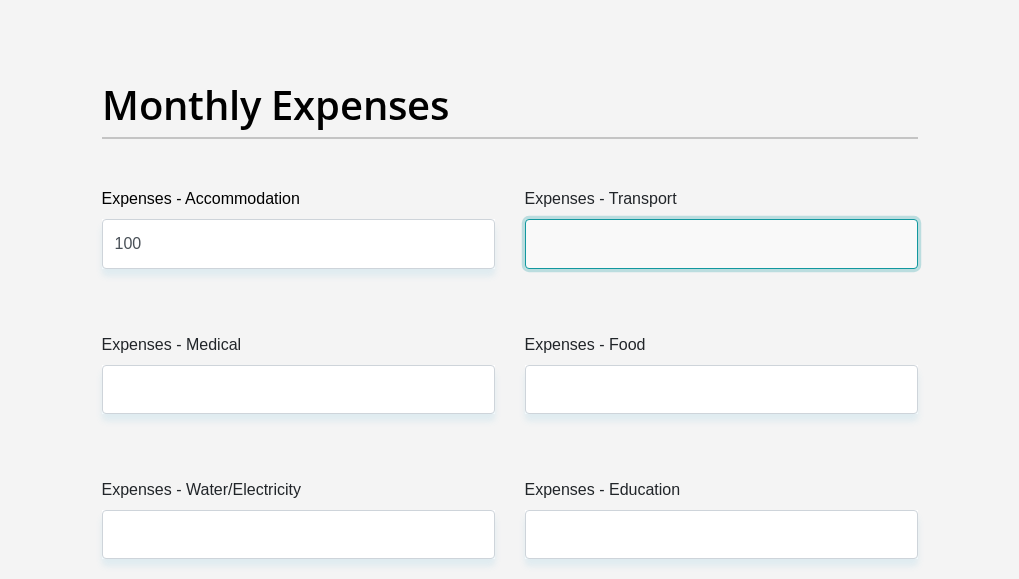 click on "Expenses - Transport" at bounding box center [721, 243] 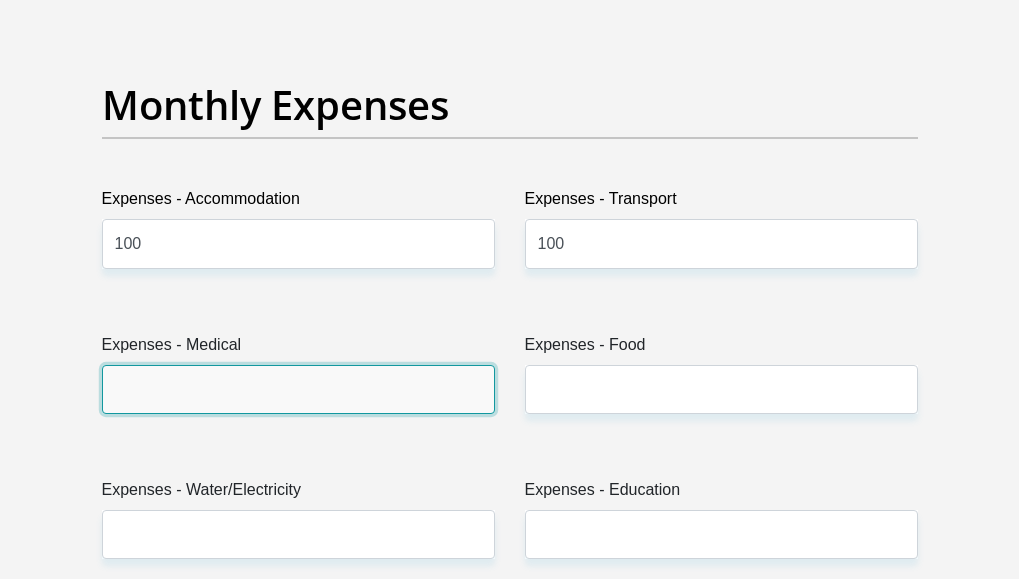 click on "Expenses - Medical" at bounding box center [298, 389] 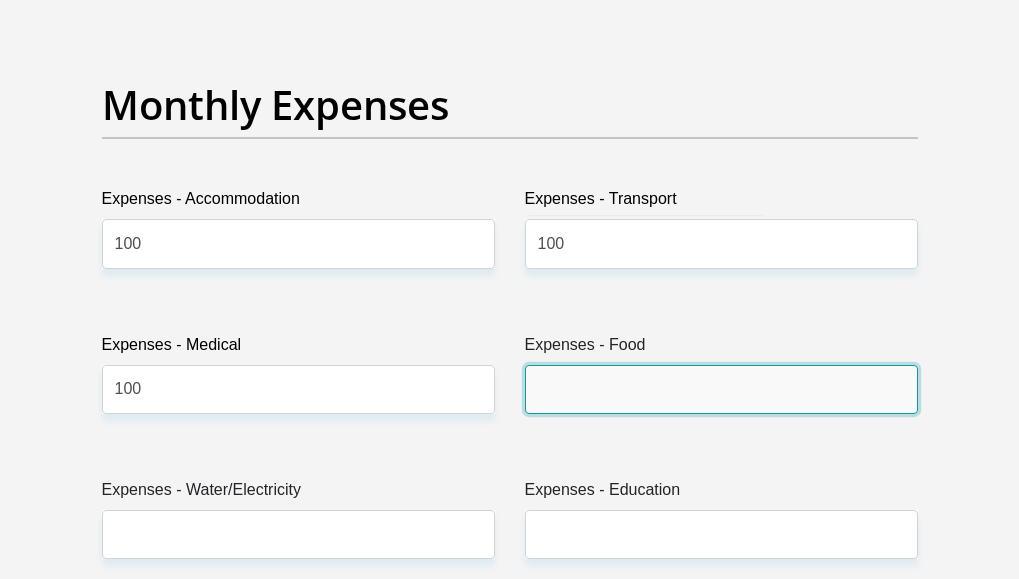 click on "Expenses - Food" at bounding box center (721, 389) 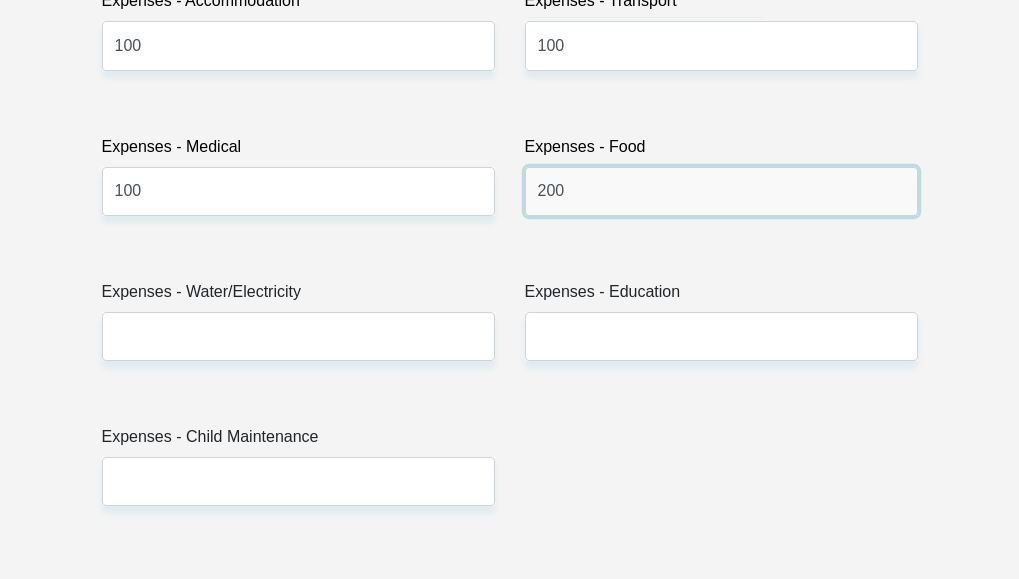 scroll, scrollTop: 3100, scrollLeft: 0, axis: vertical 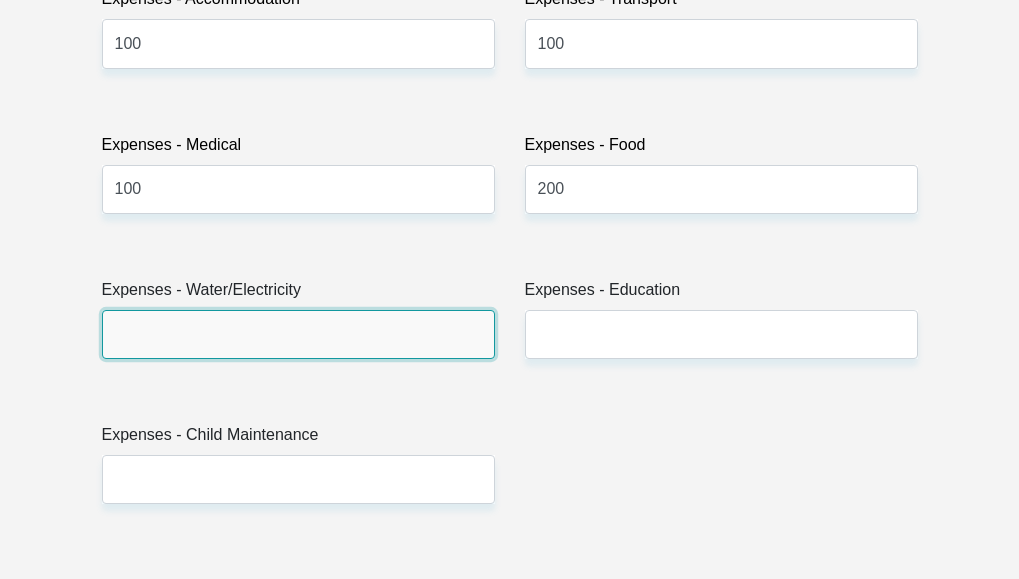 click on "Expenses - Water/Electricity" at bounding box center [298, 334] 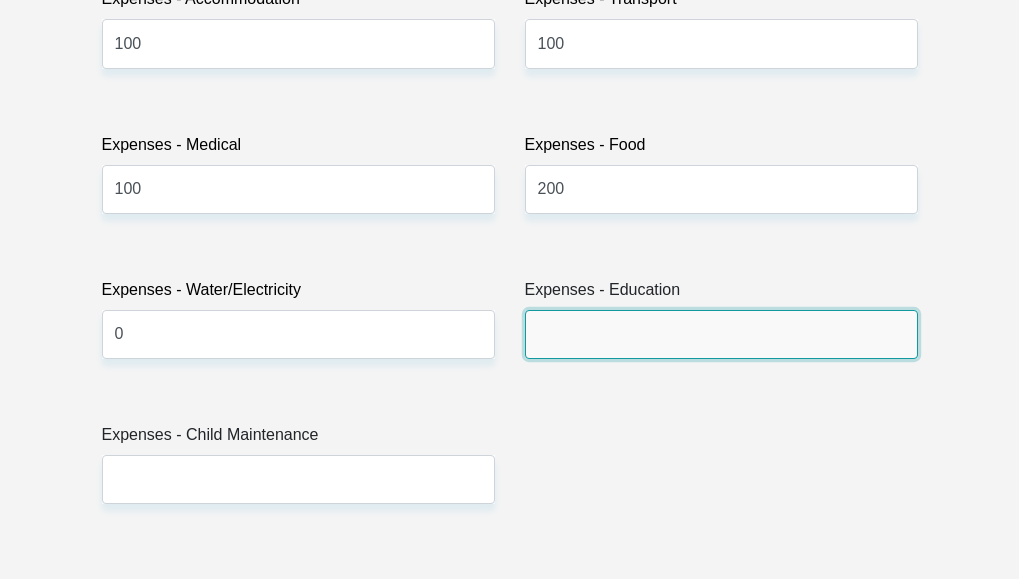 click on "Expenses - Education" at bounding box center [721, 334] 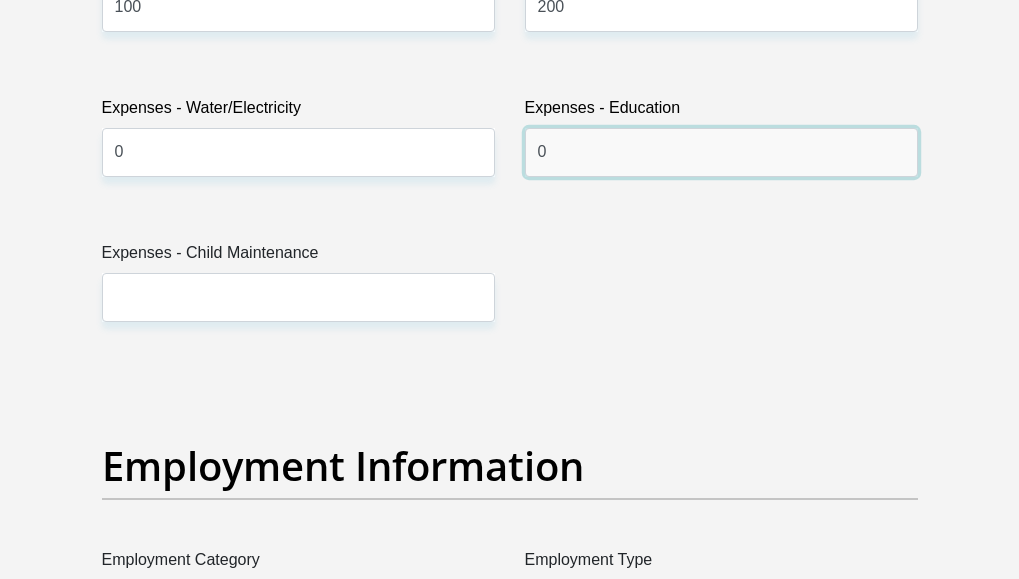 scroll, scrollTop: 3300, scrollLeft: 0, axis: vertical 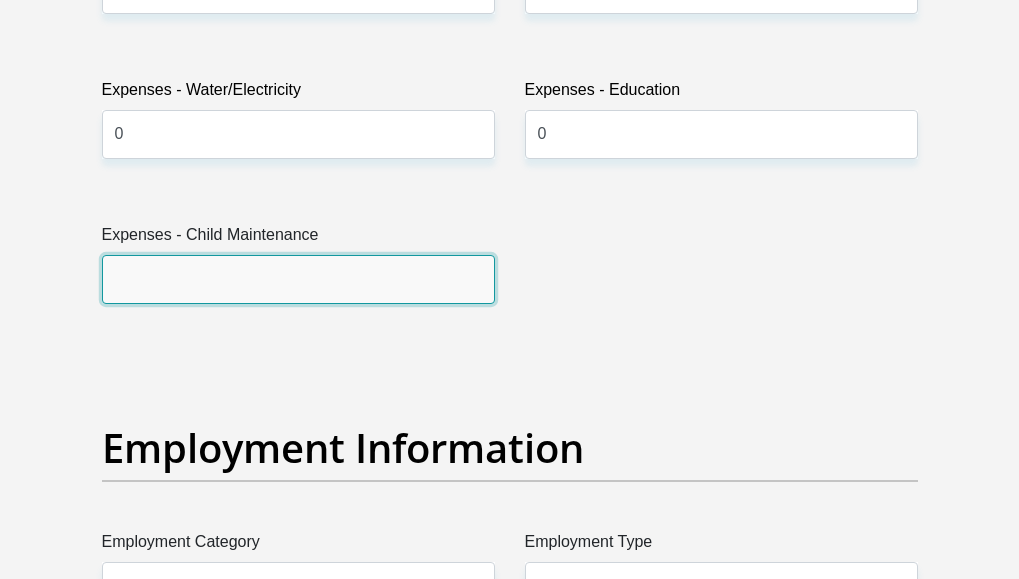click on "Expenses - Child Maintenance" at bounding box center (298, 279) 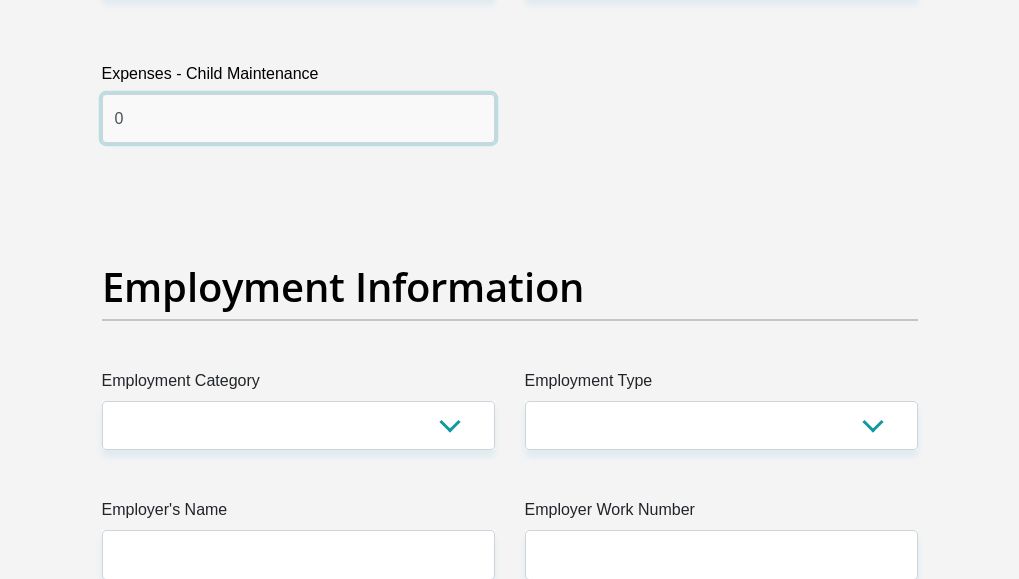 scroll, scrollTop: 3600, scrollLeft: 0, axis: vertical 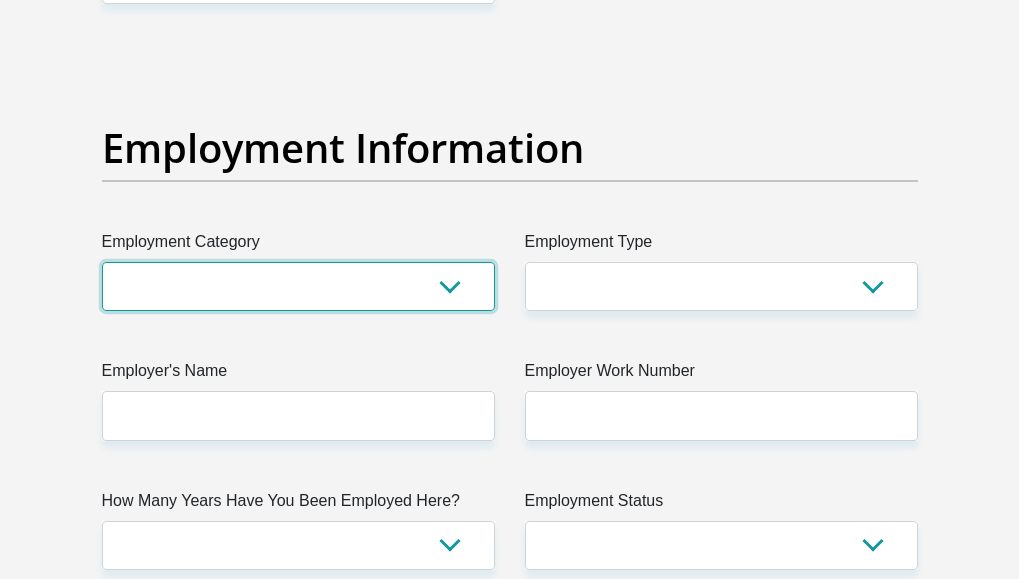 click on "AGRICULTURE
ALCOHOL & TOBACCO
CONSTRUCTION MATERIALS
METALLURGY
EQUIPMENT FOR RENEWABLE ENERGY
SPECIALIZED CONTRACTORS
CAR
GAMING (INCL. INTERNET
OTHER WHOLESALE
UNLICENSED PHARMACEUTICALS
CURRENCY EXCHANGE HOUSES
OTHER FINANCIAL INSTITUTIONS & INSURANCE
REAL ESTATE AGENTS
OIL & GAS
OTHER MATERIALS (E.G. IRON ORE)
PRECIOUS STONES & PRECIOUS METALS
POLITICAL ORGANIZATIONS
RELIGIOUS ORGANIZATIONS(NOT SECTS)
ACTI. HAVING BUSINESS DEAL WITH PUBLIC ADMINISTRATION
LAUNDROMATS" at bounding box center [298, 286] 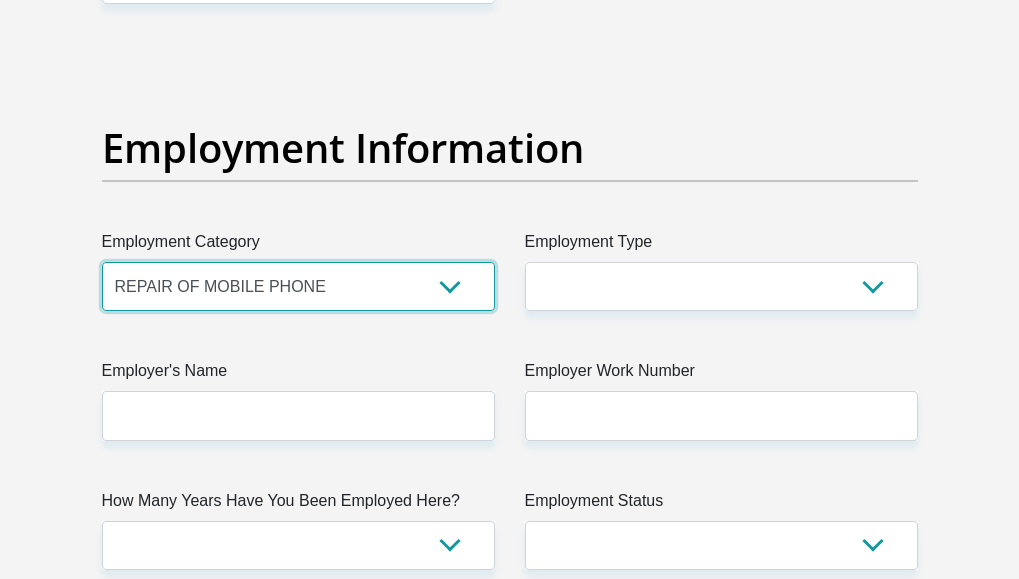 click on "AGRICULTURE
ALCOHOL & TOBACCO
CONSTRUCTION MATERIALS
METALLURGY
EQUIPMENT FOR RENEWABLE ENERGY
SPECIALIZED CONTRACTORS
CAR
GAMING (INCL. INTERNET
OTHER WHOLESALE
UNLICENSED PHARMACEUTICALS
CURRENCY EXCHANGE HOUSES
OTHER FINANCIAL INSTITUTIONS & INSURANCE
REAL ESTATE AGENTS
OIL & GAS
OTHER MATERIALS (E.G. IRON ORE)
PRECIOUS STONES & PRECIOUS METALS
POLITICAL ORGANIZATIONS
RELIGIOUS ORGANIZATIONS(NOT SECTS)
ACTI. HAVING BUSINESS DEAL WITH PUBLIC ADMINISTRATION
LAUNDROMATS" at bounding box center (298, 286) 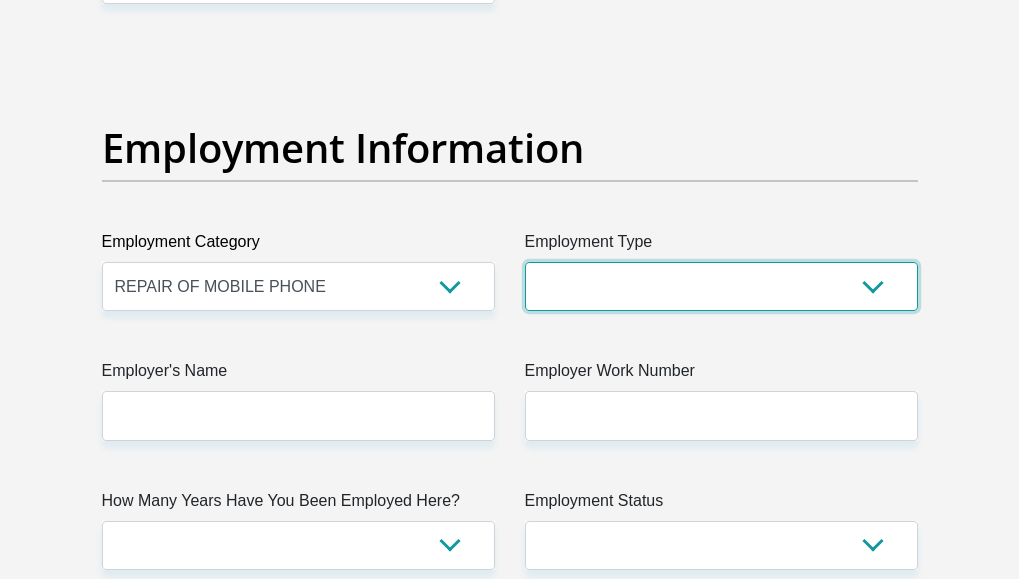 click on "College/Lecturer
Craft Seller
Creative
Driver
Executive
Farmer
Forces - Non Commissioned
Forces - Officer
Hawker
Housewife
Labourer
Licenced Professional
Manager
Miner
Non Licenced Professional
Office Staff/Clerk
Outside Worker
Pensioner
Permanent Teacher
Production/Manufacturing
Sales
Self-Employed
Semi-Professional Worker
Service Industry  Social Worker  Student" at bounding box center (721, 286) 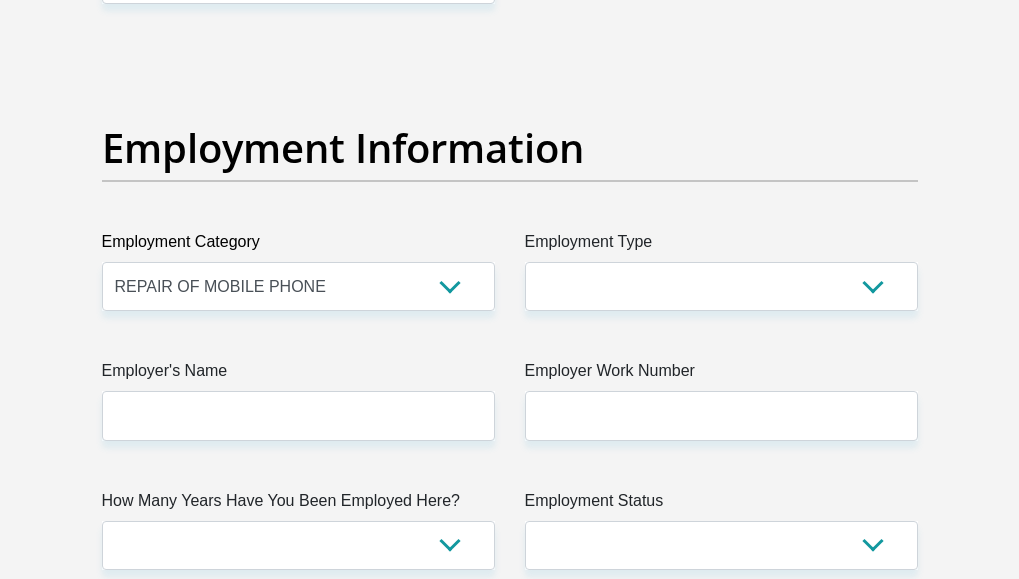 click on "Employment Information" at bounding box center [510, 177] 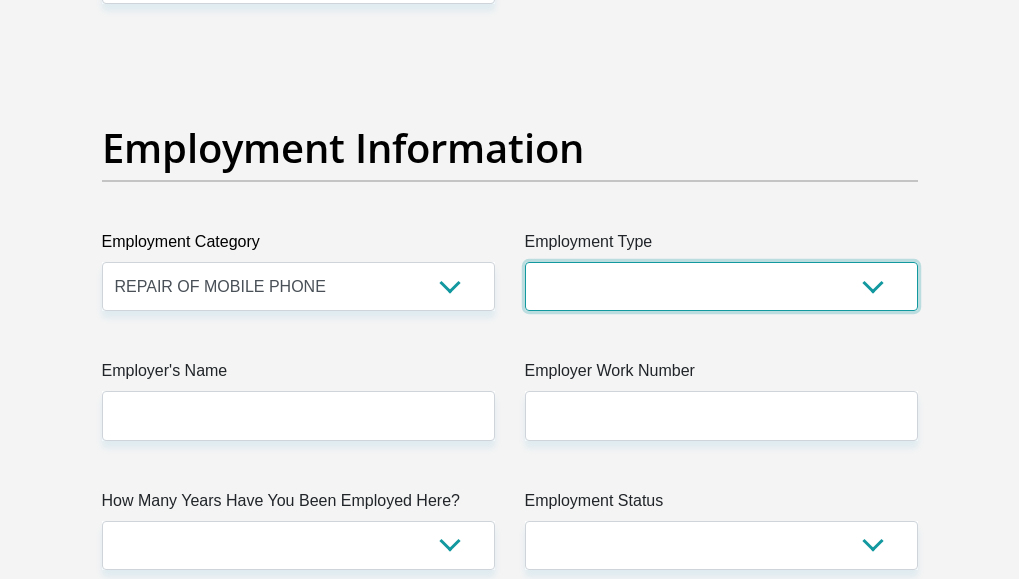 click on "College/Lecturer
Craft Seller
Creative
Driver
Executive
Farmer
Forces - Non Commissioned
Forces - Officer
Hawker
Housewife
Labourer
Licenced Professional
Manager
Miner
Non Licenced Professional
Office Staff/Clerk
Outside Worker
Pensioner
Permanent Teacher
Production/Manufacturing
Sales
Self-Employed
Semi-Professional Worker
Service Industry  Social Worker  Student" at bounding box center [721, 286] 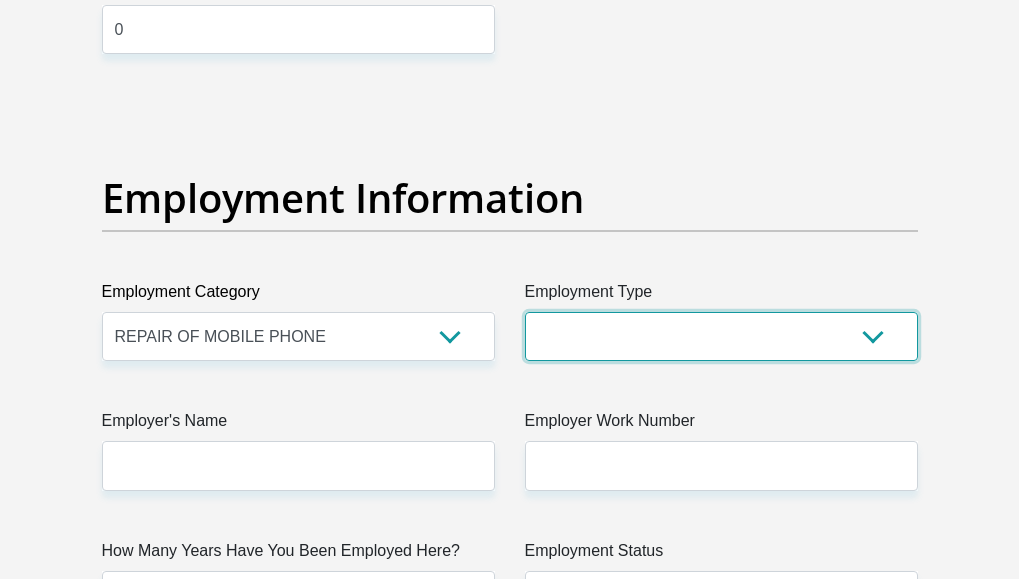 scroll, scrollTop: 3600, scrollLeft: 0, axis: vertical 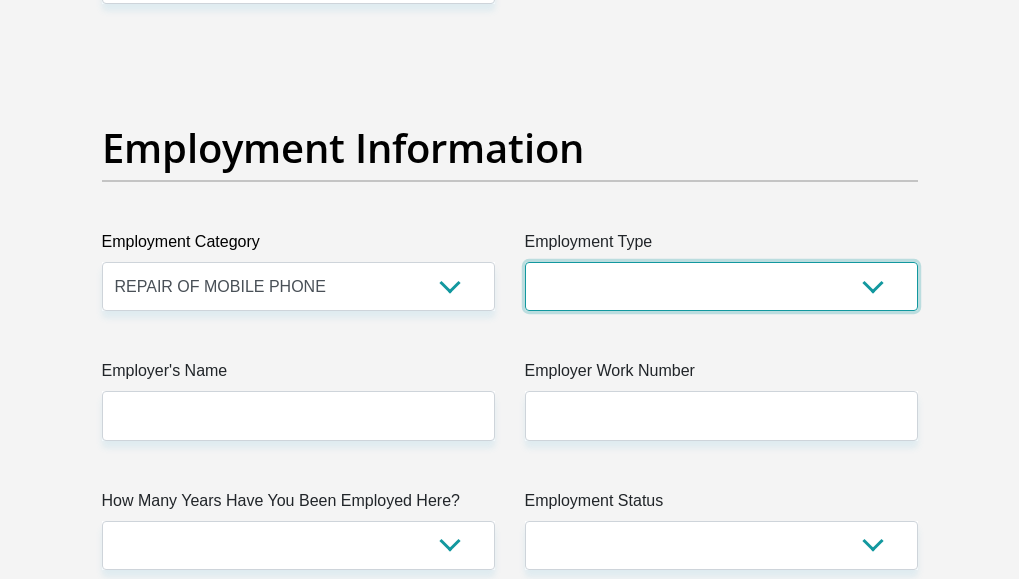 click on "College/Lecturer
Craft Seller
Creative
Driver
Executive
Farmer
Forces - Non Commissioned
Forces - Officer
Hawker
Housewife
Labourer
Licenced Professional
Manager
Miner
Non Licenced Professional
Office Staff/Clerk
Outside Worker
Pensioner
Permanent Teacher
Production/Manufacturing
Sales
Self-Employed
Semi-Professional Worker
Service Industry  Social Worker  Student" at bounding box center (721, 286) 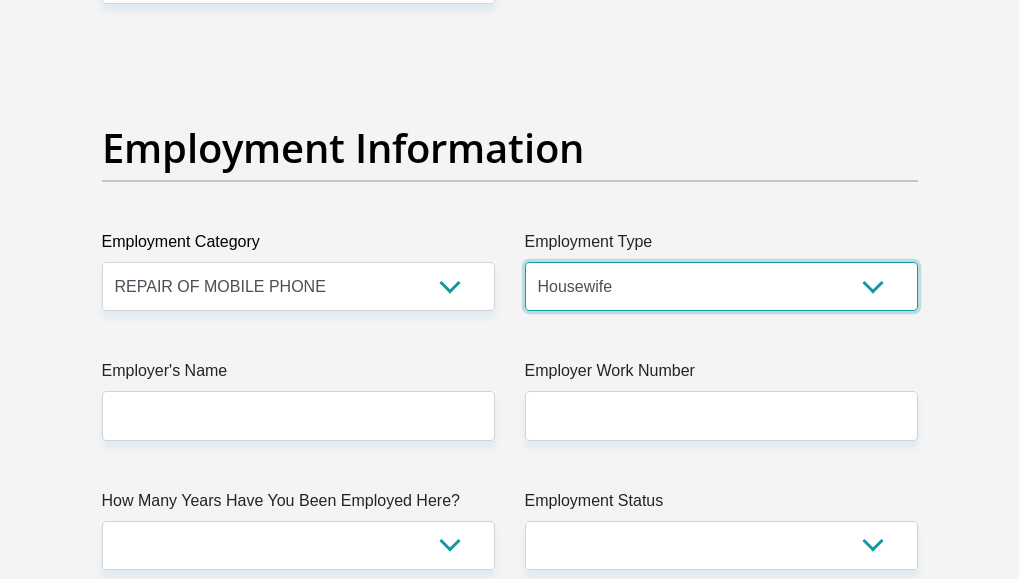 click on "College/Lecturer
Craft Seller
Creative
Driver
Executive
Farmer
Forces - Non Commissioned
Forces - Officer
Hawker
Housewife
Labourer
Licenced Professional
Manager
Miner
Non Licenced Professional
Office Staff/Clerk
Outside Worker
Pensioner
Permanent Teacher
Production/Manufacturing
Sales
Self-Employed
Semi-Professional Worker
Service Industry  Social Worker  Student" at bounding box center (721, 286) 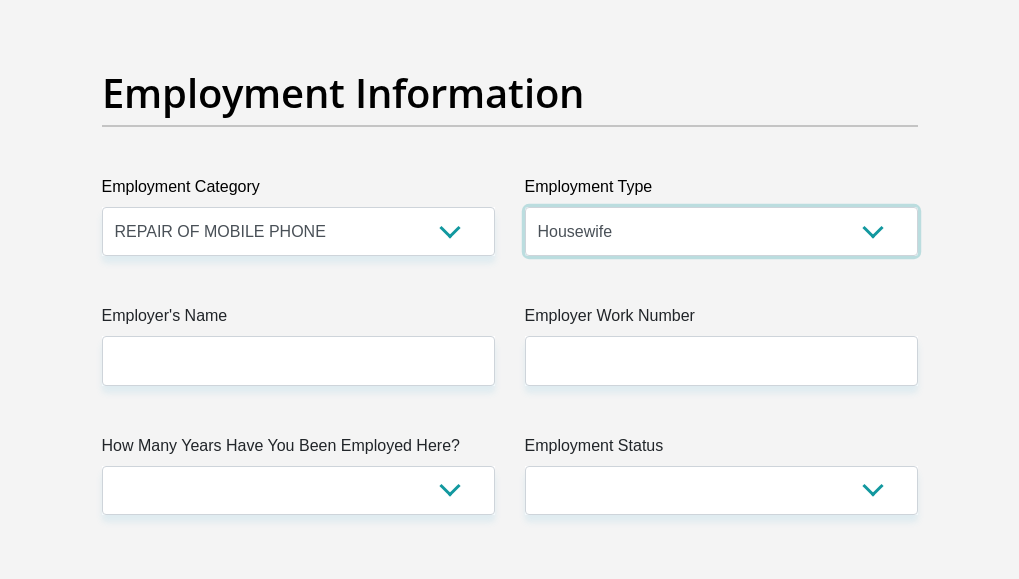 scroll, scrollTop: 3700, scrollLeft: 0, axis: vertical 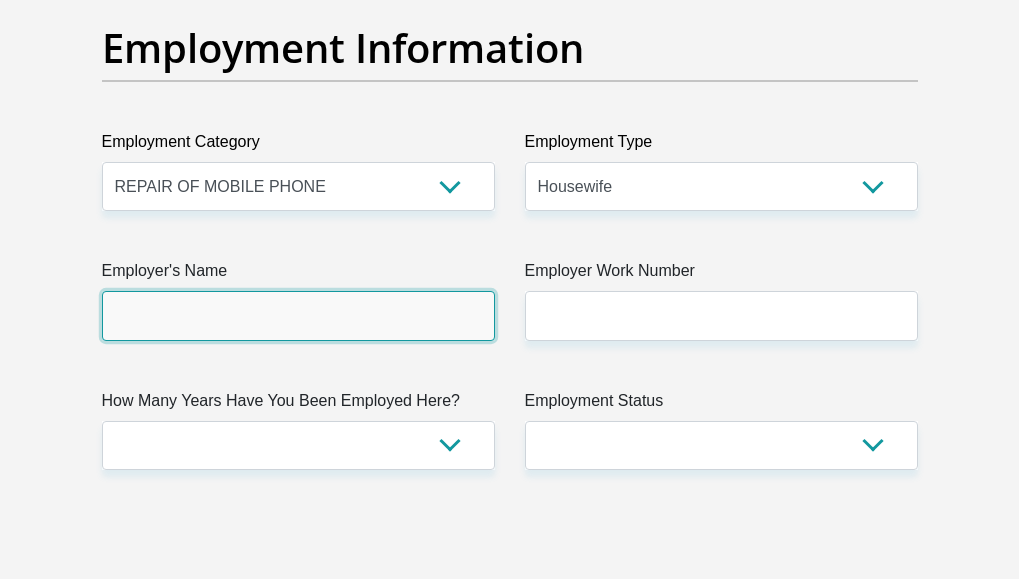 click on "Employer's Name" at bounding box center [298, 315] 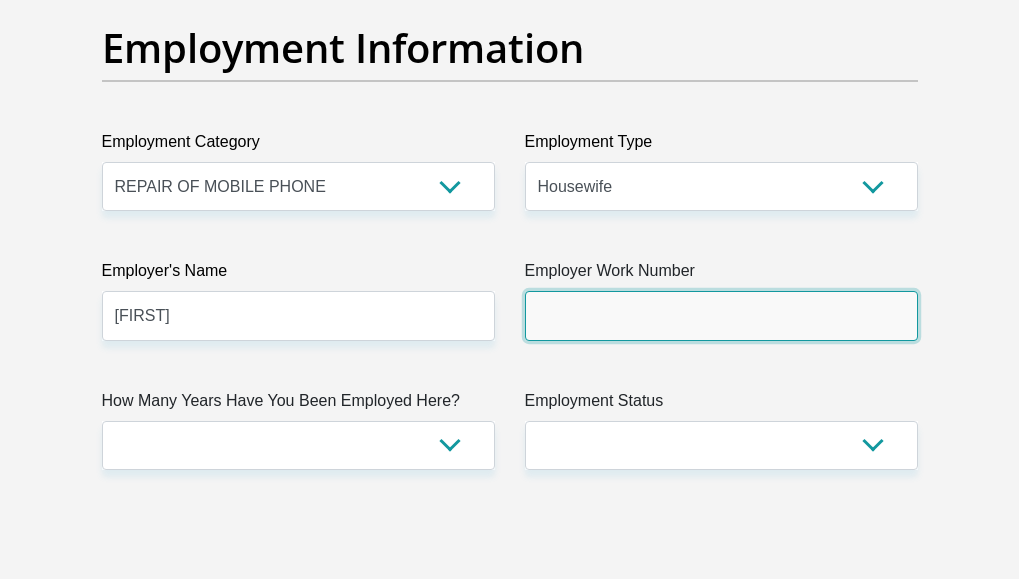 click on "Employer Work Number" at bounding box center (721, 315) 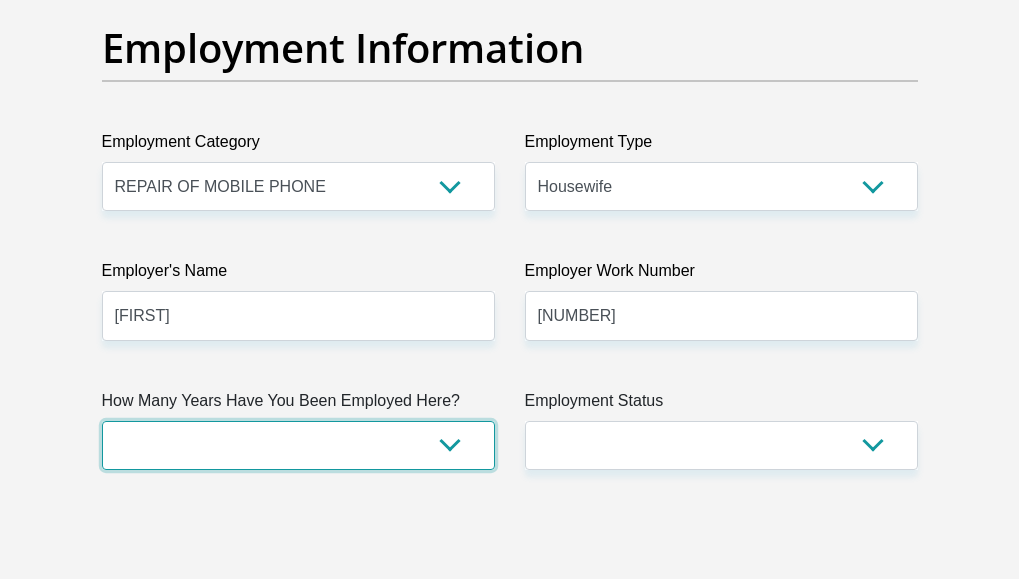 click on "less than 1 year
1-3 years
3-5 years
5+ years" at bounding box center [298, 445] 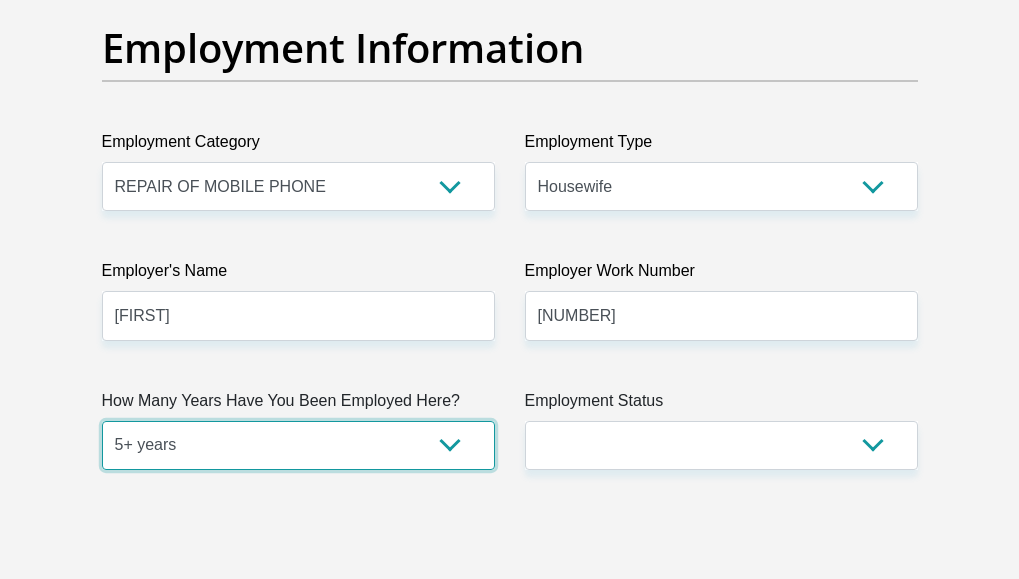click on "less than 1 year
1-3 years
3-5 years
5+ years" at bounding box center [298, 445] 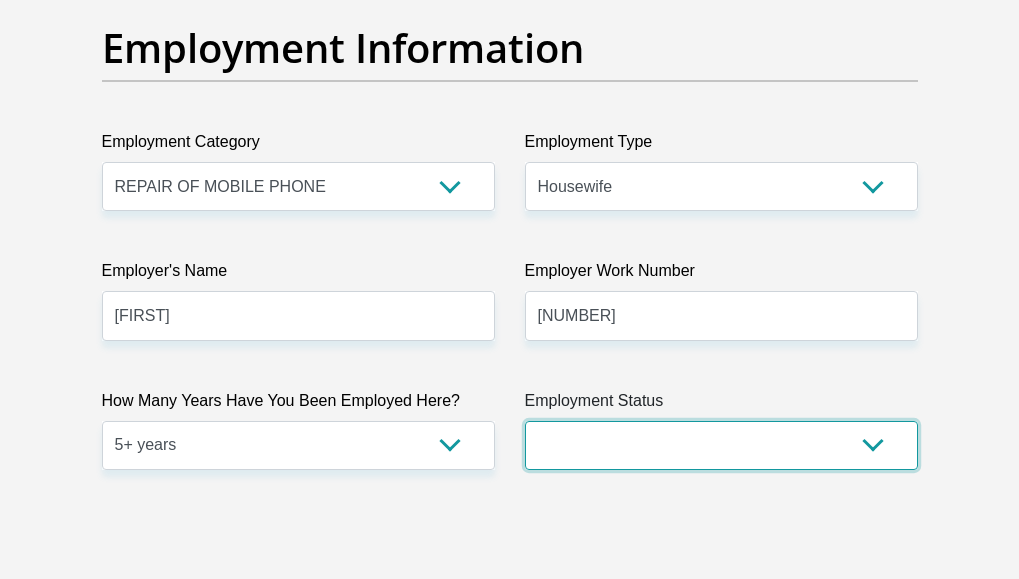 click on "Permanent/Full-time
Part-time/Casual
Contract Worker
Self-Employed
Housewife
Retired
Student
Medically Boarded
Disability
Unemployed" at bounding box center (721, 445) 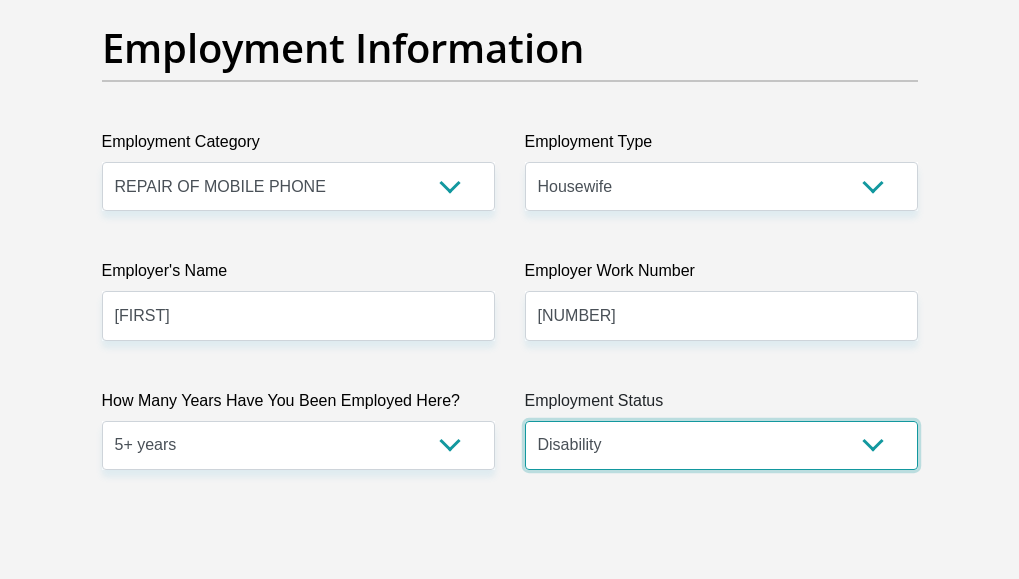 click on "Permanent/Full-time
Part-time/Casual
Contract Worker
Self-Employed
Housewife
Retired
Student
Medically Boarded
Disability
Unemployed" at bounding box center [721, 445] 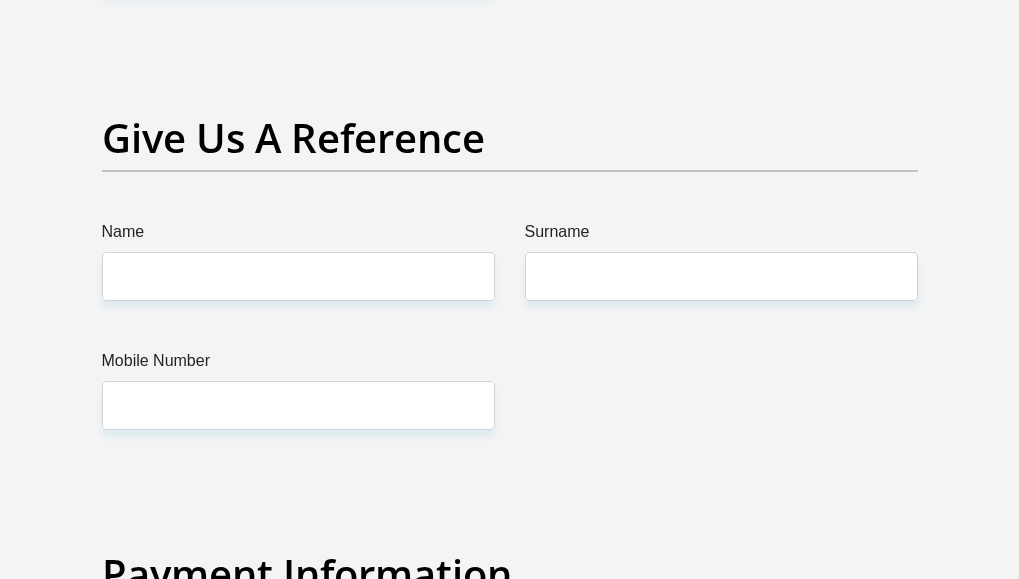 scroll, scrollTop: 4200, scrollLeft: 0, axis: vertical 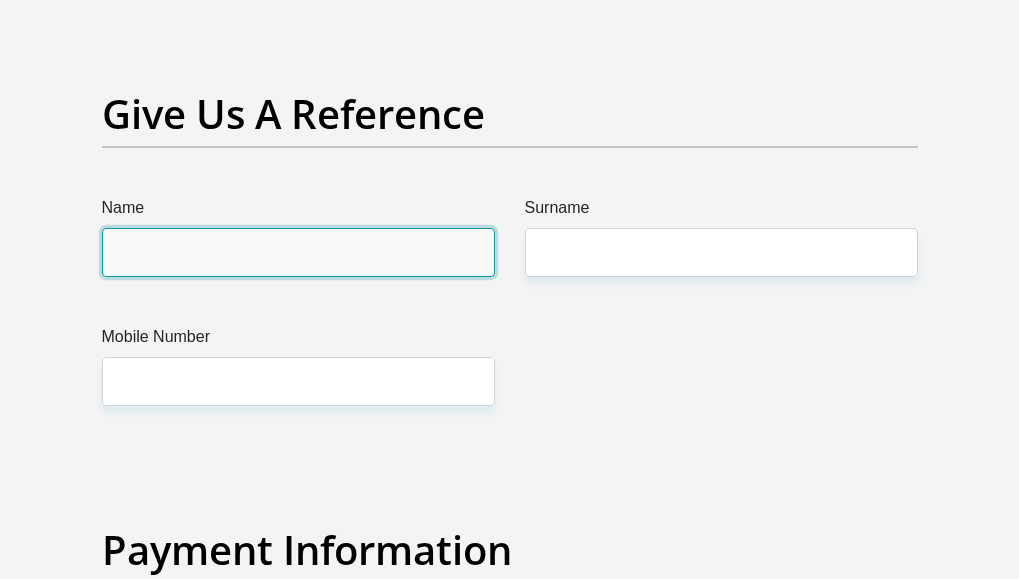 click on "Name" at bounding box center (298, 252) 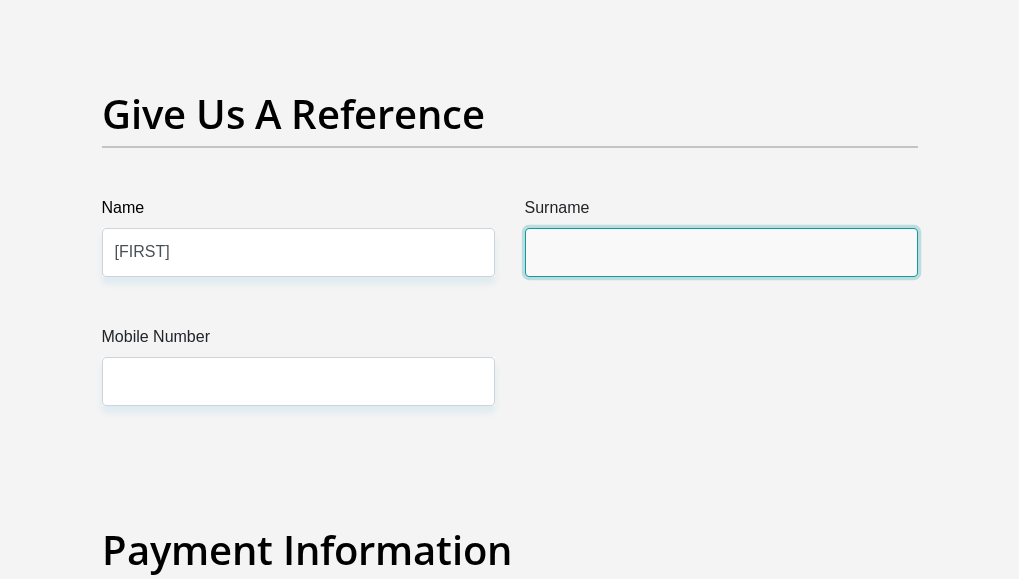 click on "Surname" at bounding box center [721, 252] 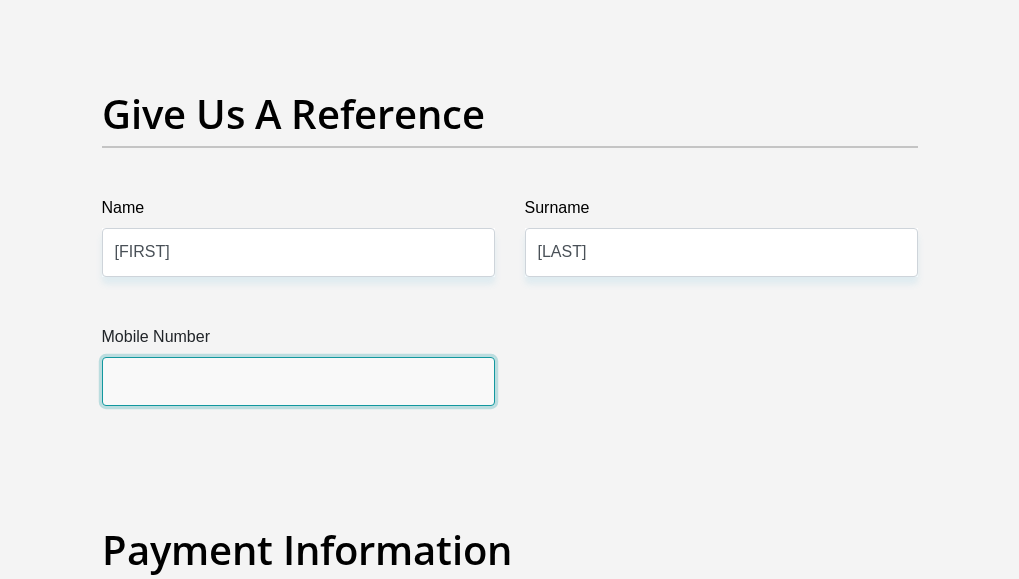 click on "Mobile Number" at bounding box center [298, 381] 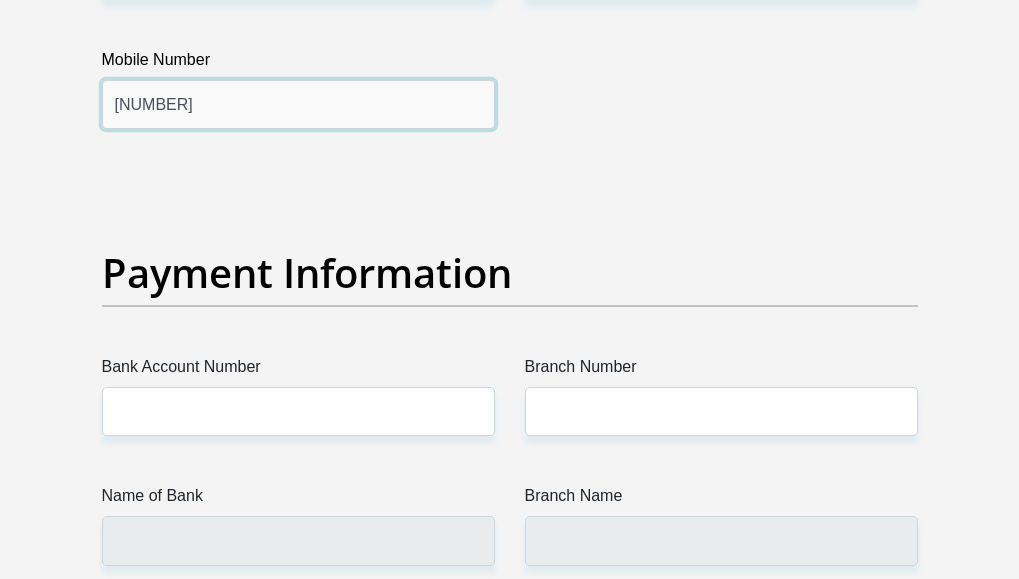 scroll, scrollTop: 4500, scrollLeft: 0, axis: vertical 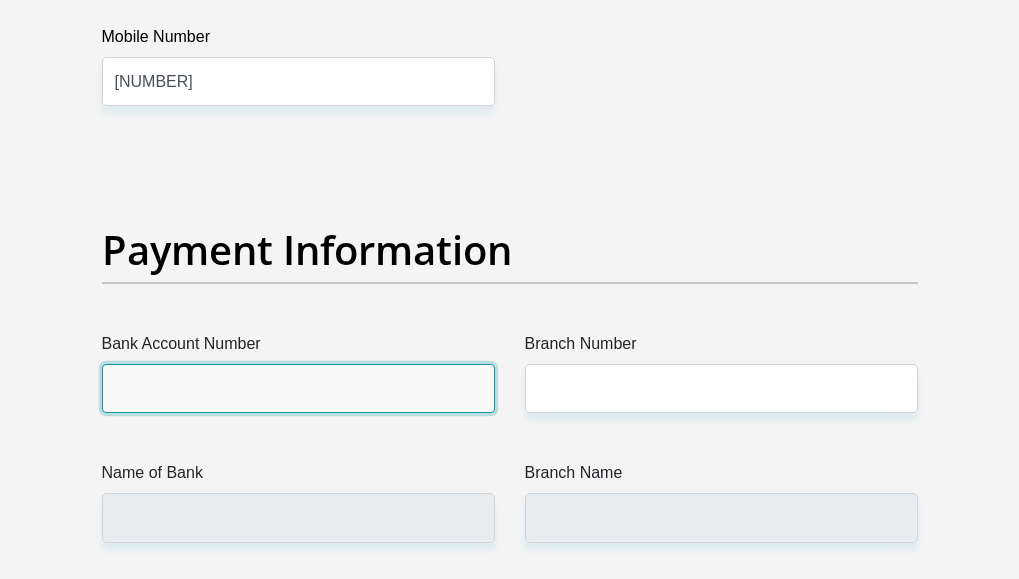 click on "Bank Account Number" at bounding box center [298, 388] 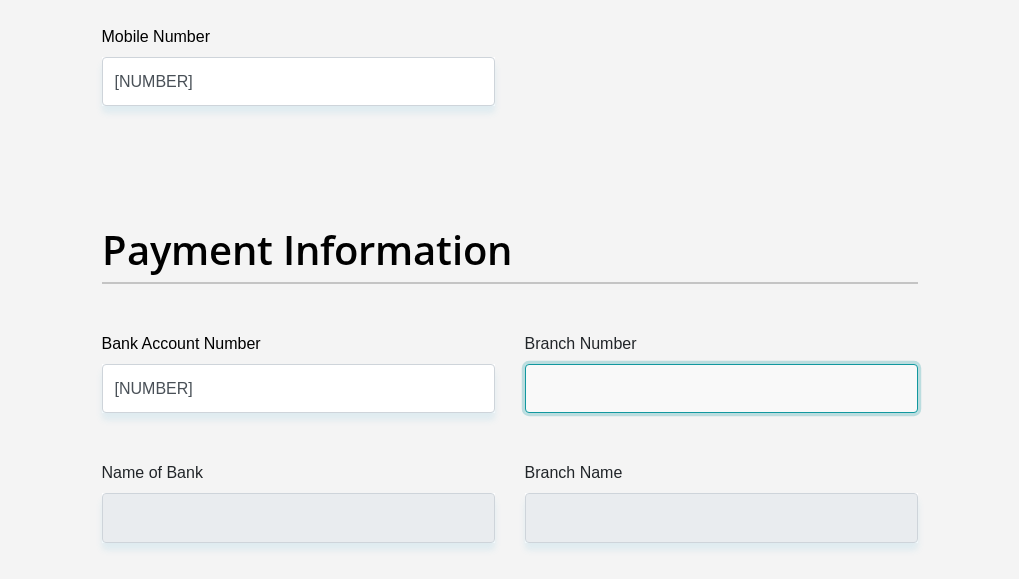 click on "Branch Number" at bounding box center (721, 388) 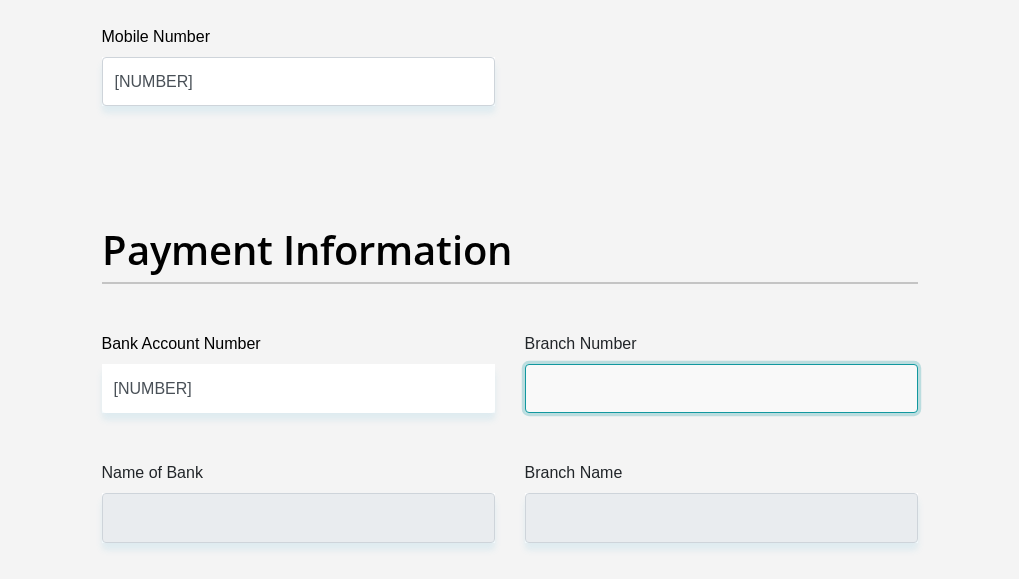 type on "632005" 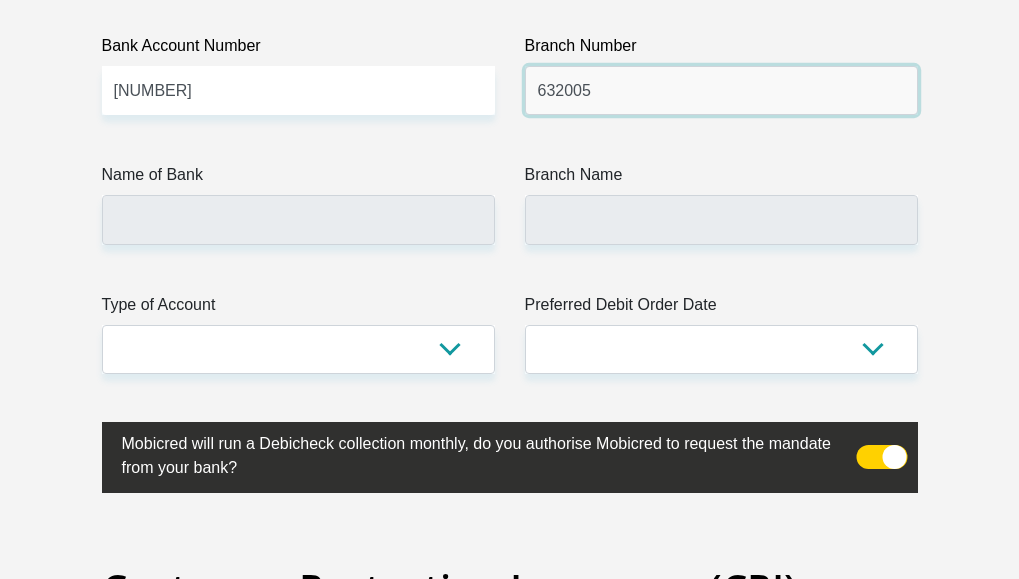 scroll, scrollTop: 4800, scrollLeft: 0, axis: vertical 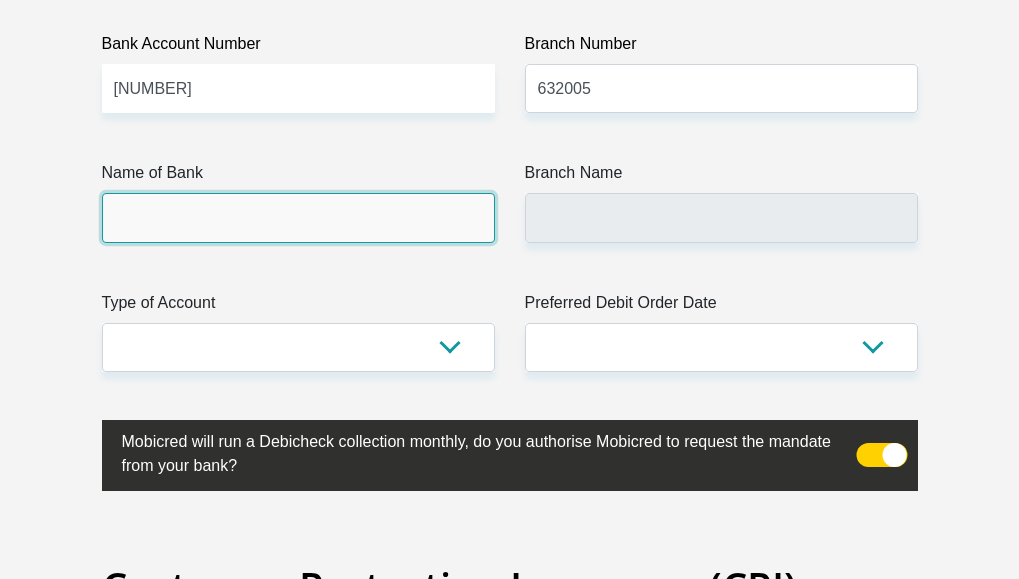 click on "Name of Bank" at bounding box center [298, 217] 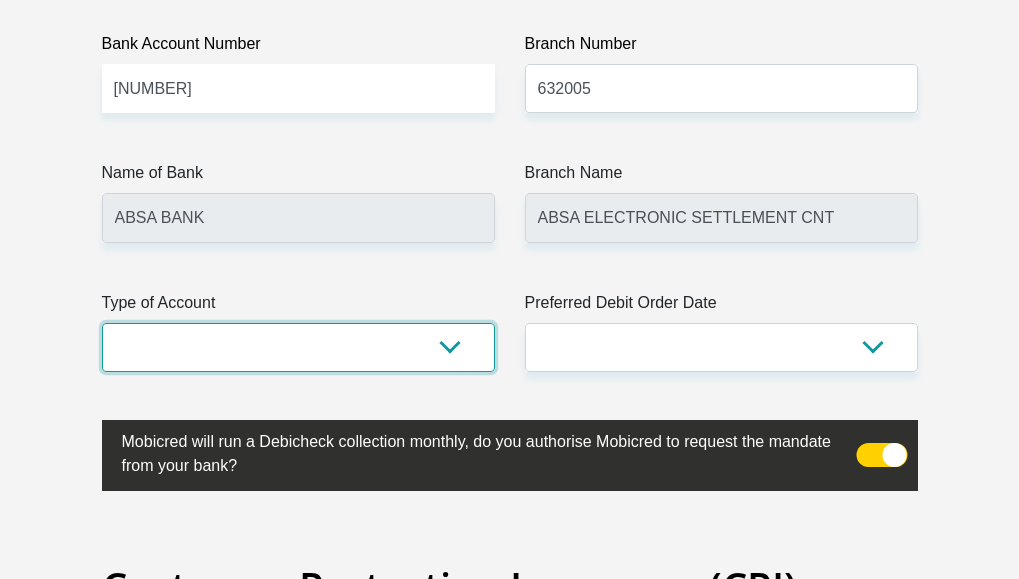 click on "Cheque
Savings" at bounding box center [298, 347] 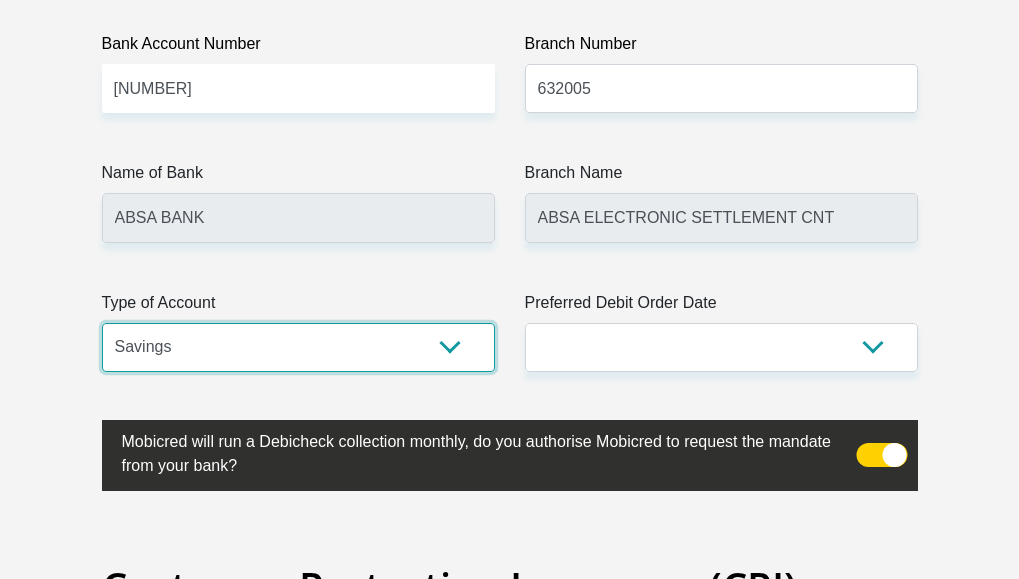 click on "Cheque
Savings" at bounding box center (298, 347) 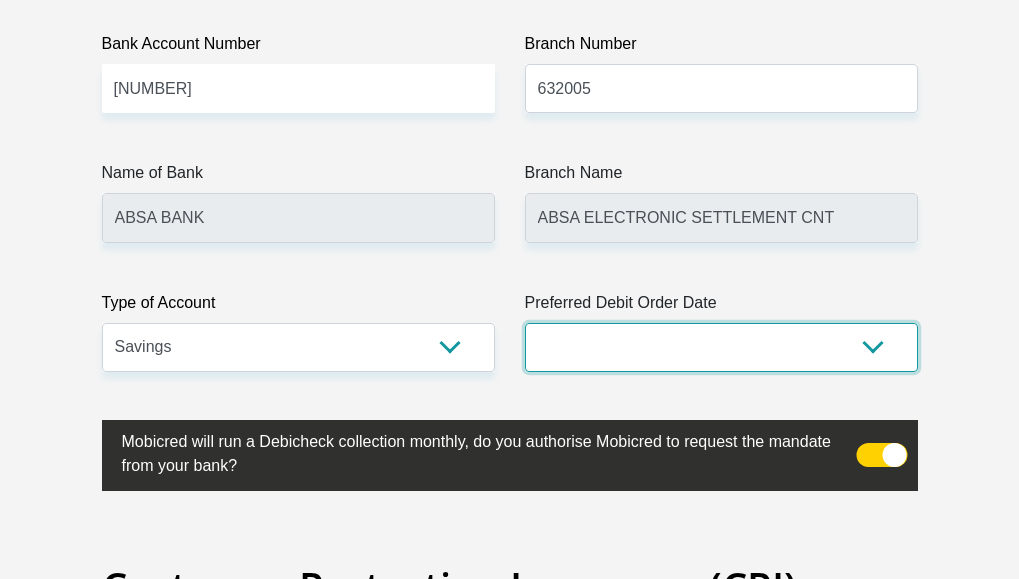 click on "1st
2nd
3rd
4th
5th
7th
18th
19th
20th
21st
22nd
23rd
24th
25th
26th
27th
28th
29th
30th" at bounding box center [721, 347] 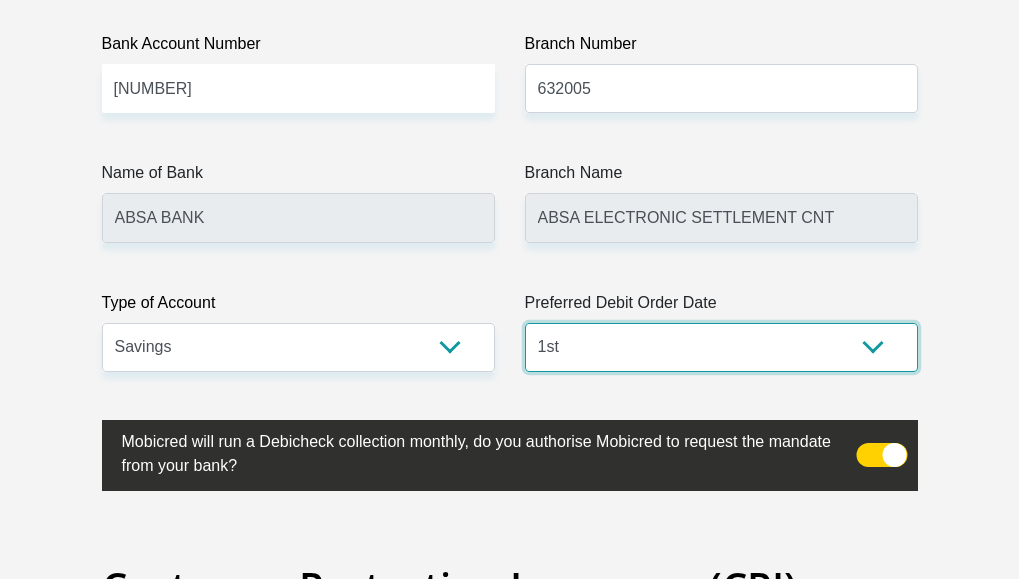 click on "1st
2nd
3rd
4th
5th
7th
18th
19th
20th
21st
22nd
23rd
24th
25th
26th
27th
28th
29th
30th" at bounding box center (721, 347) 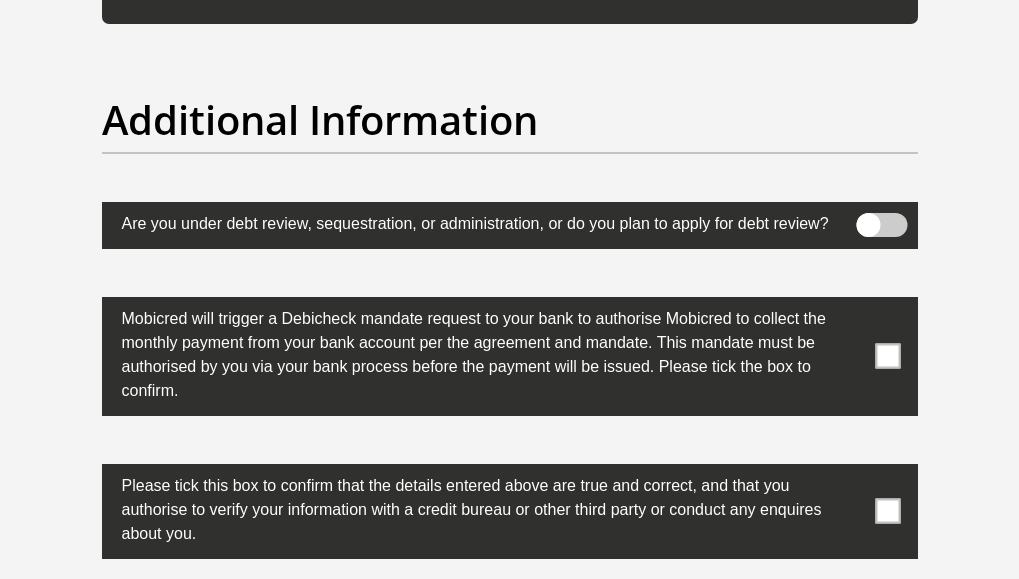 scroll, scrollTop: 6500, scrollLeft: 0, axis: vertical 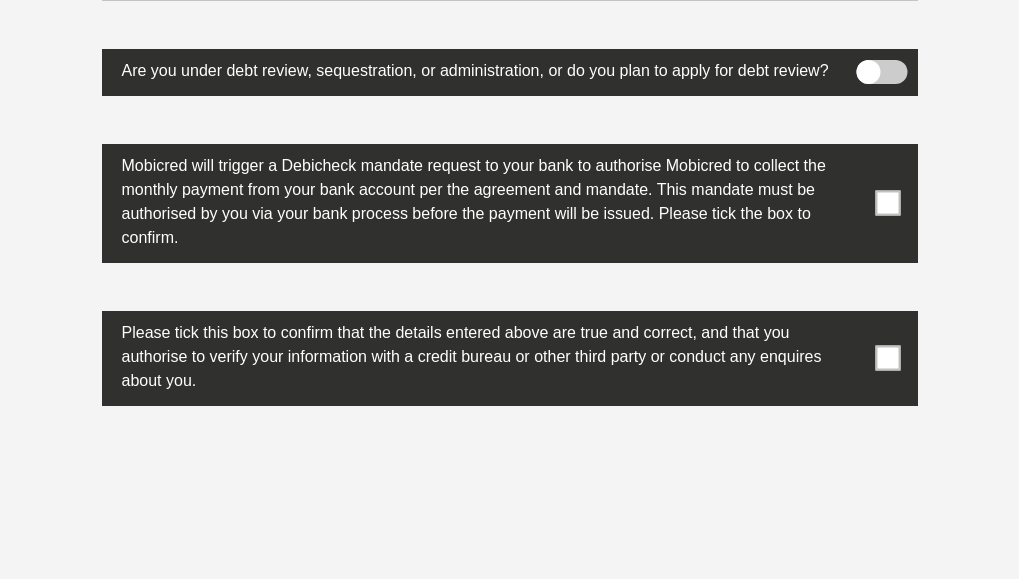 click at bounding box center (881, 72) 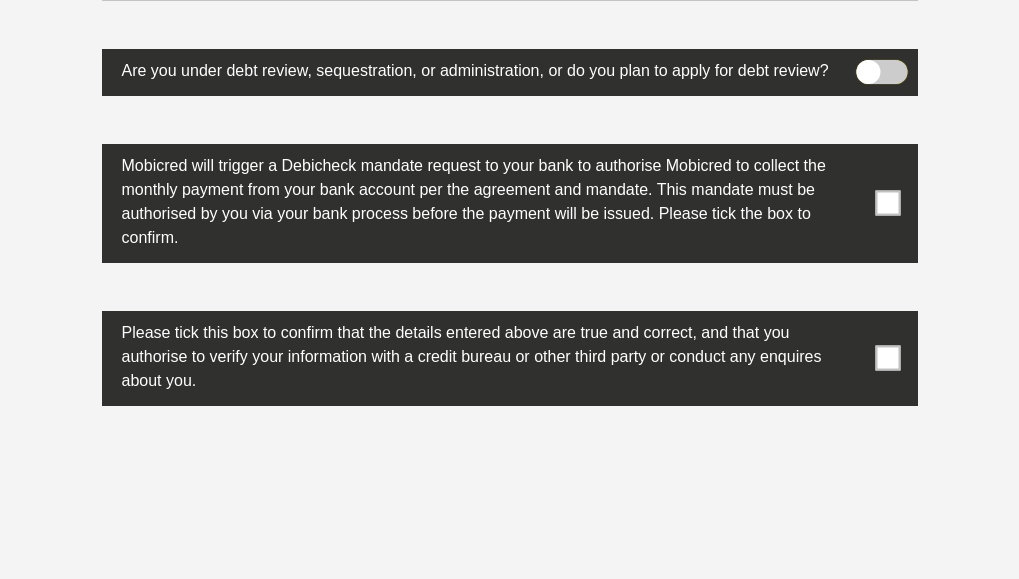 click at bounding box center [877, 66] 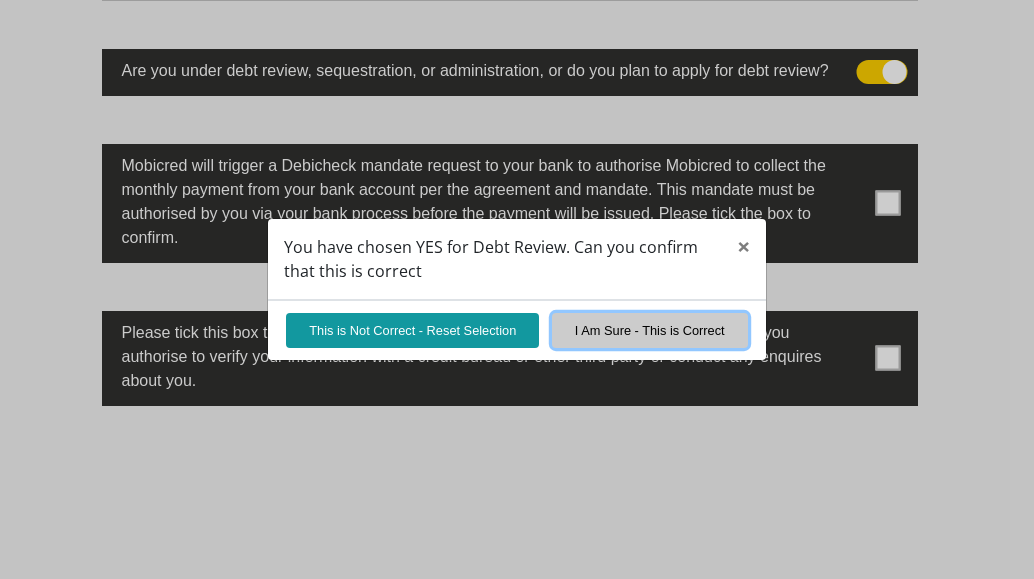 click on "I Am Sure - This is Correct" at bounding box center [650, 330] 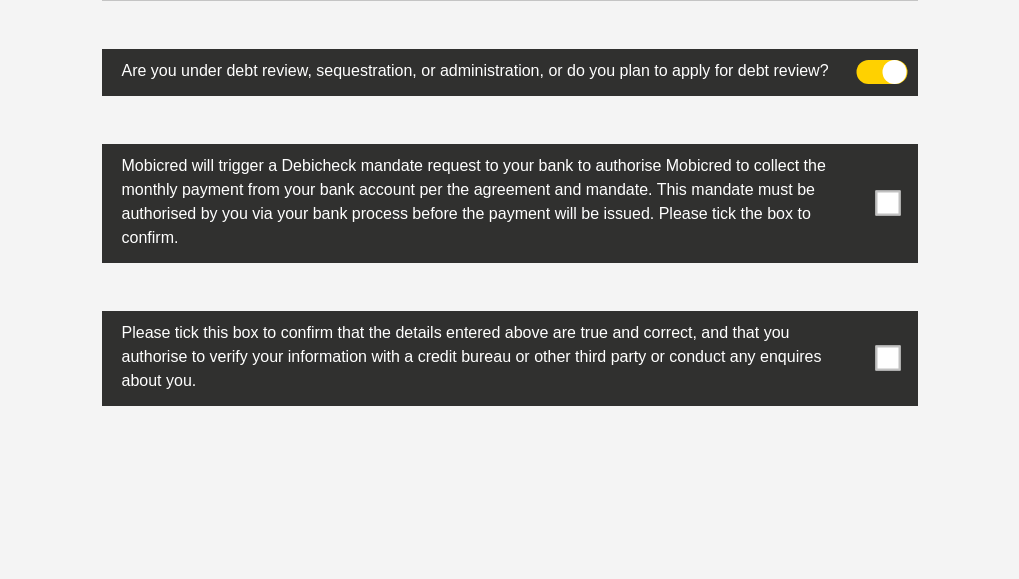 click at bounding box center [887, 203] 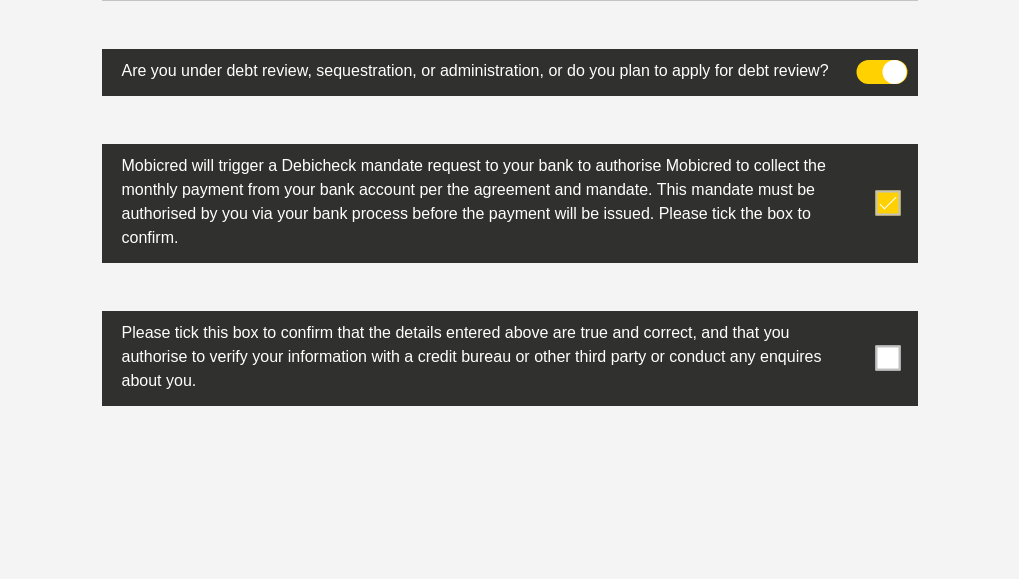click at bounding box center [887, 358] 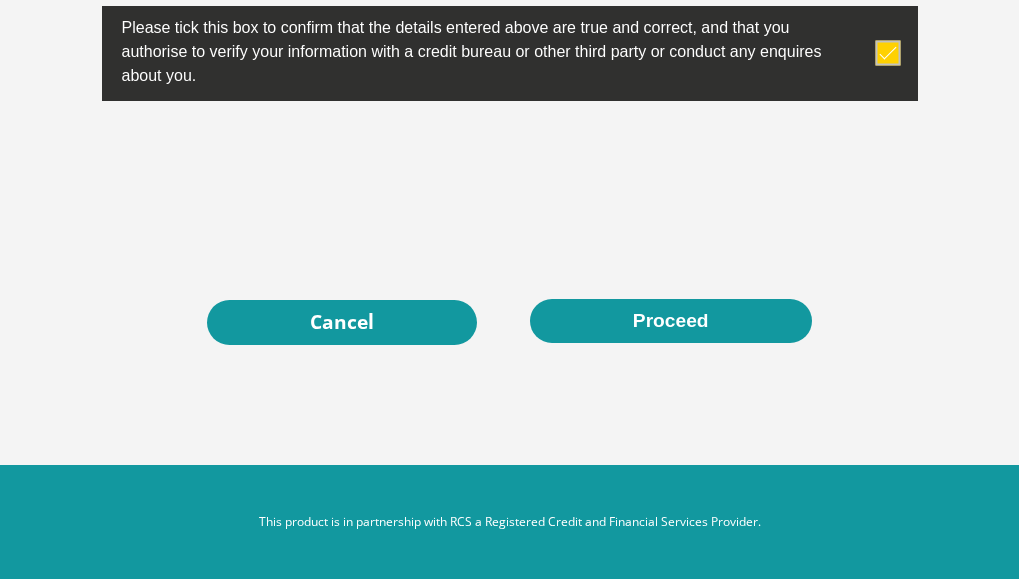 scroll, scrollTop: 6879, scrollLeft: 0, axis: vertical 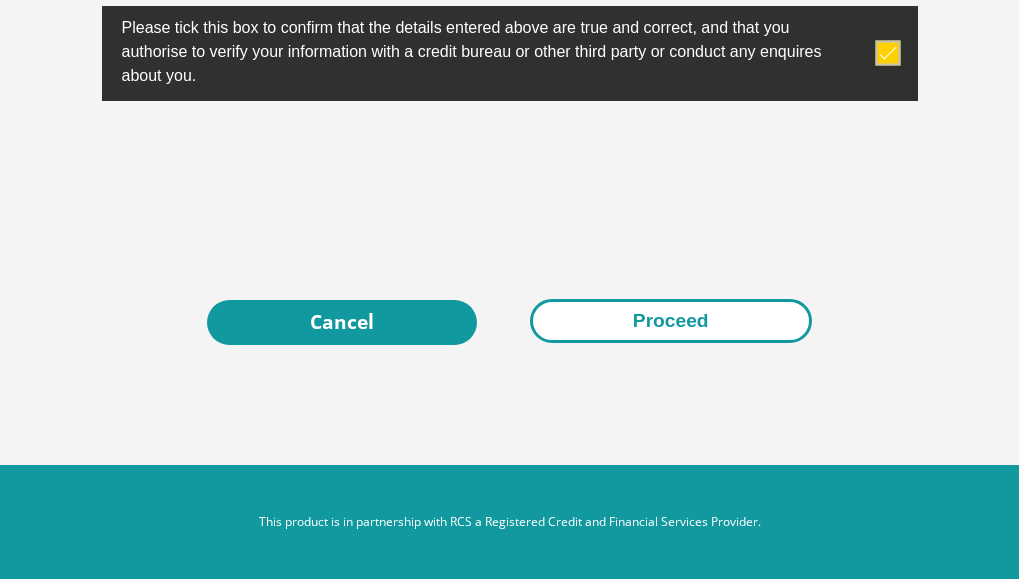 click on "Proceed" at bounding box center [671, 321] 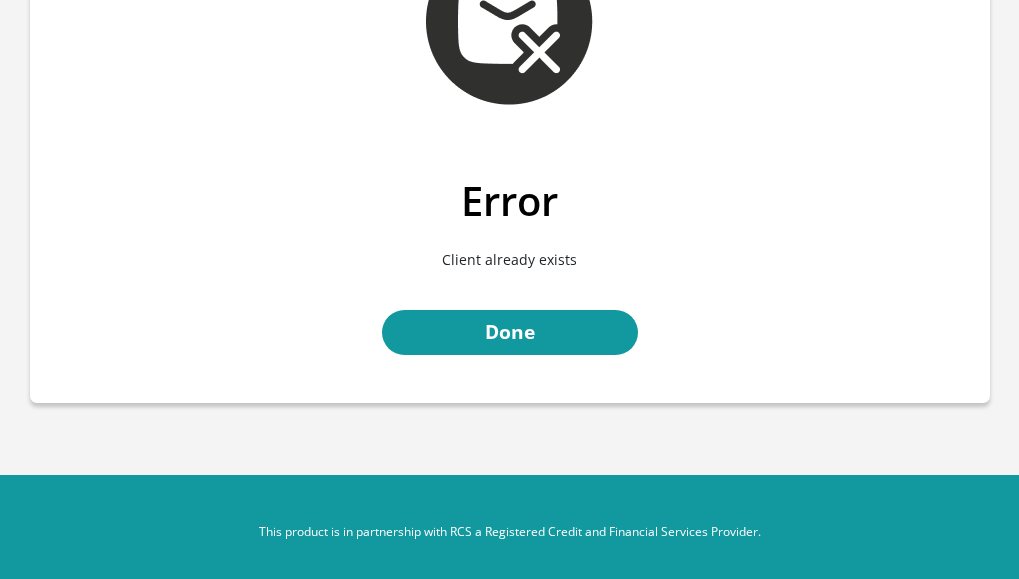 scroll, scrollTop: 192, scrollLeft: 0, axis: vertical 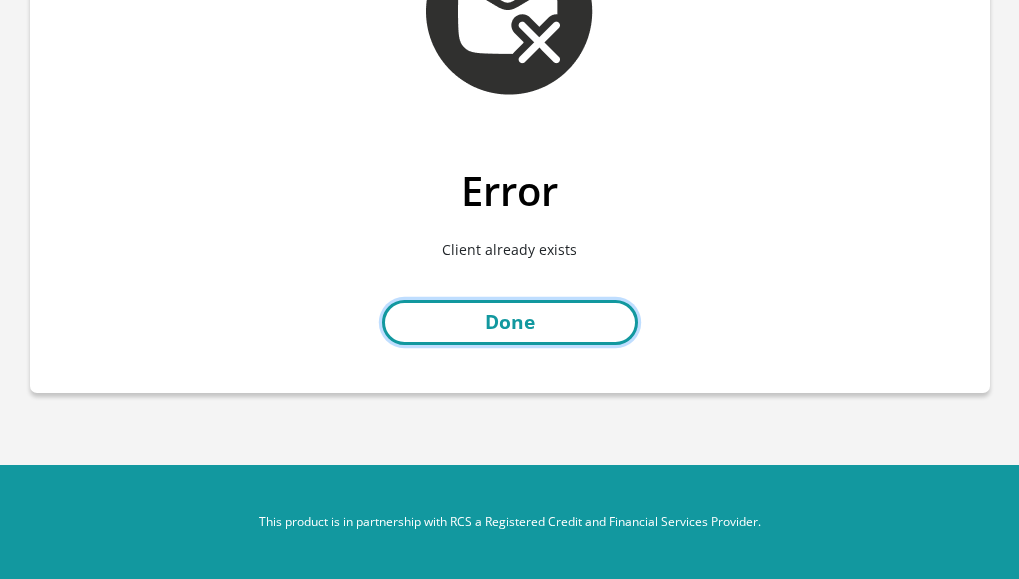 click on "Done" at bounding box center [510, 322] 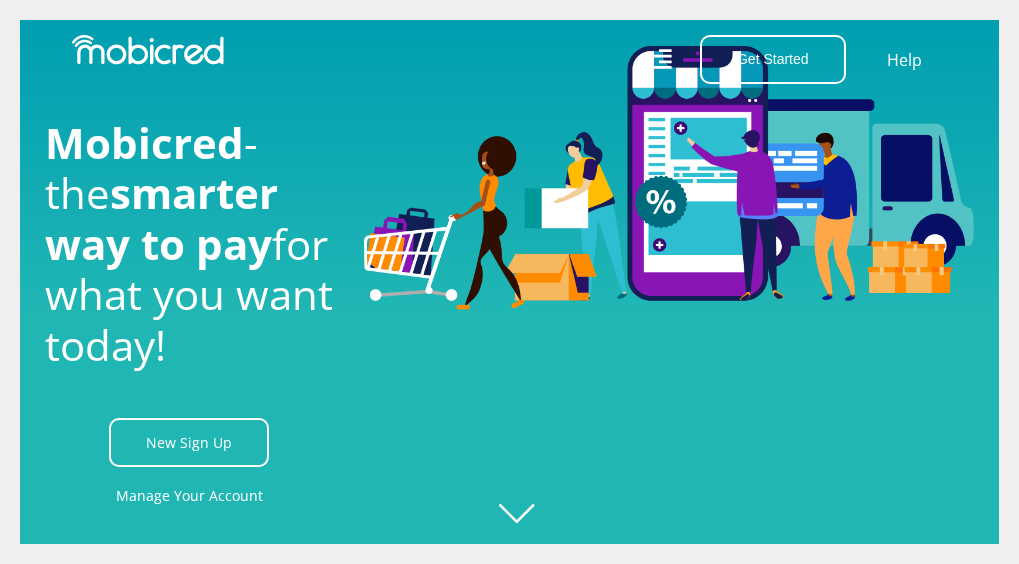 scroll, scrollTop: 0, scrollLeft: 0, axis: both 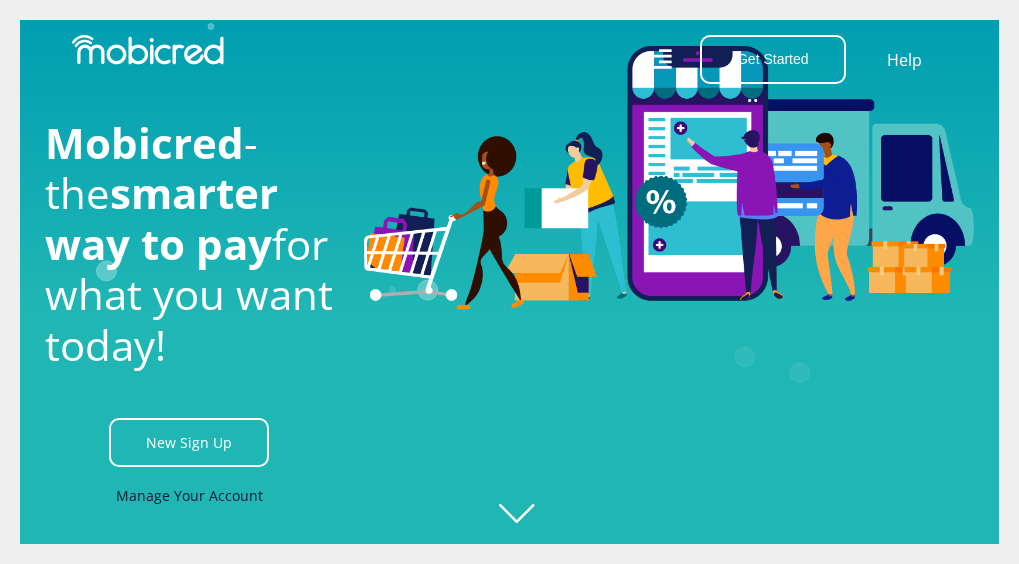 click on "Manage Your Account" at bounding box center [189, 495] 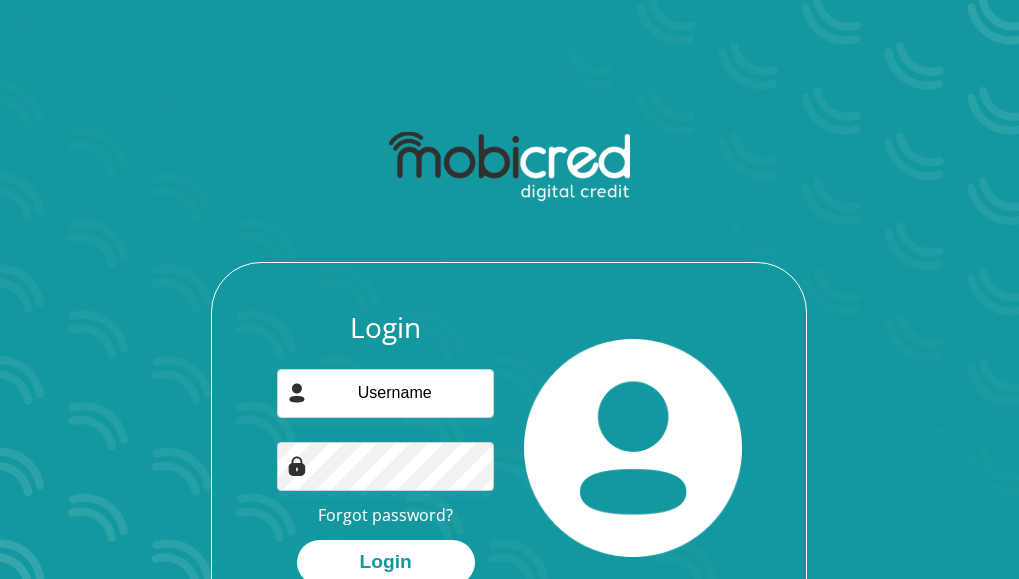 scroll, scrollTop: 0, scrollLeft: 0, axis: both 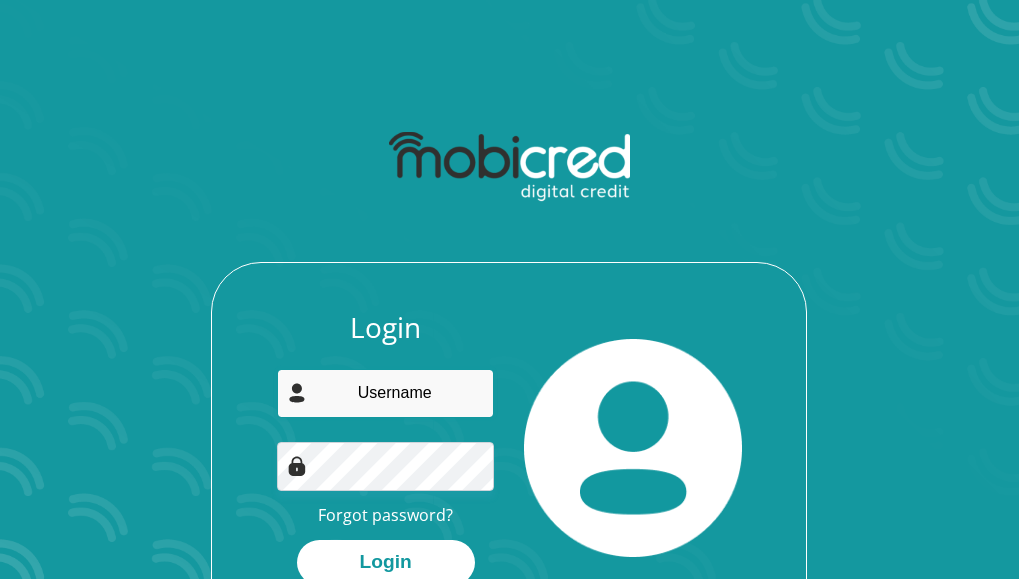 click at bounding box center [385, 393] 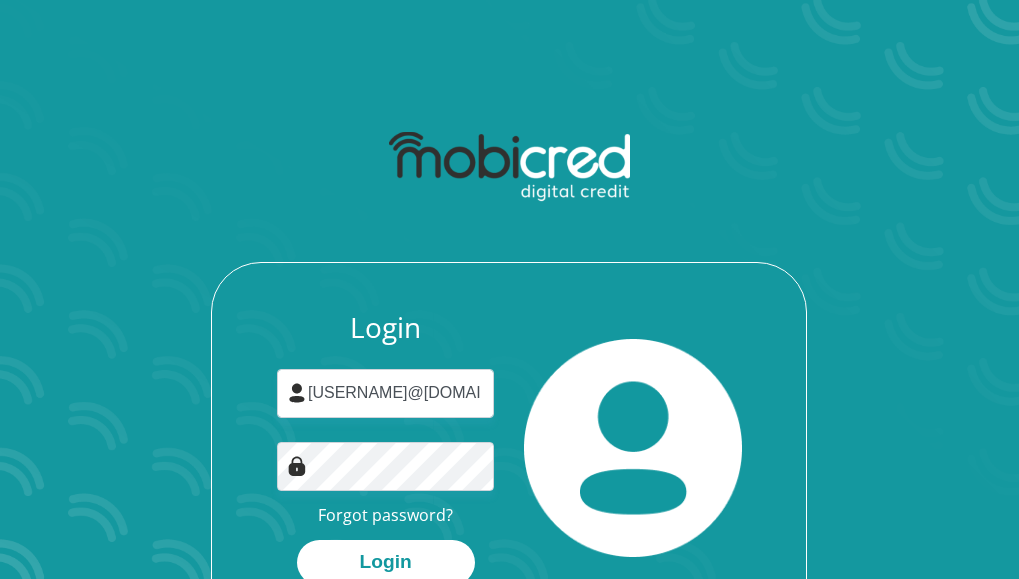 click at bounding box center [297, 466] 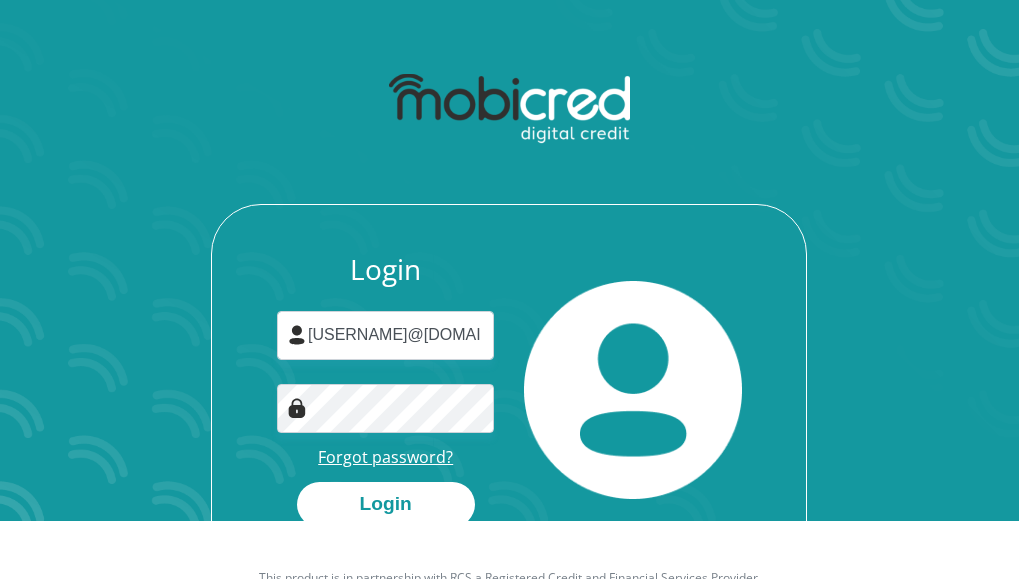 scroll, scrollTop: 100, scrollLeft: 0, axis: vertical 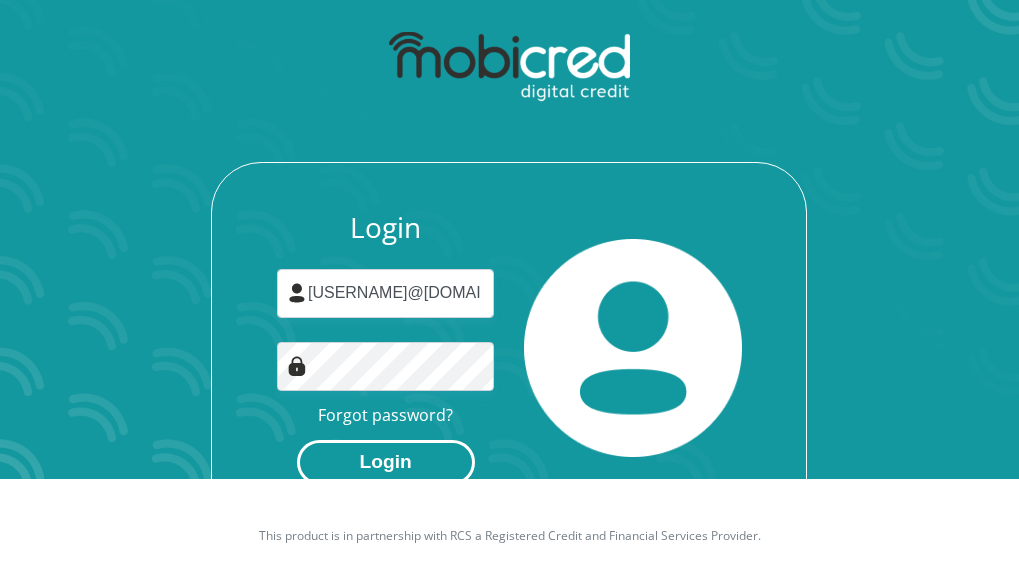 click on "Login" at bounding box center (386, 462) 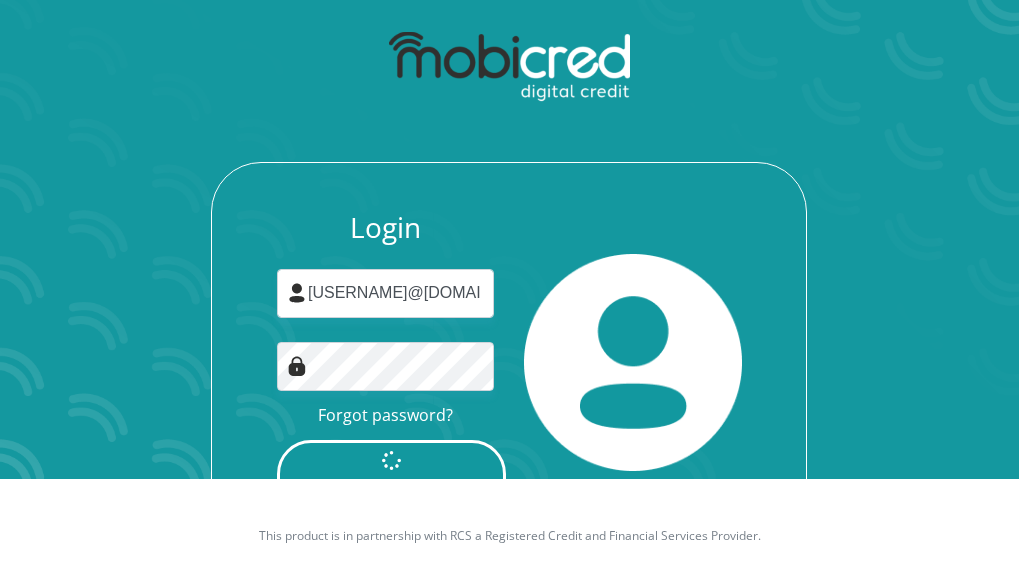 scroll, scrollTop: 0, scrollLeft: 0, axis: both 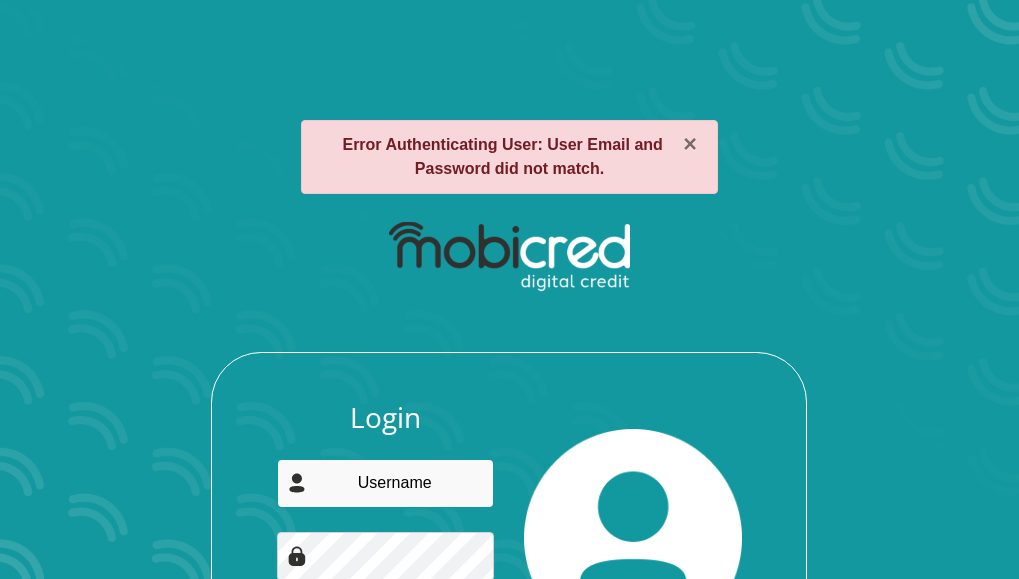 click at bounding box center (385, 483) 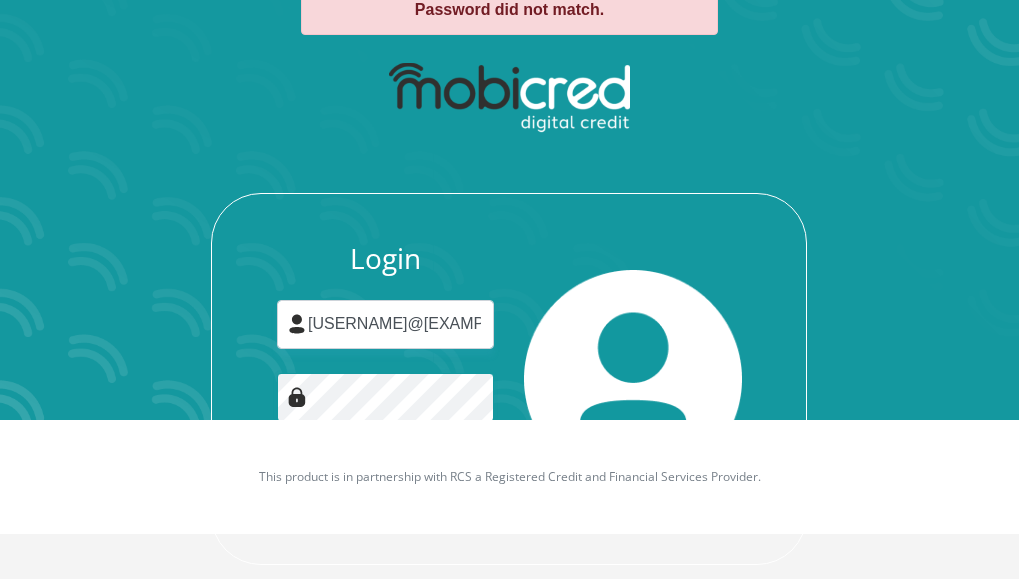 scroll, scrollTop: 192, scrollLeft: 0, axis: vertical 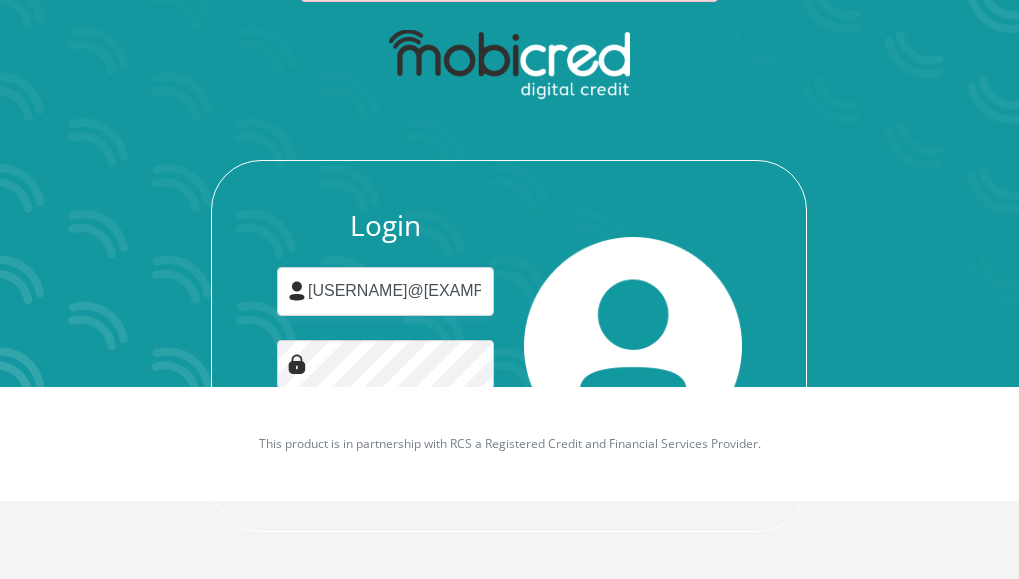 click on "Login
[USERNAME]@[EXAMPLE.COM]
Forgot password?
Login" at bounding box center [510, 275] 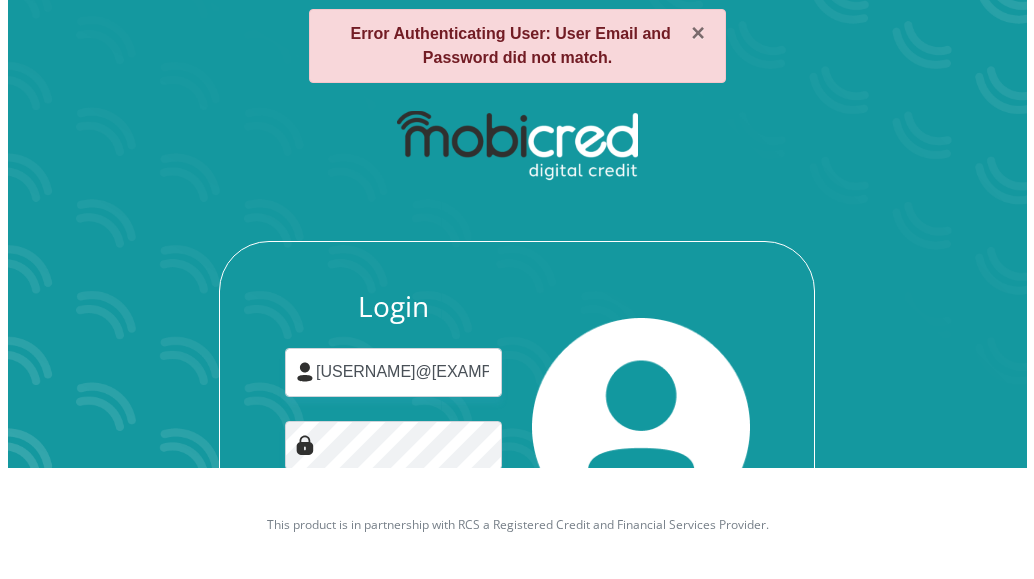 scroll, scrollTop: 0, scrollLeft: 0, axis: both 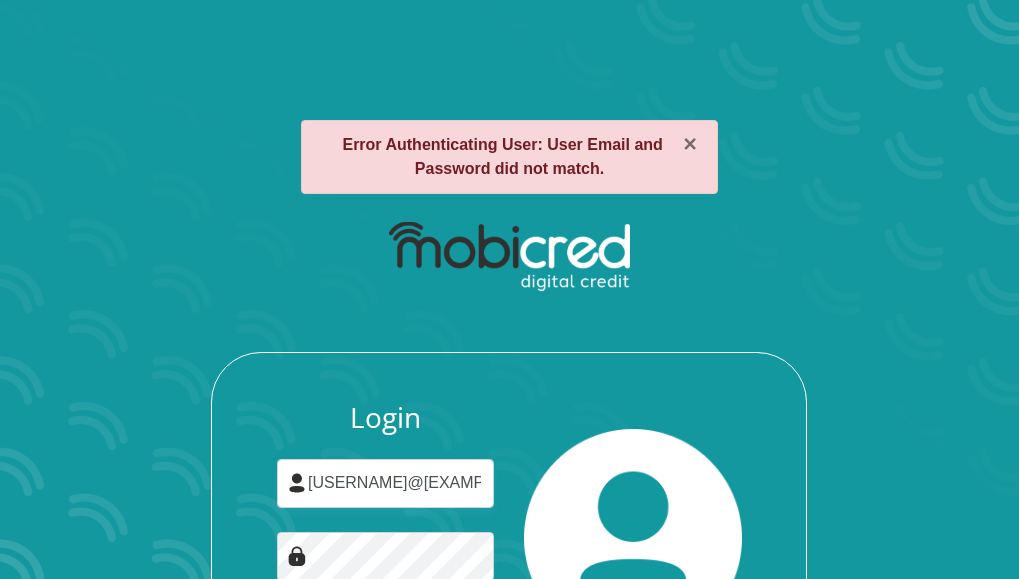 click on "×
Error Authenticating User: User Email and Password did not match." at bounding box center (509, 157) 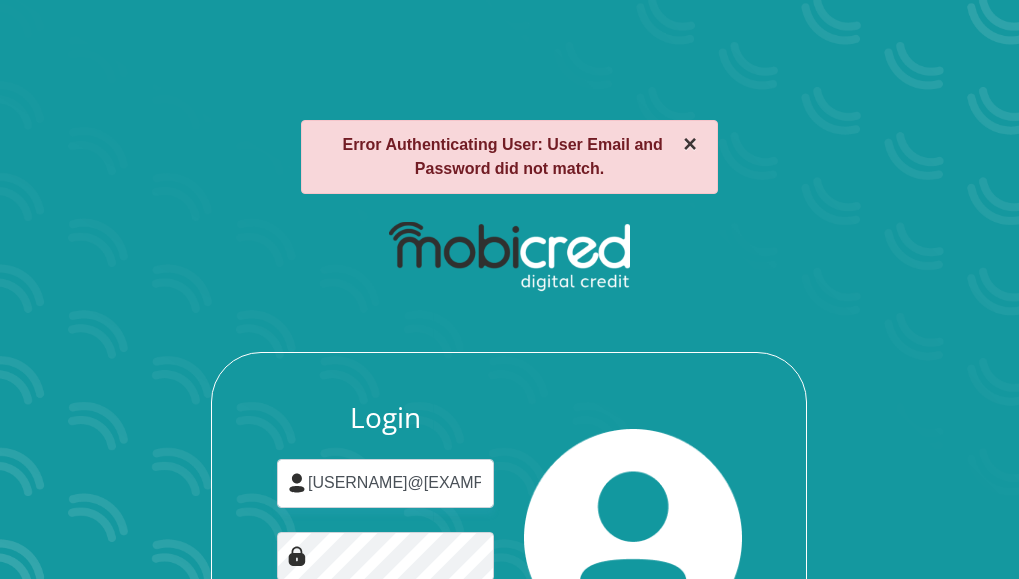 click on "×" at bounding box center [690, 144] 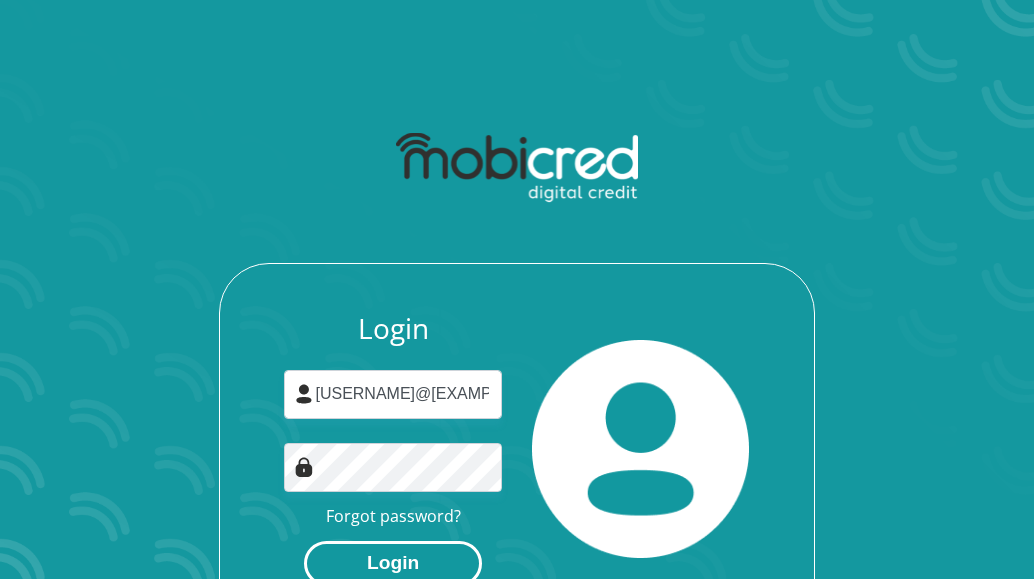 click on "Login" at bounding box center [393, 563] 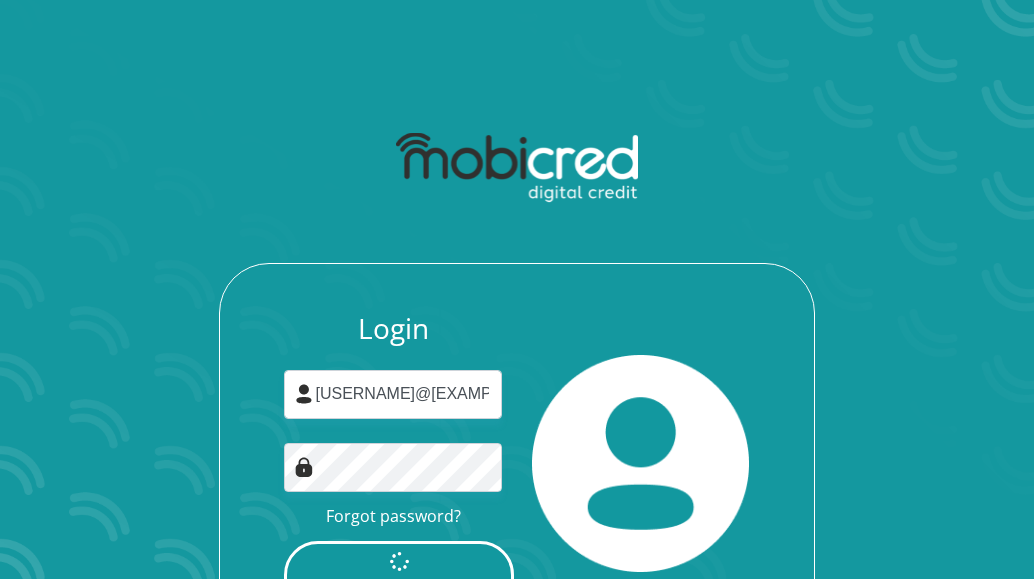 scroll, scrollTop: 0, scrollLeft: 0, axis: both 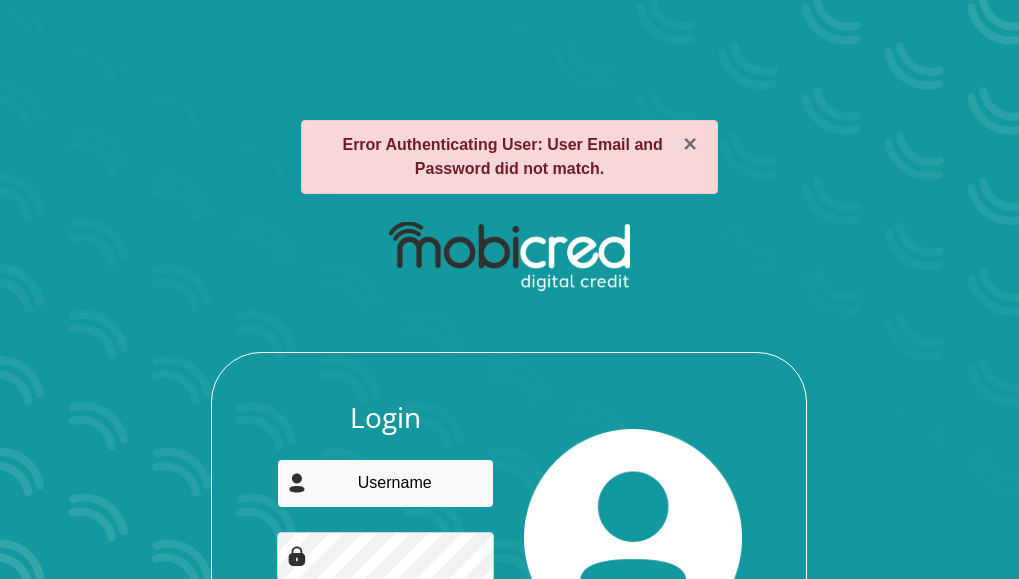 click at bounding box center (385, 483) 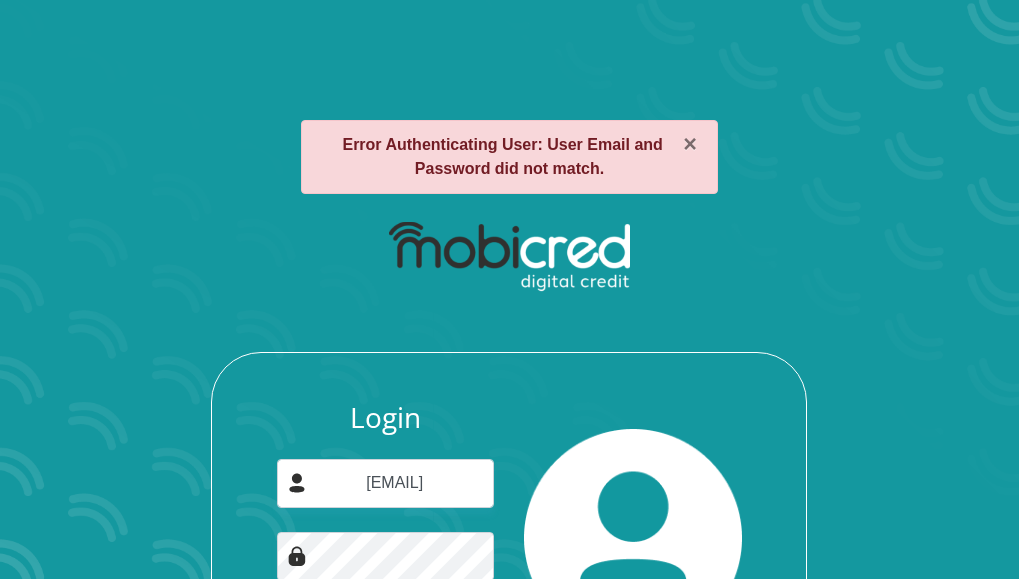 click at bounding box center (297, 556) 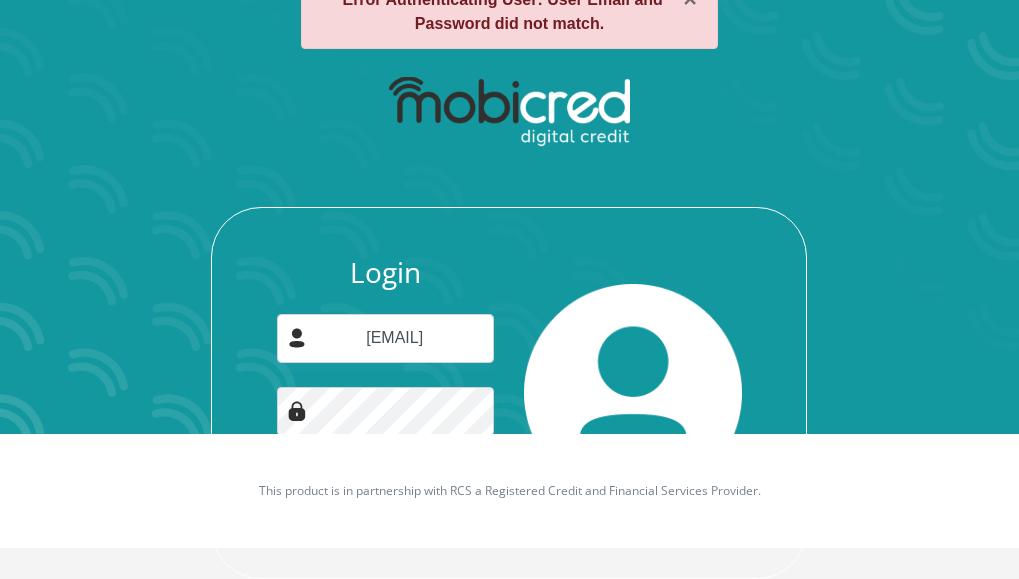 scroll, scrollTop: 192, scrollLeft: 0, axis: vertical 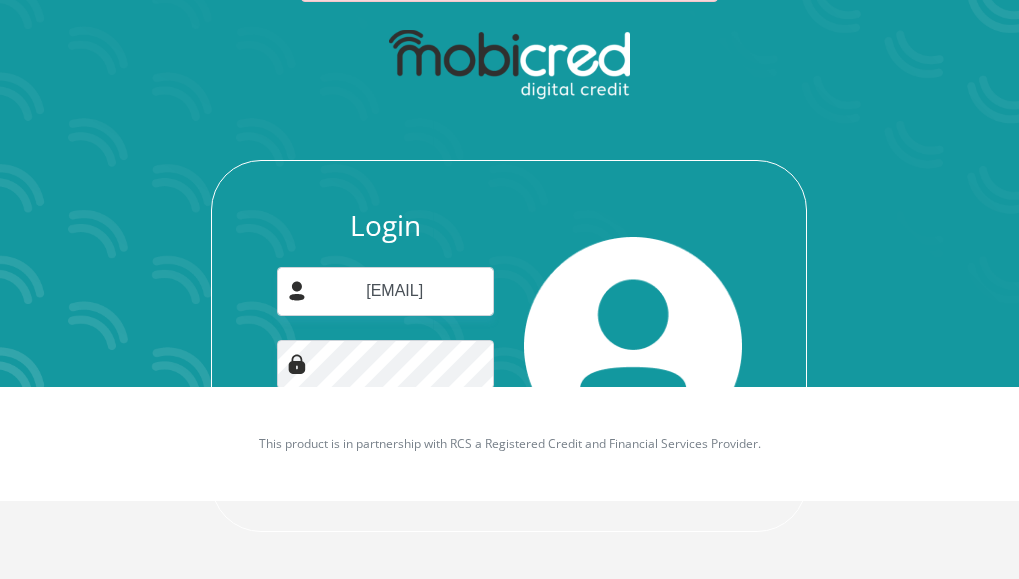 click on "Login
laetitia.boshoff1977@gmail.com
Forgot password?
Login" at bounding box center (510, 275) 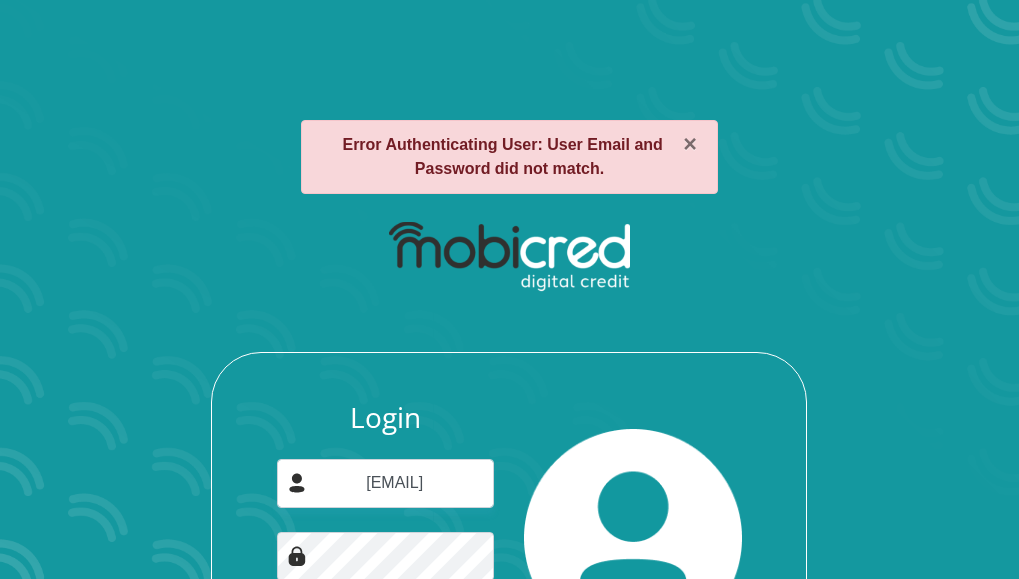 scroll, scrollTop: 100, scrollLeft: 0, axis: vertical 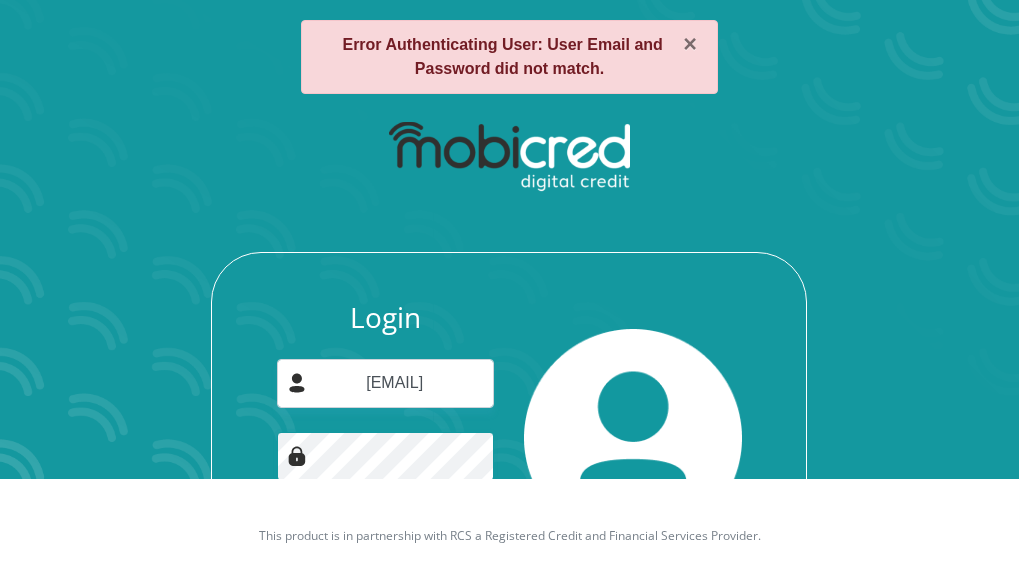 click on "Login" at bounding box center [386, 552] 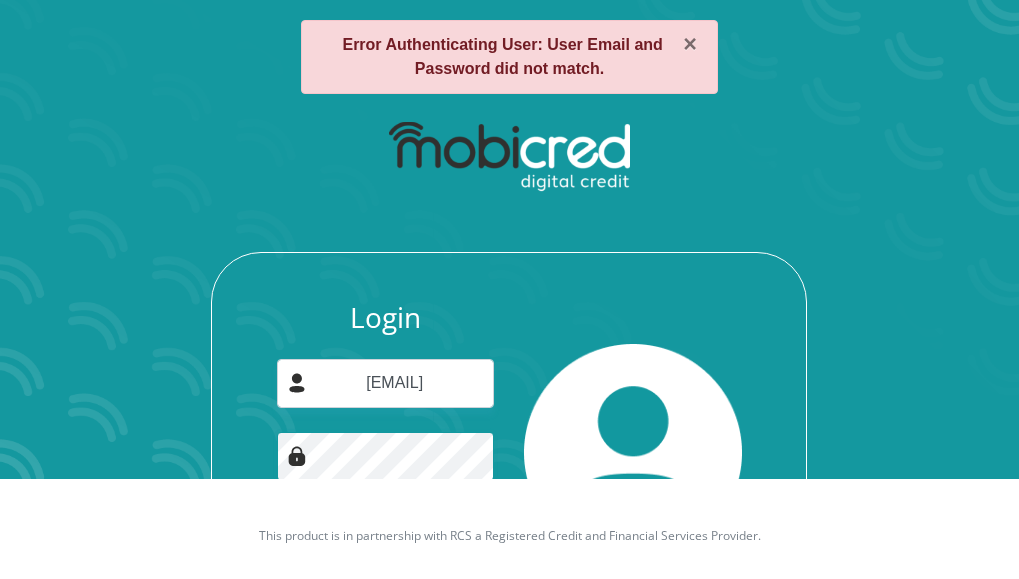 scroll, scrollTop: 0, scrollLeft: 0, axis: both 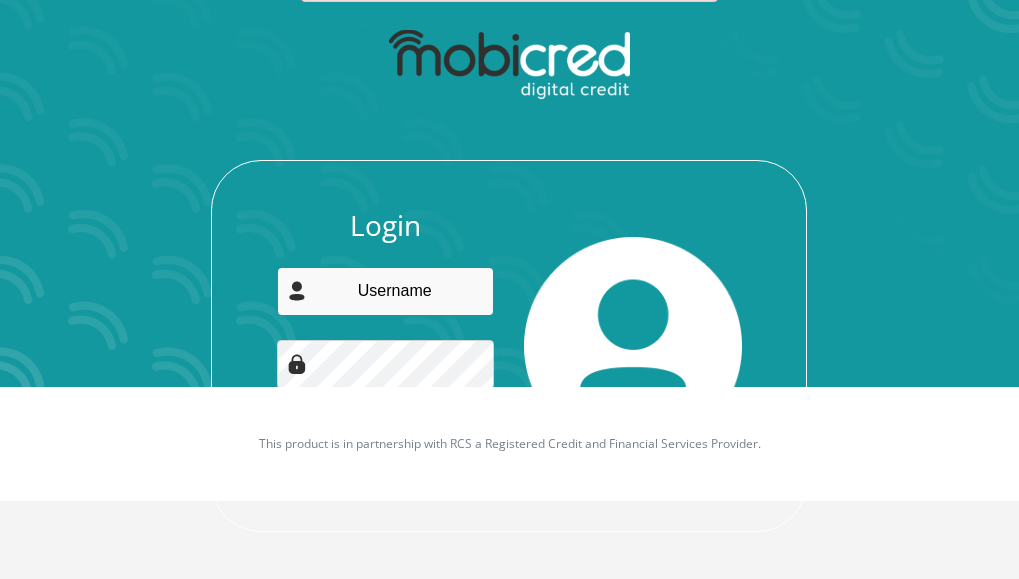 click at bounding box center [385, 291] 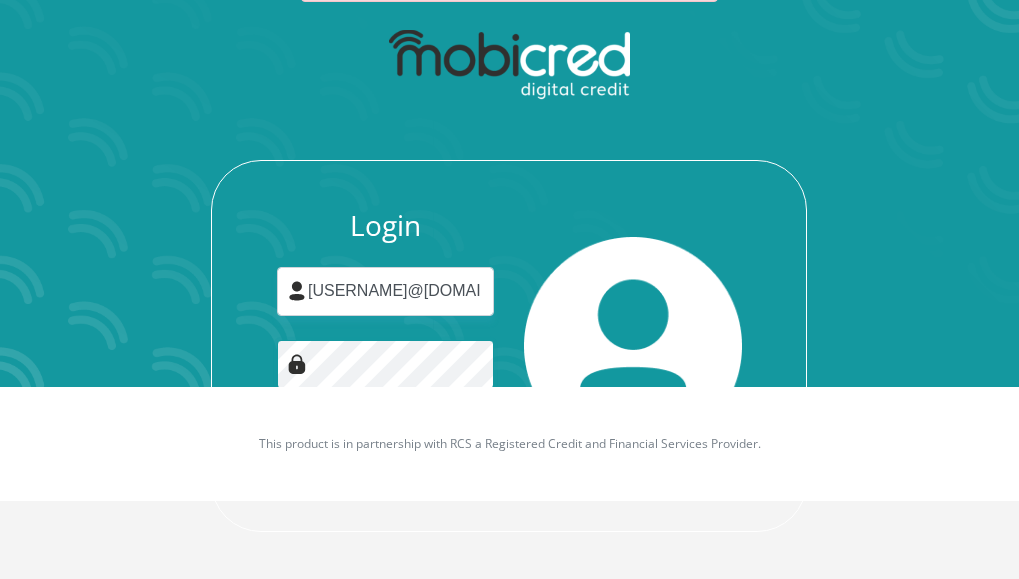 click on "Login" at bounding box center (386, 460) 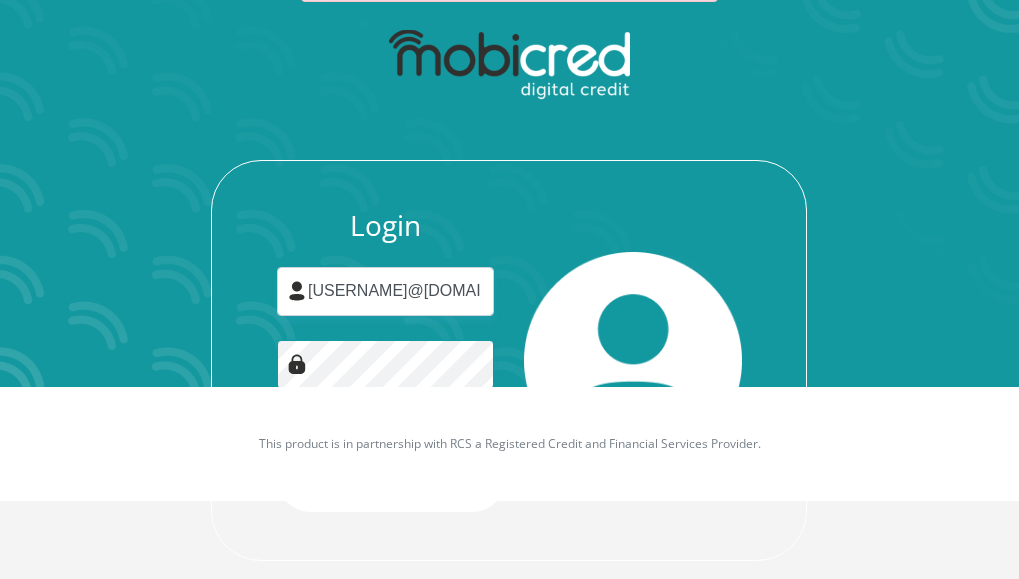 scroll, scrollTop: 0, scrollLeft: 0, axis: both 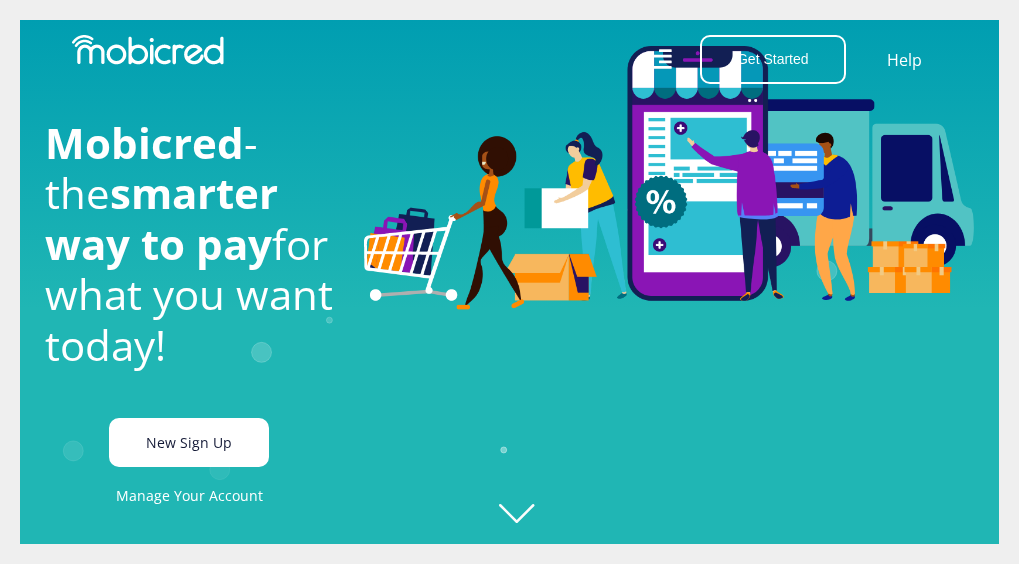 click on "New Sign Up" at bounding box center [189, 442] 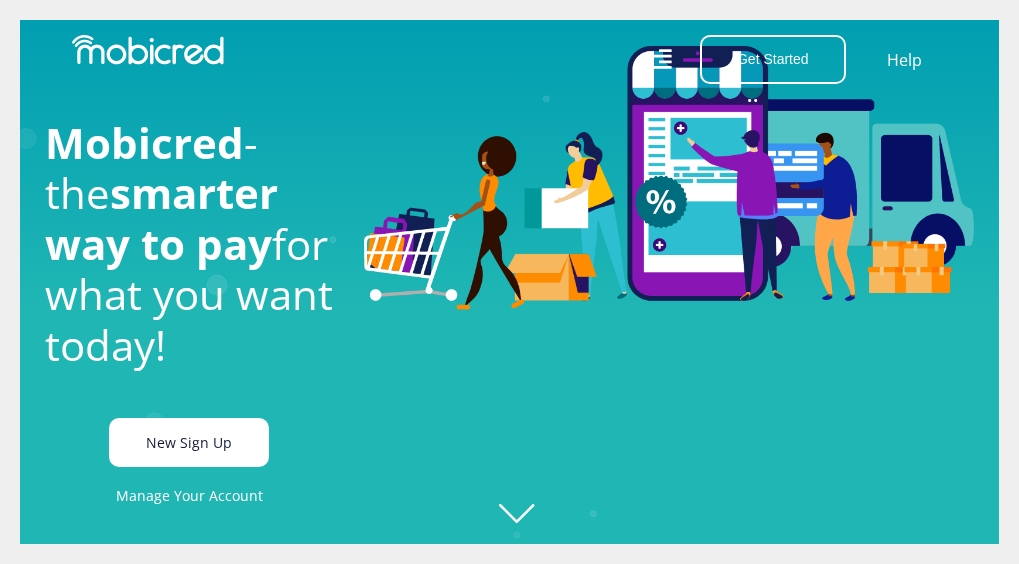 scroll, scrollTop: 0, scrollLeft: 2069, axis: horizontal 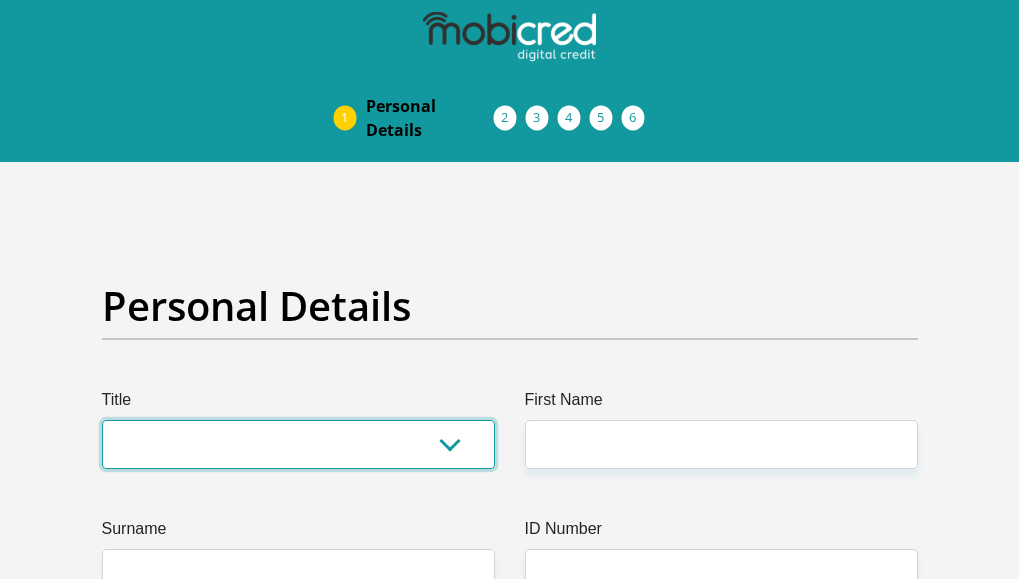 click on "Mr
Ms
Mrs
Dr
Other" at bounding box center [298, 444] 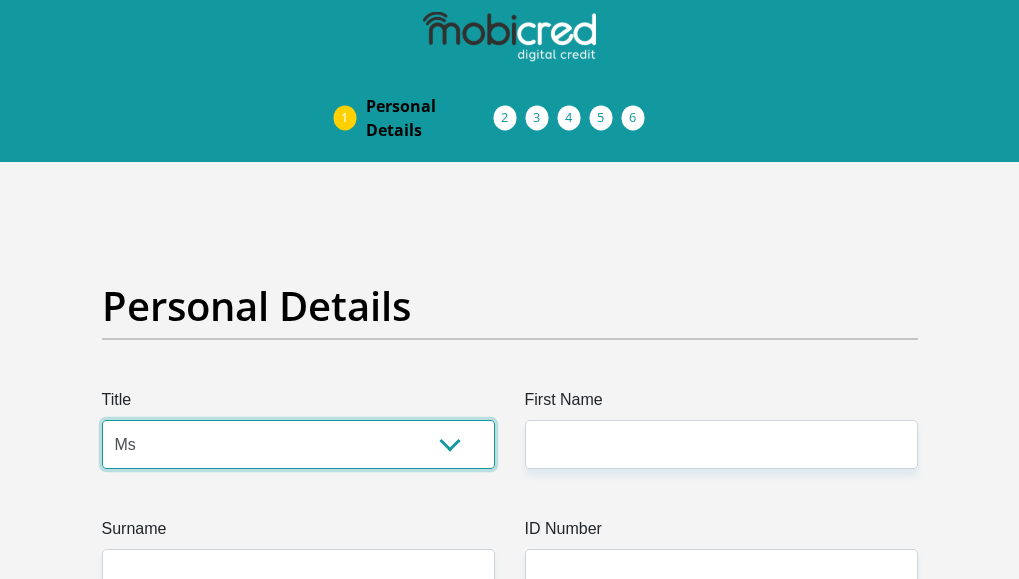 click on "Mr
Ms
Mrs
Dr
Other" at bounding box center (298, 444) 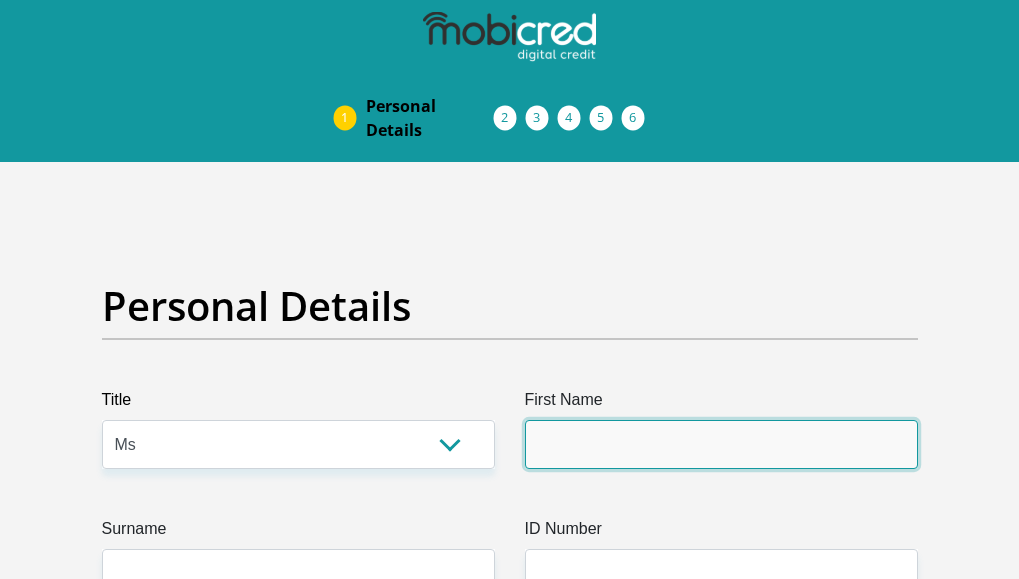 click on "First Name" at bounding box center [721, 444] 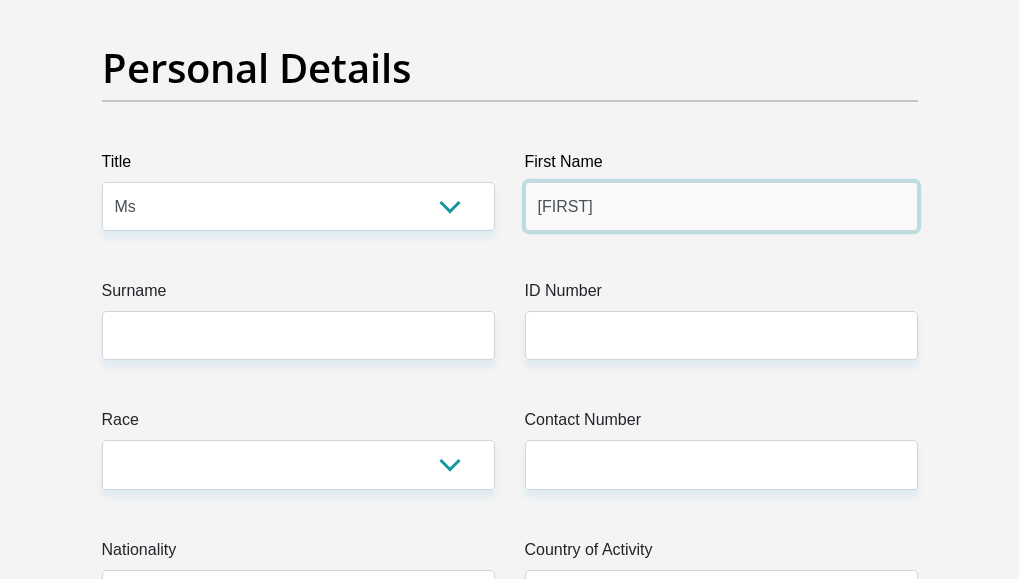 scroll, scrollTop: 300, scrollLeft: 0, axis: vertical 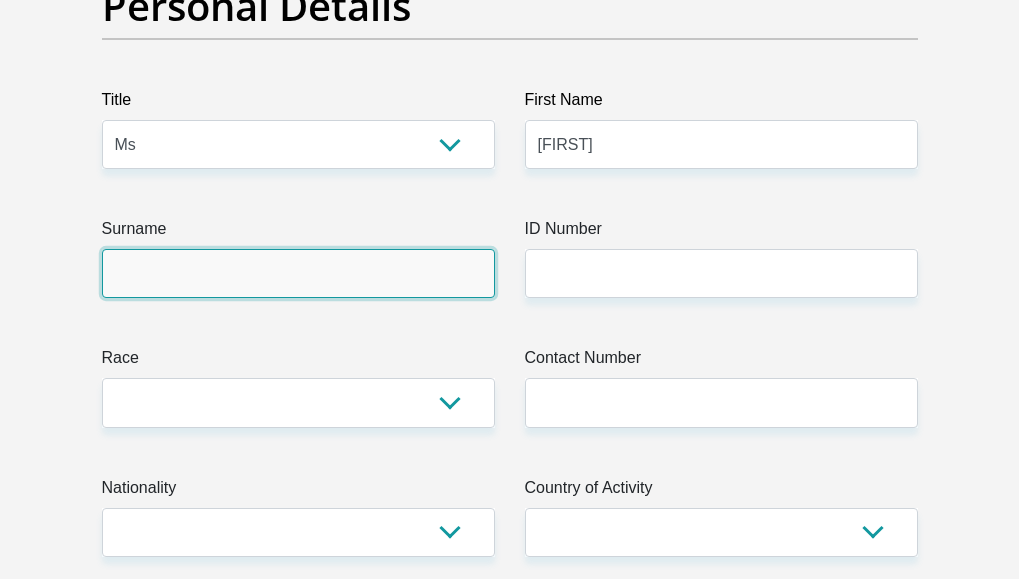 click on "Surname" at bounding box center [298, 273] 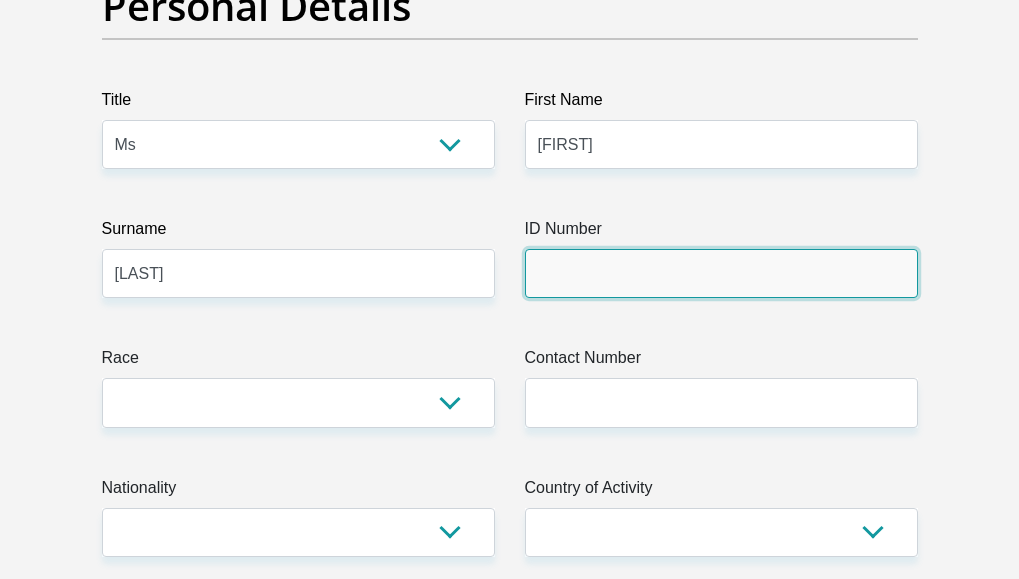 click on "ID Number" at bounding box center [721, 273] 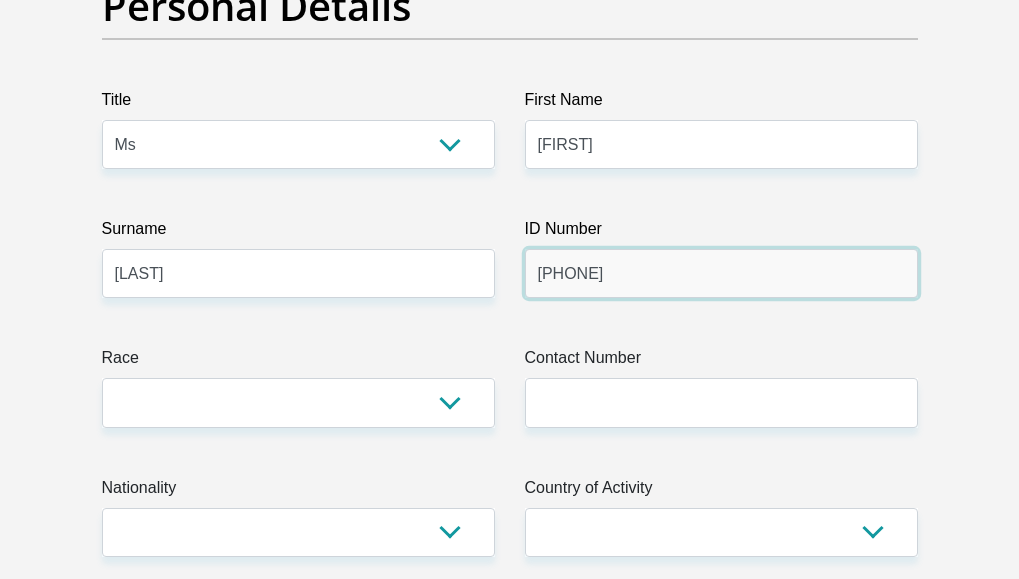 click on "6209065084080" at bounding box center [721, 273] 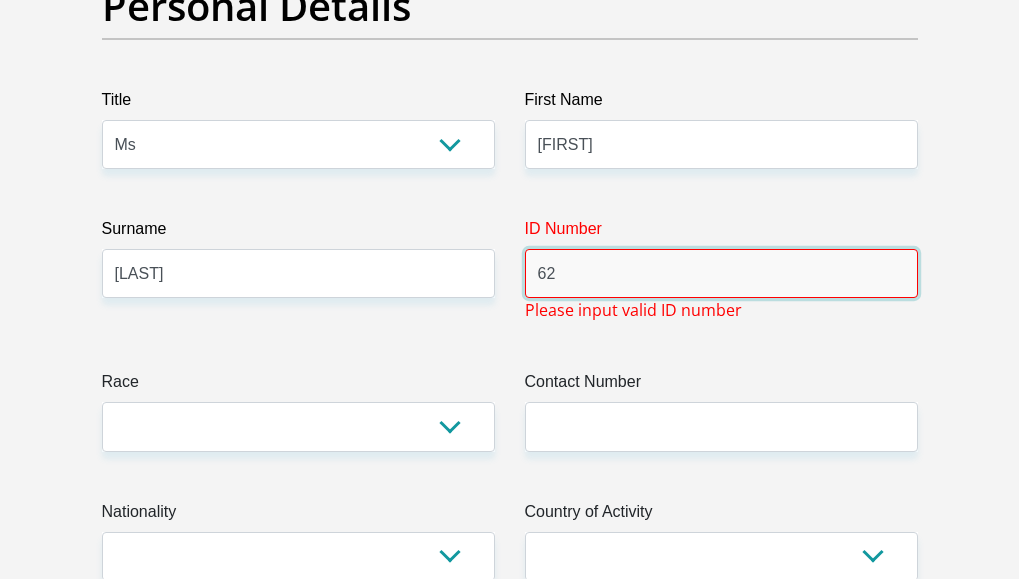 type on "6" 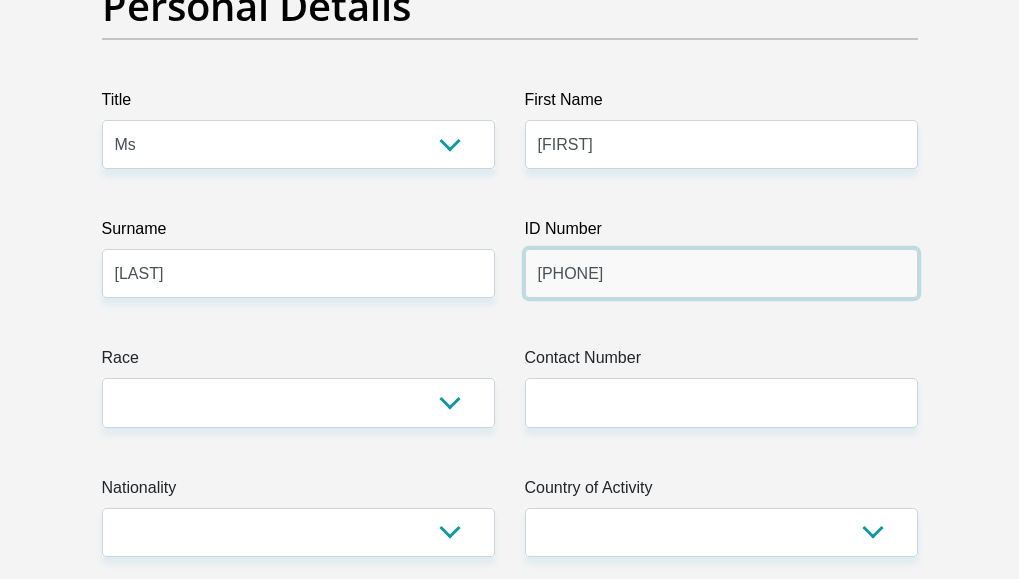 type on "8210070055082" 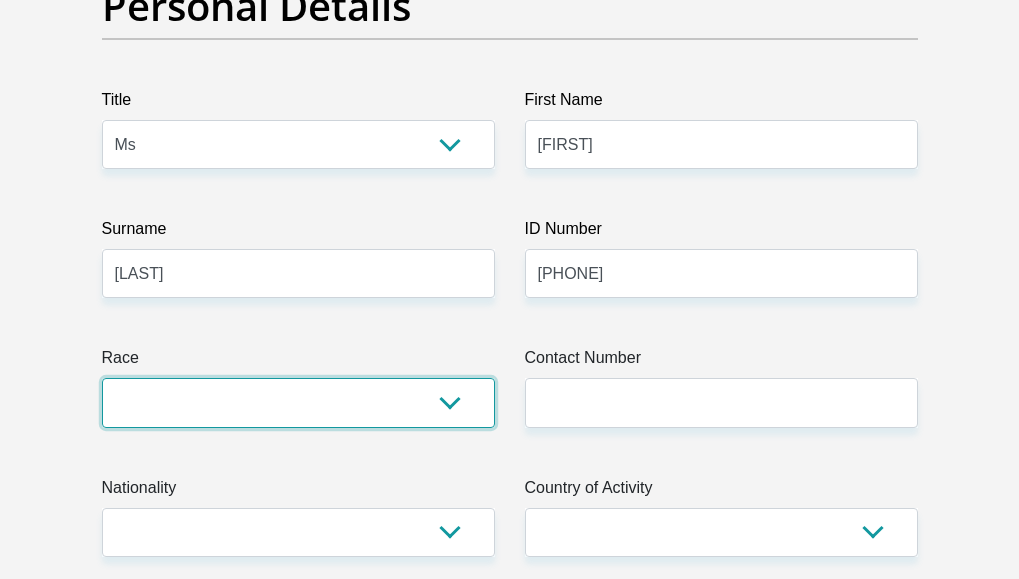 click on "Black
Coloured
Indian
White
Other" at bounding box center (298, 402) 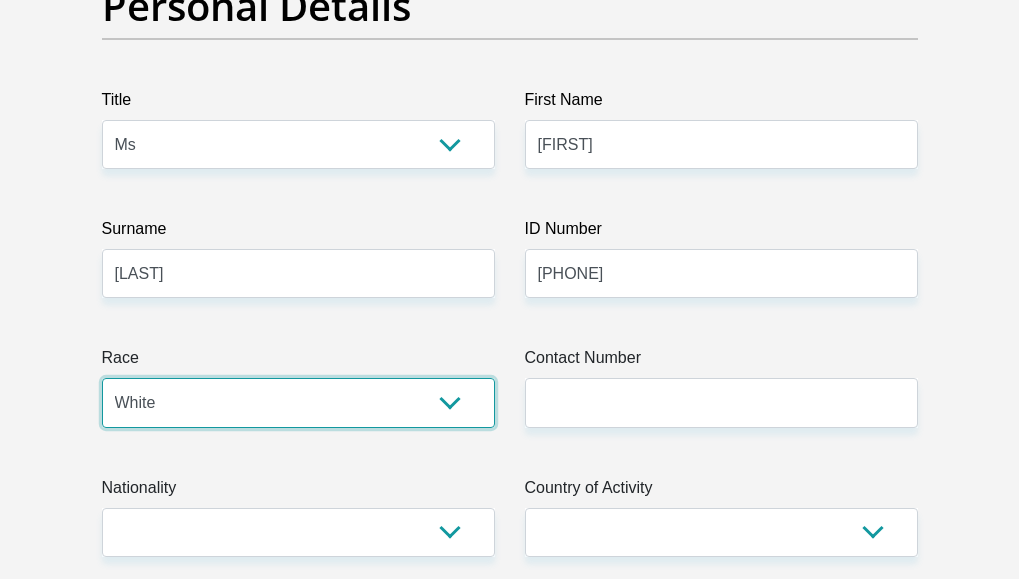 click on "Black
Coloured
Indian
White
Other" at bounding box center [298, 402] 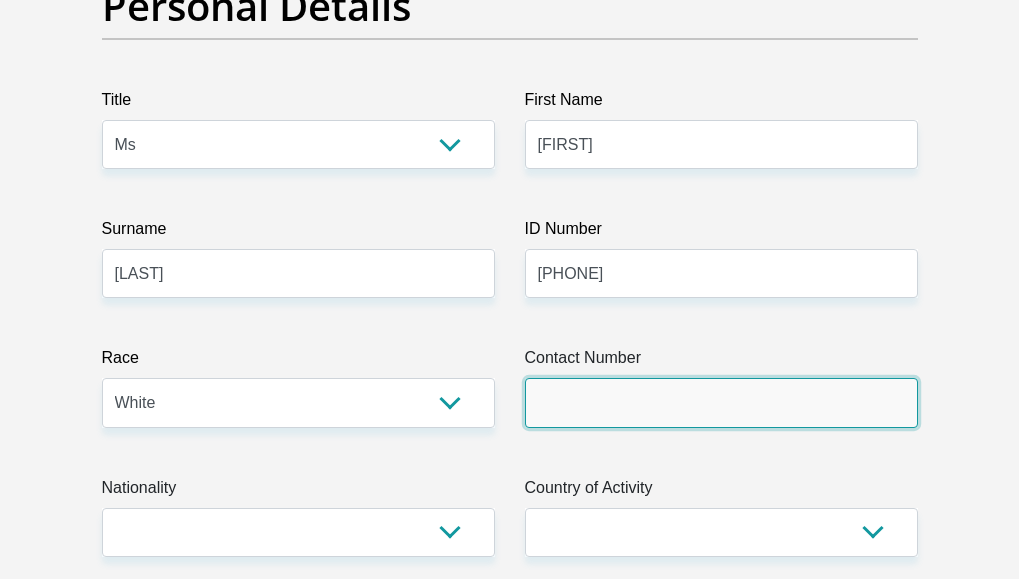 click on "Contact Number" at bounding box center (721, 402) 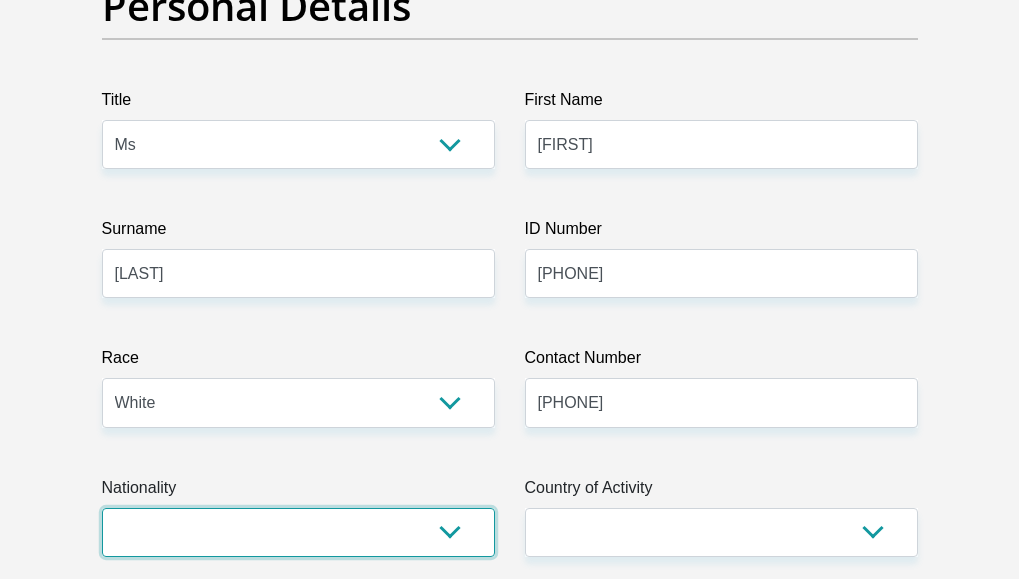 click on "South Africa
Afghanistan
Aland Islands
Albania
Algeria
America Samoa
American Virgin Islands
Andorra
Angola
Anguilla
Antarctica
Antigua and Barbuda
Argentina
Armenia
Aruba
Ascension Island
Australia
Austria
Azerbaijan
Bahamas
Bahrain
Bangladesh
Barbados
Chad" at bounding box center (298, 532) 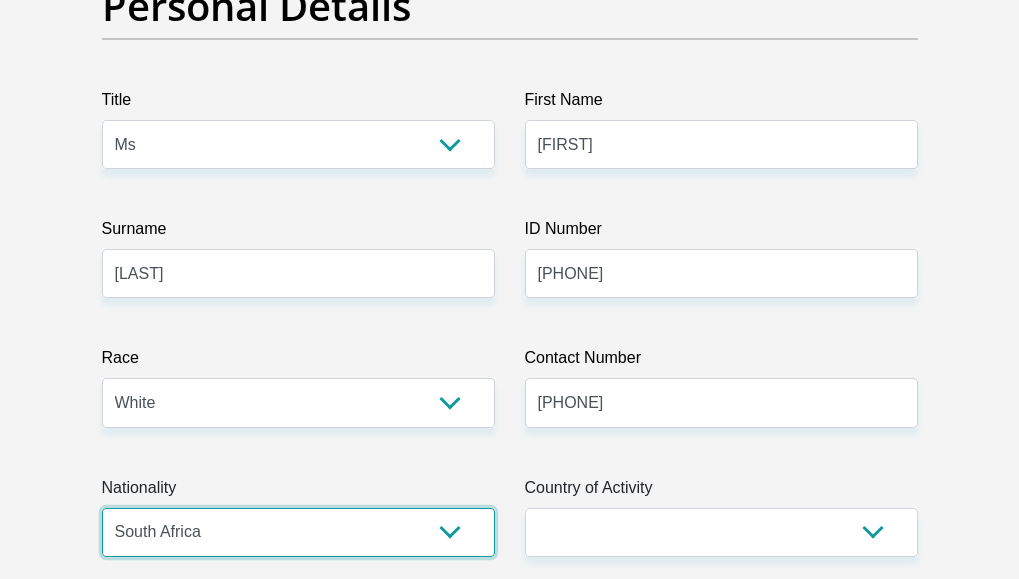 click on "South Africa
Afghanistan
Aland Islands
Albania
Algeria
America Samoa
American Virgin Islands
Andorra
Angola
Anguilla
Antarctica
Antigua and Barbuda
Argentina
Armenia
Aruba
Ascension Island
Australia
Austria
Azerbaijan
Bahamas
Bahrain
Bangladesh
Barbados
Chad" at bounding box center [298, 532] 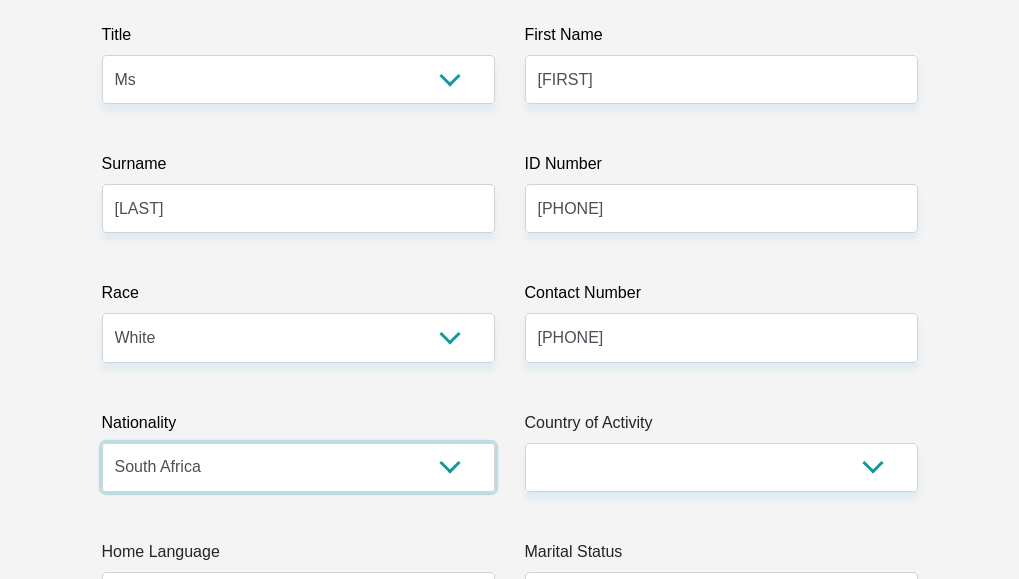 scroll, scrollTop: 400, scrollLeft: 0, axis: vertical 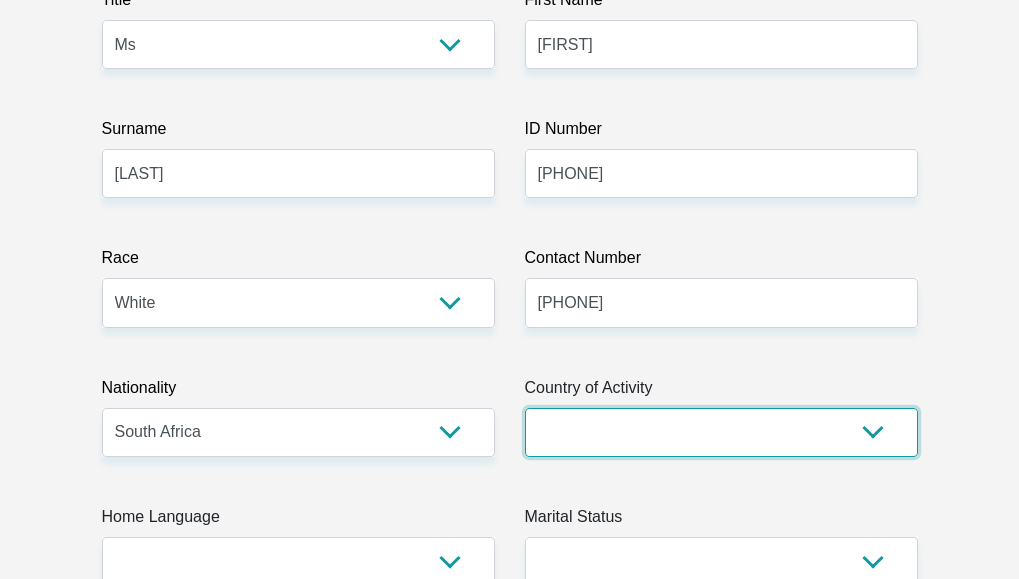 click on "South Africa
Afghanistan
Aland Islands
Albania
Algeria
America Samoa
American Virgin Islands
Andorra
Angola
Anguilla
Antarctica
Antigua and Barbuda
Argentina
Armenia
Aruba
Ascension Island
Australia
Austria
Azerbaijan
Chad" at bounding box center (721, 432) 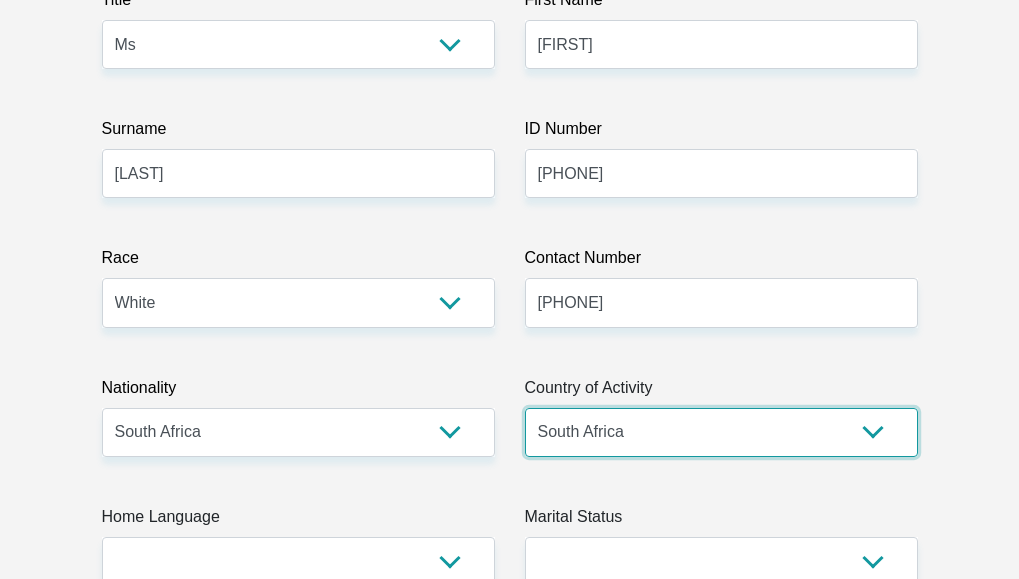 click on "South Africa
Afghanistan
Aland Islands
Albania
Algeria
America Samoa
American Virgin Islands
Andorra
Angola
Anguilla
Antarctica
Antigua and Barbuda
Argentina
Armenia
Aruba
Ascension Island
Australia
Austria
Azerbaijan
Chad" at bounding box center (721, 432) 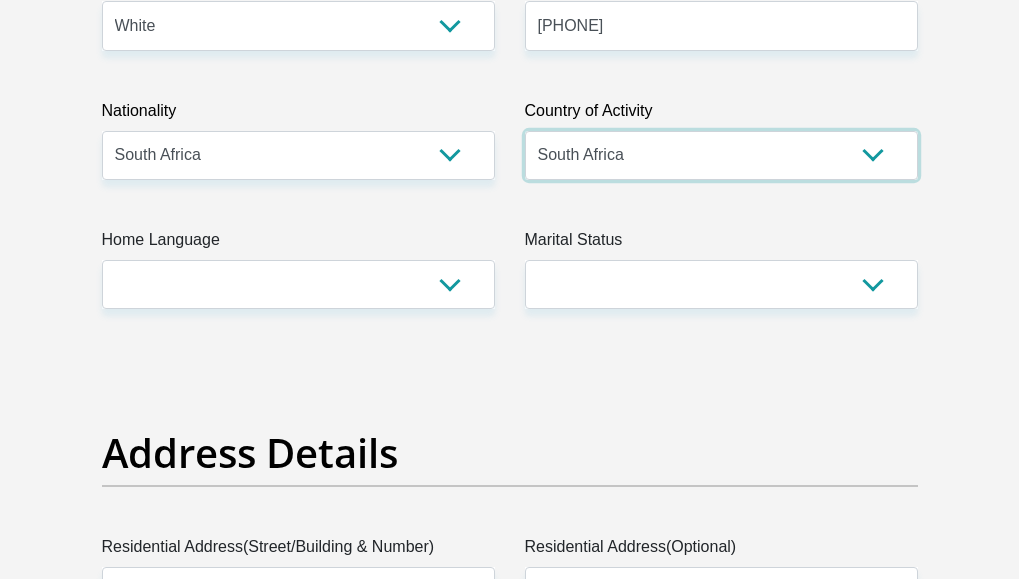 scroll, scrollTop: 700, scrollLeft: 0, axis: vertical 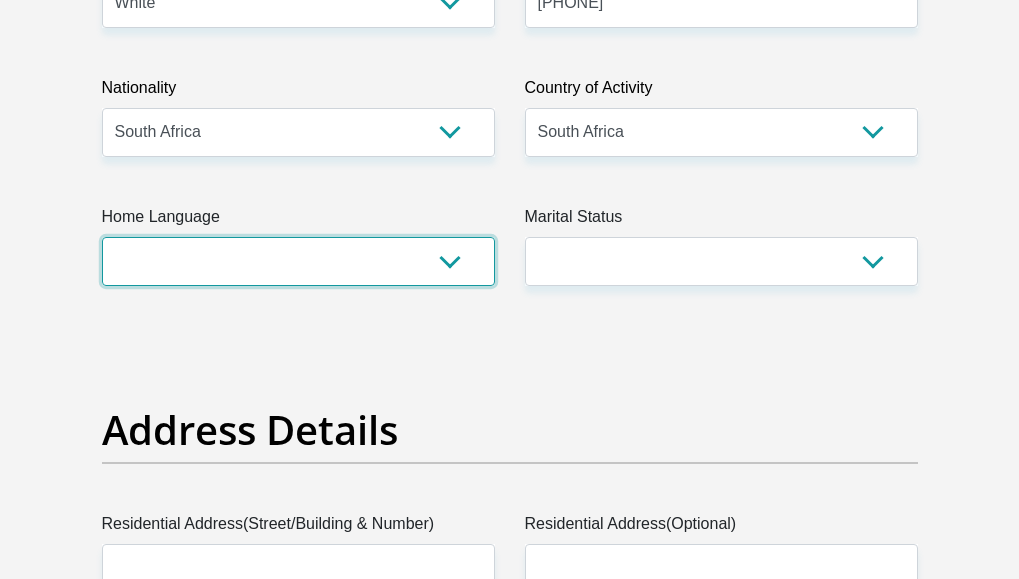 click on "Afrikaans
English
Sepedi
South Ndebele
Southern Sotho
Swati
Tsonga
Tswana
Venda
Xhosa
Zulu
Other" at bounding box center [298, 261] 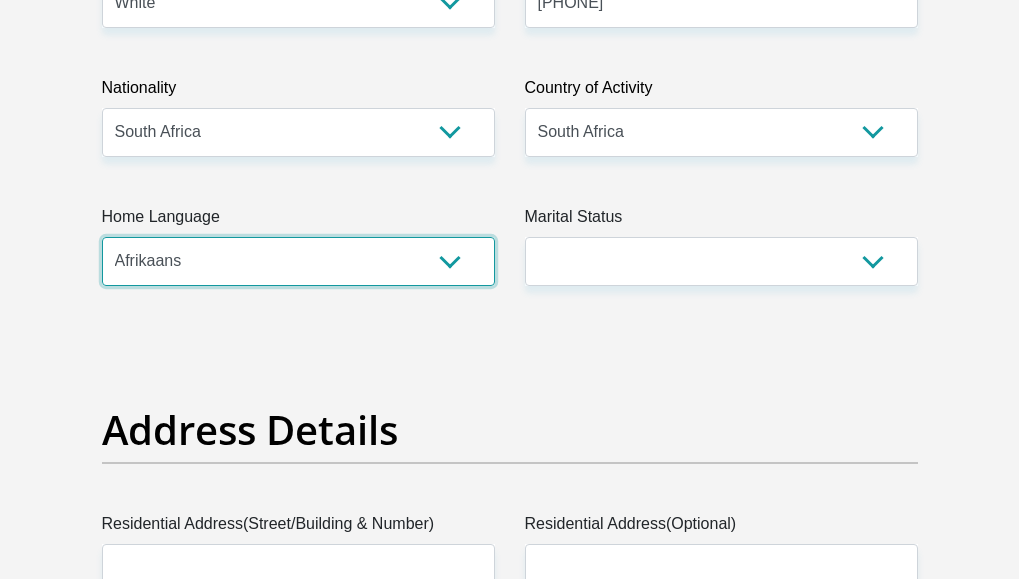 click on "Afrikaans
English
Sepedi
South Ndebele
Southern Sotho
Swati
Tsonga
Tswana
Venda
Xhosa
Zulu
Other" at bounding box center (298, 261) 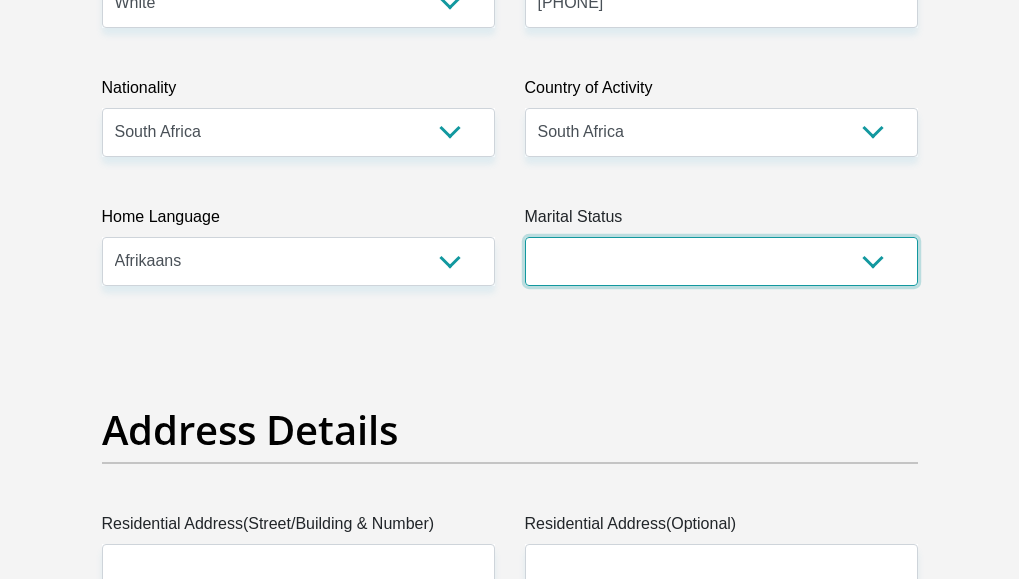 click on "Married ANC
Single
Divorced
Widowed
Married COP or Customary Law" at bounding box center [721, 261] 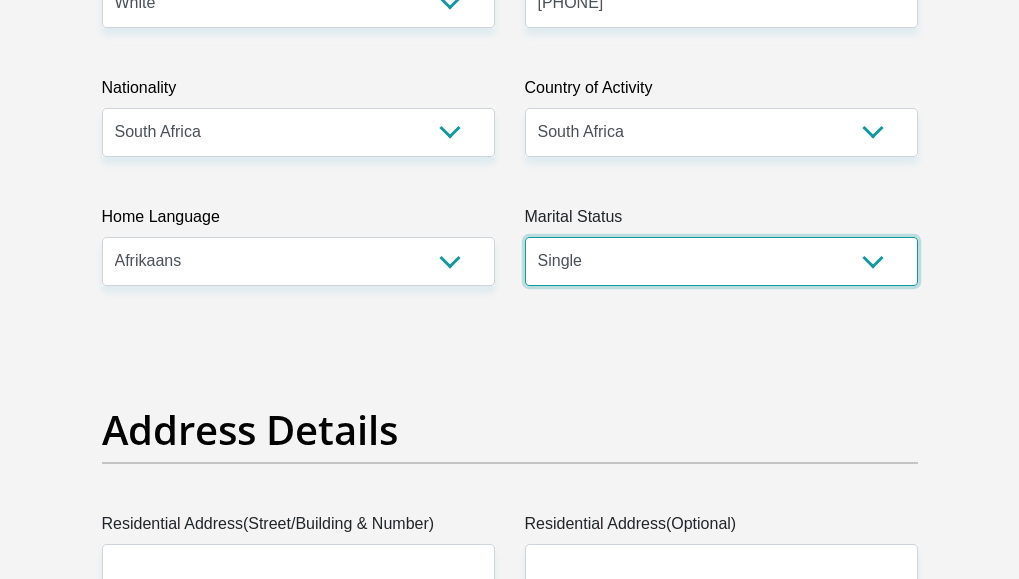 click on "Married ANC
Single
Divorced
Widowed
Married COP or Customary Law" at bounding box center [721, 261] 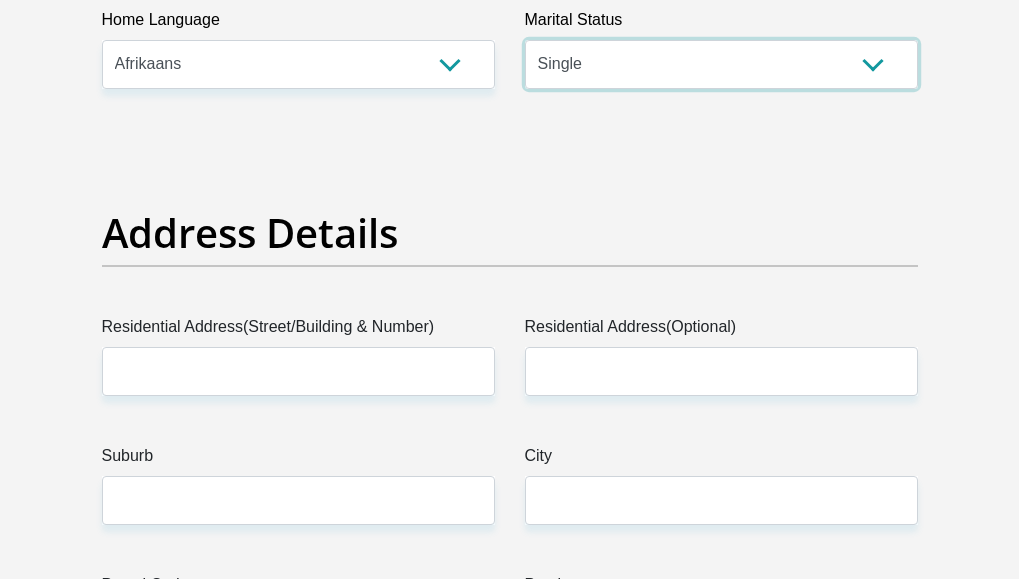 scroll, scrollTop: 900, scrollLeft: 0, axis: vertical 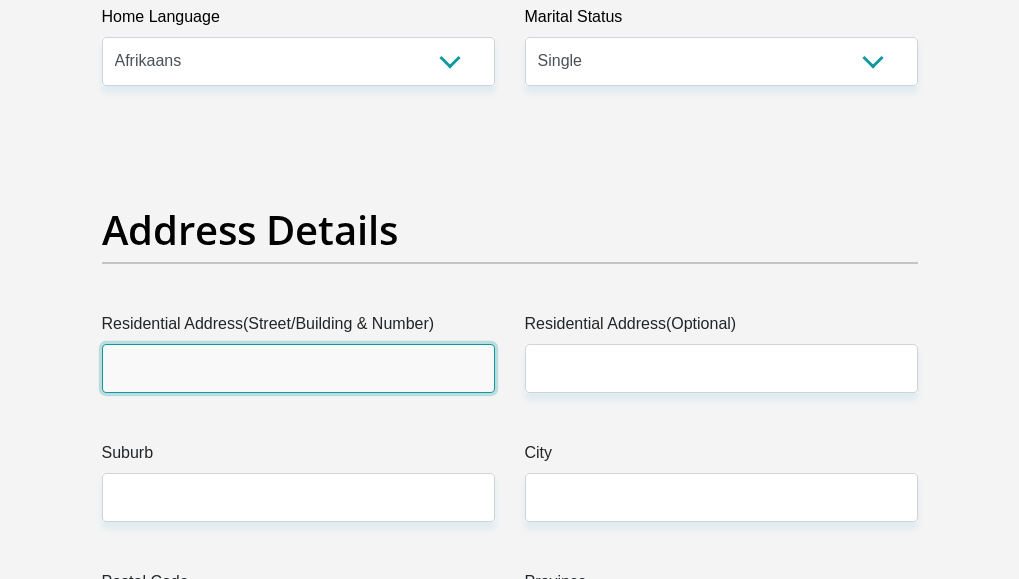 click on "Residential Address(Street/Building & Number)" at bounding box center [298, 368] 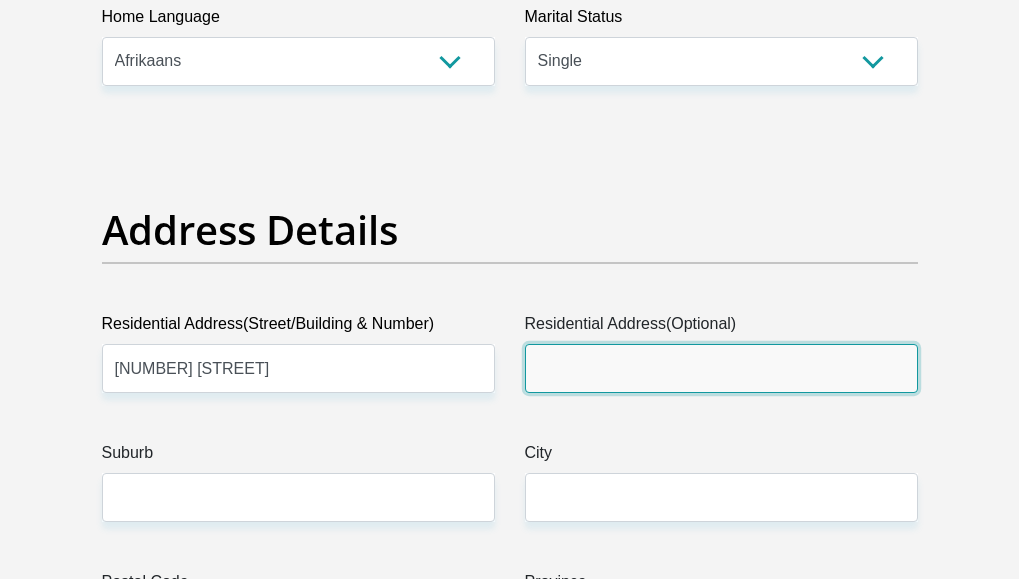 click on "Residential Address(Optional)" at bounding box center [721, 368] 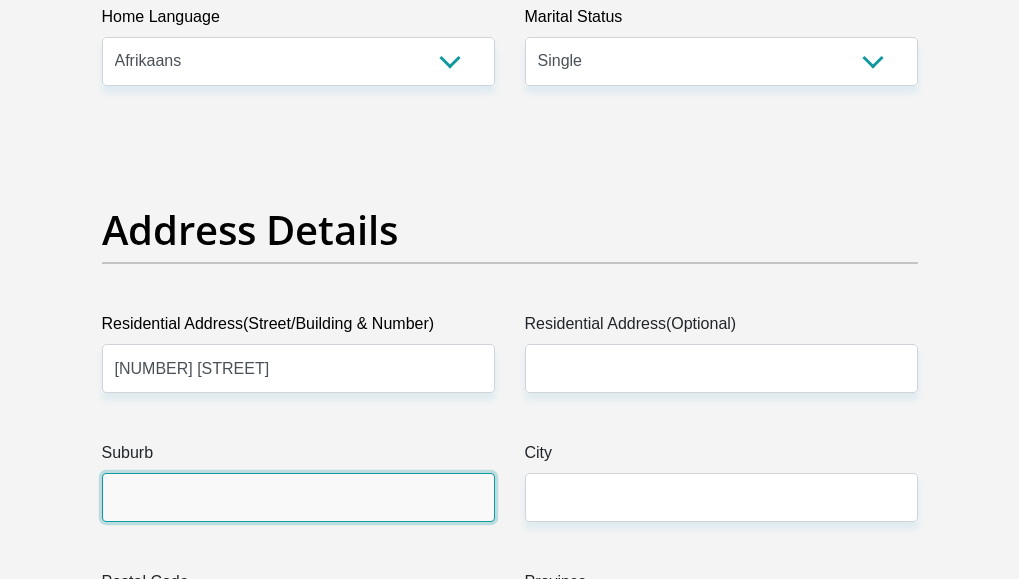 click on "Suburb" at bounding box center (298, 497) 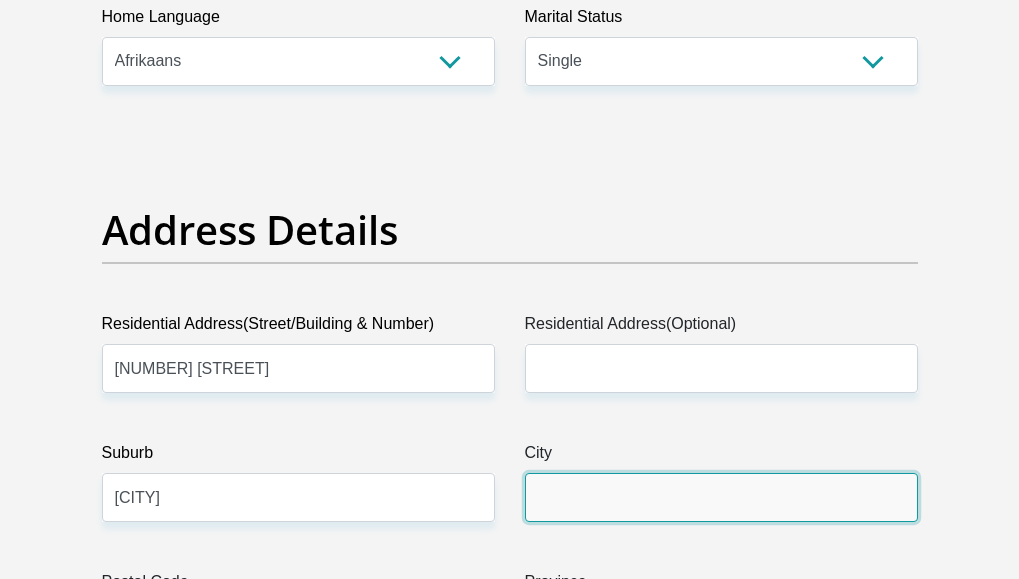click on "City" at bounding box center [721, 497] 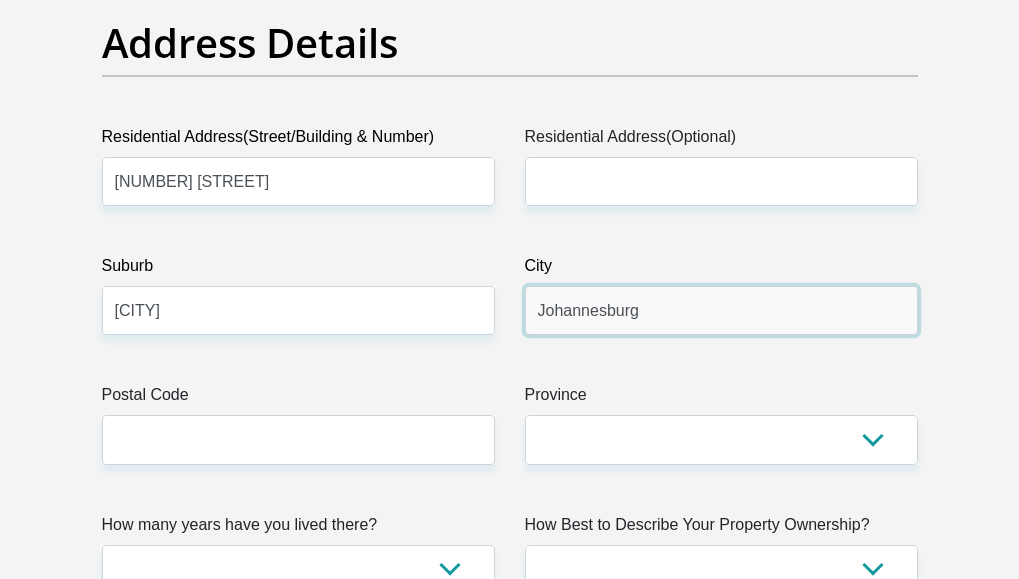scroll, scrollTop: 1100, scrollLeft: 0, axis: vertical 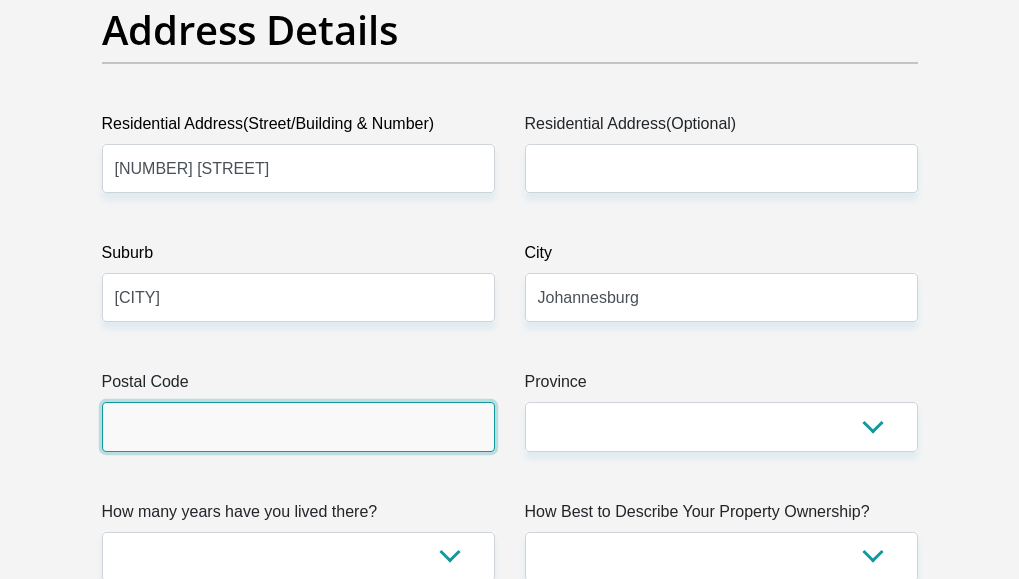 click on "Postal Code" at bounding box center [298, 426] 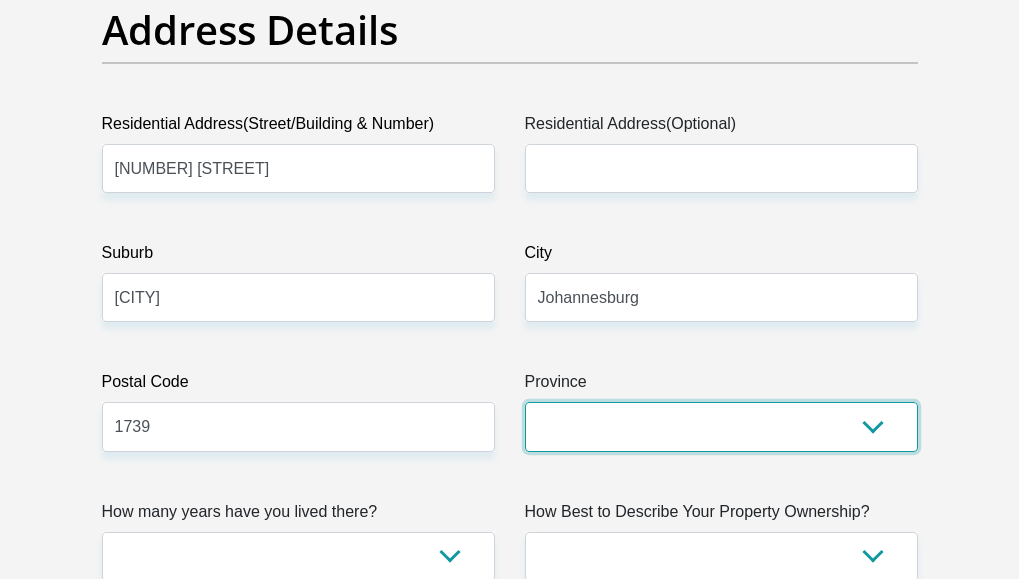 click on "Eastern Cape
Free State
Gauteng
KwaZulu-Natal
Limpopo
Mpumalanga
Northern Cape
North West
Western Cape" at bounding box center [721, 426] 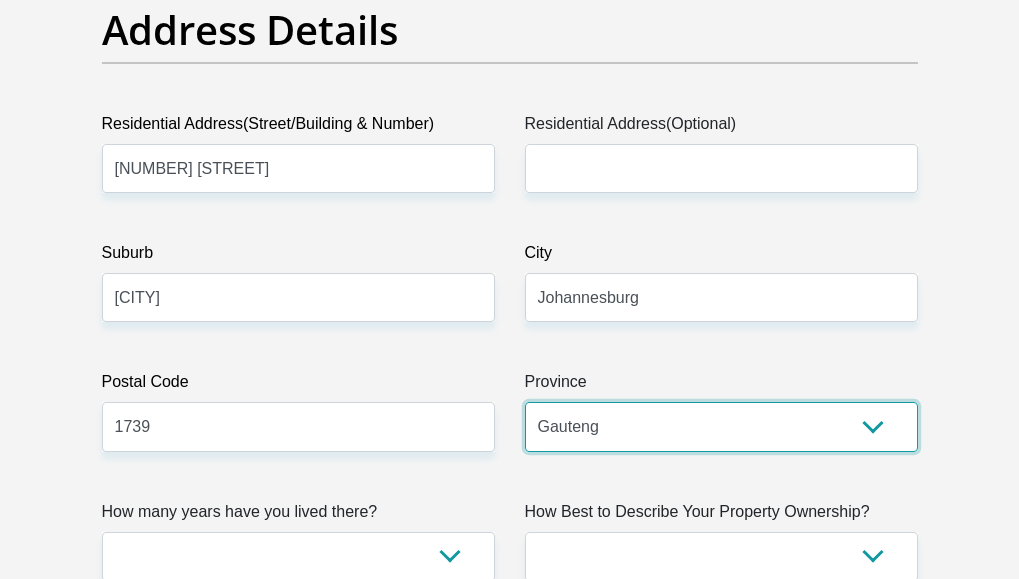 click on "Eastern Cape
Free State
Gauteng
KwaZulu-Natal
Limpopo
Mpumalanga
Northern Cape
North West
Western Cape" at bounding box center [721, 426] 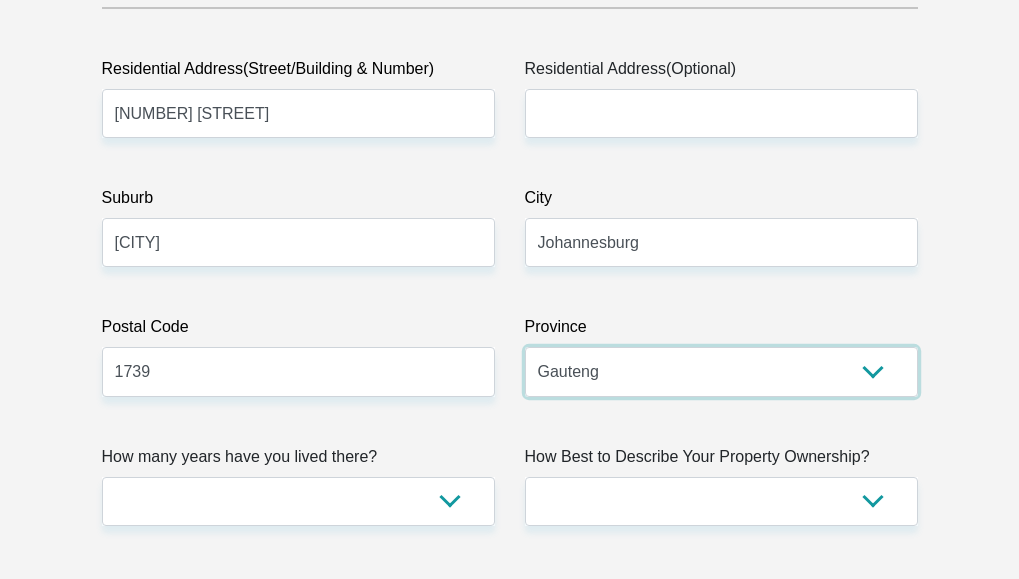 scroll, scrollTop: 1300, scrollLeft: 0, axis: vertical 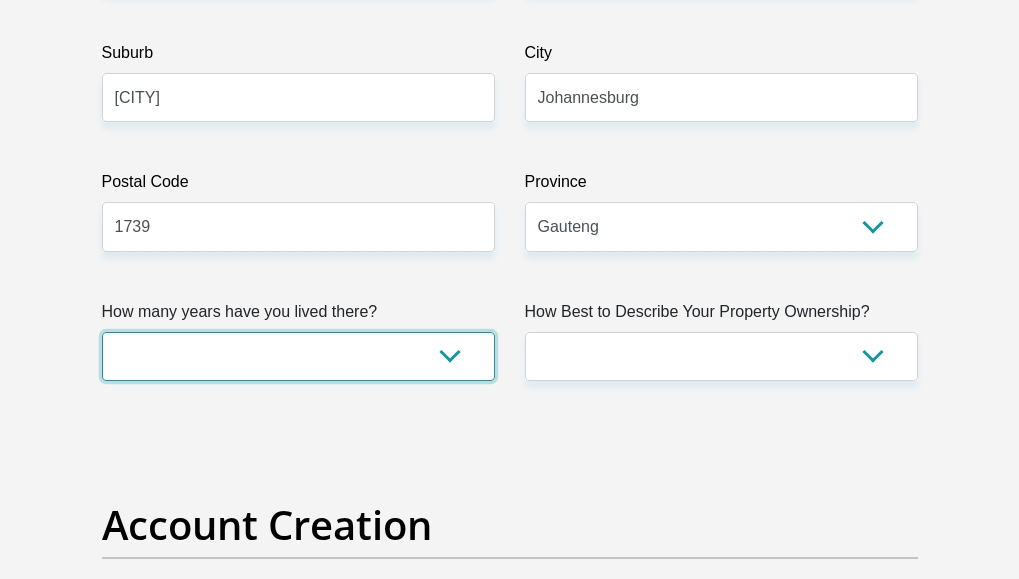click on "less than 1 year
1-3 years
3-5 years
5+ years" at bounding box center (298, 356) 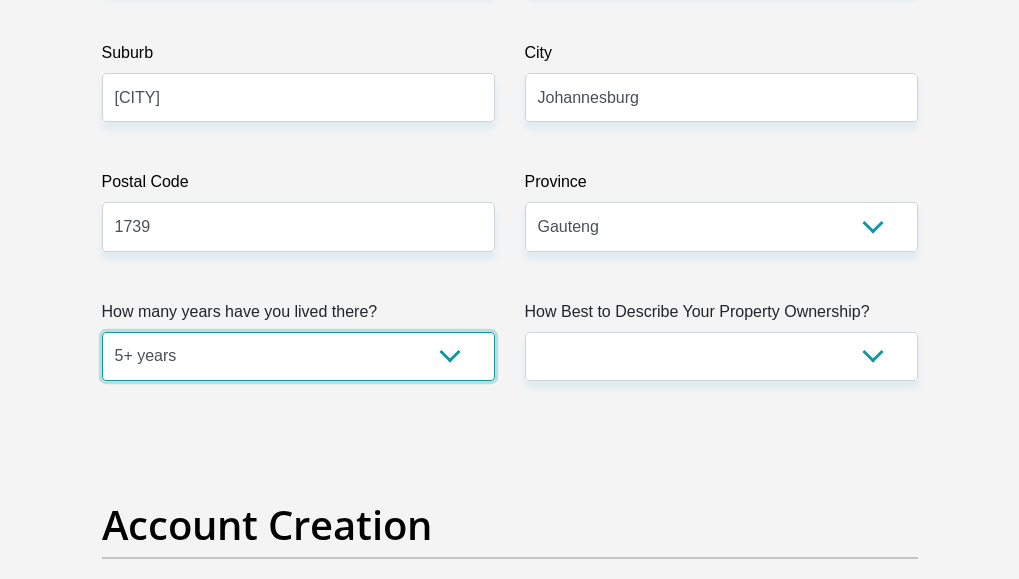 click on "less than 1 year
1-3 years
3-5 years
5+ years" at bounding box center [298, 356] 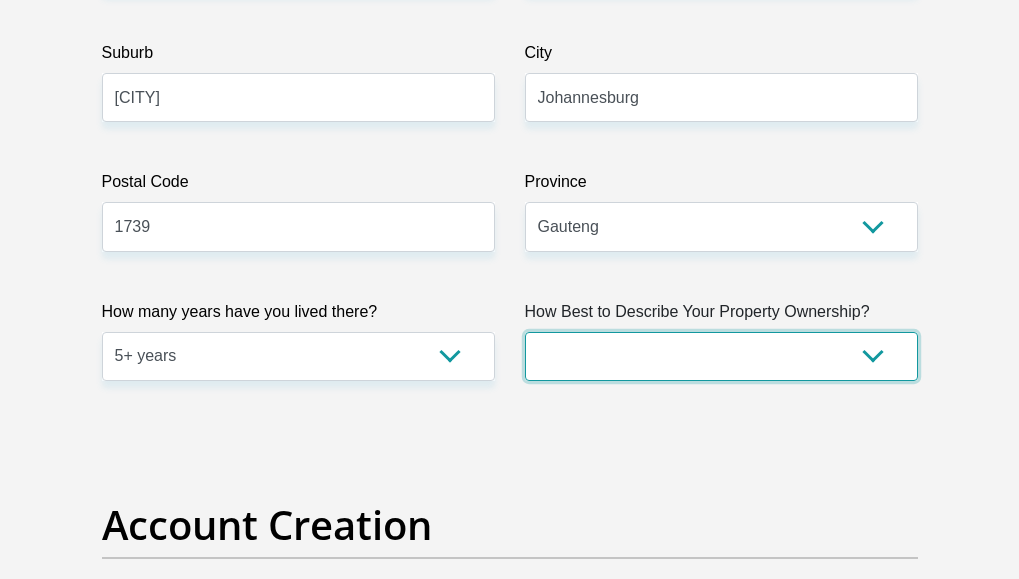 click on "Owned
Rented
Family Owned
Company Dwelling" at bounding box center [721, 356] 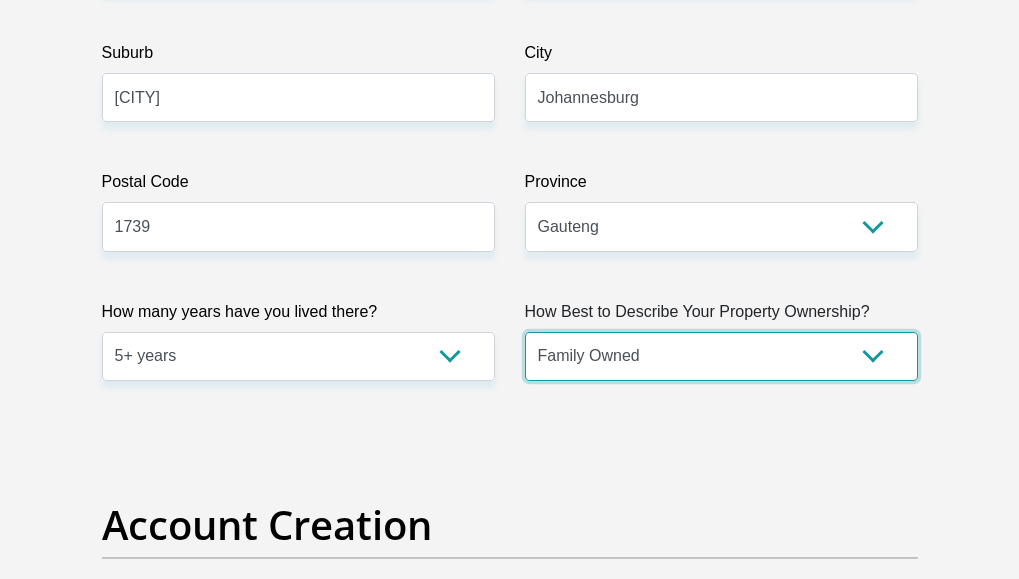click on "Owned
Rented
Family Owned
Company Dwelling" at bounding box center [721, 356] 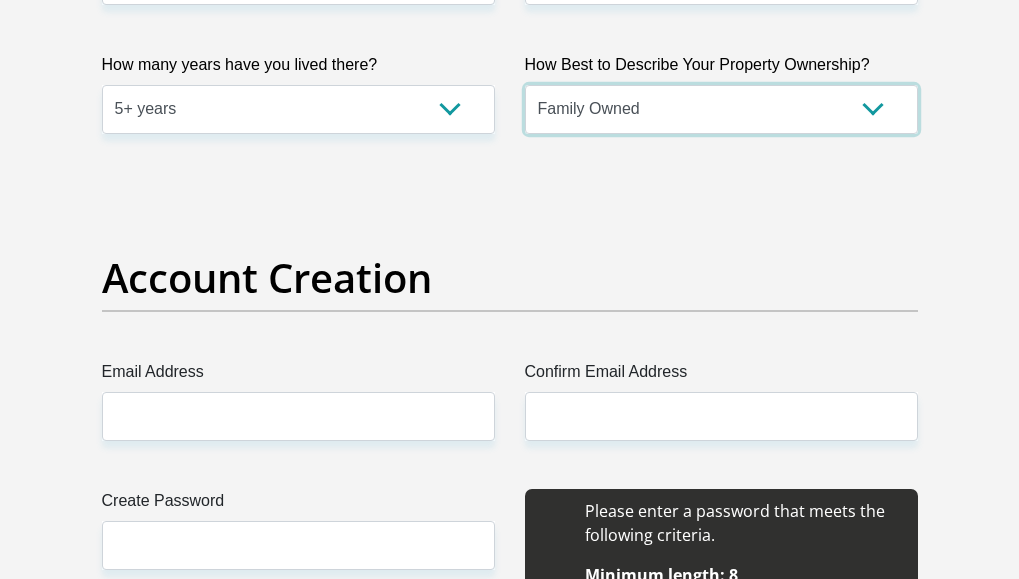 scroll, scrollTop: 1600, scrollLeft: 0, axis: vertical 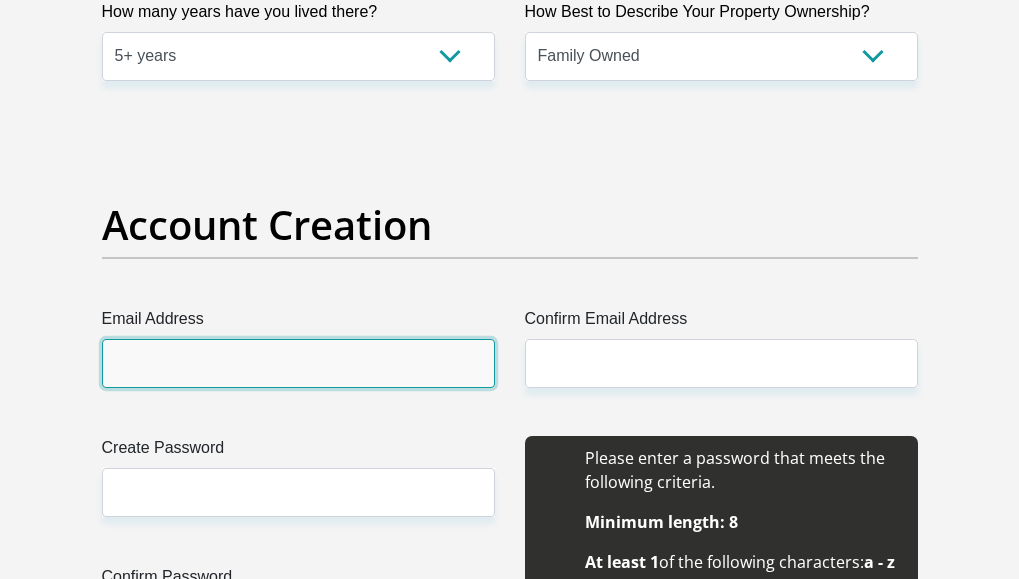 click on "Email Address" at bounding box center [298, 363] 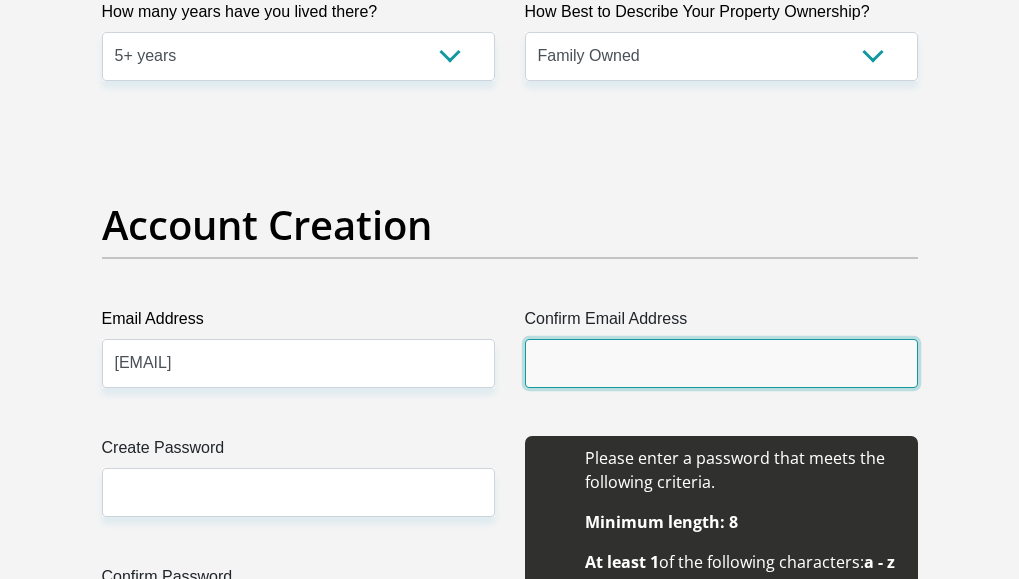 click on "Confirm Email Address" at bounding box center [721, 363] 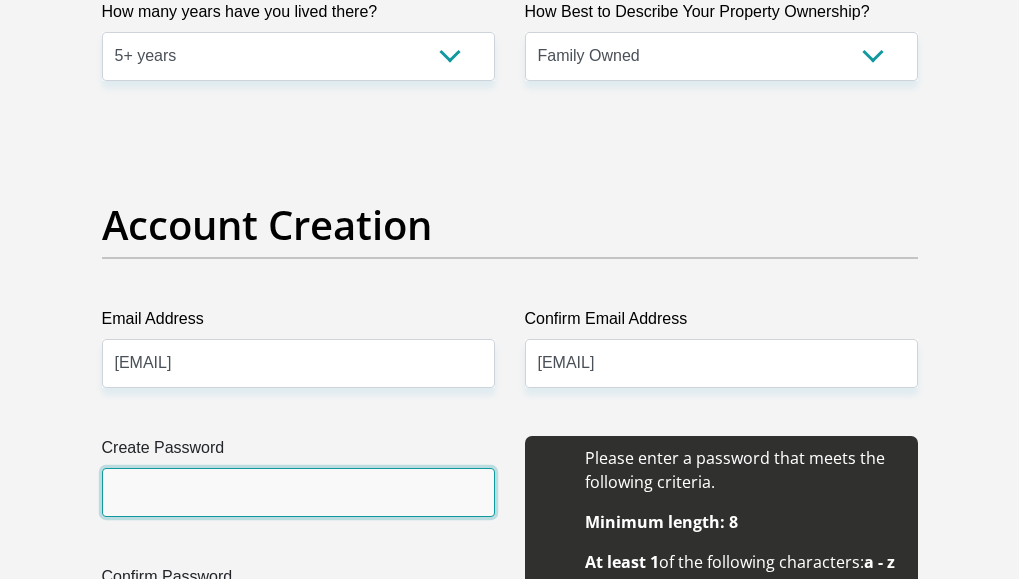 click on "Create Password" at bounding box center [298, 492] 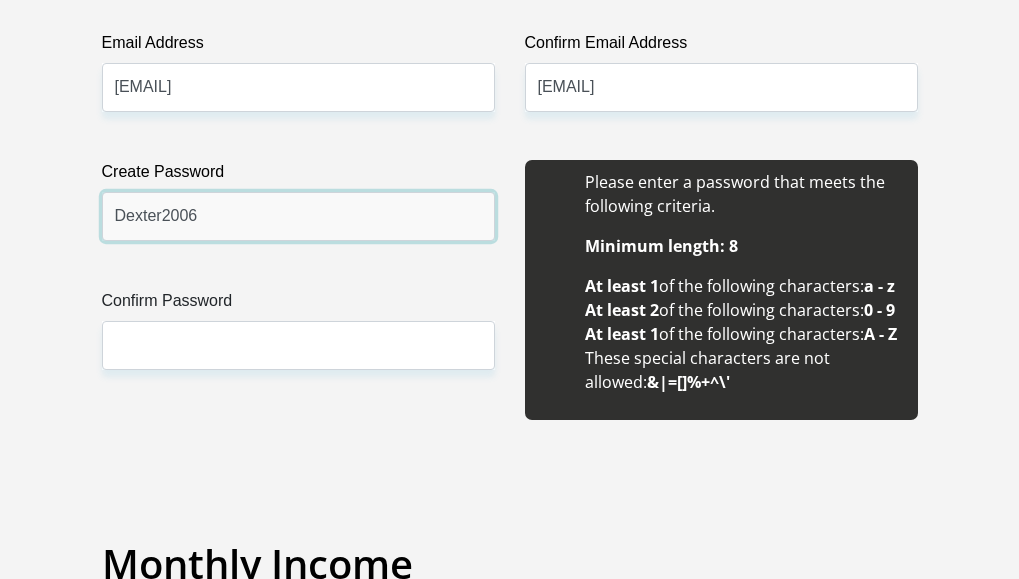 scroll, scrollTop: 1900, scrollLeft: 0, axis: vertical 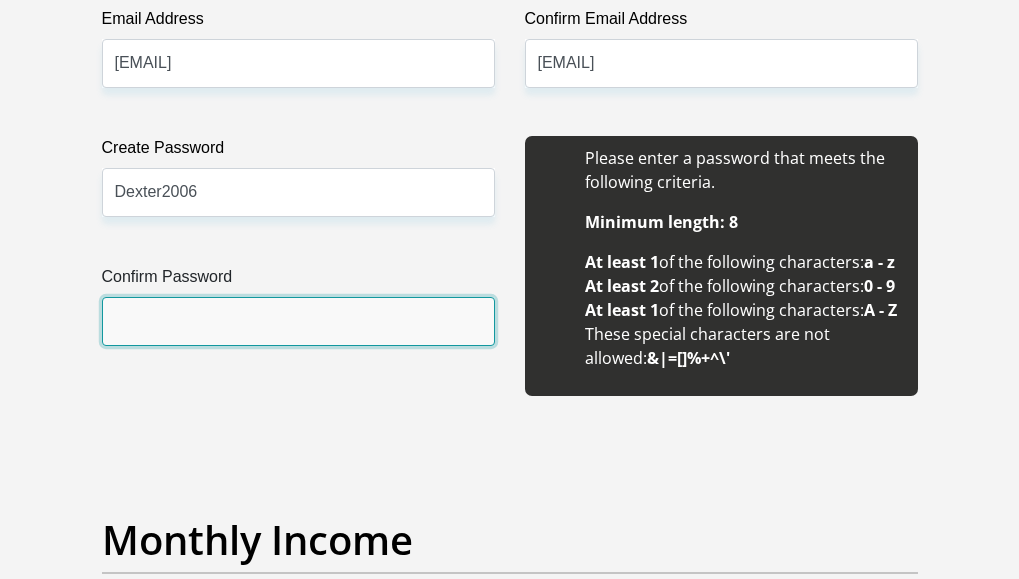 click on "Confirm Password" at bounding box center (298, 321) 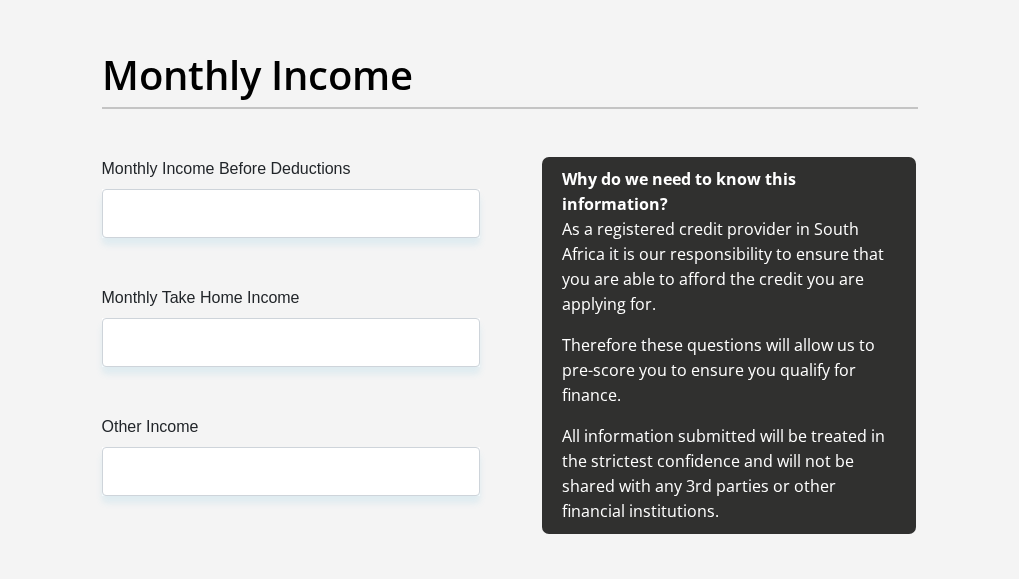 scroll, scrollTop: 2400, scrollLeft: 0, axis: vertical 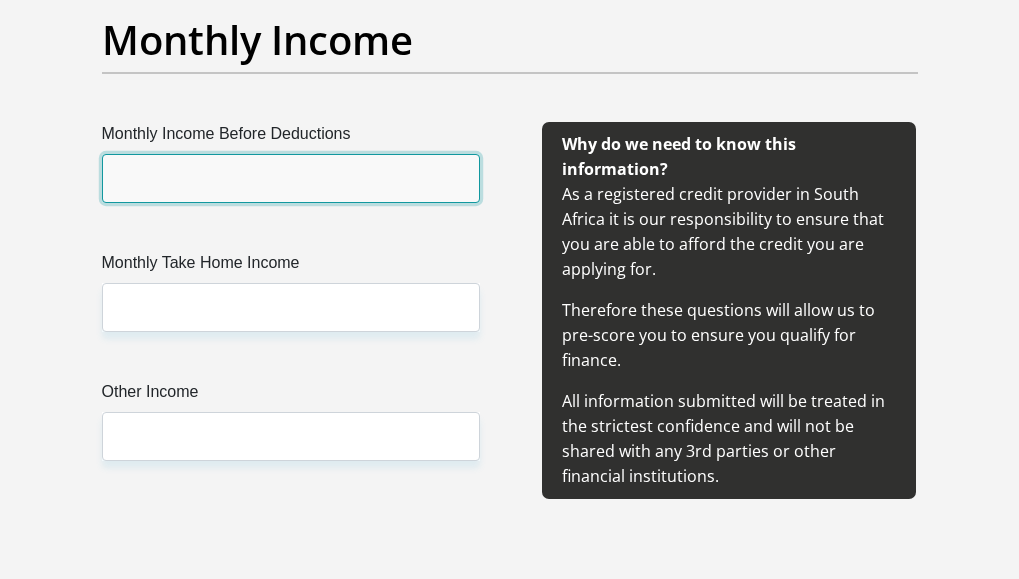 click on "Monthly Income Before Deductions" at bounding box center (291, 178) 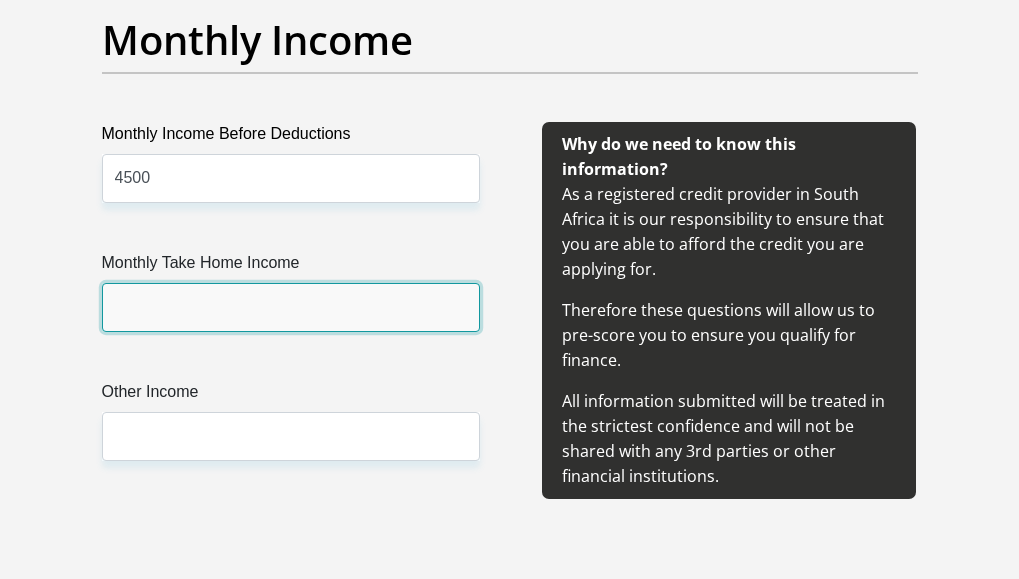 click on "Monthly Take Home Income" at bounding box center (291, 307) 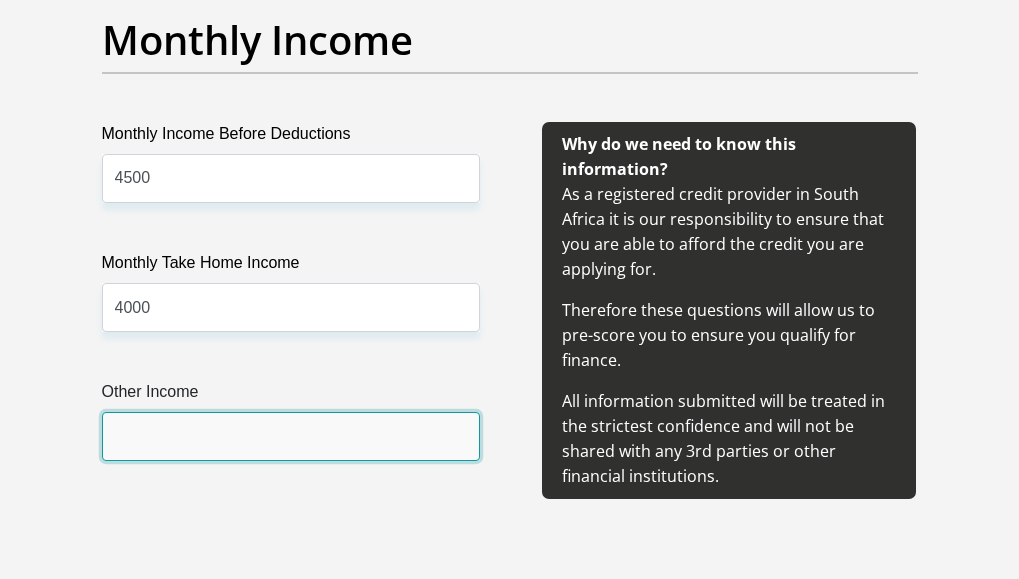 click on "Other Income" at bounding box center (291, 436) 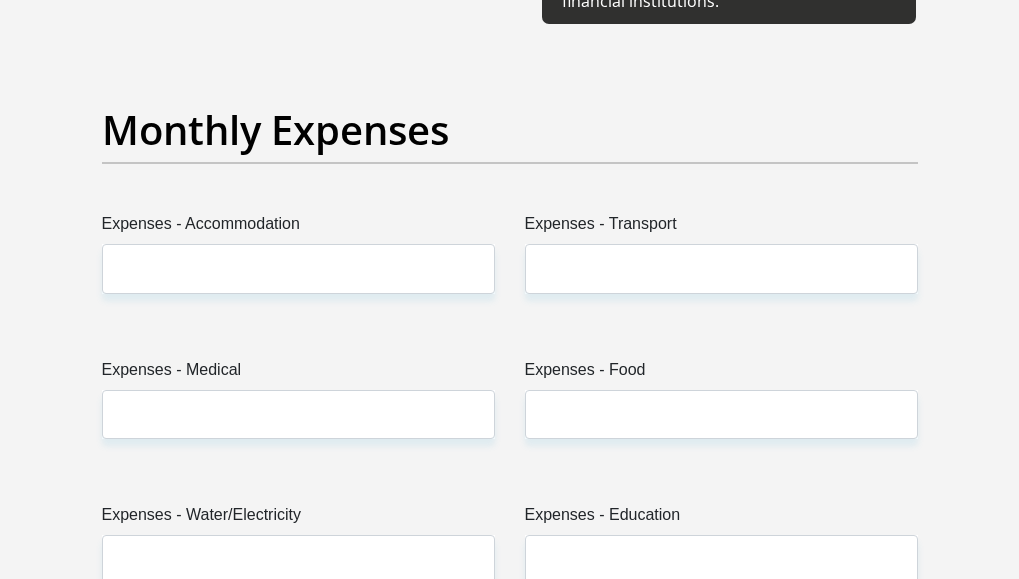 scroll, scrollTop: 2900, scrollLeft: 0, axis: vertical 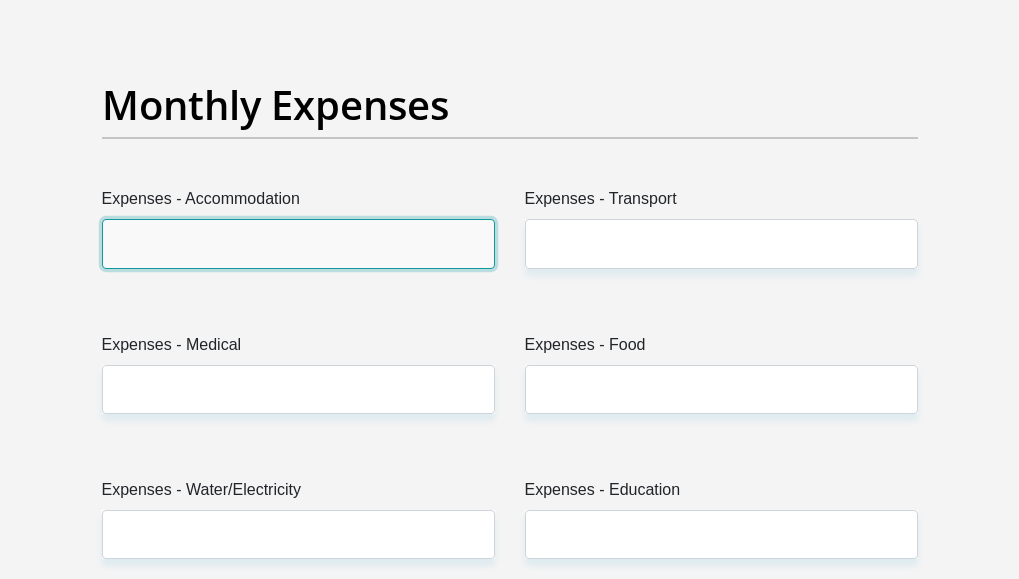 click on "Expenses - Accommodation" at bounding box center [298, 243] 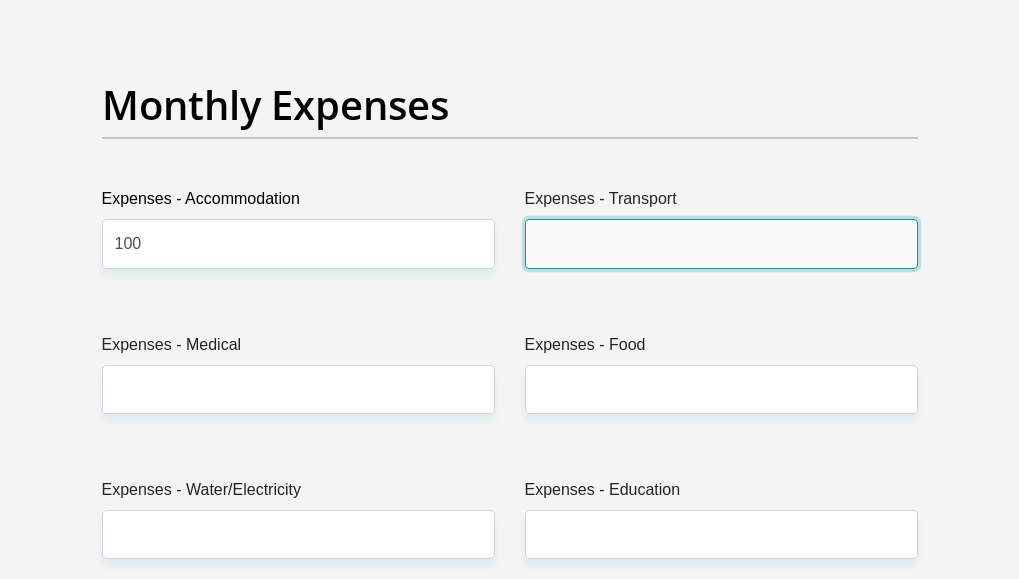click on "Expenses - Transport" at bounding box center (721, 243) 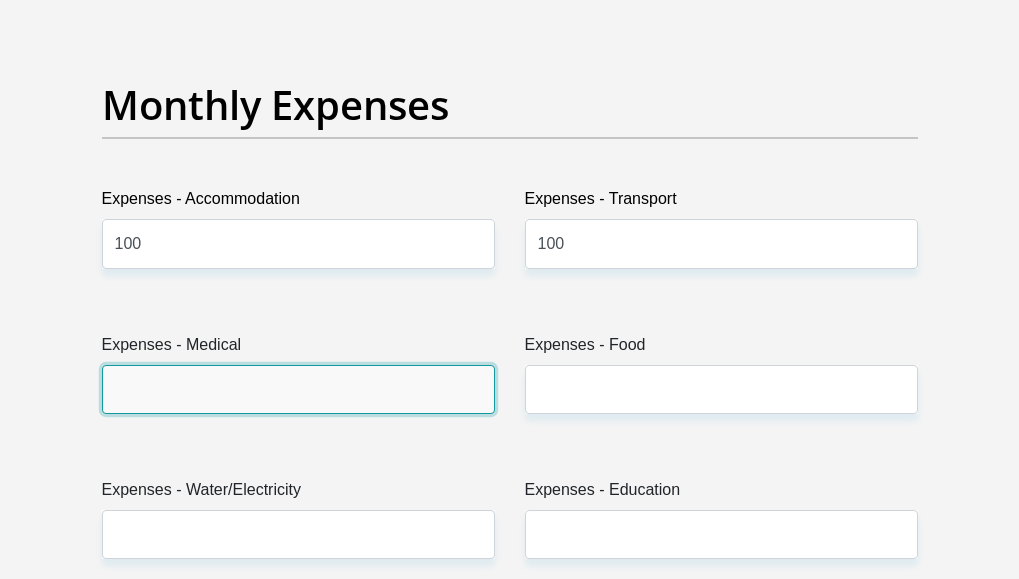click on "Expenses - Medical" at bounding box center (298, 389) 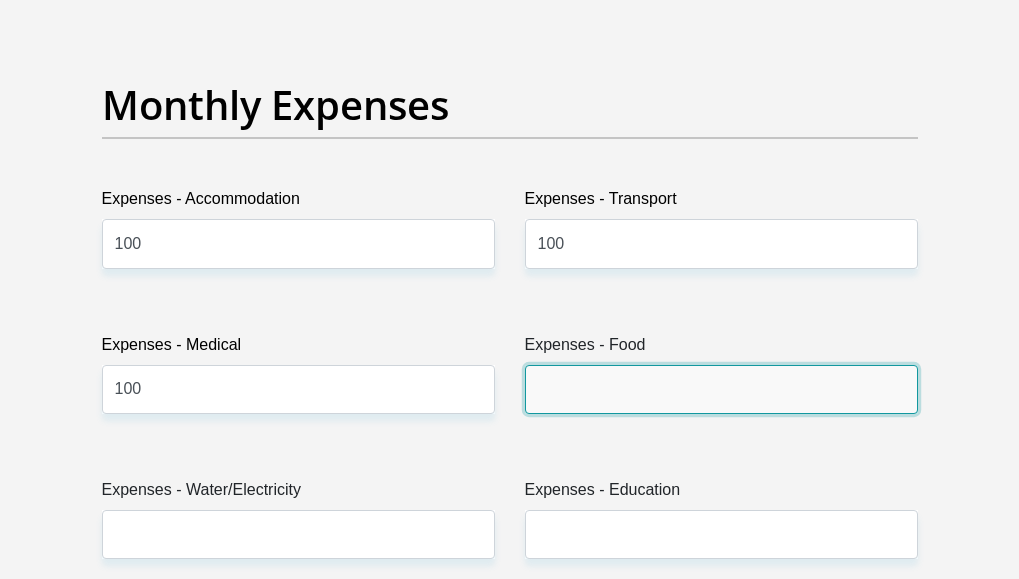 click on "Expenses - Food" at bounding box center (721, 389) 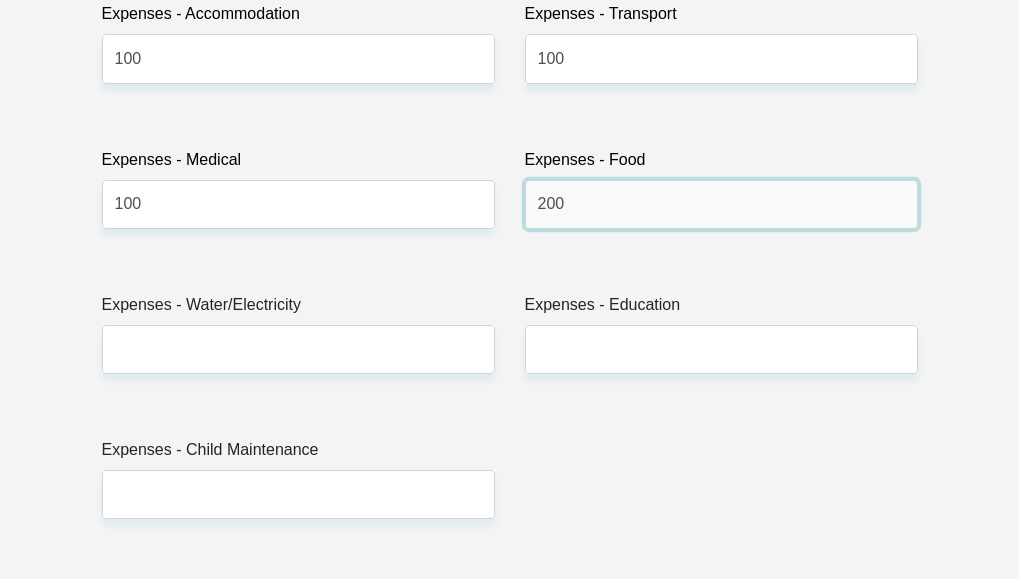 scroll, scrollTop: 3100, scrollLeft: 0, axis: vertical 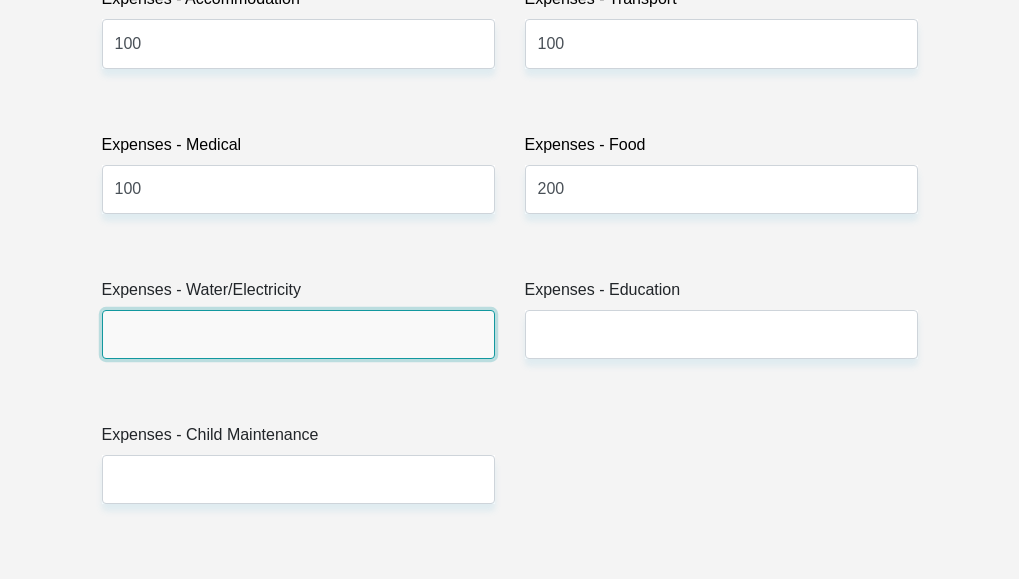 click on "Expenses - Water/Electricity" at bounding box center [298, 334] 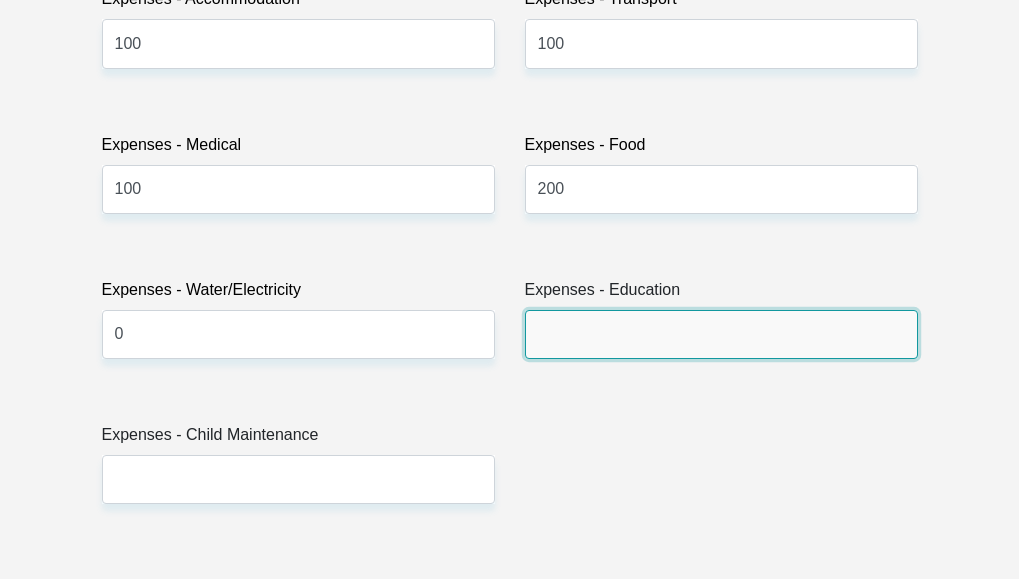 click on "Expenses - Education" at bounding box center (721, 334) 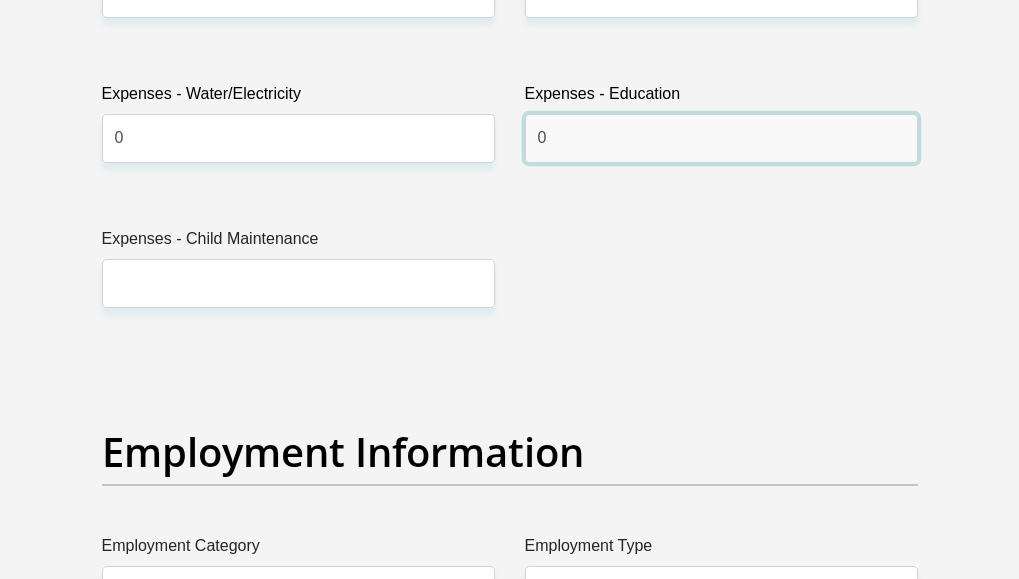 scroll, scrollTop: 3300, scrollLeft: 0, axis: vertical 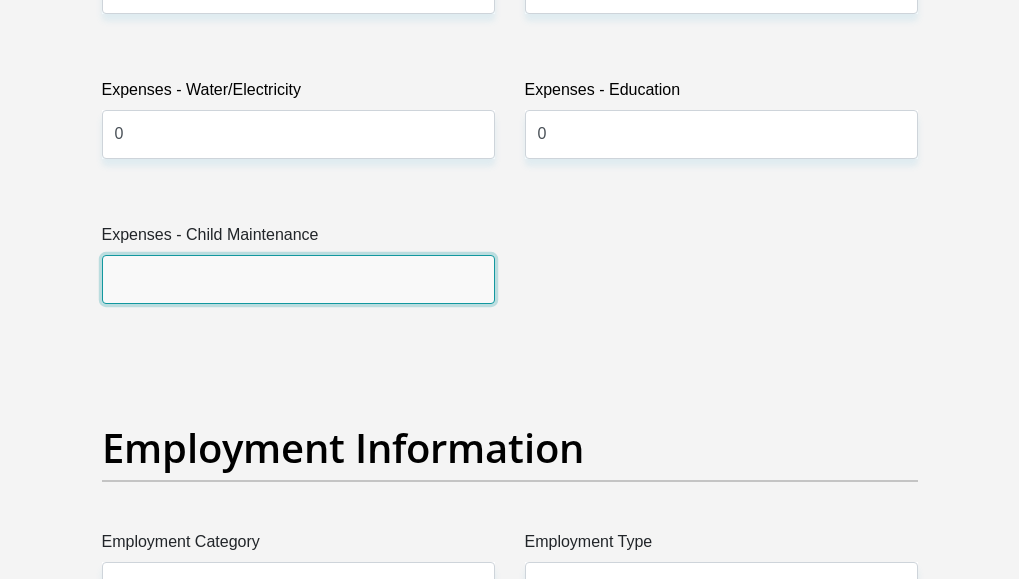 click on "Expenses - Child Maintenance" at bounding box center (298, 279) 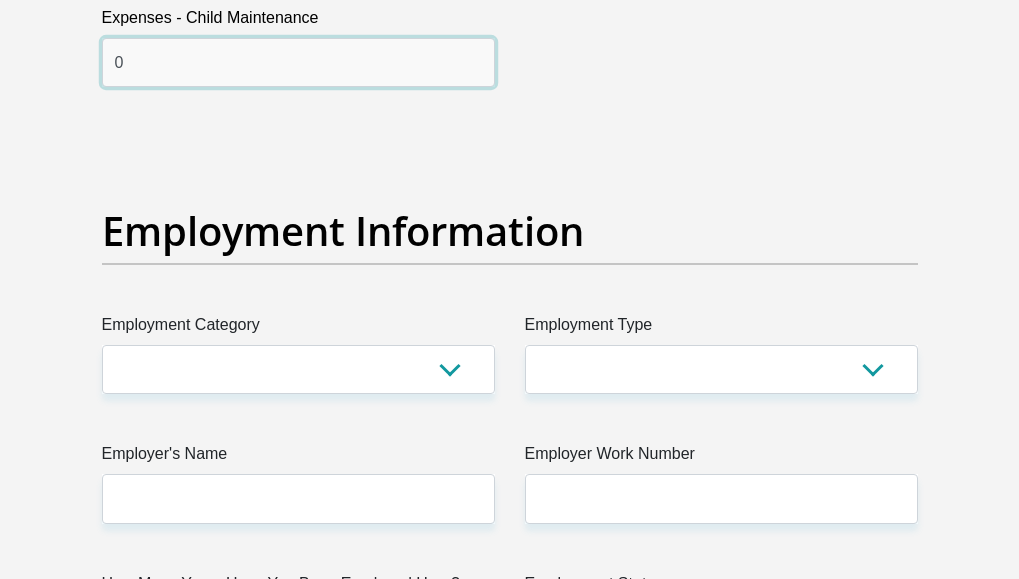 scroll, scrollTop: 3600, scrollLeft: 0, axis: vertical 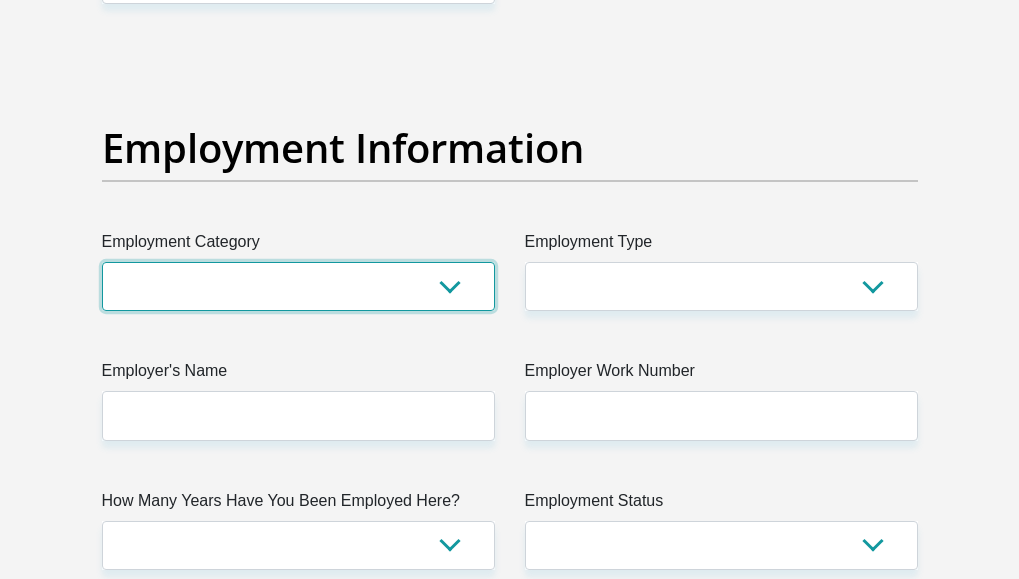 click on "AGRICULTURE
ALCOHOL & TOBACCO
CONSTRUCTION MATERIALS
METALLURGY
EQUIPMENT FOR RENEWABLE ENERGY
SPECIALIZED CONTRACTORS
CAR
GAMING (INCL. INTERNET
OTHER WHOLESALE
UNLICENSED PHARMACEUTICALS
CURRENCY EXCHANGE HOUSES
OTHER FINANCIAL INSTITUTIONS & INSURANCE
REAL ESTATE AGENTS
OIL & GAS
OTHER MATERIALS (E.G. IRON ORE)
PRECIOUS STONES & PRECIOUS METALS
POLITICAL ORGANIZATIONS
RELIGIOUS ORGANIZATIONS(NOT SECTS)
ACTI. HAVING BUSINESS DEAL WITH PUBLIC ADMINISTRATION
LAUNDROMATS" at bounding box center [298, 286] 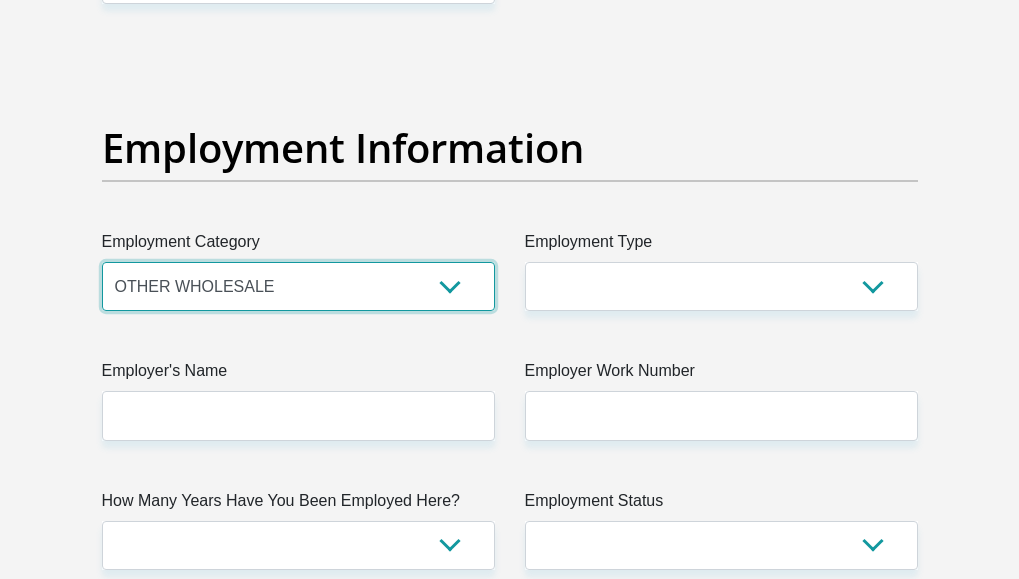 click on "AGRICULTURE
ALCOHOL & TOBACCO
CONSTRUCTION MATERIALS
METALLURGY
EQUIPMENT FOR RENEWABLE ENERGY
SPECIALIZED CONTRACTORS
CAR
GAMING (INCL. INTERNET
OTHER WHOLESALE
UNLICENSED PHARMACEUTICALS
CURRENCY EXCHANGE HOUSES
OTHER FINANCIAL INSTITUTIONS & INSURANCE
REAL ESTATE AGENTS
OIL & GAS
OTHER MATERIALS (E.G. IRON ORE)
PRECIOUS STONES & PRECIOUS METALS
POLITICAL ORGANIZATIONS
RELIGIOUS ORGANIZATIONS(NOT SECTS)
ACTI. HAVING BUSINESS DEAL WITH PUBLIC ADMINISTRATION
LAUNDROMATS" at bounding box center [298, 286] 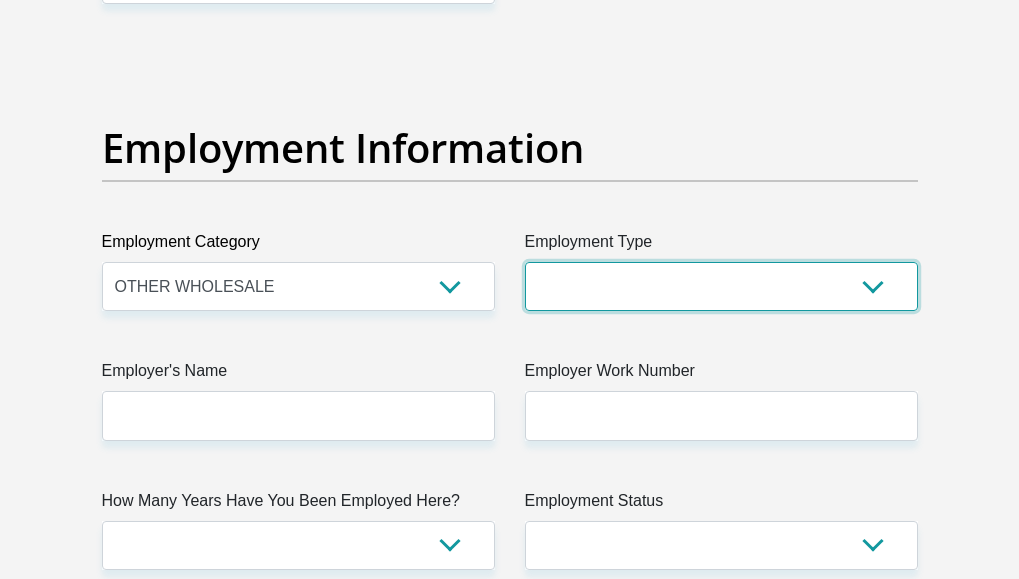 click on "College/Lecturer
Craft Seller
Creative
Driver
Executive
Farmer
Forces - Non Commissioned
Forces - Officer
Hawker
Housewife
Labourer
Licenced Professional
Manager
Miner
Non Licenced Professional
Office Staff/Clerk
Outside Worker
Pensioner
Permanent Teacher
Production/Manufacturing
Sales
Self-Employed
Semi-Professional Worker
Service Industry  Social Worker  Student" at bounding box center (721, 286) 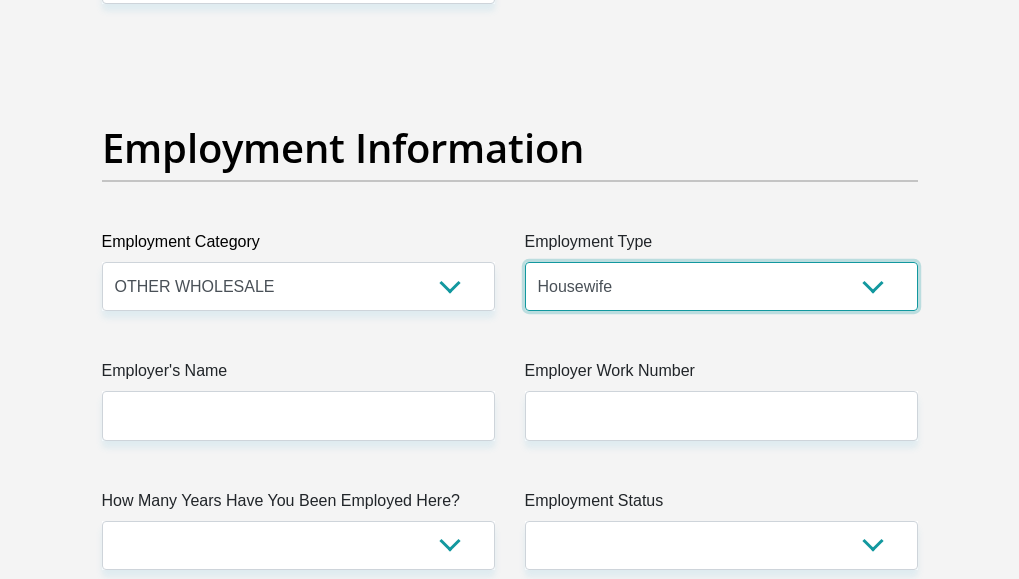 click on "College/Lecturer
Craft Seller
Creative
Driver
Executive
Farmer
Forces - Non Commissioned
Forces - Officer
Hawker
Housewife
Labourer
Licenced Professional
Manager
Miner
Non Licenced Professional
Office Staff/Clerk
Outside Worker
Pensioner
Permanent Teacher
Production/Manufacturing
Sales
Self-Employed
Semi-Professional Worker
Service Industry  Social Worker  Student" at bounding box center [721, 286] 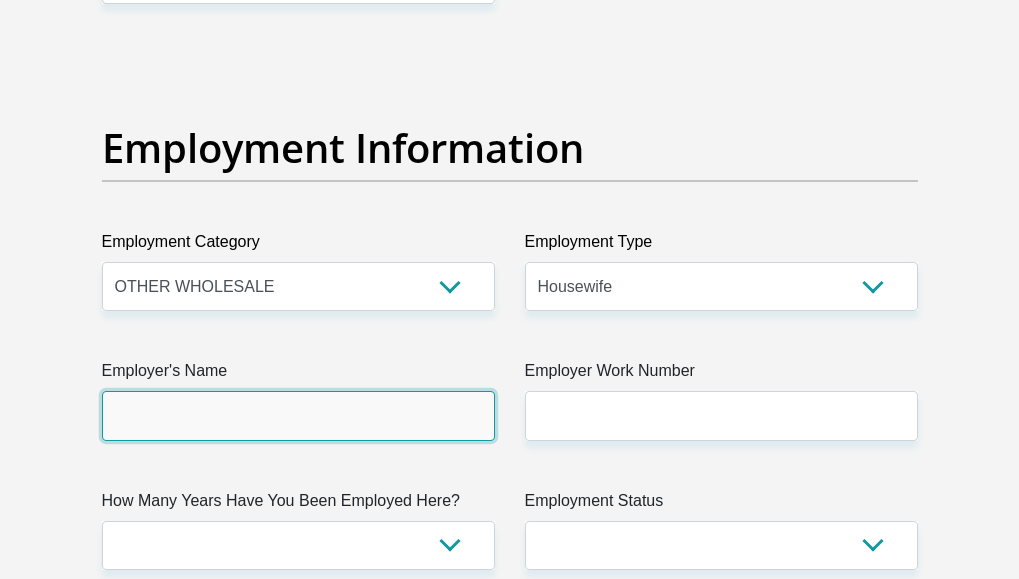 click on "Employer's Name" at bounding box center (298, 415) 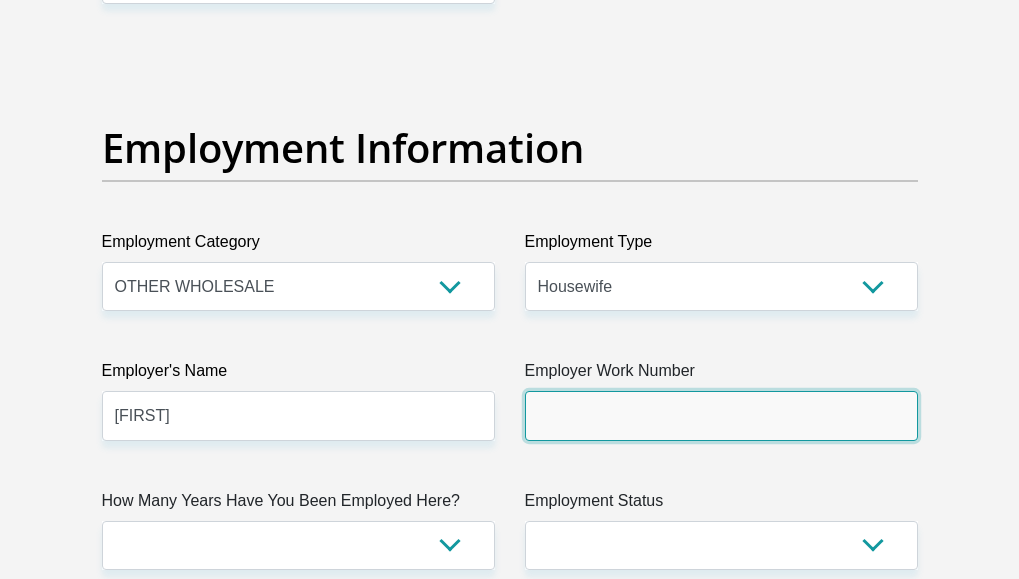 click on "Employer Work Number" at bounding box center (721, 415) 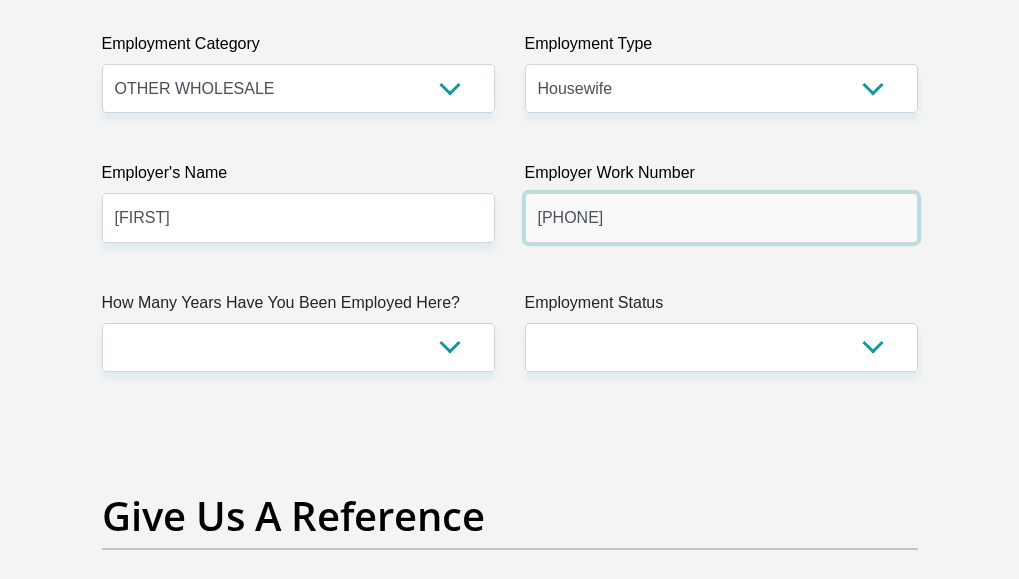 scroll, scrollTop: 3800, scrollLeft: 0, axis: vertical 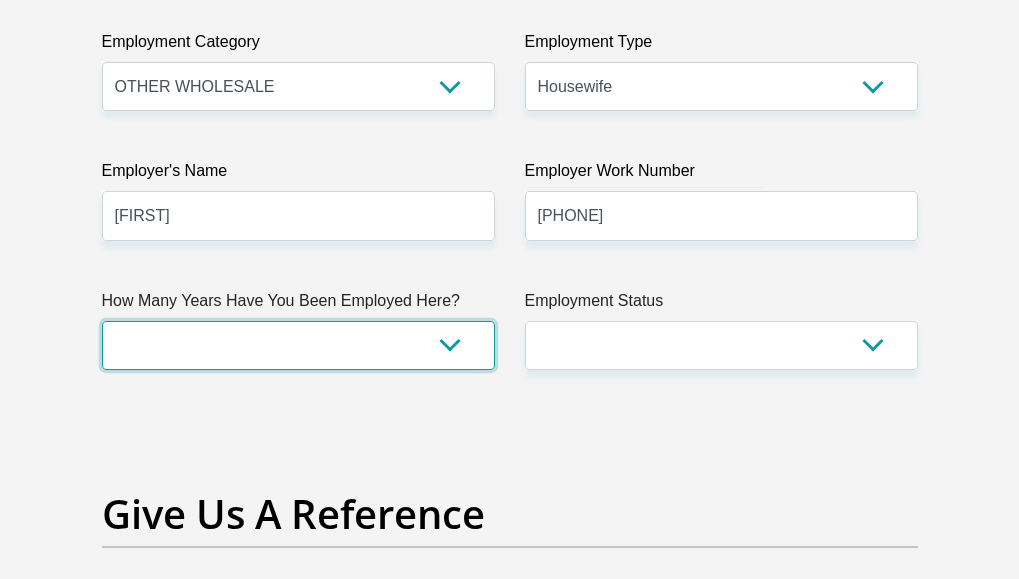 click on "less than 1 year
1-3 years
3-5 years
5+ years" at bounding box center [298, 345] 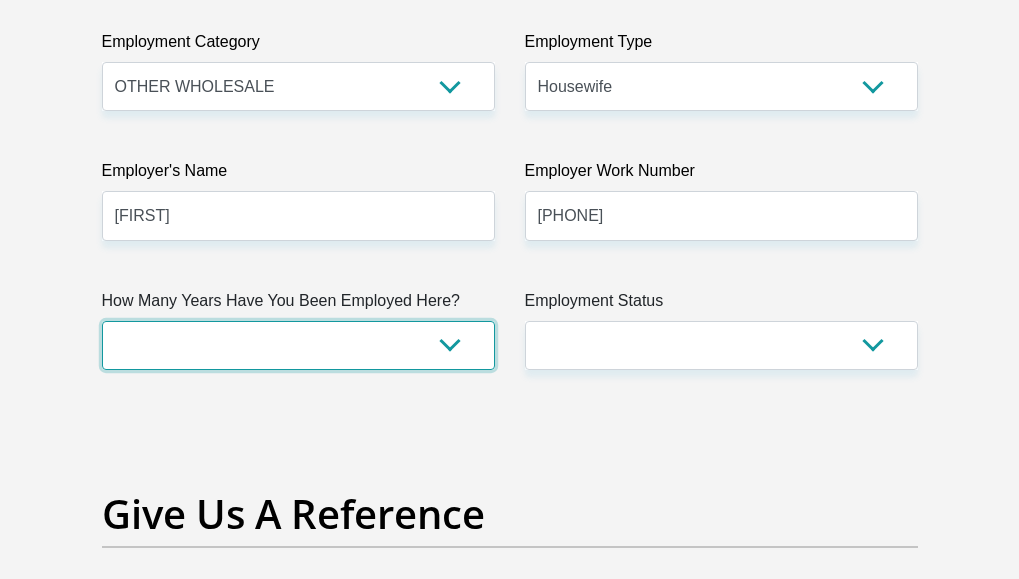select on "60" 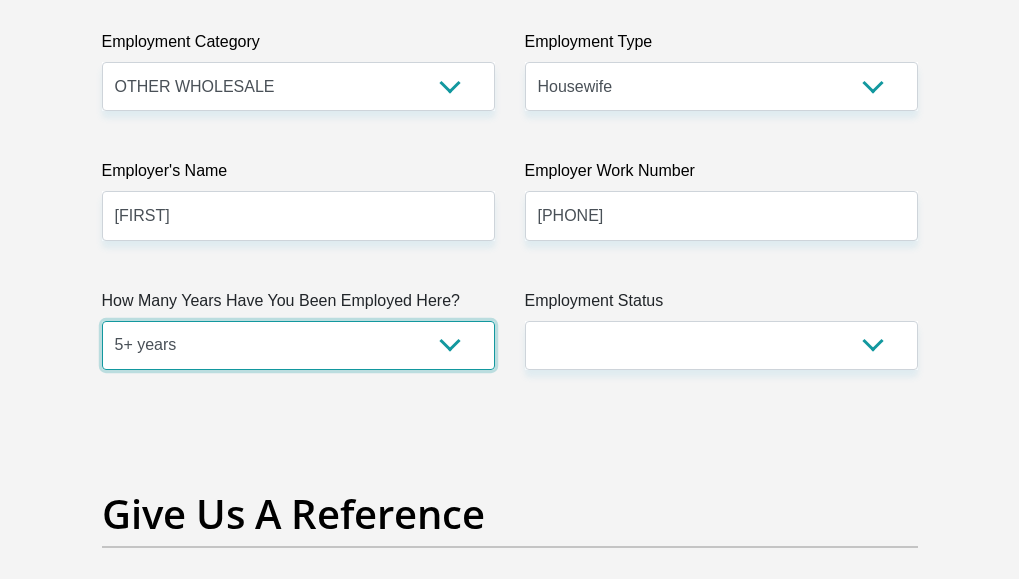 click on "less than 1 year
1-3 years
3-5 years
5+ years" at bounding box center [298, 345] 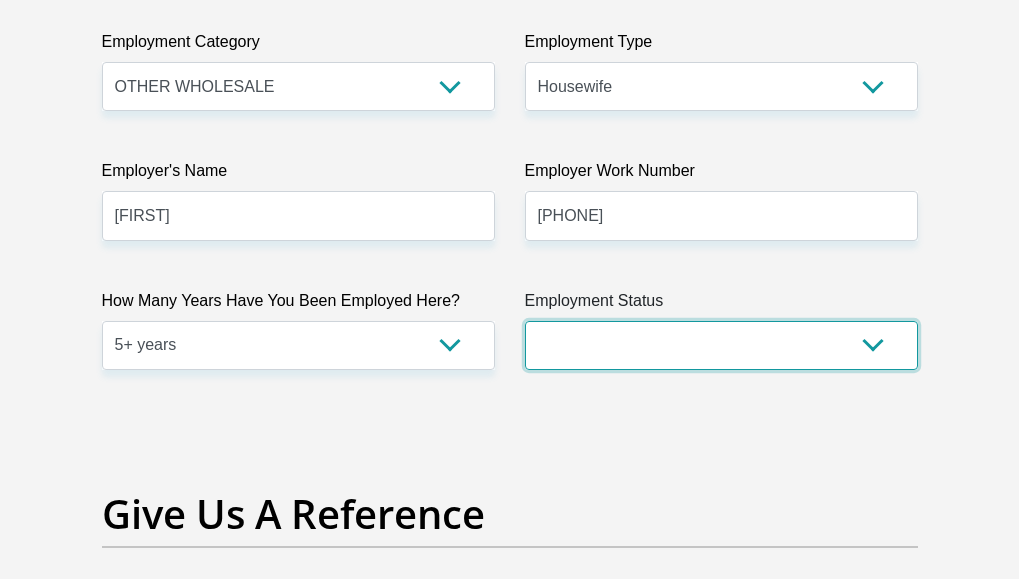 click on "Permanent/Full-time
Part-time/Casual
Contract Worker
Self-Employed
Housewife
Retired
Student
Medically Boarded
Disability
Unemployed" at bounding box center (721, 345) 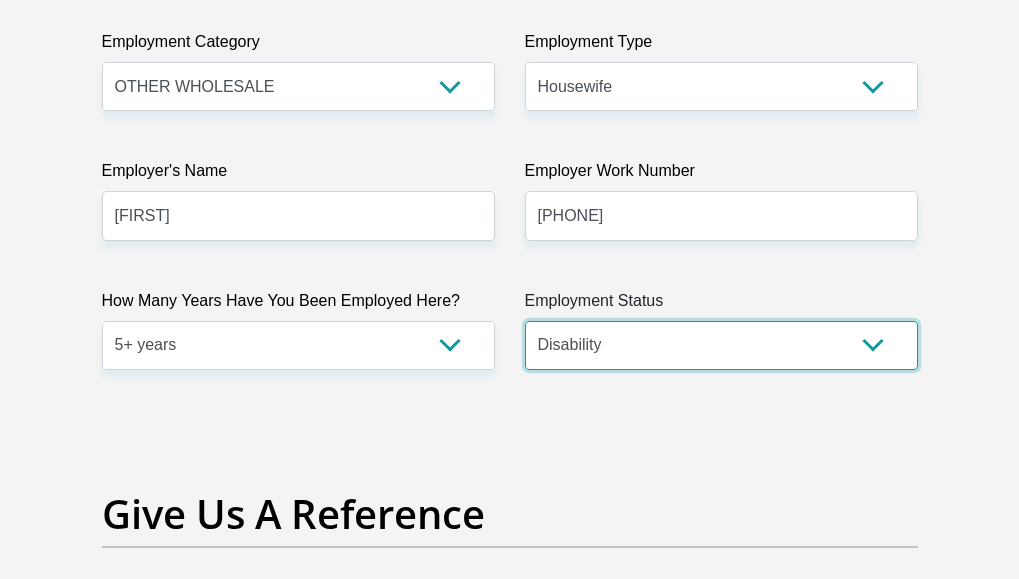 click on "Permanent/Full-time
Part-time/Casual
Contract Worker
Self-Employed
Housewife
Retired
Student
Medically Boarded
Disability
Unemployed" at bounding box center (721, 345) 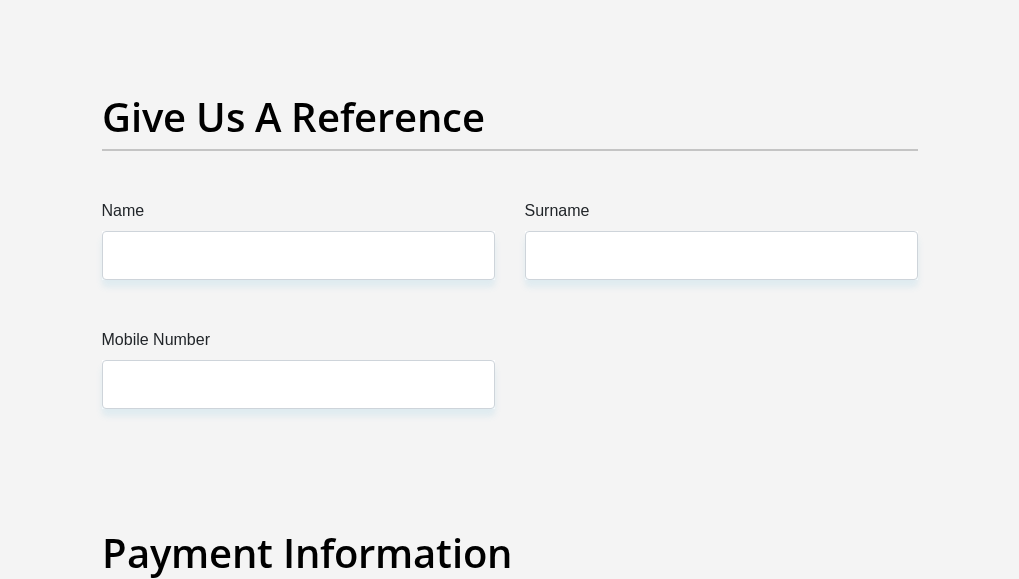 scroll, scrollTop: 4200, scrollLeft: 0, axis: vertical 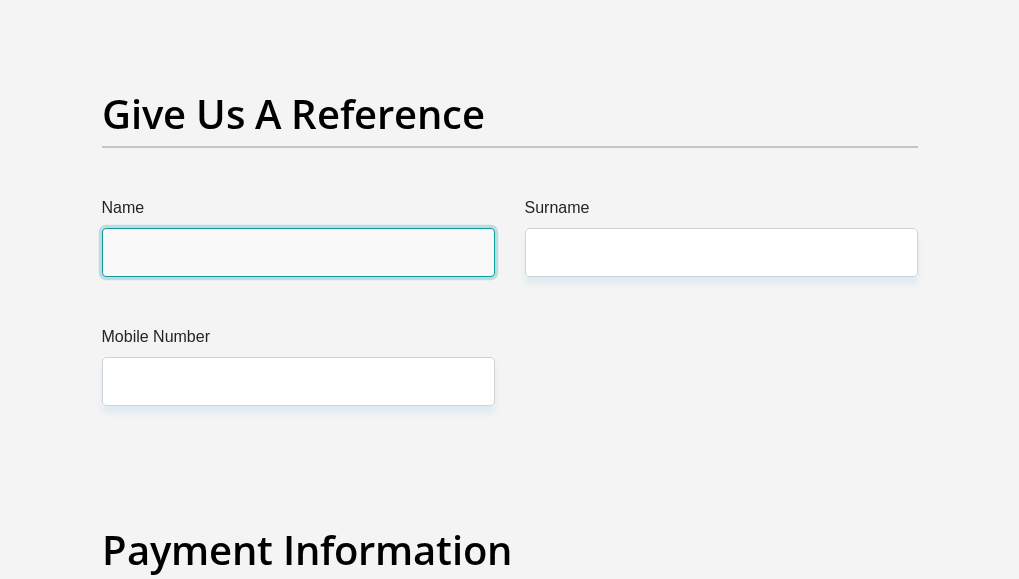 click on "Name" at bounding box center (298, 252) 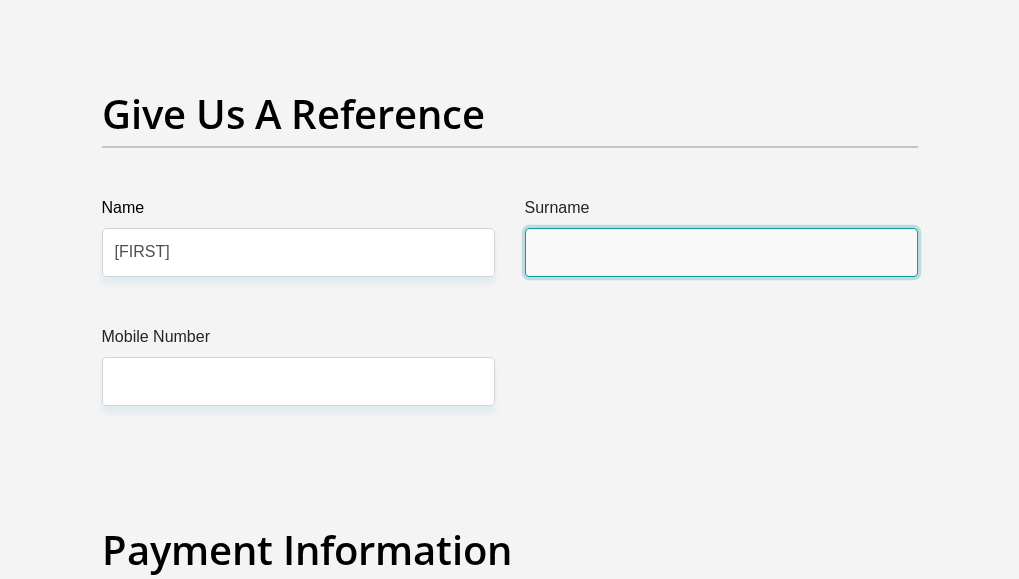 click on "Surname" at bounding box center (721, 252) 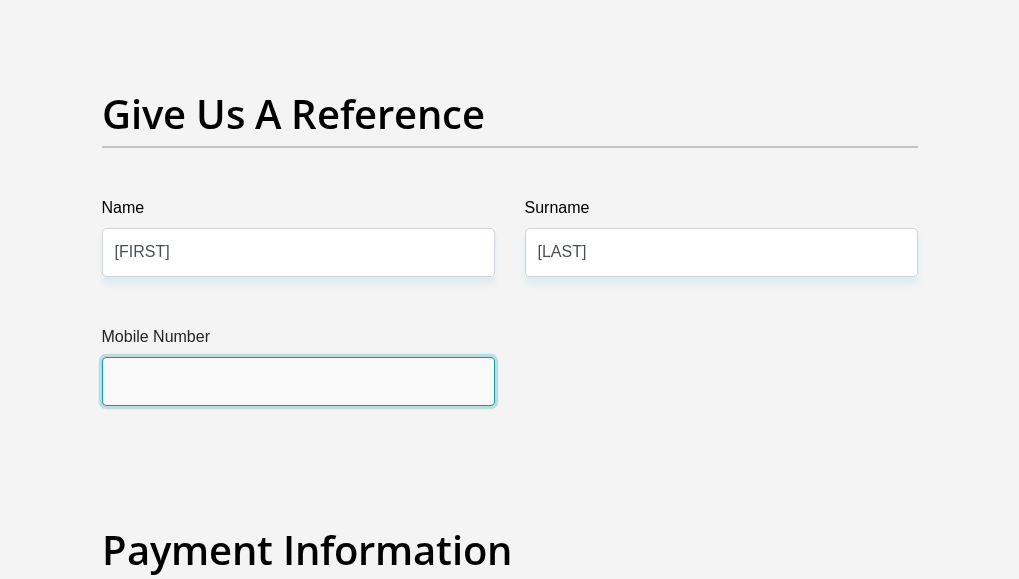 click on "Mobile Number" at bounding box center (298, 381) 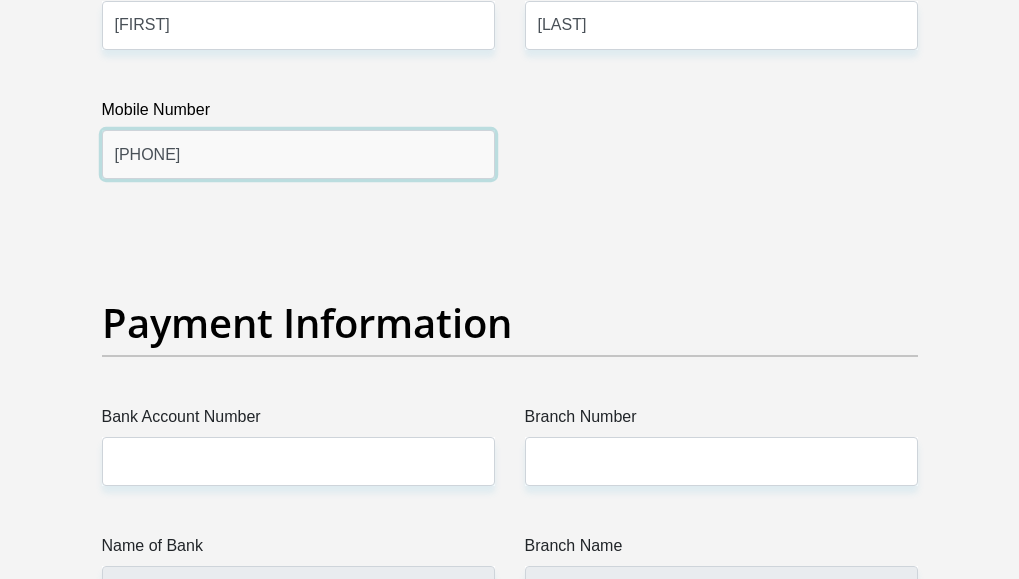 scroll, scrollTop: 4500, scrollLeft: 0, axis: vertical 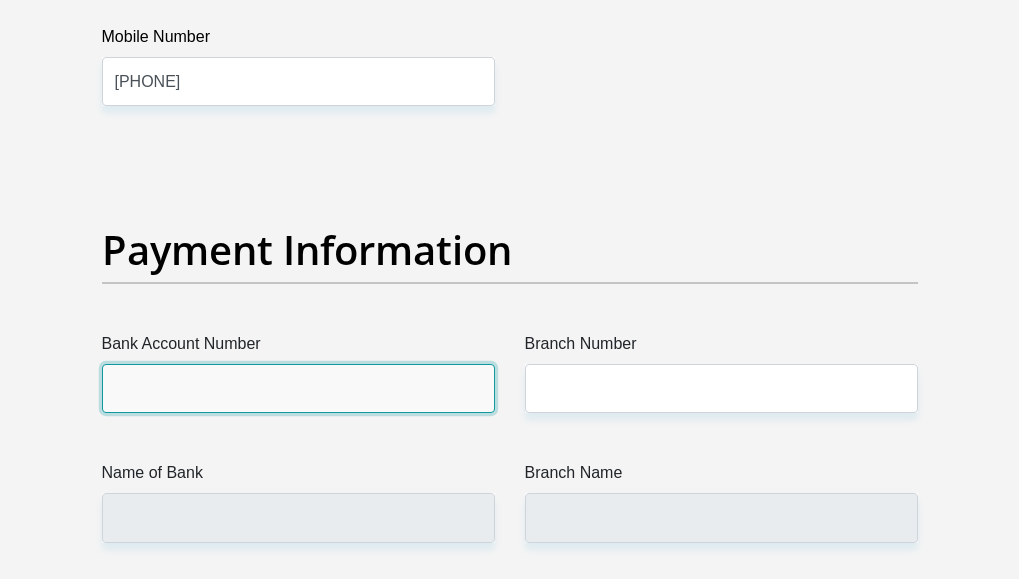 click on "Bank Account Number" at bounding box center [298, 388] 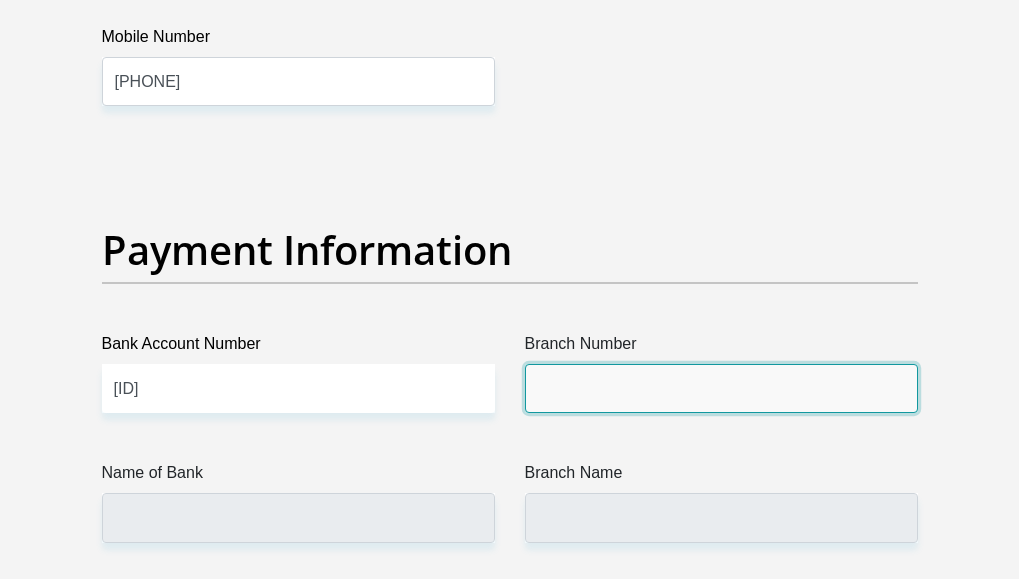 click on "Branch Number" at bounding box center [721, 388] 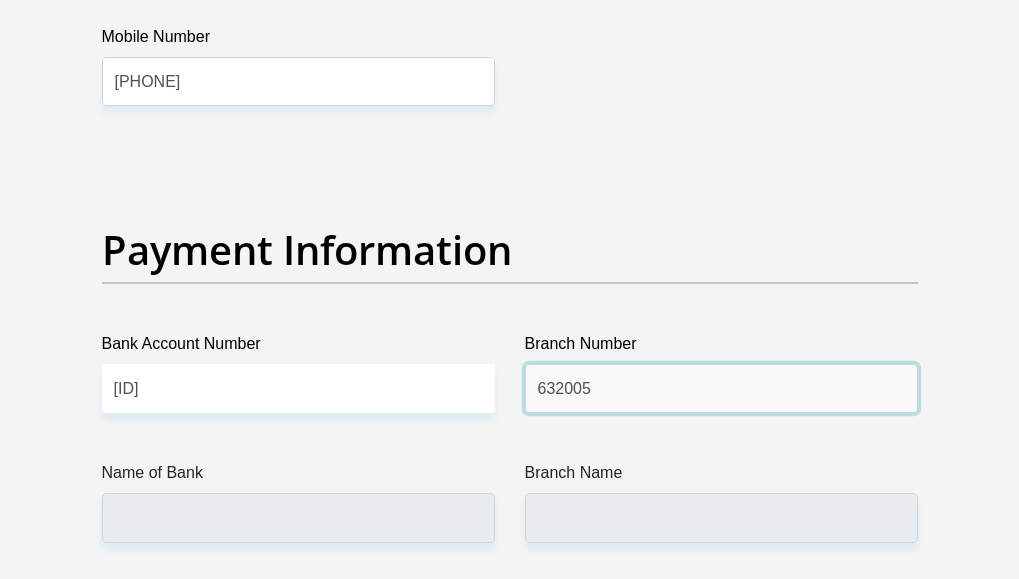 scroll, scrollTop: 4700, scrollLeft: 0, axis: vertical 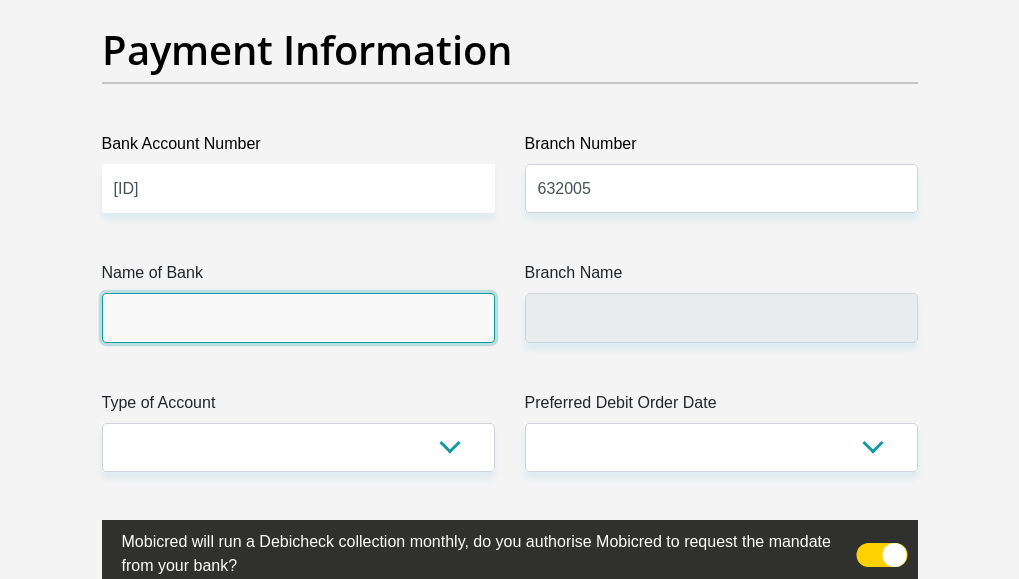 click on "Name of Bank" at bounding box center (298, 317) 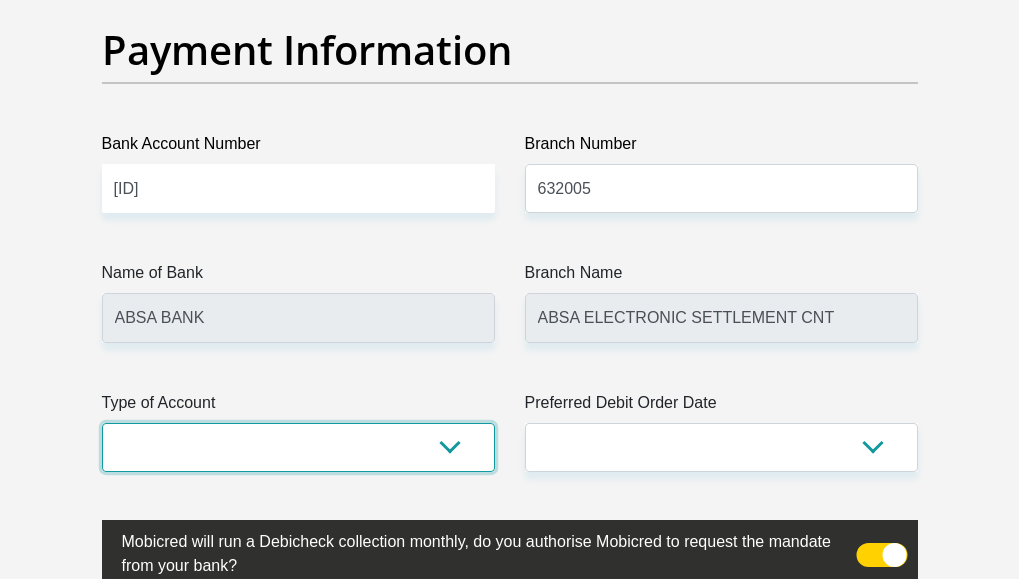 click on "Cheque
Savings" at bounding box center (298, 447) 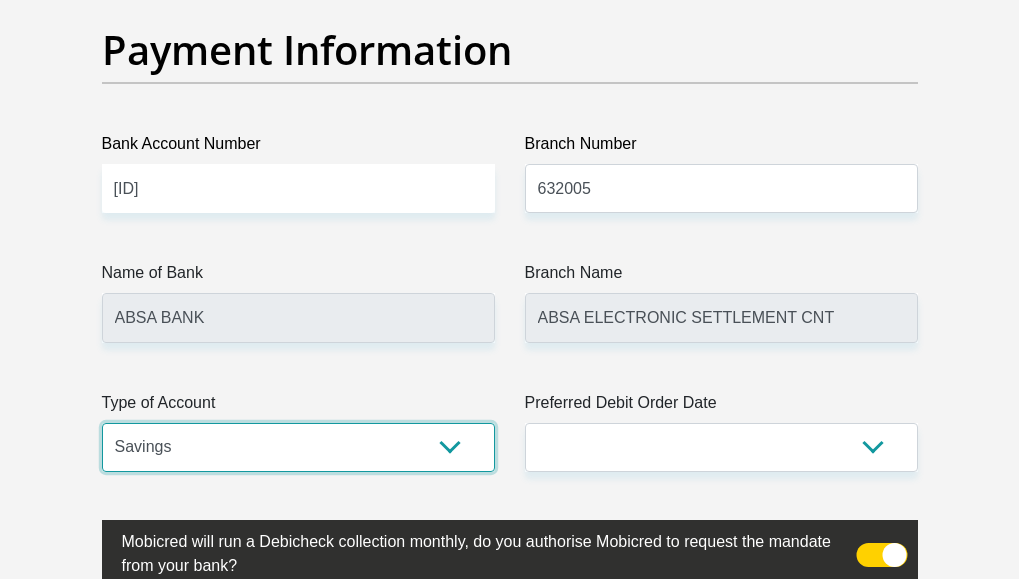 click on "Cheque
Savings" at bounding box center [298, 447] 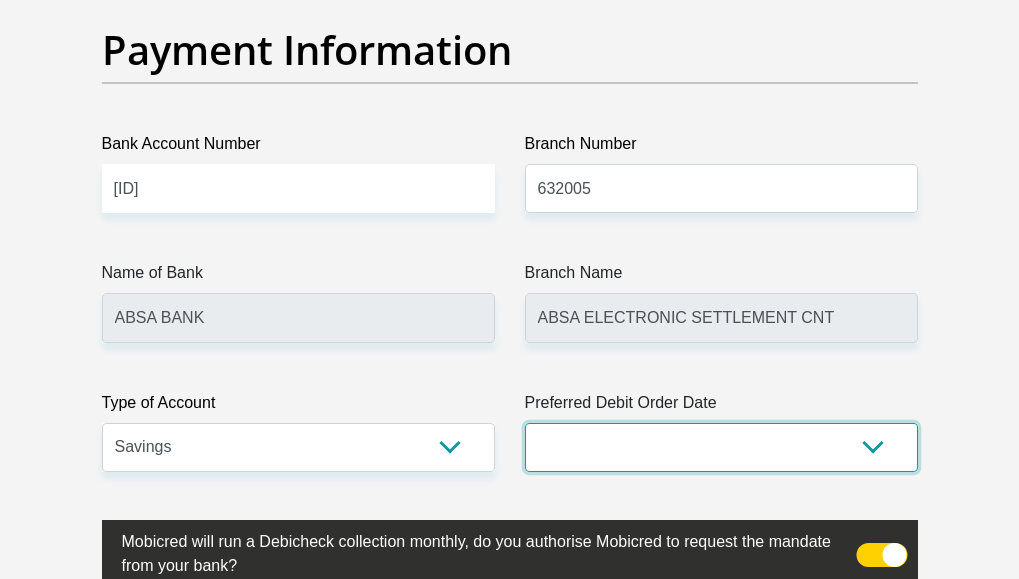 click on "1st
2nd
3rd
4th
5th
7th
18th
19th
20th
21st
22nd
23rd
24th
25th
26th
27th
28th
29th
30th" at bounding box center [721, 447] 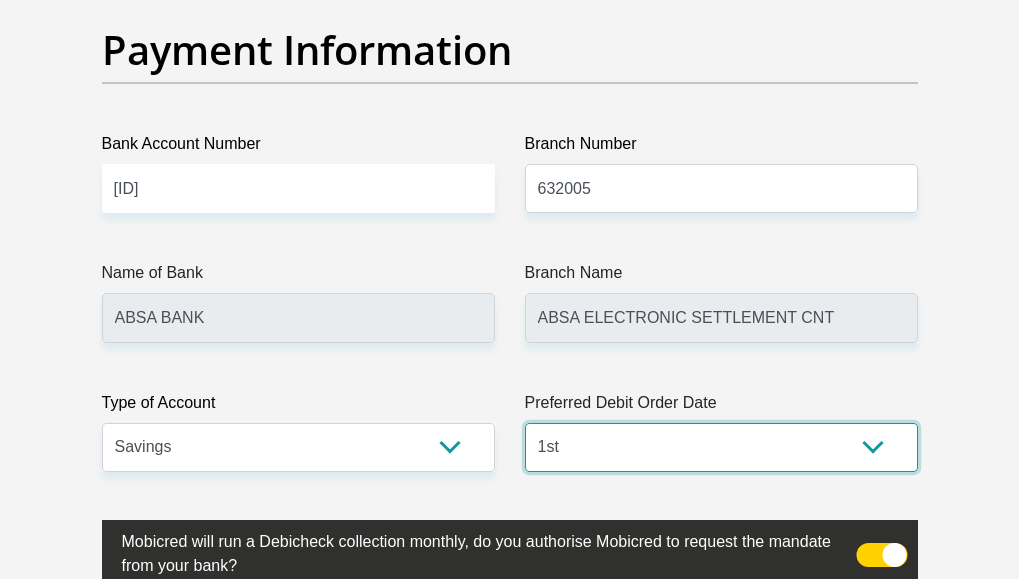 click on "1st
2nd
3rd
4th
5th
7th
18th
19th
20th
21st
22nd
23rd
24th
25th
26th
27th
28th
29th
30th" at bounding box center (721, 447) 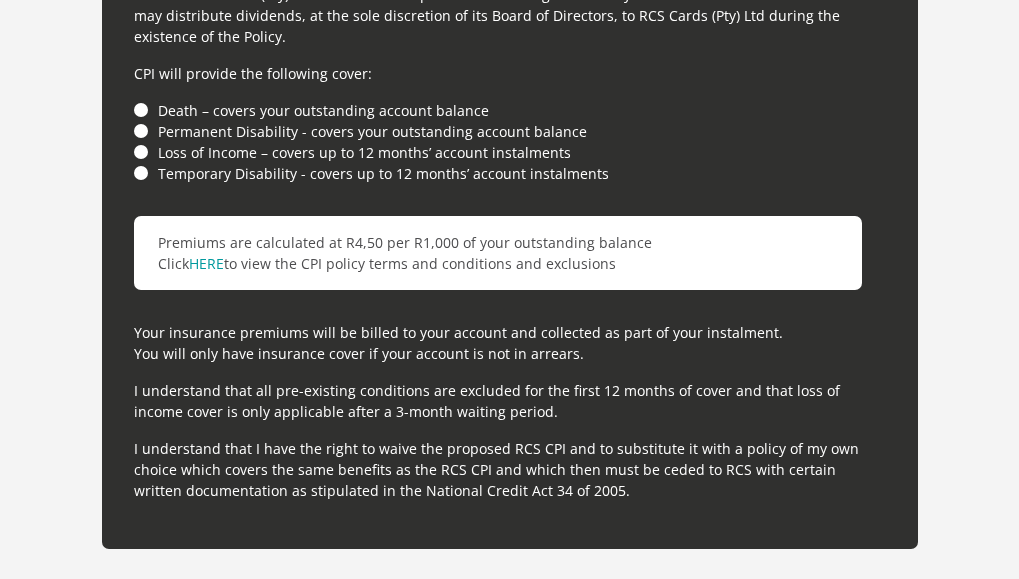 scroll, scrollTop: 5900, scrollLeft: 0, axis: vertical 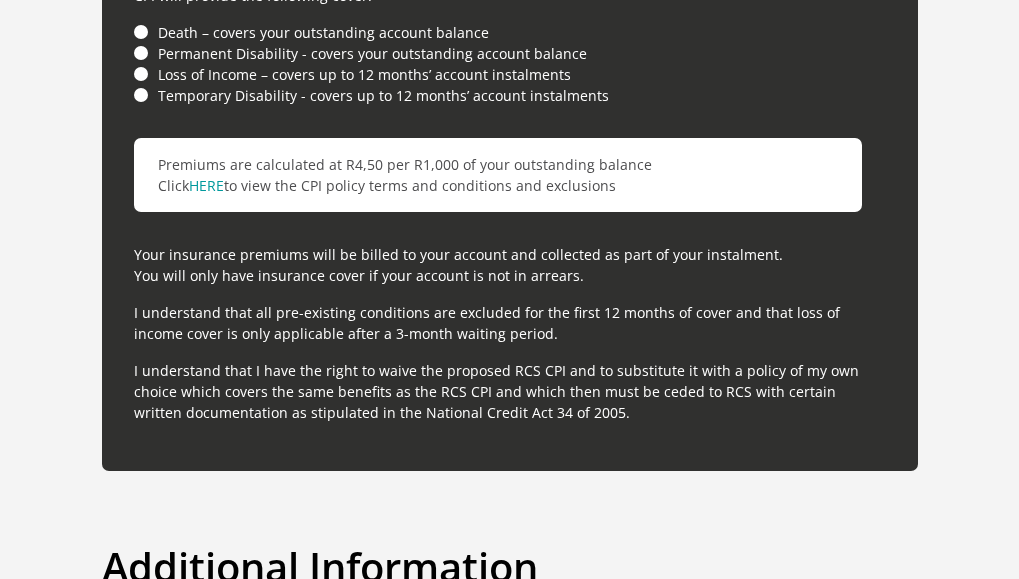 click on "Death – covers your outstanding account balance" at bounding box center [510, 32] 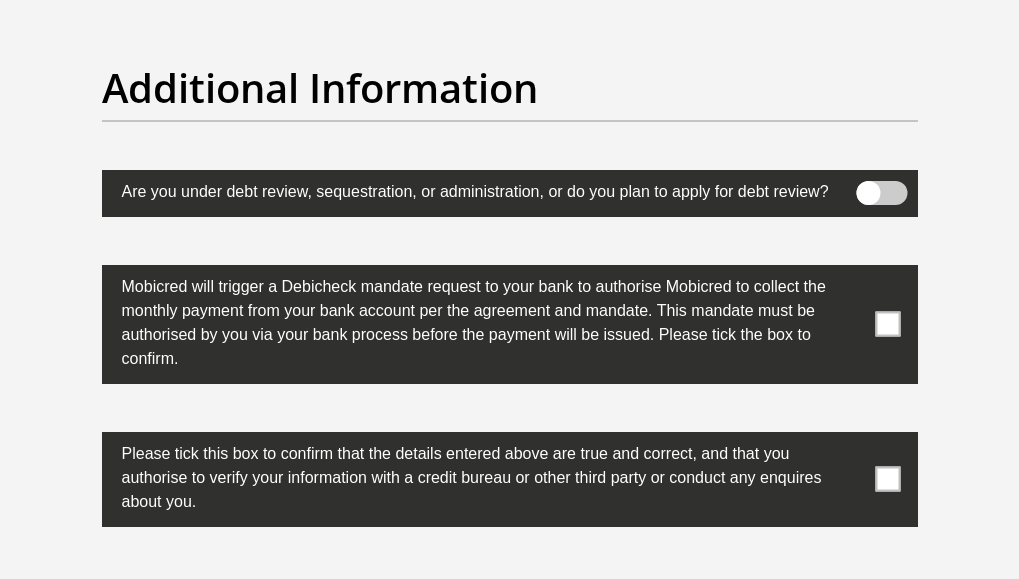 scroll, scrollTop: 6400, scrollLeft: 0, axis: vertical 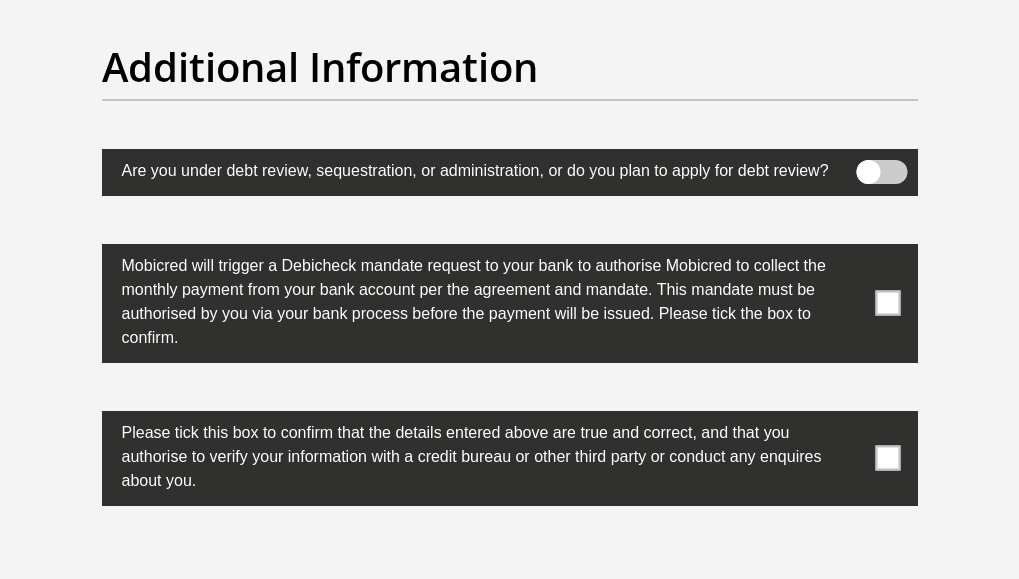click at bounding box center [887, 303] 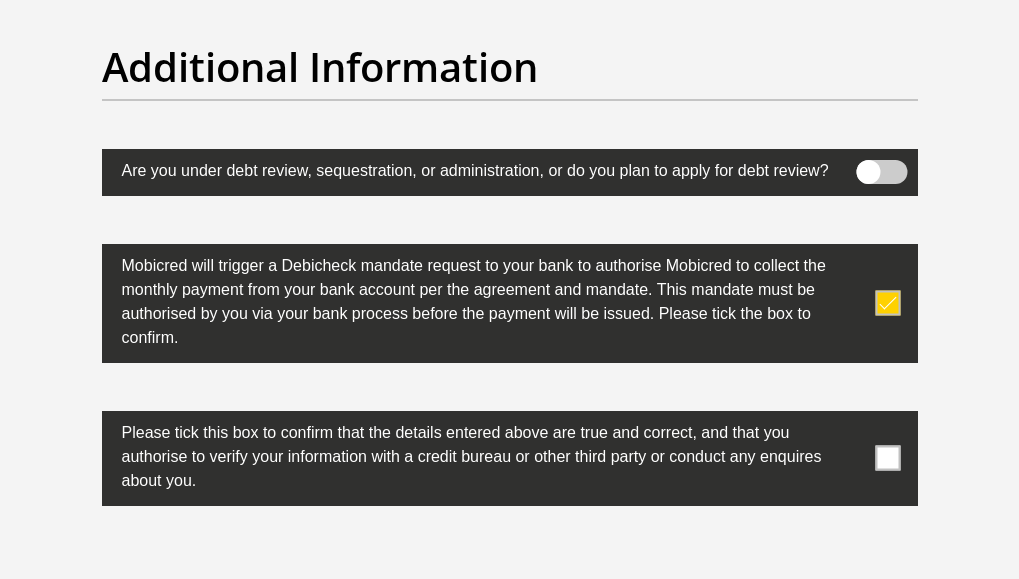 click at bounding box center [887, 458] 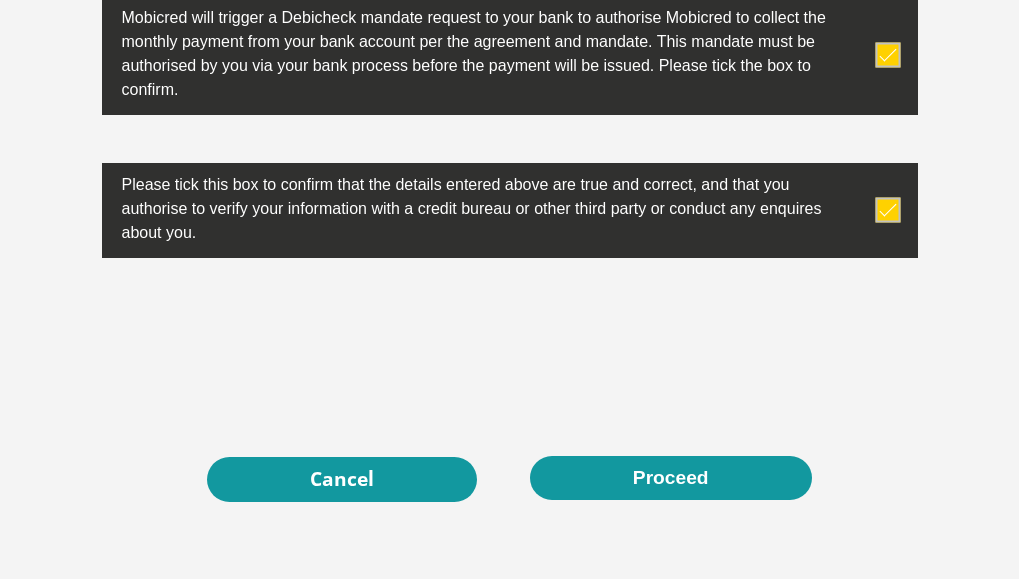 scroll, scrollTop: 6700, scrollLeft: 0, axis: vertical 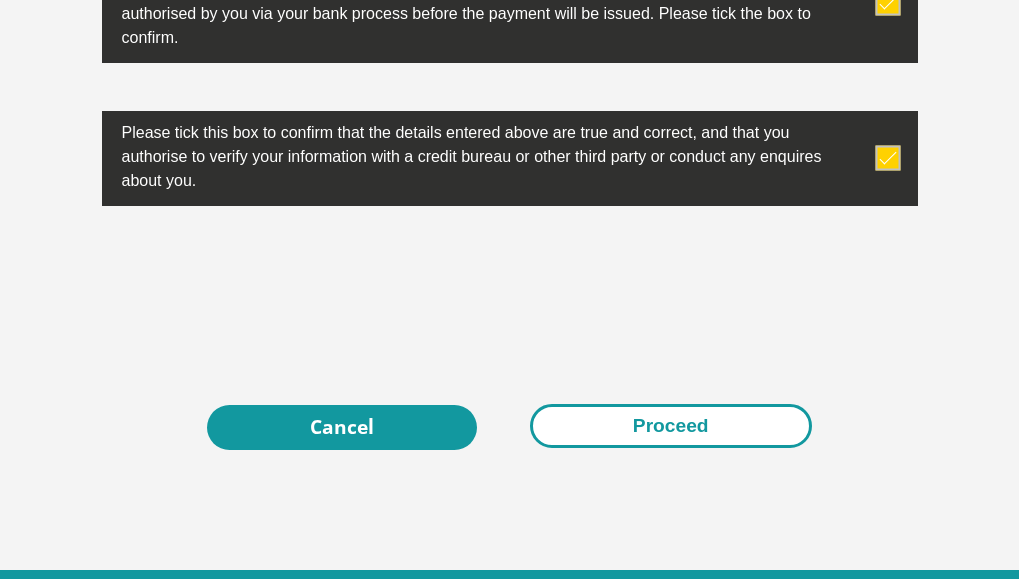click on "Proceed" at bounding box center (671, 426) 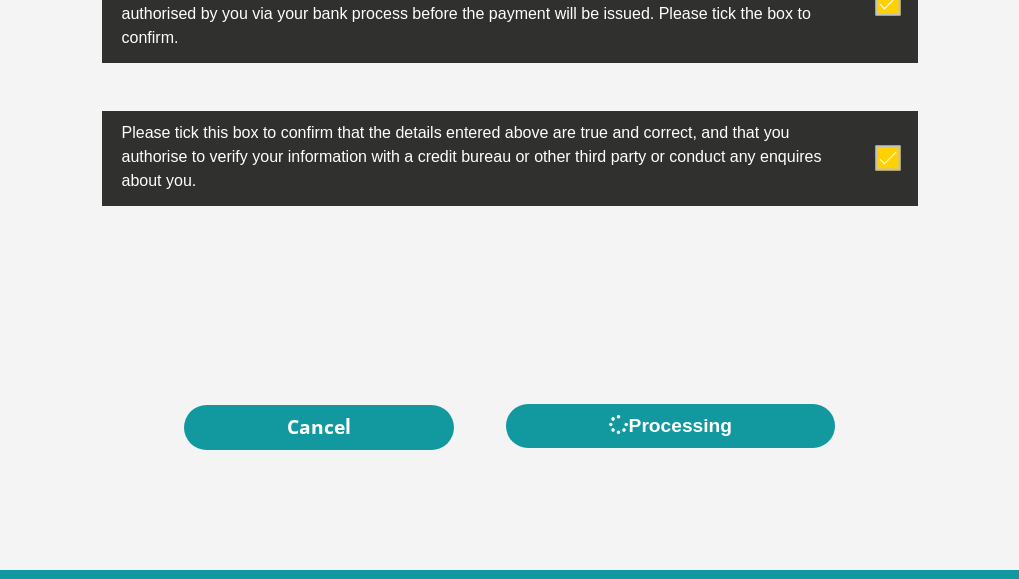 scroll, scrollTop: 0, scrollLeft: 0, axis: both 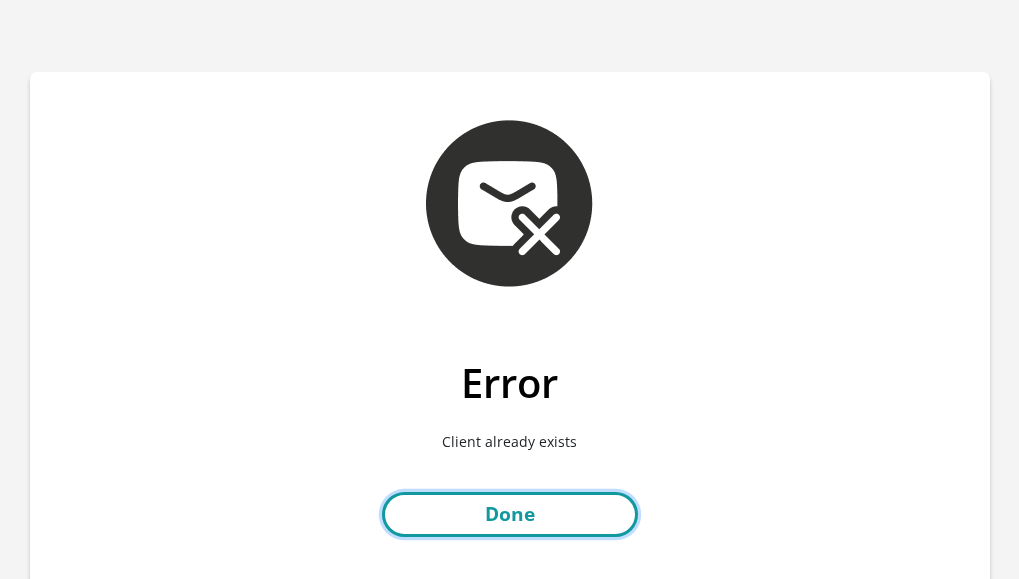 click on "Done" at bounding box center (510, 514) 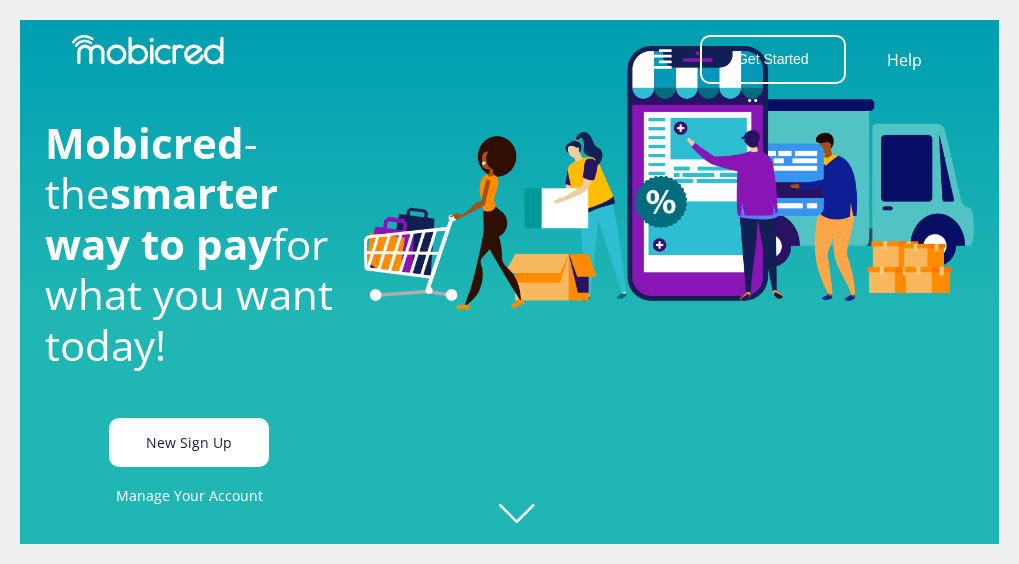 scroll, scrollTop: 0, scrollLeft: 0, axis: both 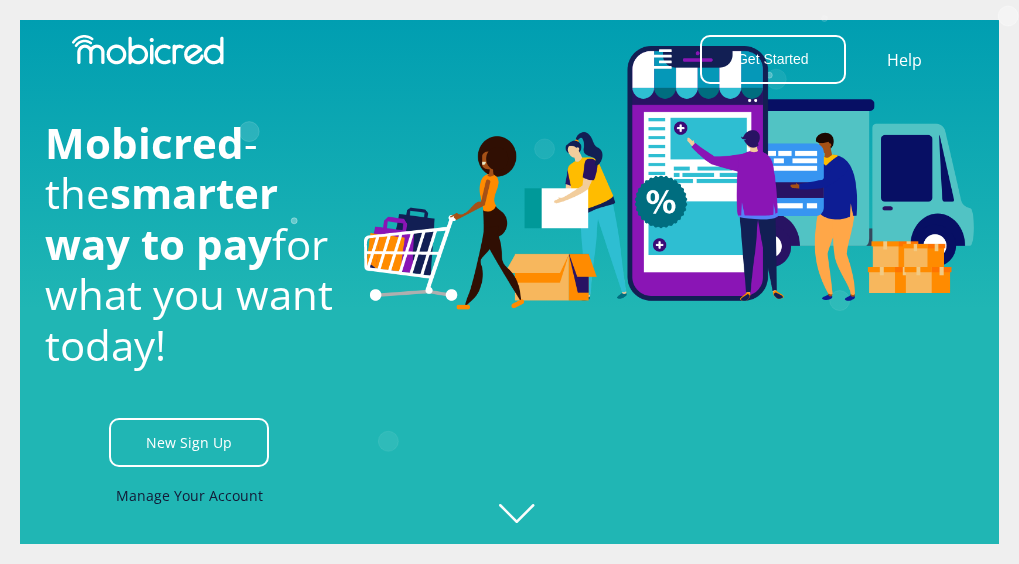 click on "Manage Your Account" at bounding box center (189, 495) 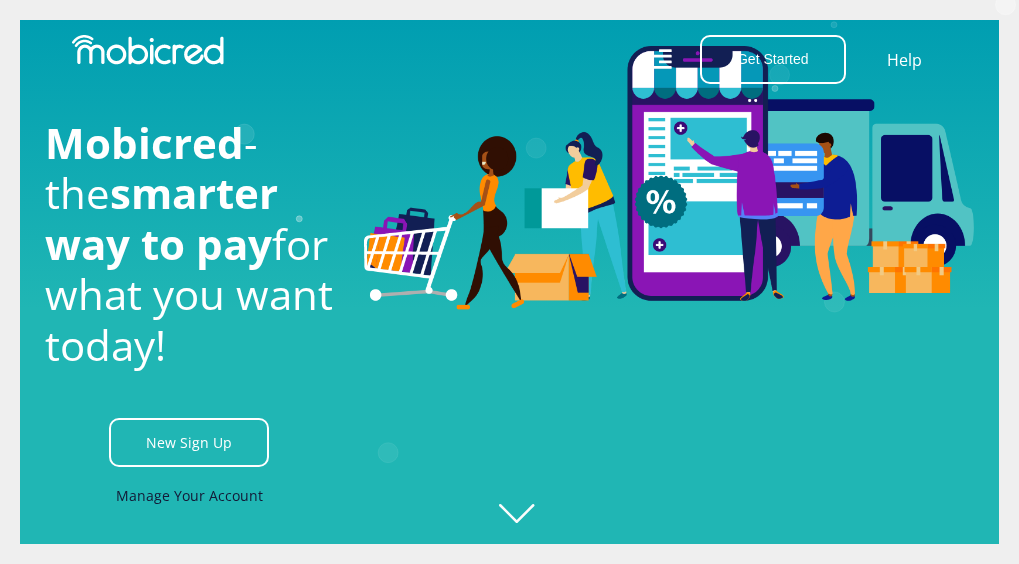 scroll, scrollTop: 0, scrollLeft: 1200, axis: horizontal 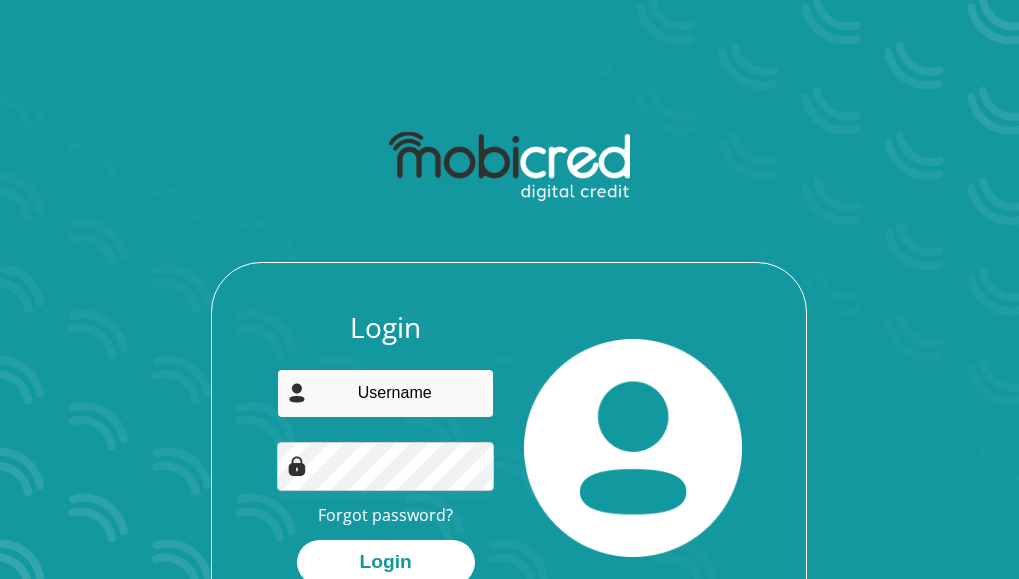 click at bounding box center (385, 393) 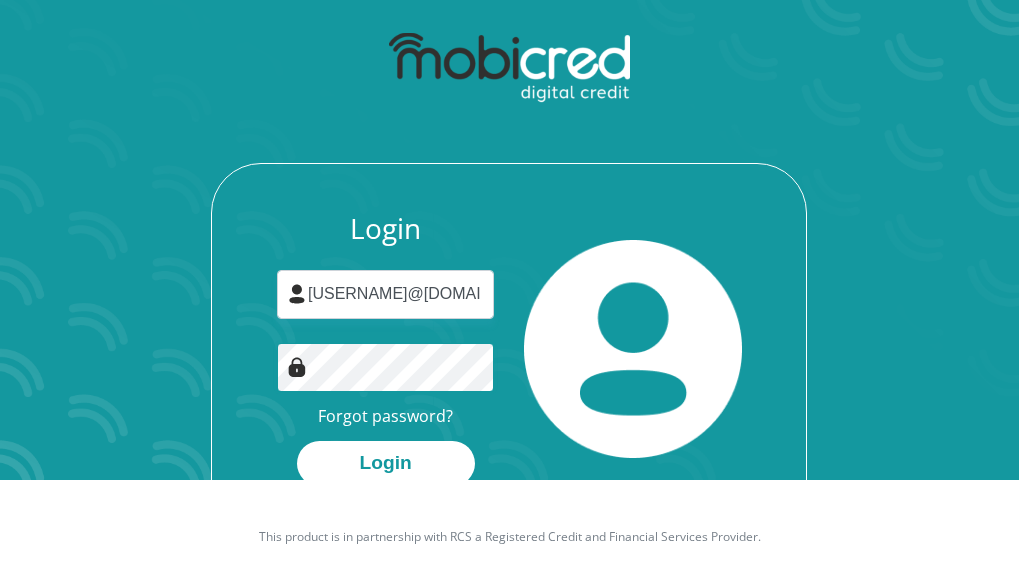 scroll, scrollTop: 100, scrollLeft: 0, axis: vertical 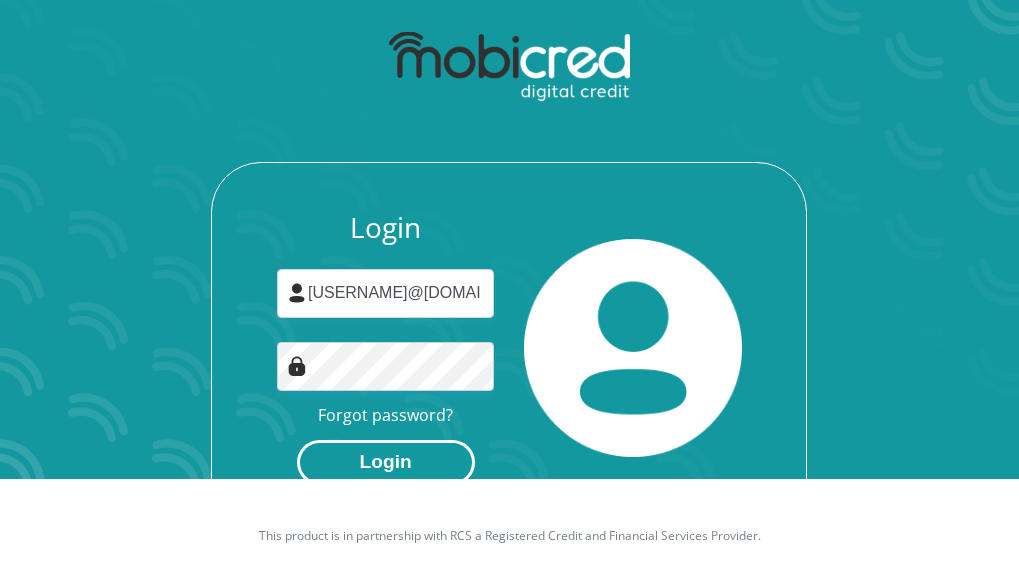 click on "Login" at bounding box center (386, 462) 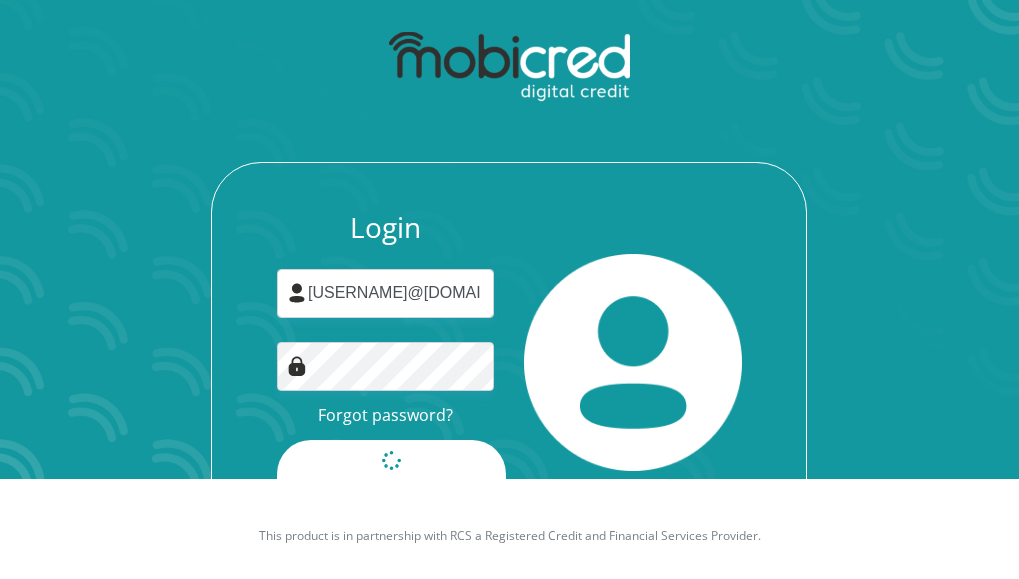 scroll, scrollTop: 0, scrollLeft: 0, axis: both 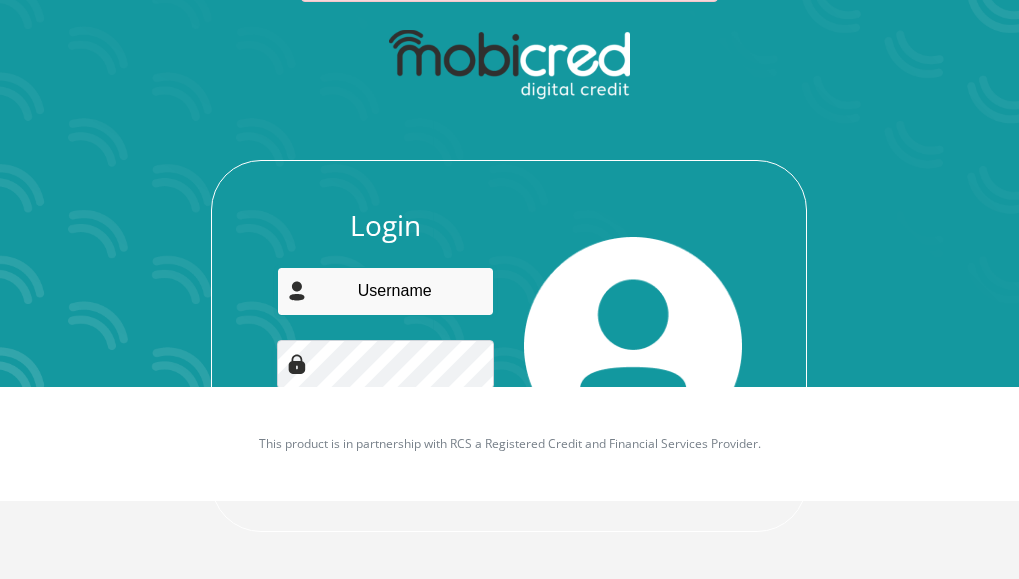 click at bounding box center (385, 291) 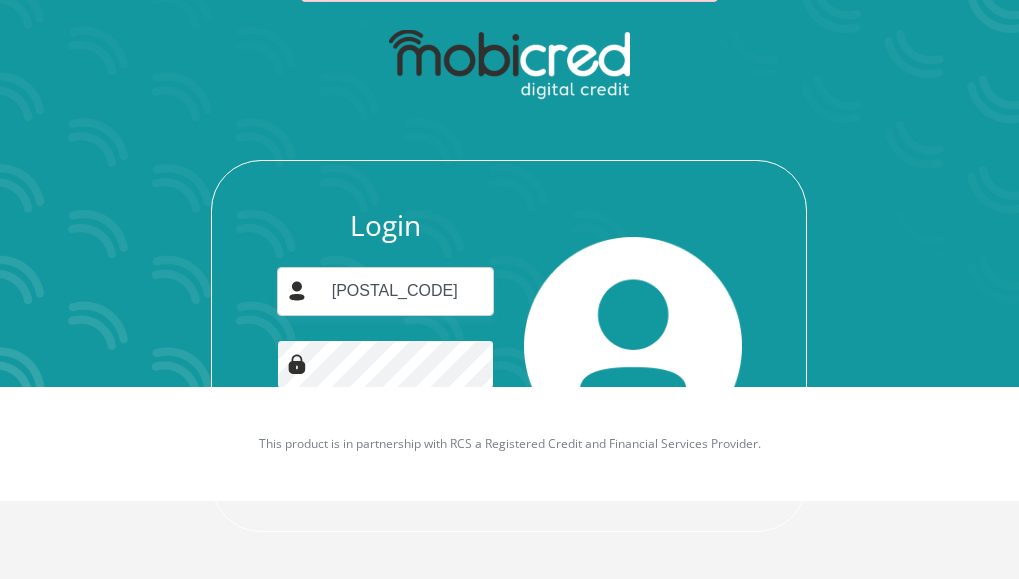 click on "Login" at bounding box center [386, 460] 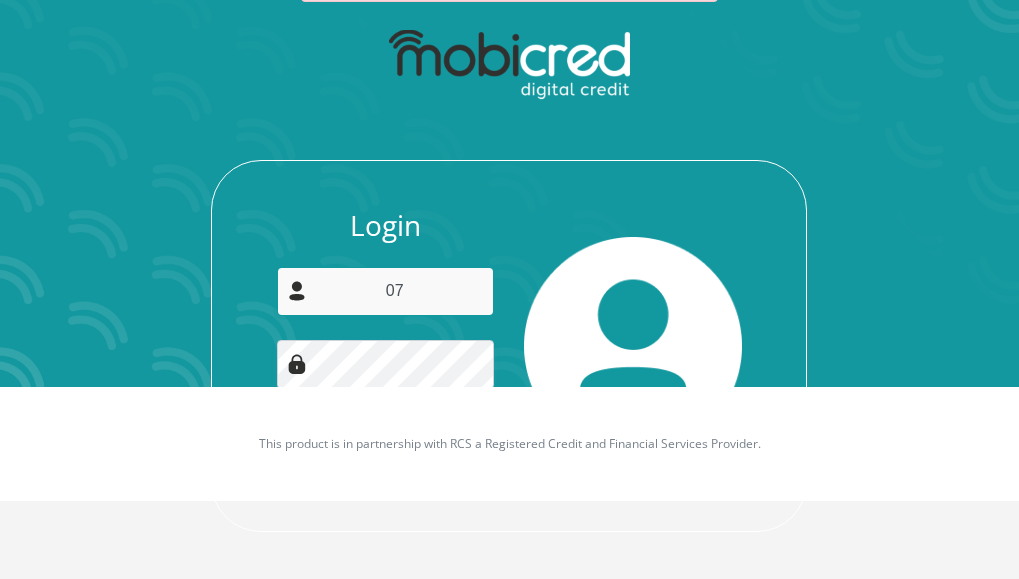type on "0" 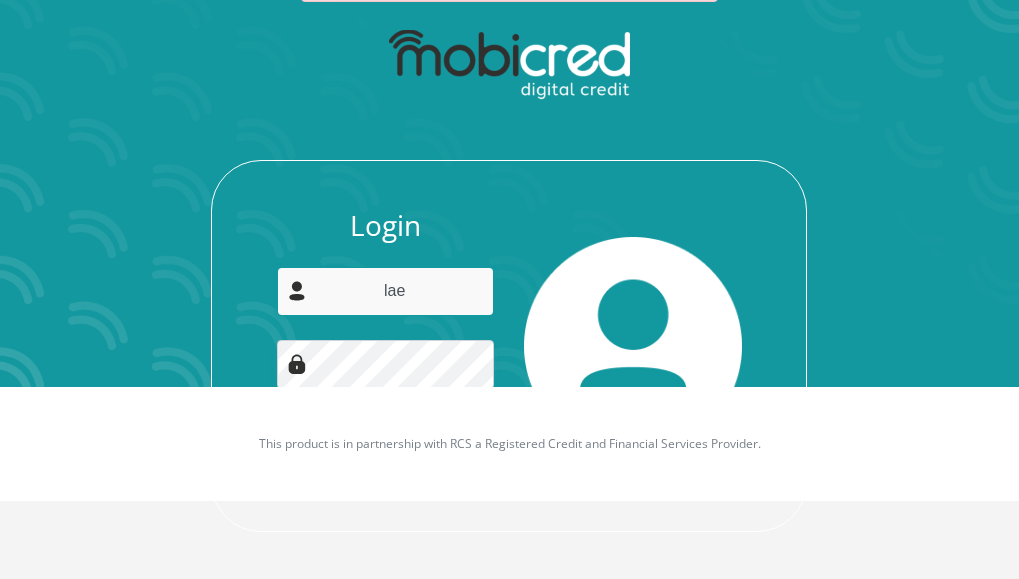 type on "[FIRST].[LAST]@[DOMAIN]" 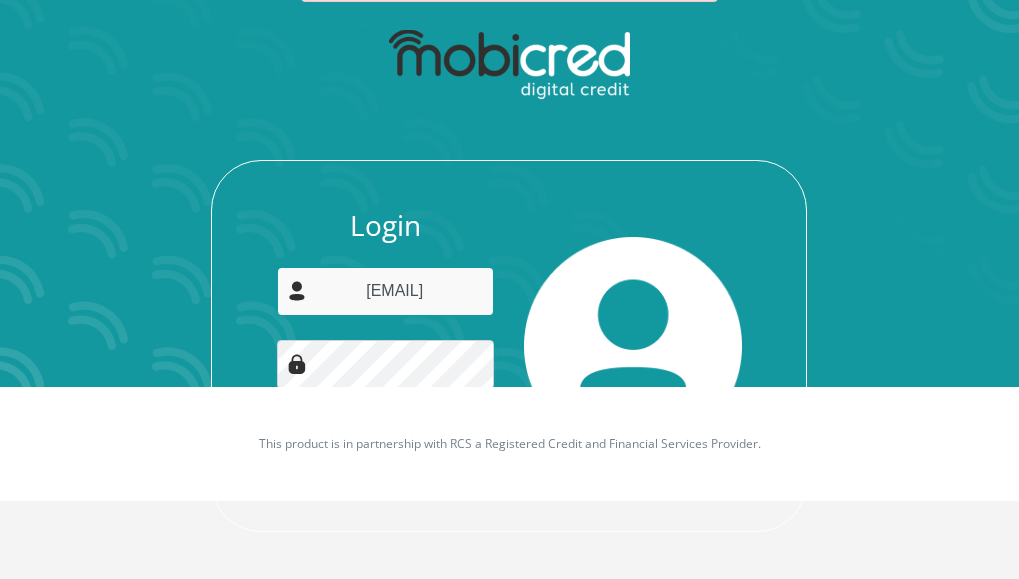 click on "Login" at bounding box center (386, 460) 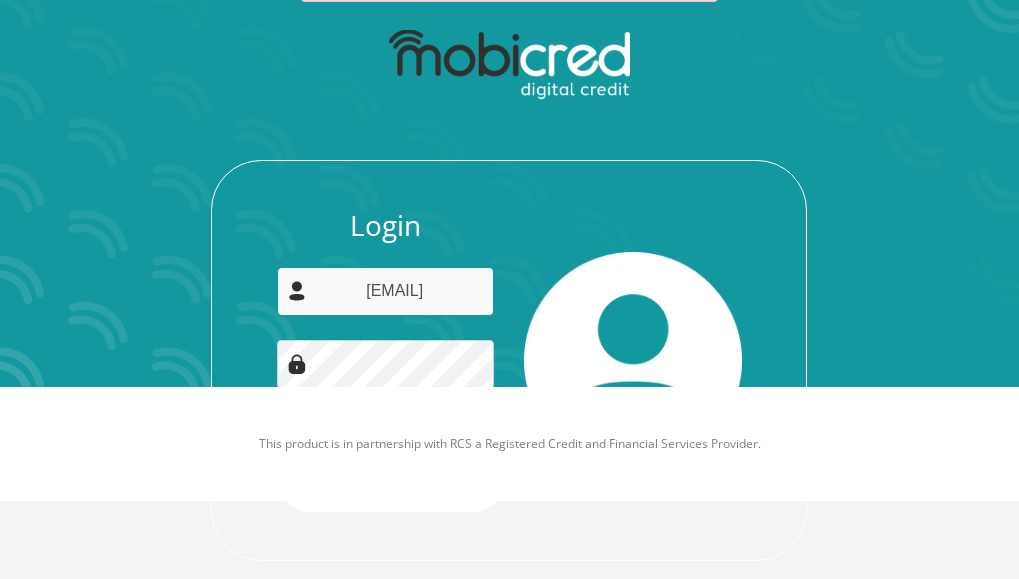 scroll, scrollTop: 0, scrollLeft: 0, axis: both 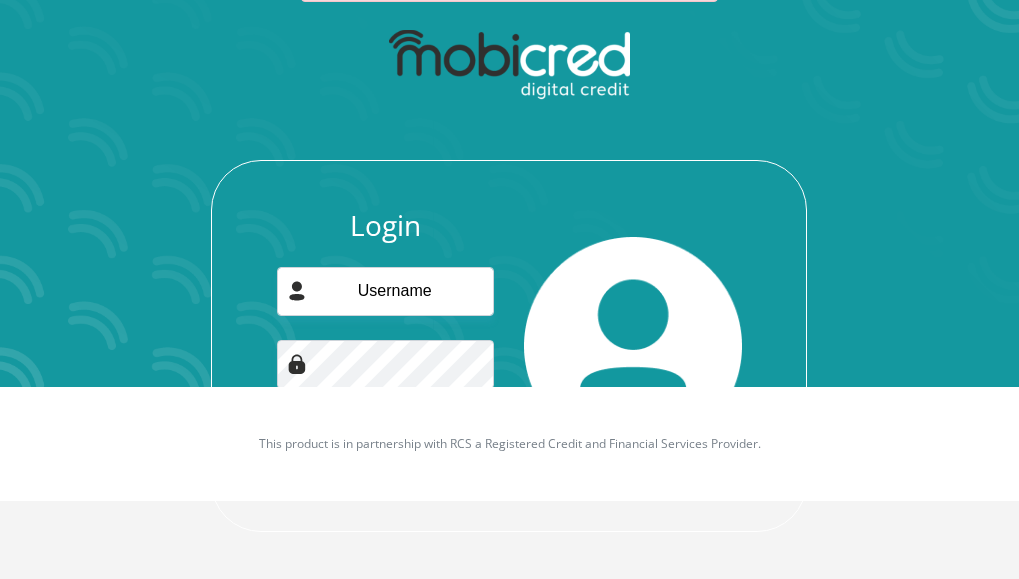 click on "Login
Forgot password?
Login" at bounding box center [510, 275] 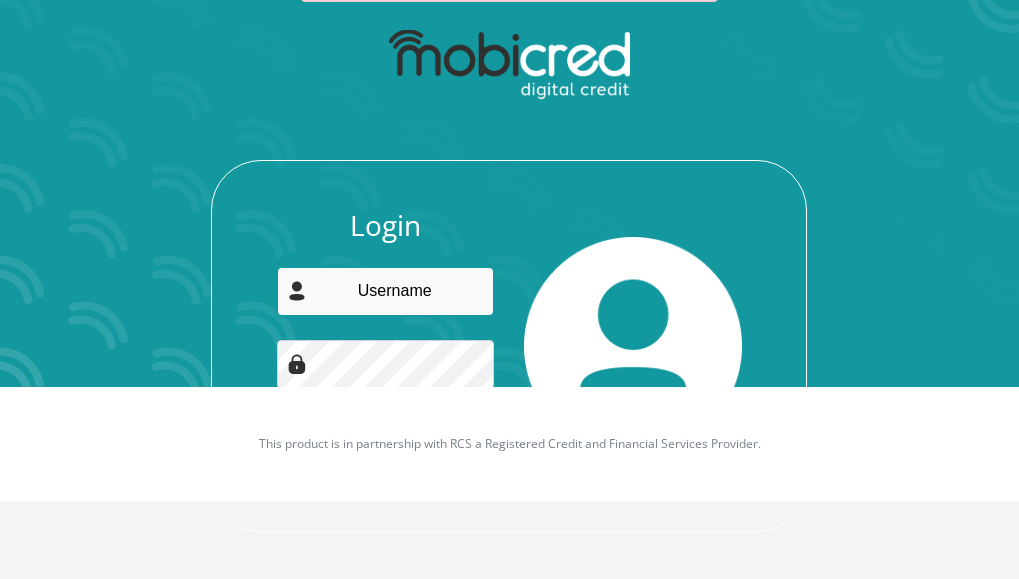 click at bounding box center [385, 291] 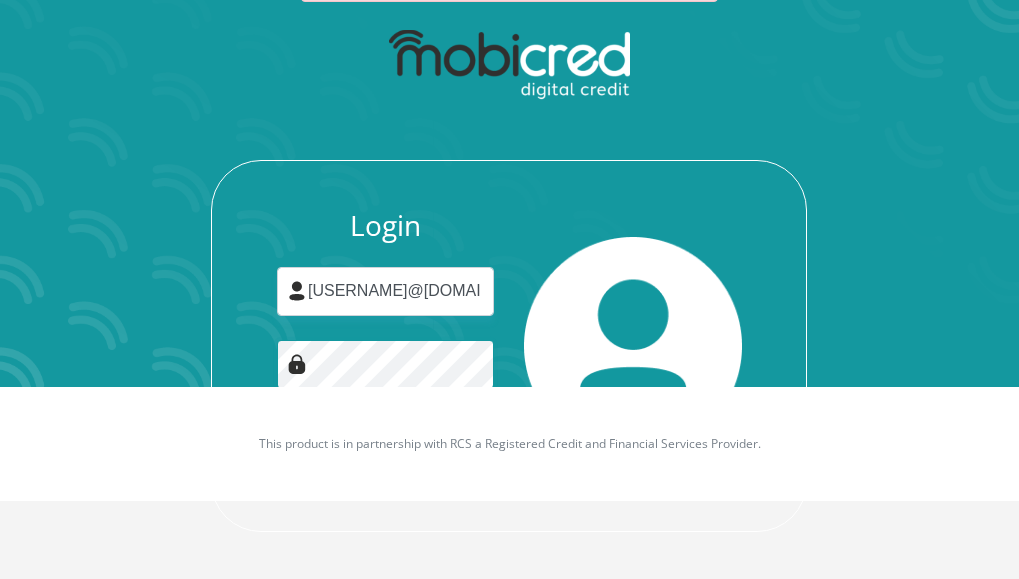 click on "Login" at bounding box center [386, 460] 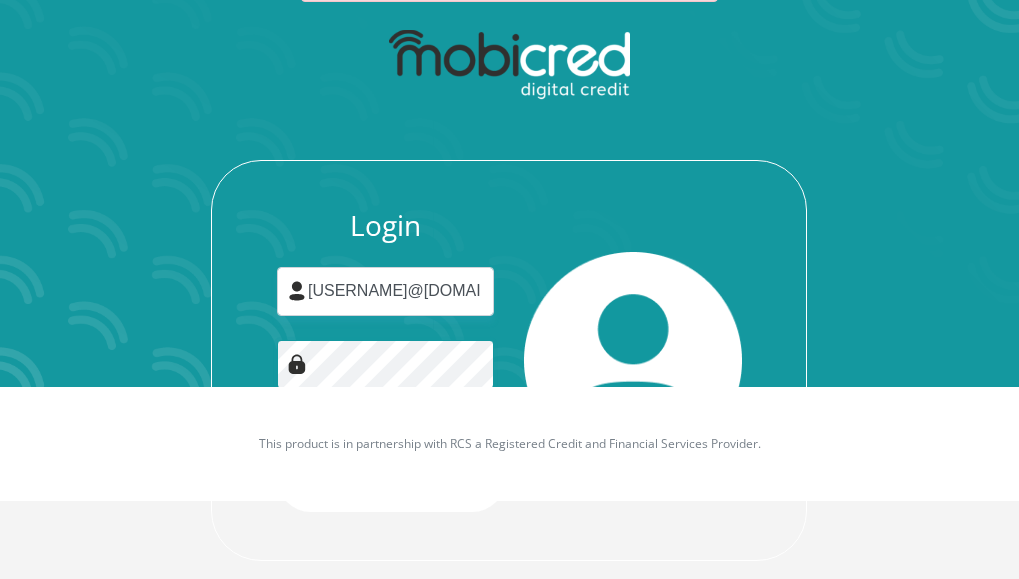 scroll, scrollTop: 0, scrollLeft: 0, axis: both 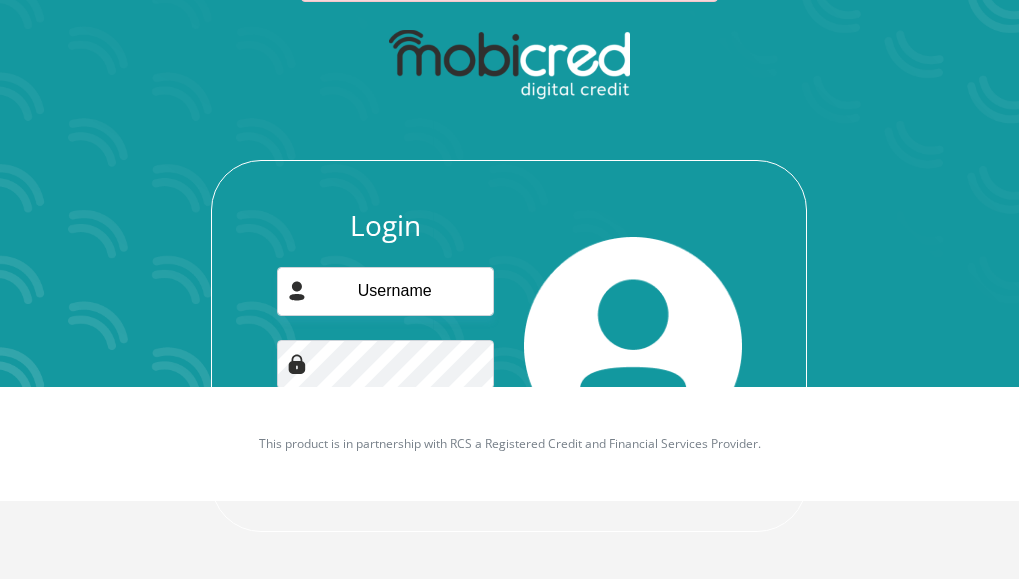 click on "Login
Forgot password?
Login" at bounding box center (510, 275) 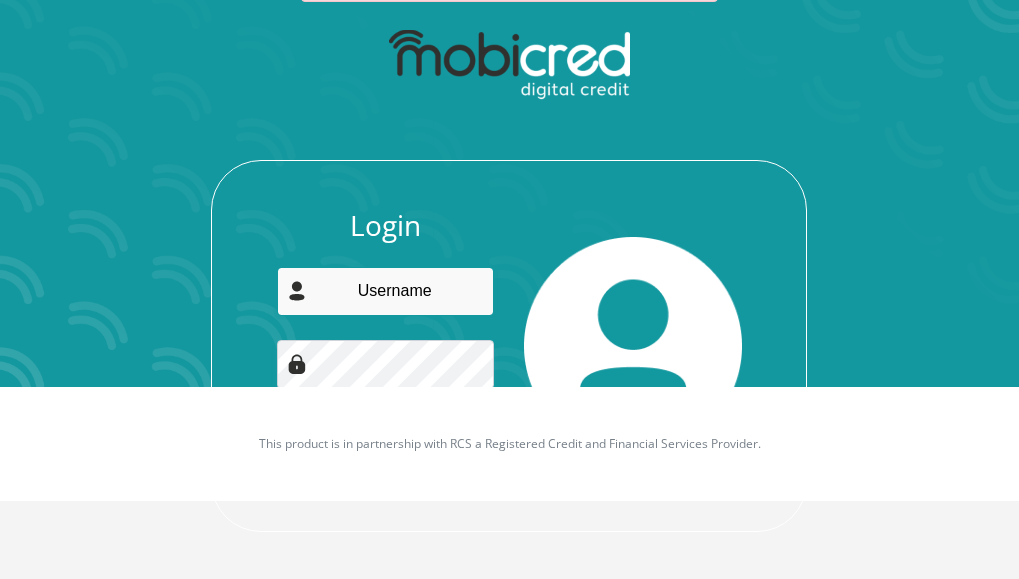 click at bounding box center [385, 291] 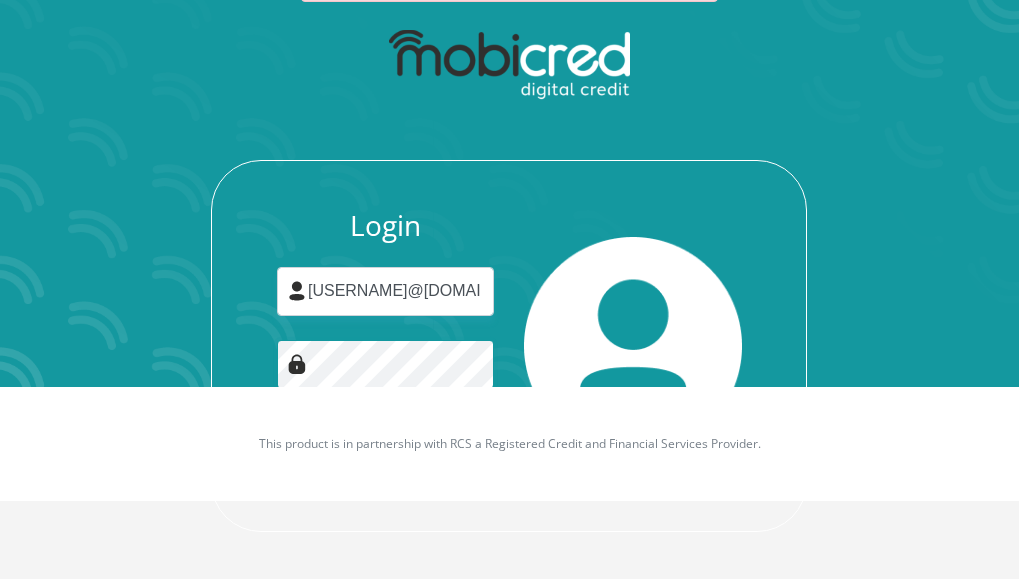 click on "Login" at bounding box center [386, 460] 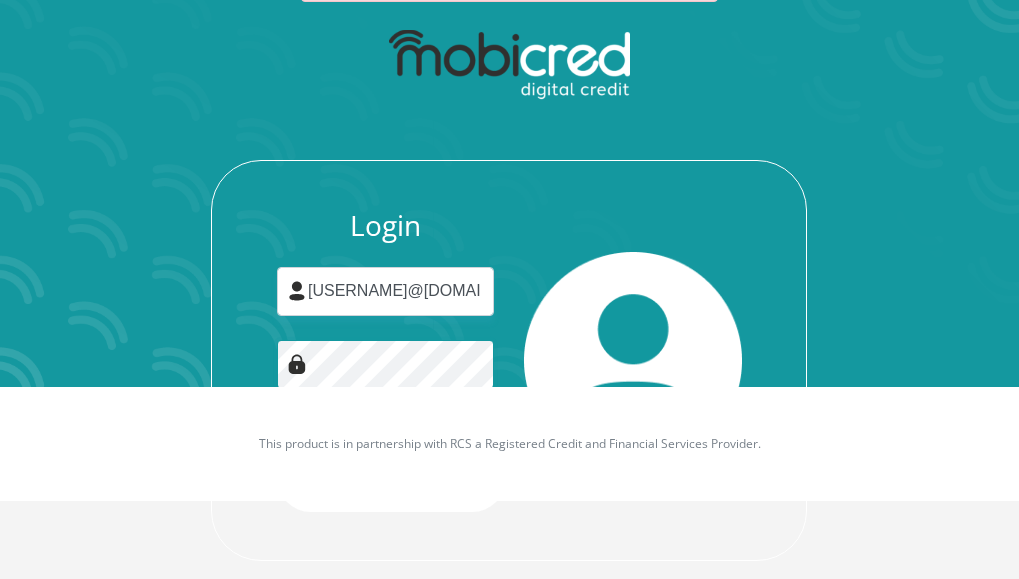 scroll, scrollTop: 0, scrollLeft: 0, axis: both 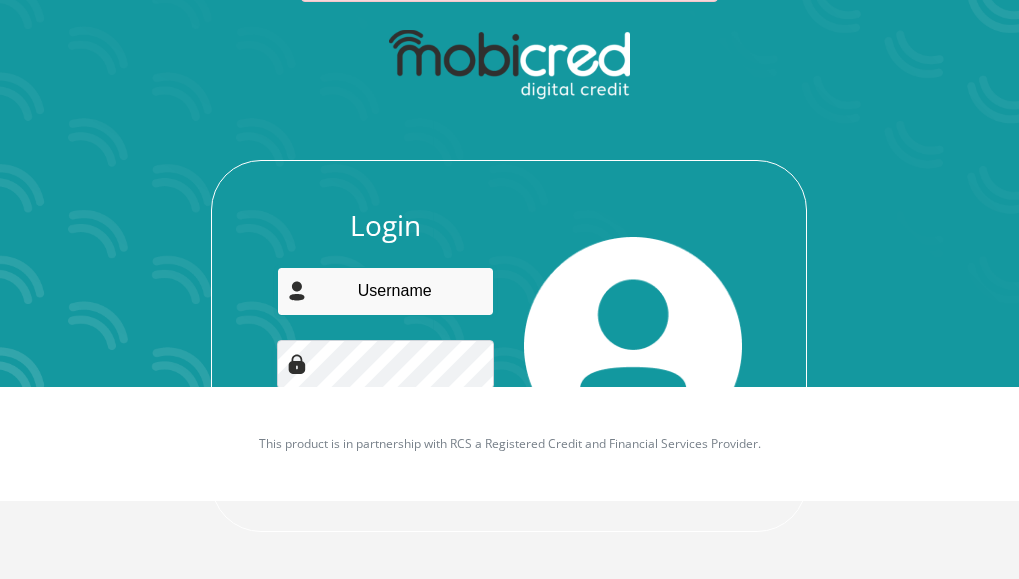 click at bounding box center [385, 291] 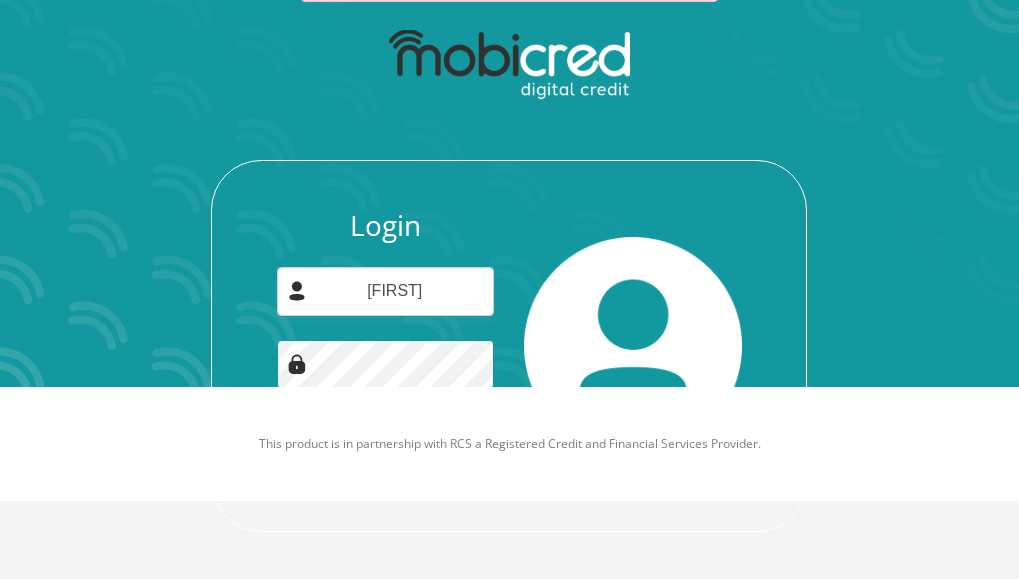 click on "Login" at bounding box center [386, 460] 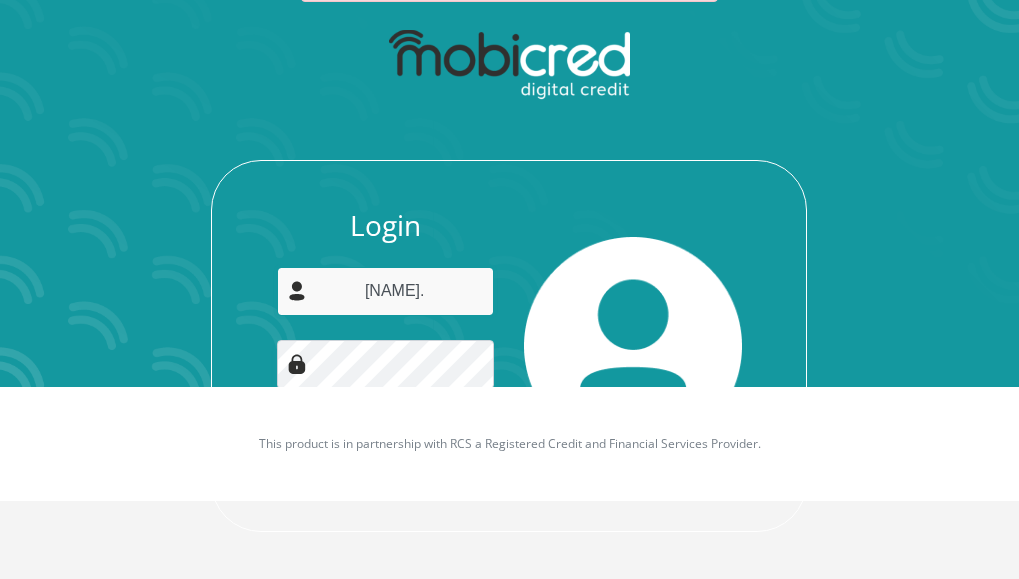 type on "[FIRST].[LAST]@[DOMAIN]" 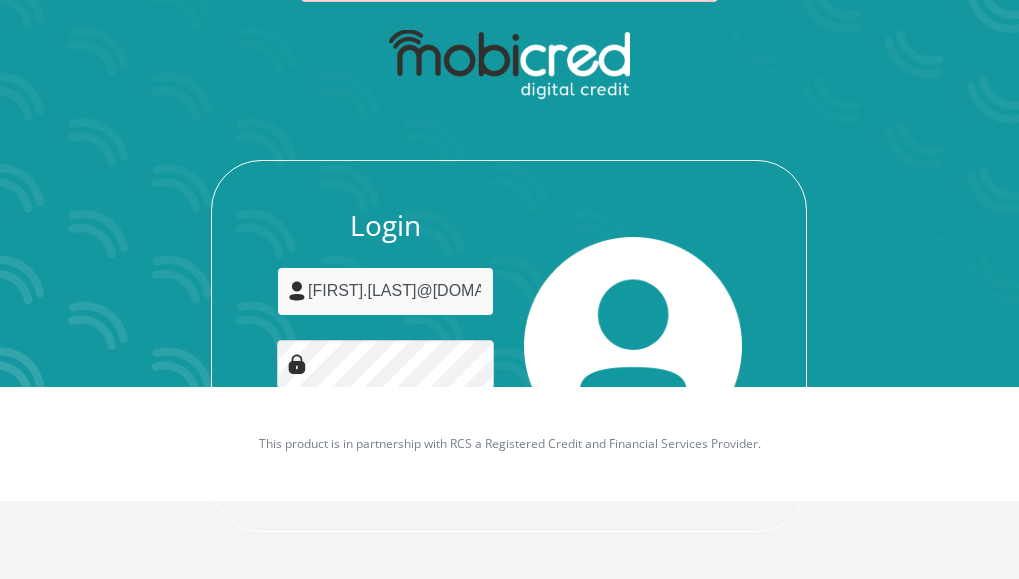 click on "Login" at bounding box center [386, 460] 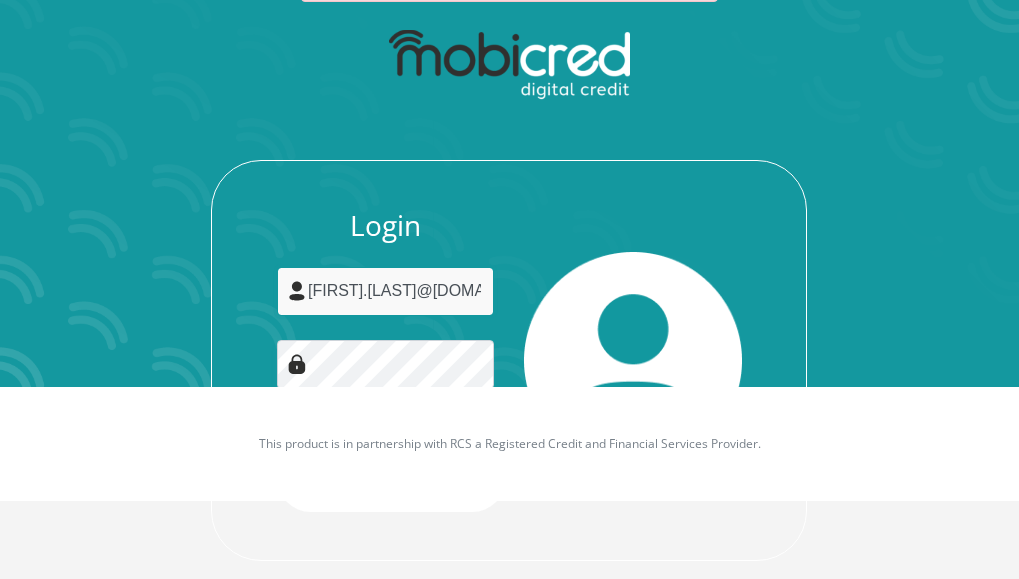 scroll, scrollTop: 0, scrollLeft: 0, axis: both 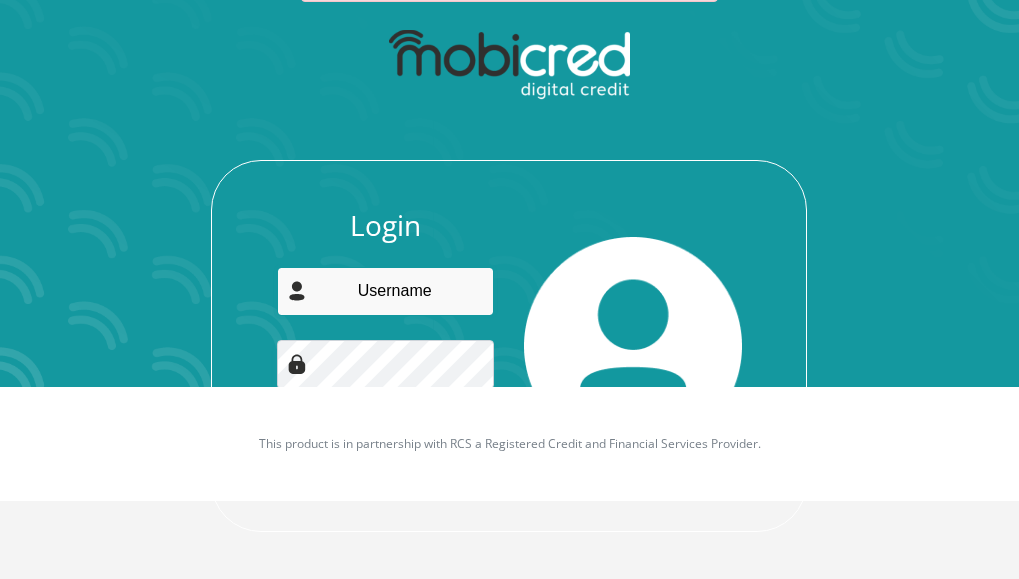 click at bounding box center (385, 291) 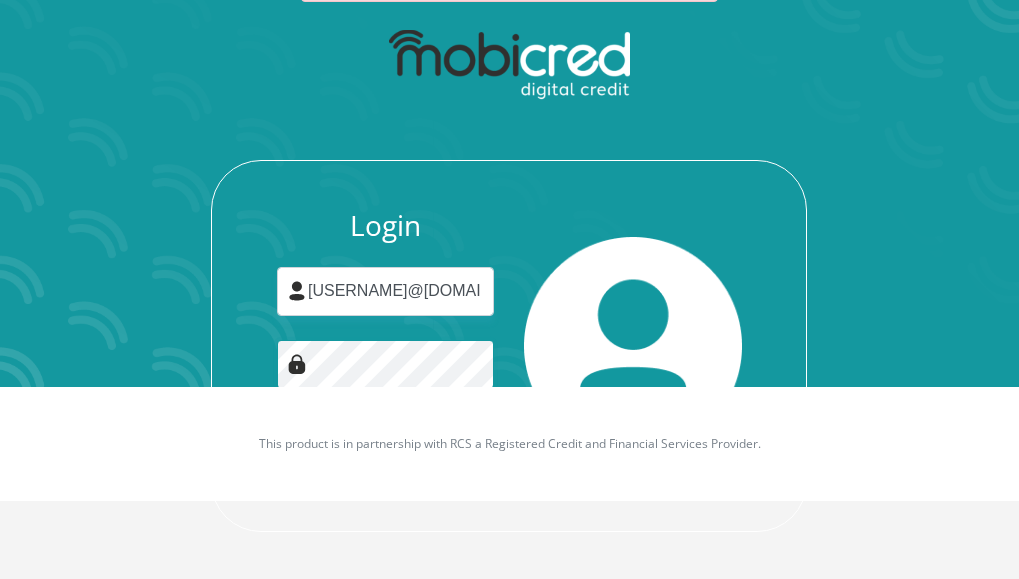 click on "Login" at bounding box center [386, 460] 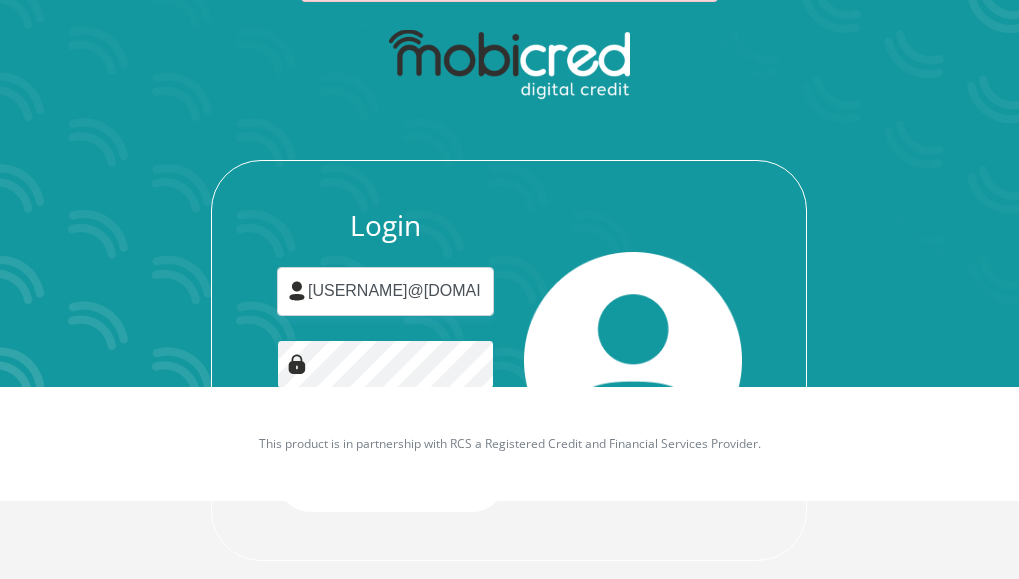 scroll, scrollTop: 0, scrollLeft: 0, axis: both 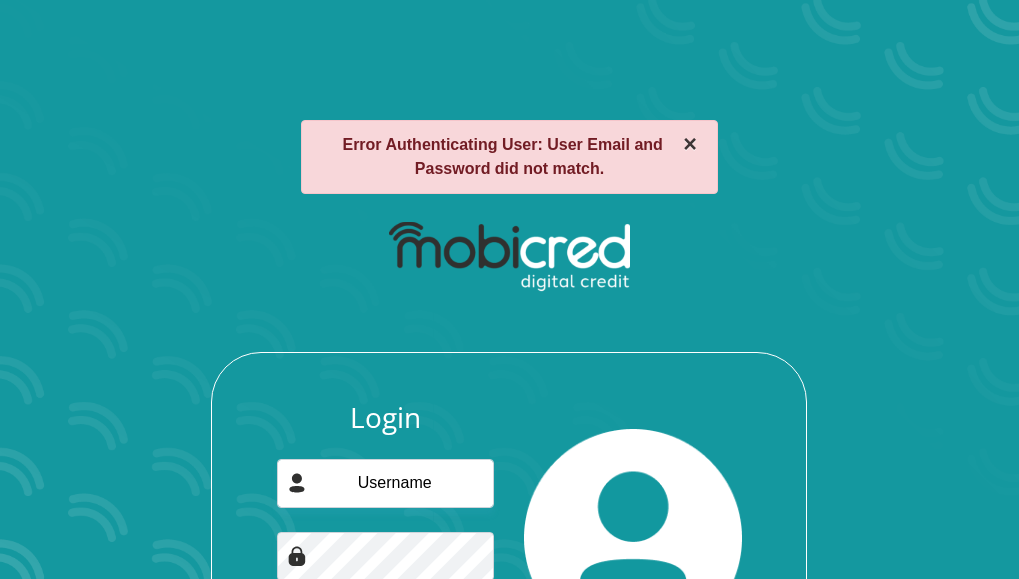 click on "×" at bounding box center [690, 144] 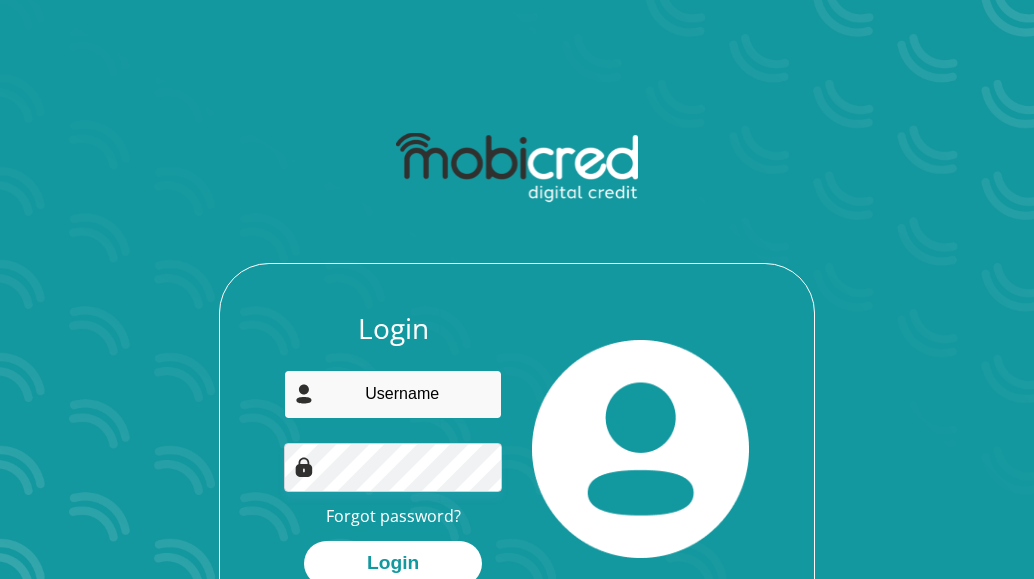 click at bounding box center (392, 394) 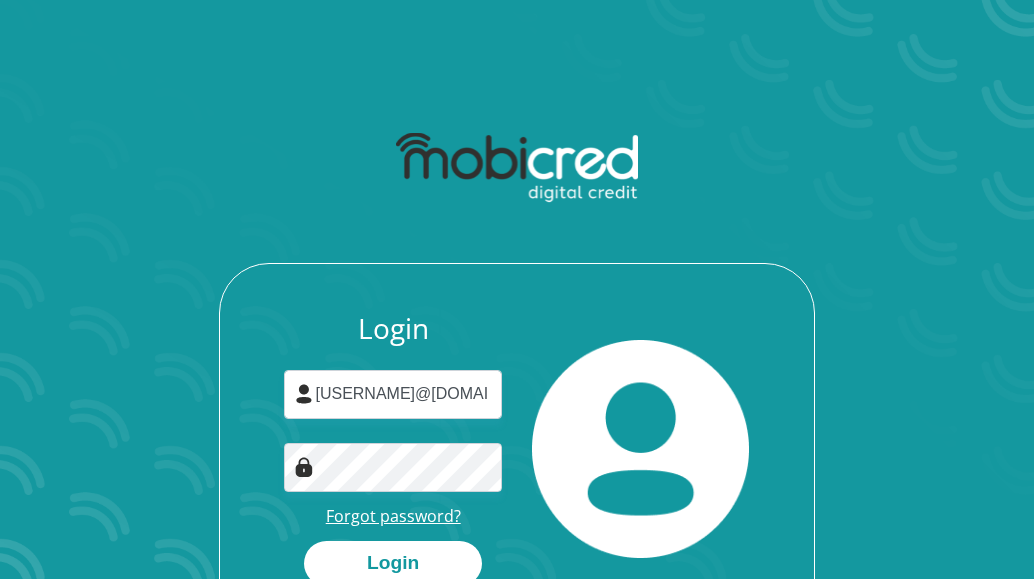click on "Forgot password?" at bounding box center [393, 516] 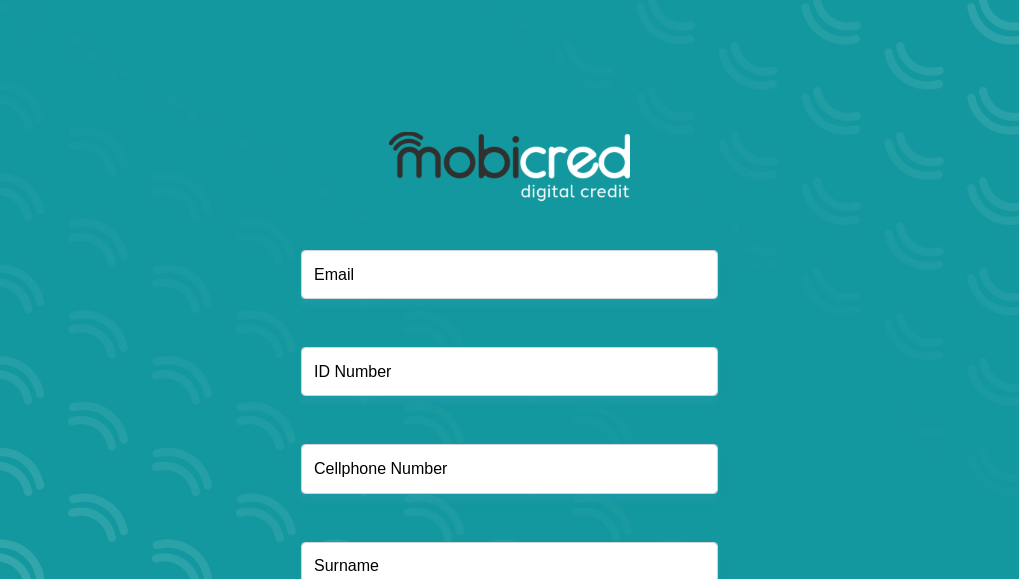 scroll, scrollTop: 0, scrollLeft: 0, axis: both 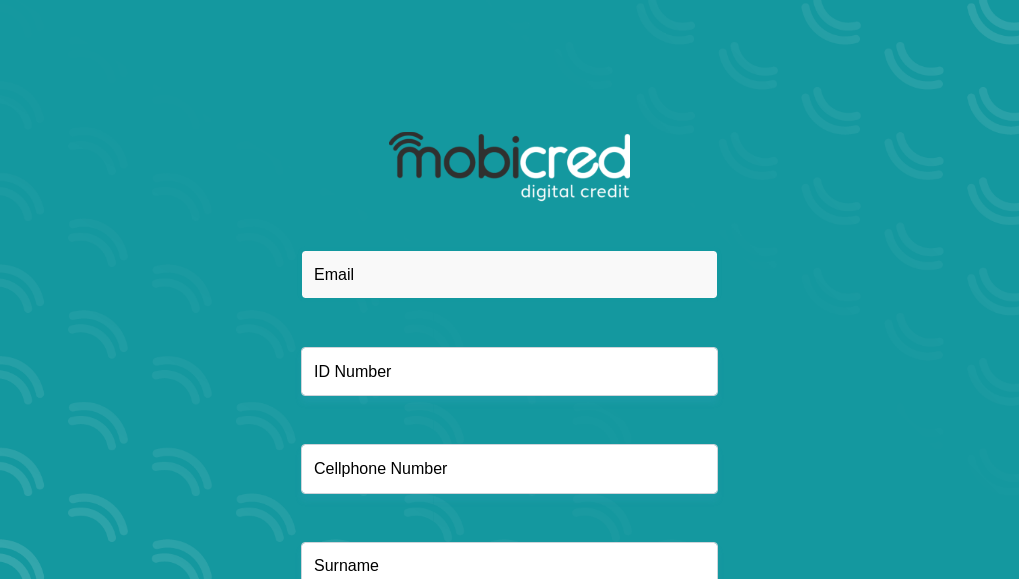 click at bounding box center [509, 274] 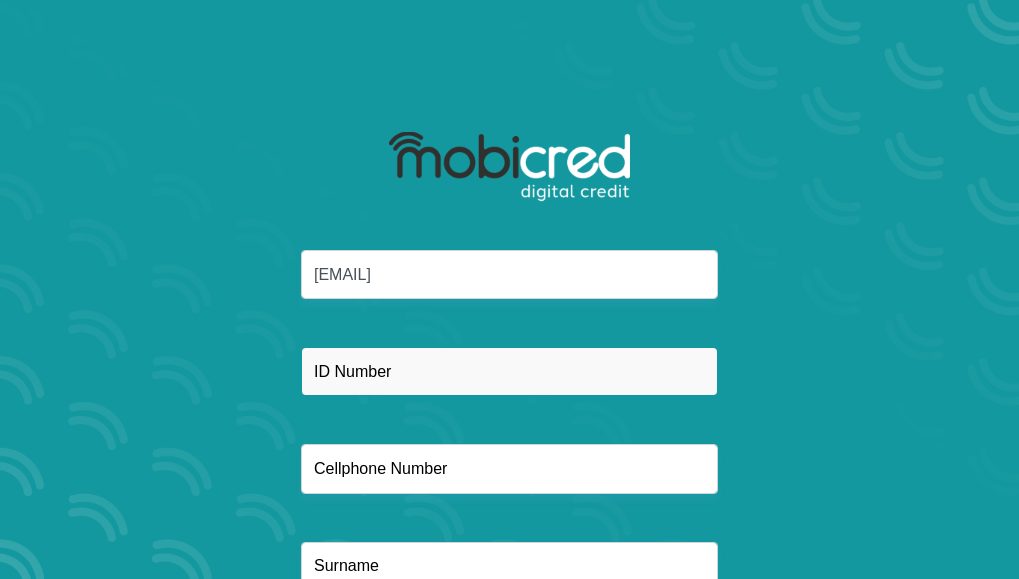 click at bounding box center (509, 371) 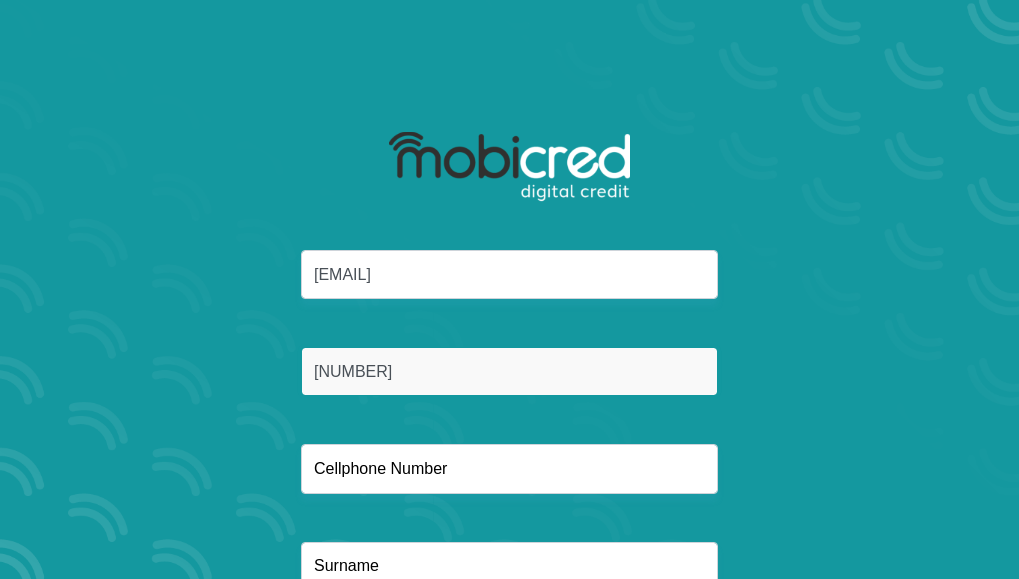 type on "[NUMBER]" 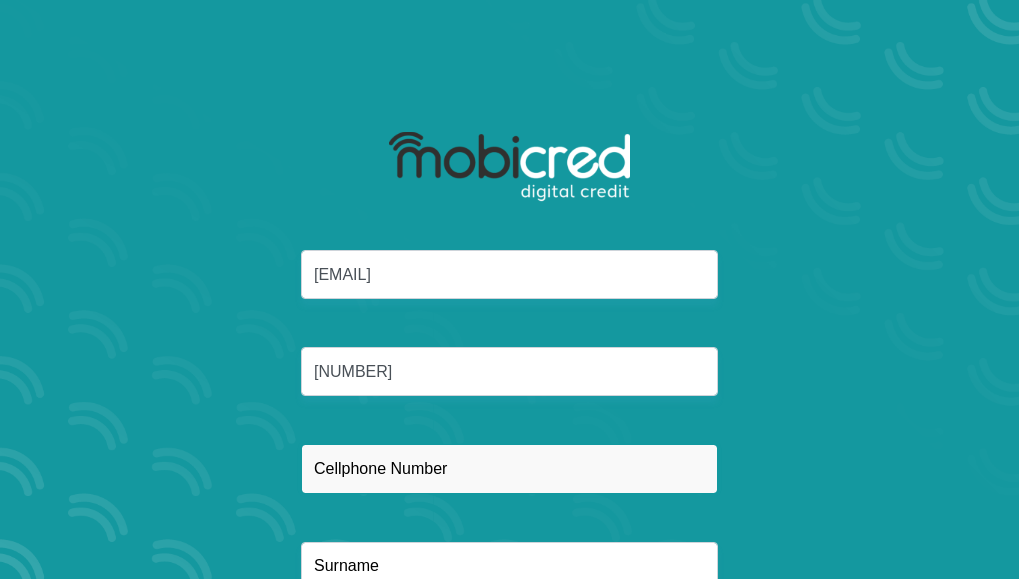 click at bounding box center (509, 468) 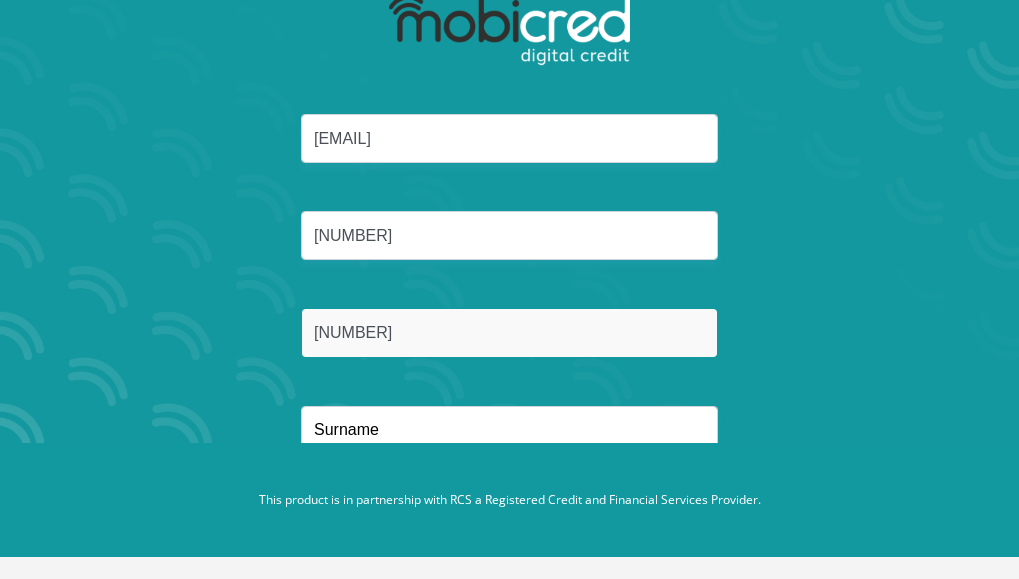 scroll, scrollTop: 153, scrollLeft: 0, axis: vertical 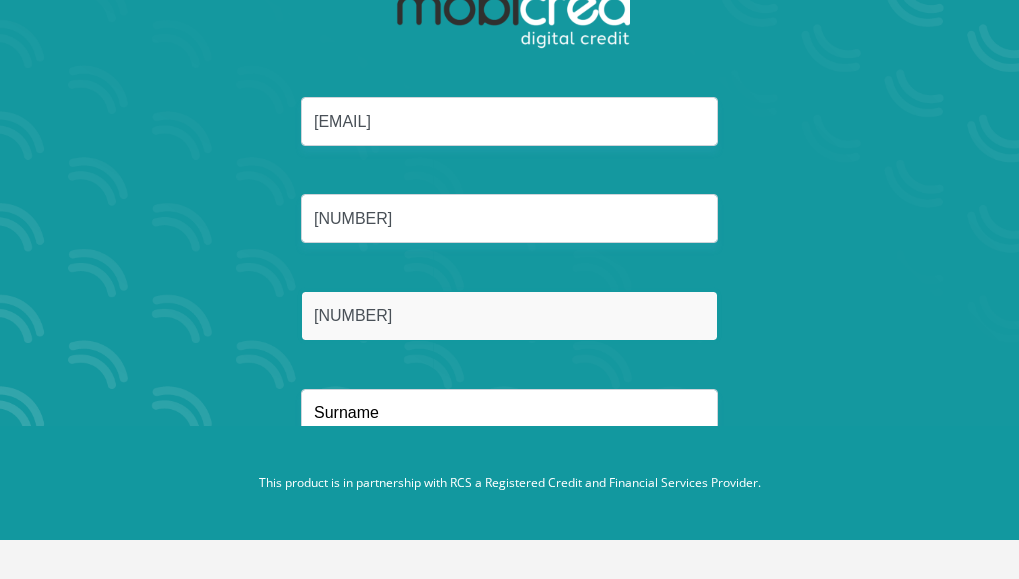 type on "0724185220" 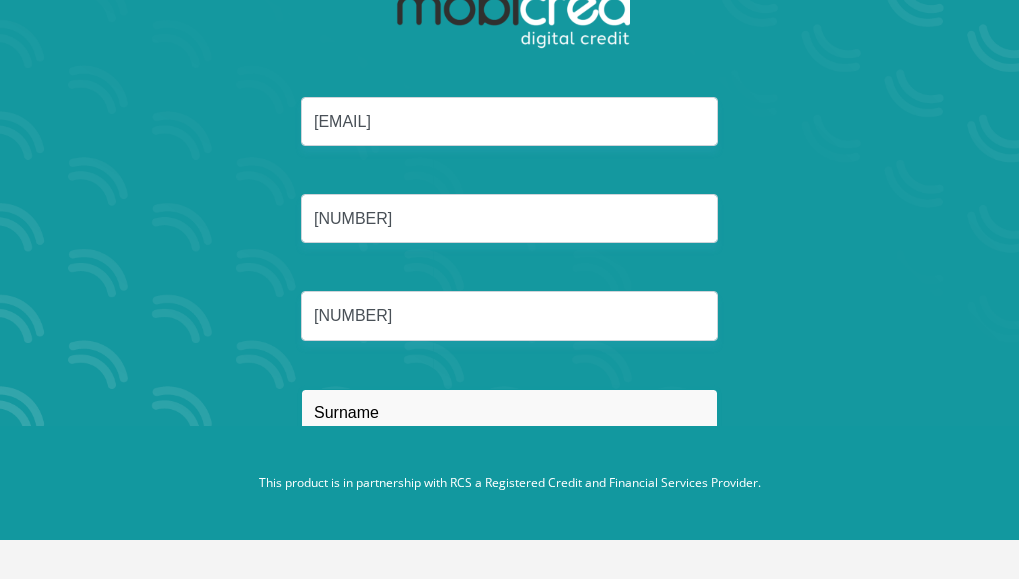click at bounding box center [509, 413] 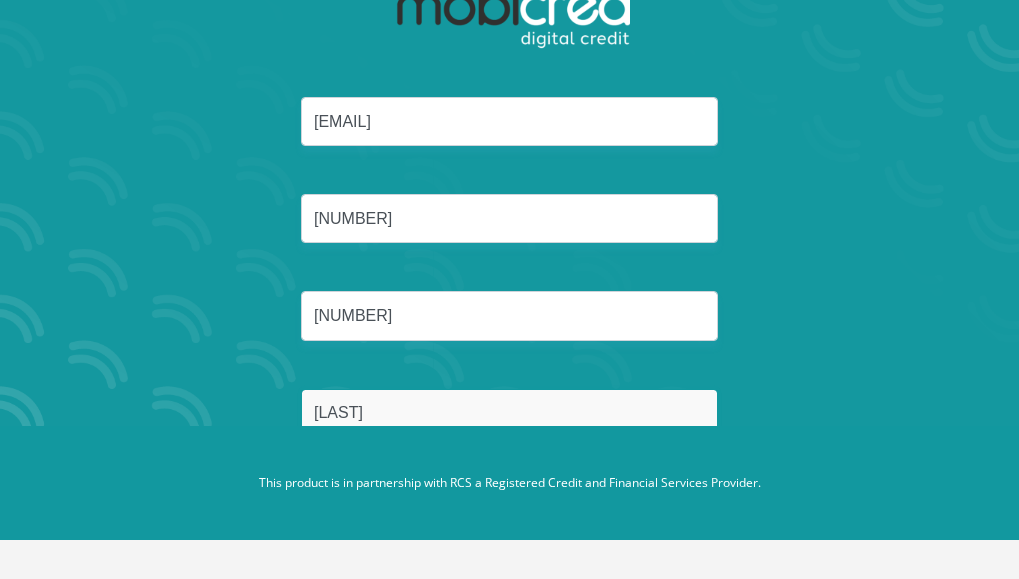 click on "Reset Password" at bounding box center (509, 508) 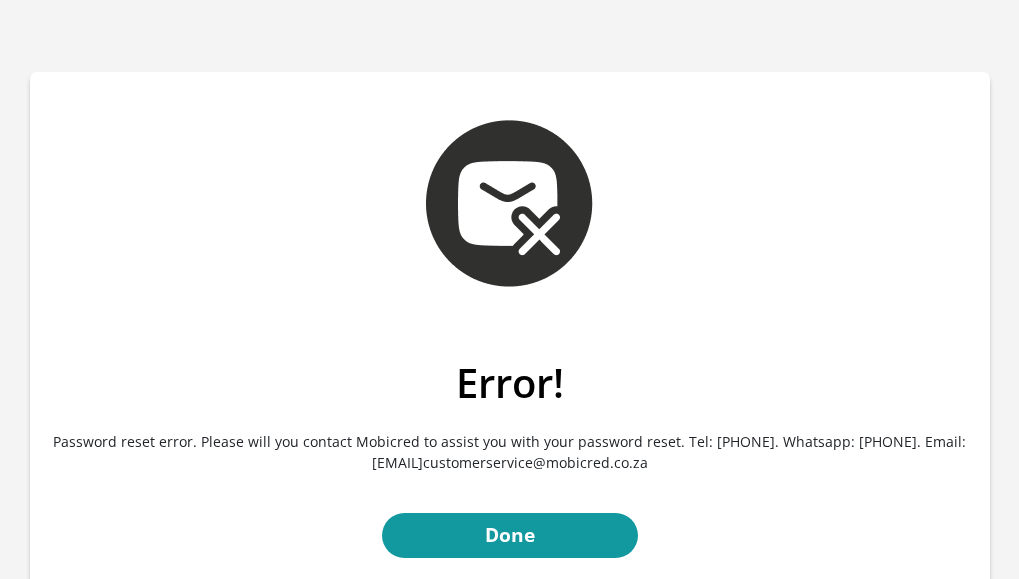 scroll, scrollTop: 0, scrollLeft: 0, axis: both 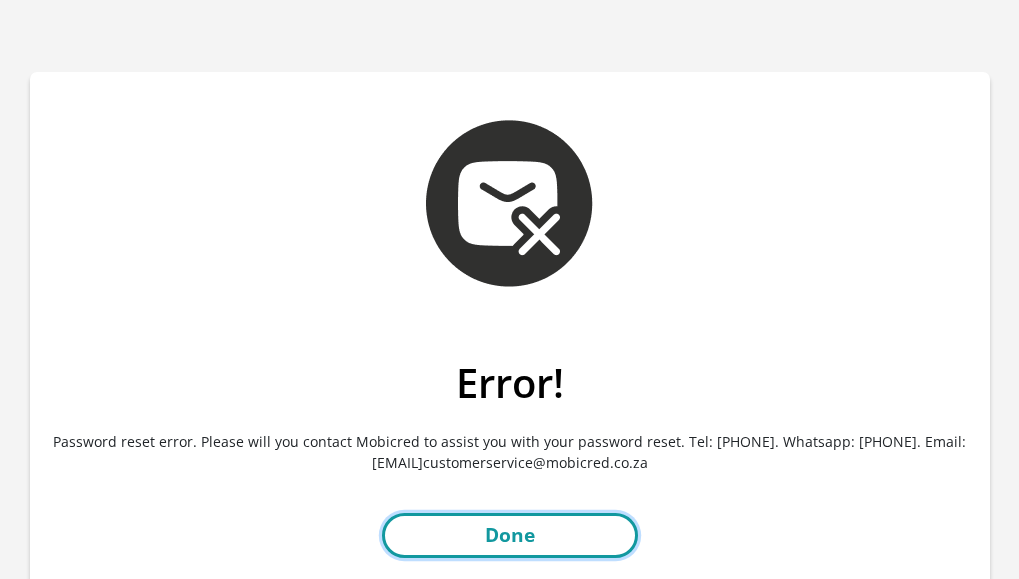 click on "Done" at bounding box center [510, 535] 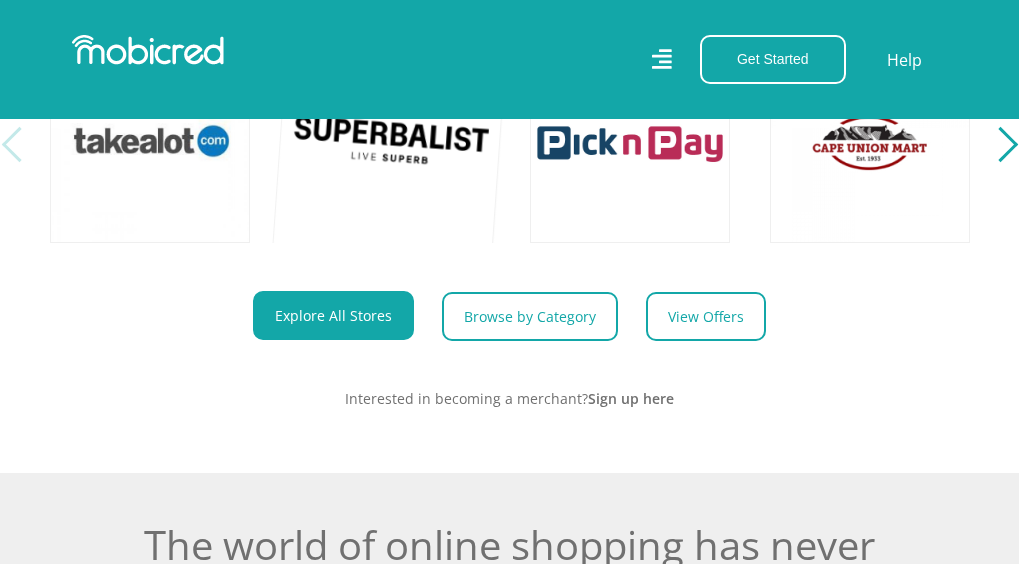 scroll, scrollTop: 800, scrollLeft: 0, axis: vertical 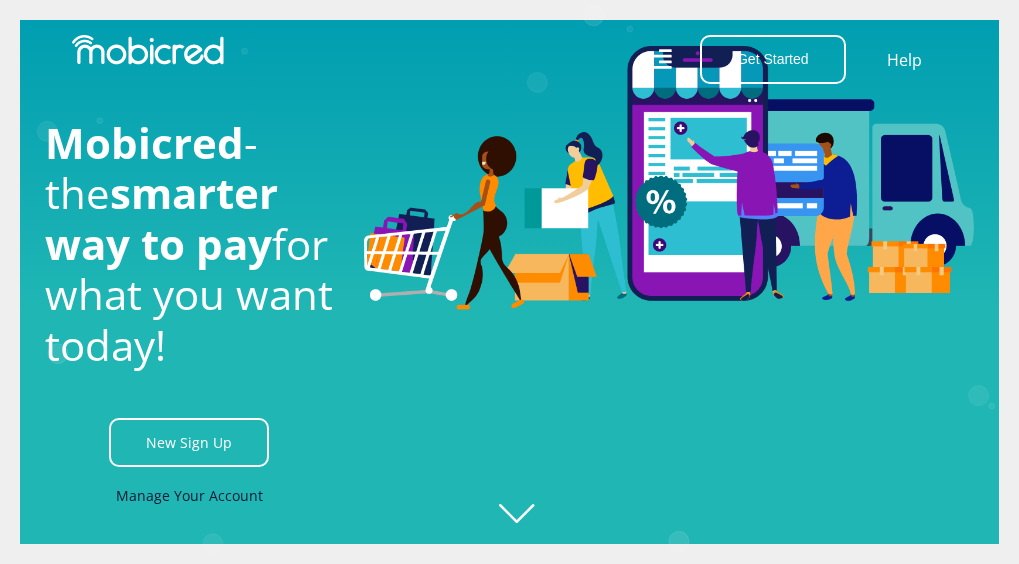 click on "Manage Your Account" at bounding box center [189, 495] 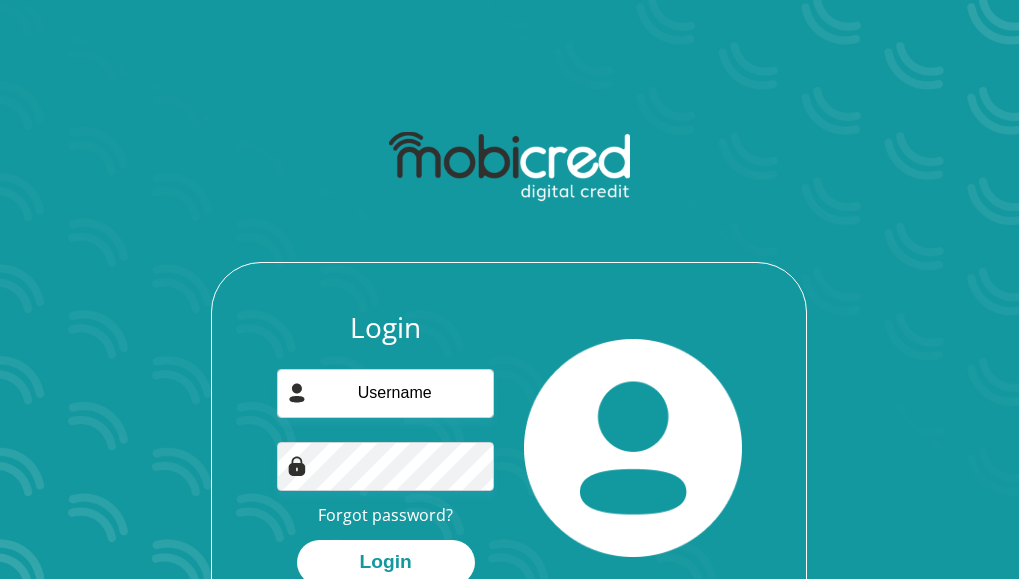 scroll, scrollTop: 0, scrollLeft: 0, axis: both 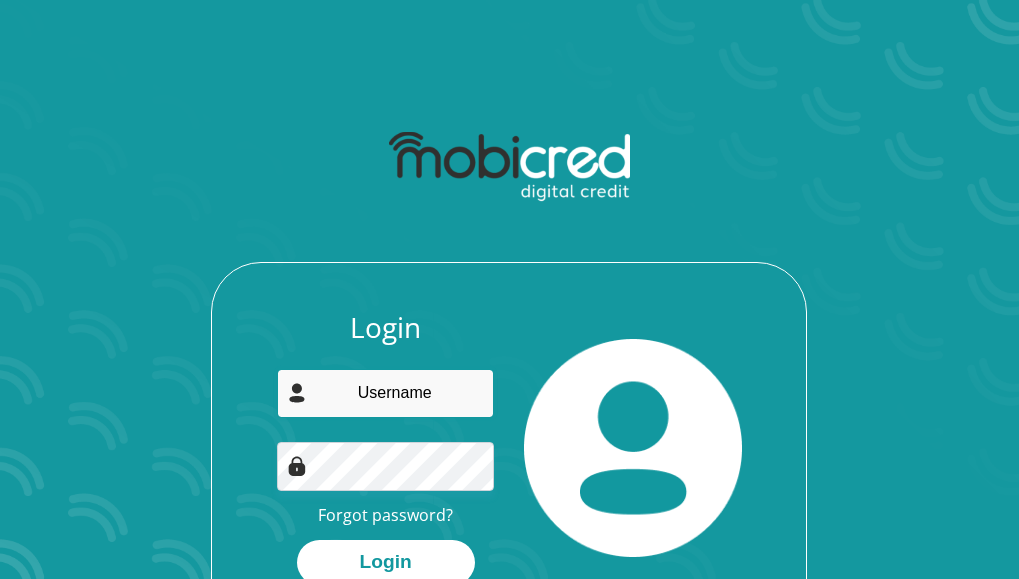 click at bounding box center (385, 393) 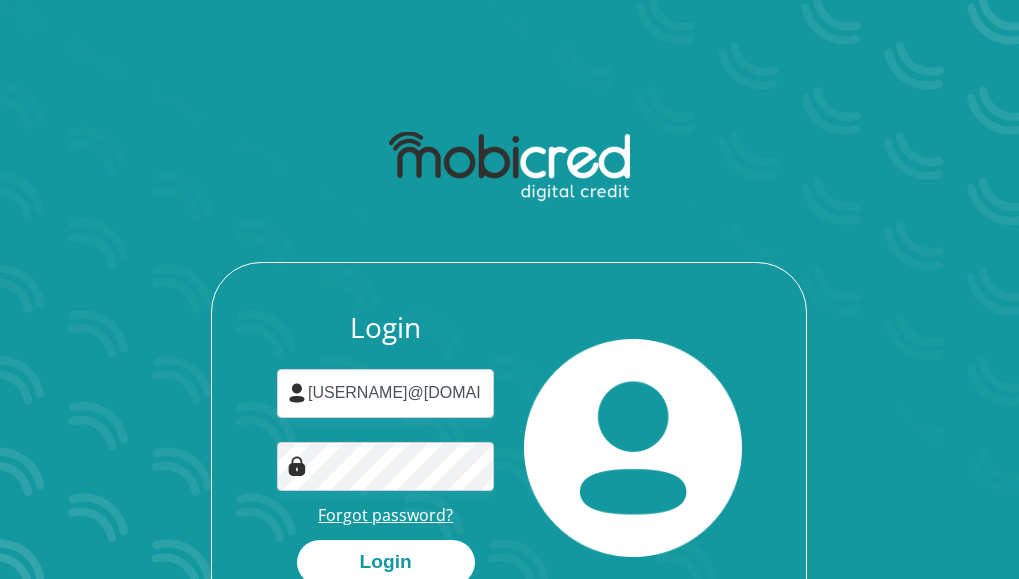 click on "Forgot password?" at bounding box center (385, 515) 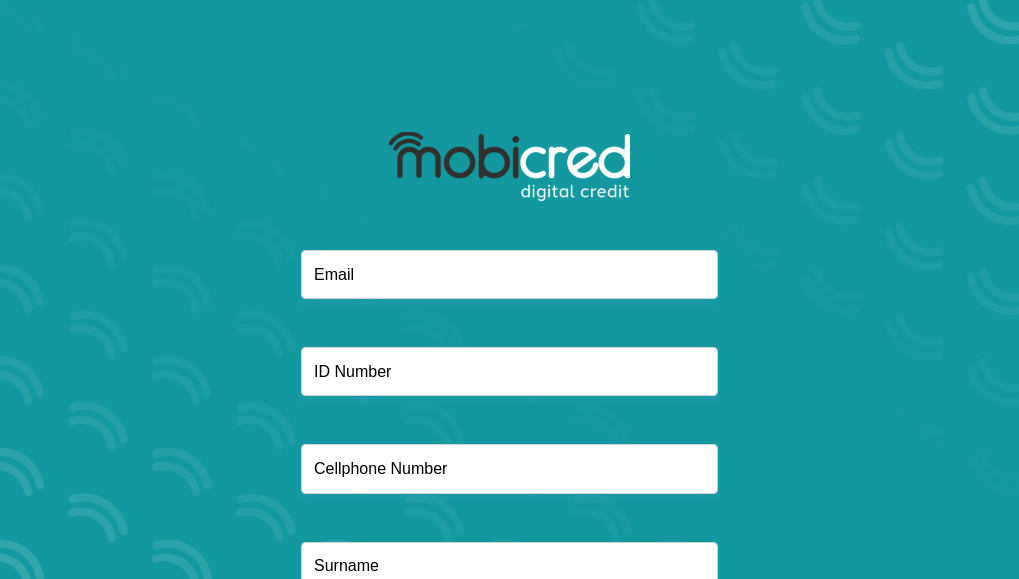 scroll, scrollTop: 0, scrollLeft: 0, axis: both 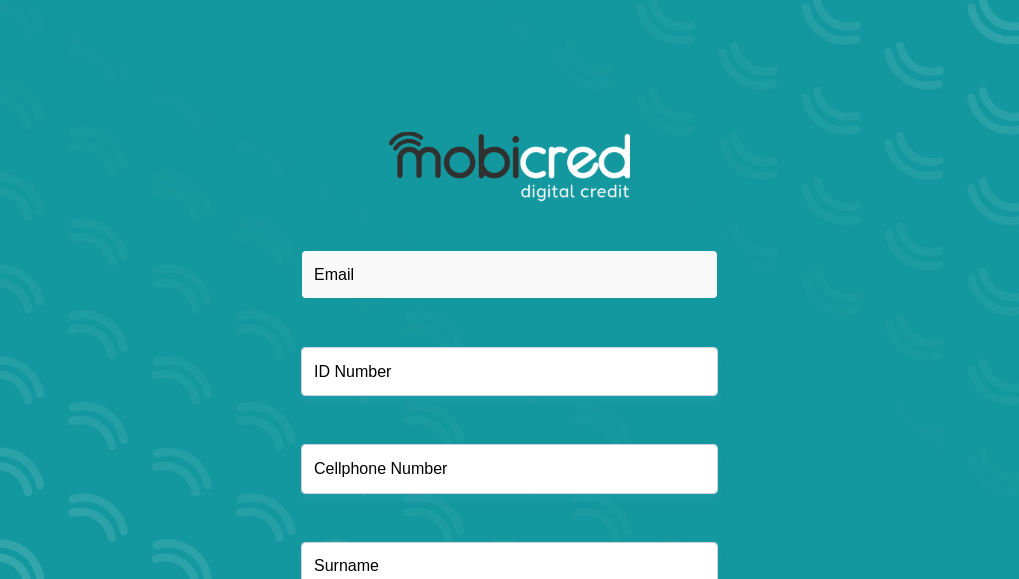 click at bounding box center [509, 274] 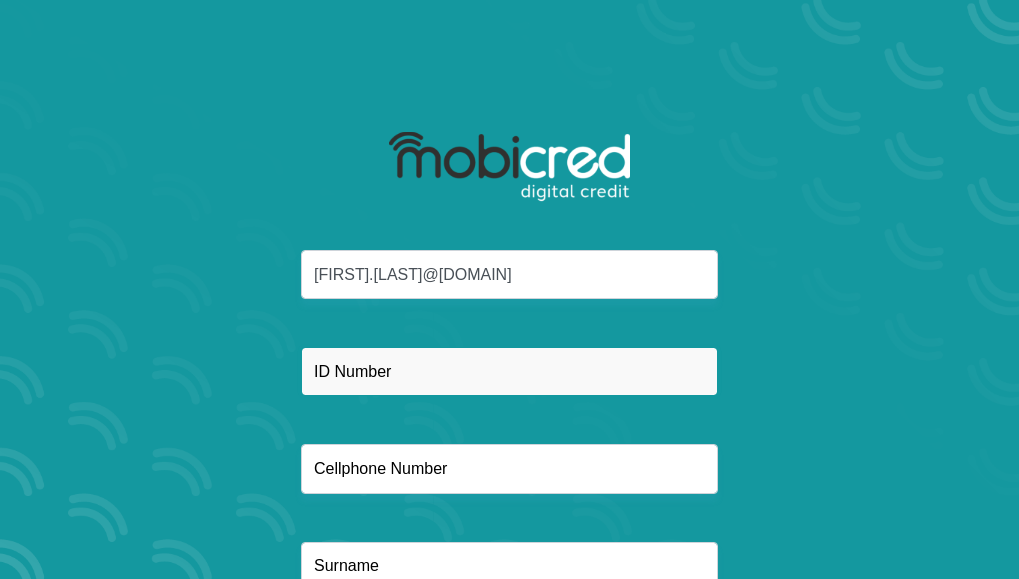 click at bounding box center [509, 371] 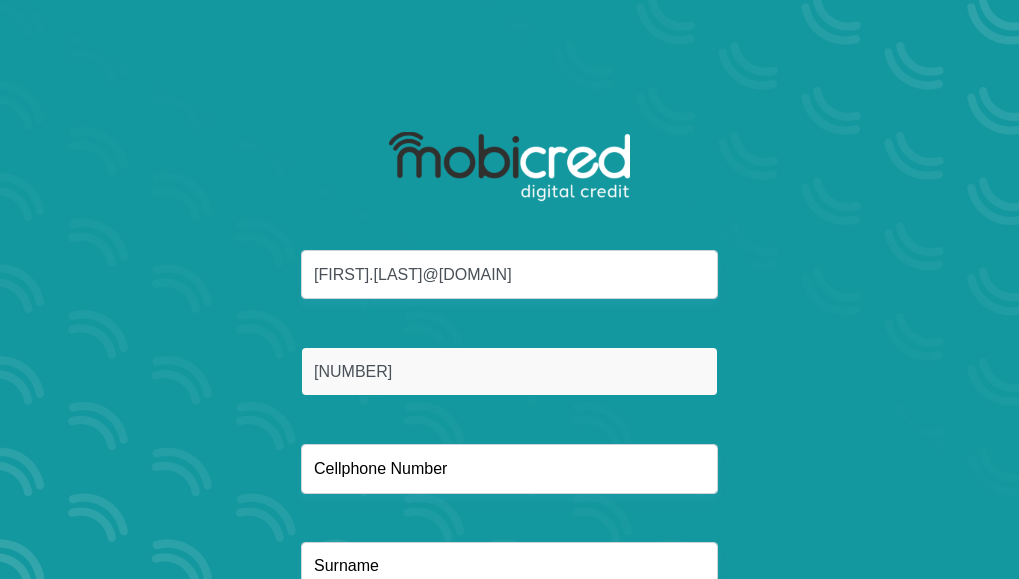 type on "[NUMBER]" 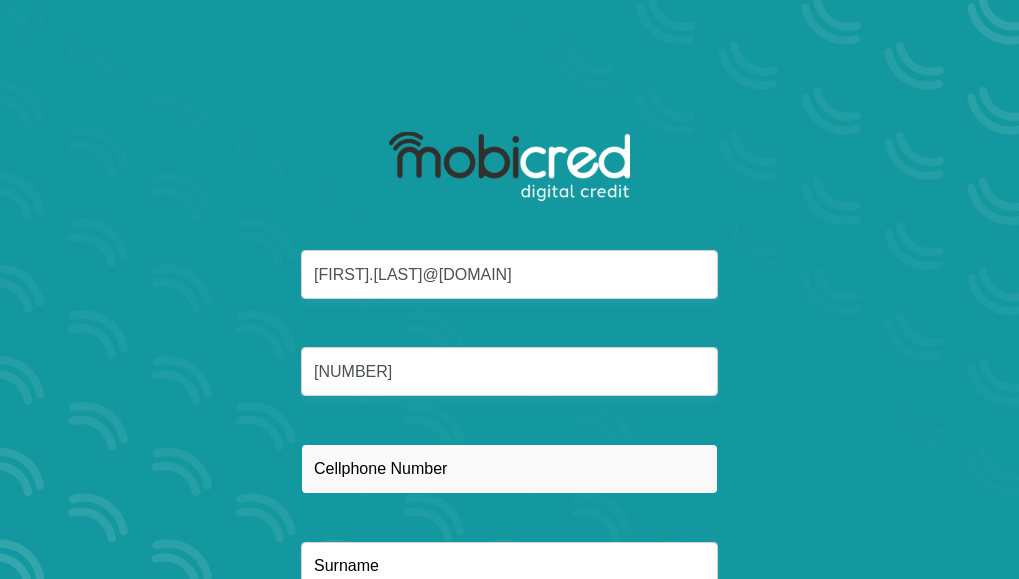 click at bounding box center (509, 468) 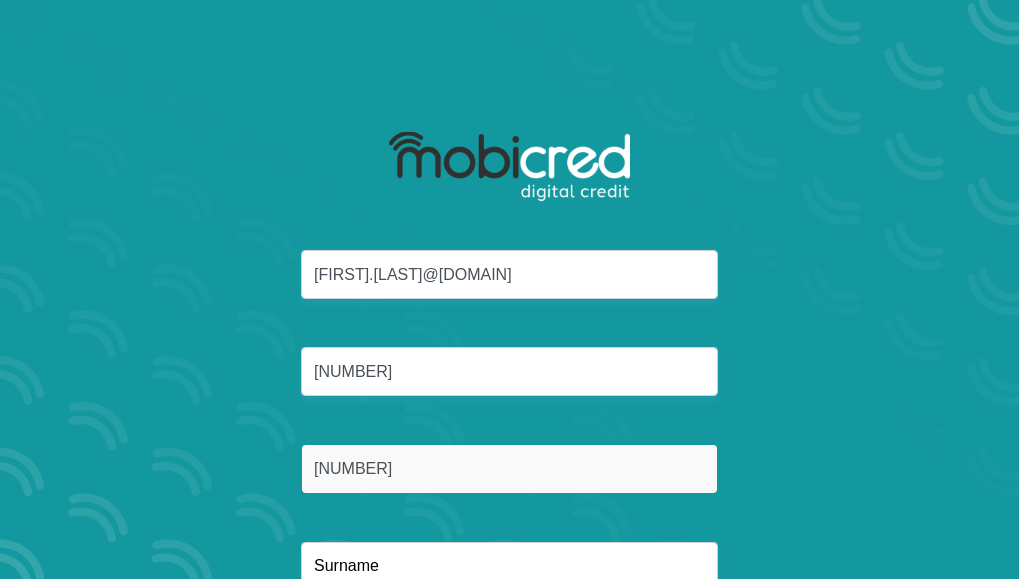 scroll, scrollTop: 100, scrollLeft: 0, axis: vertical 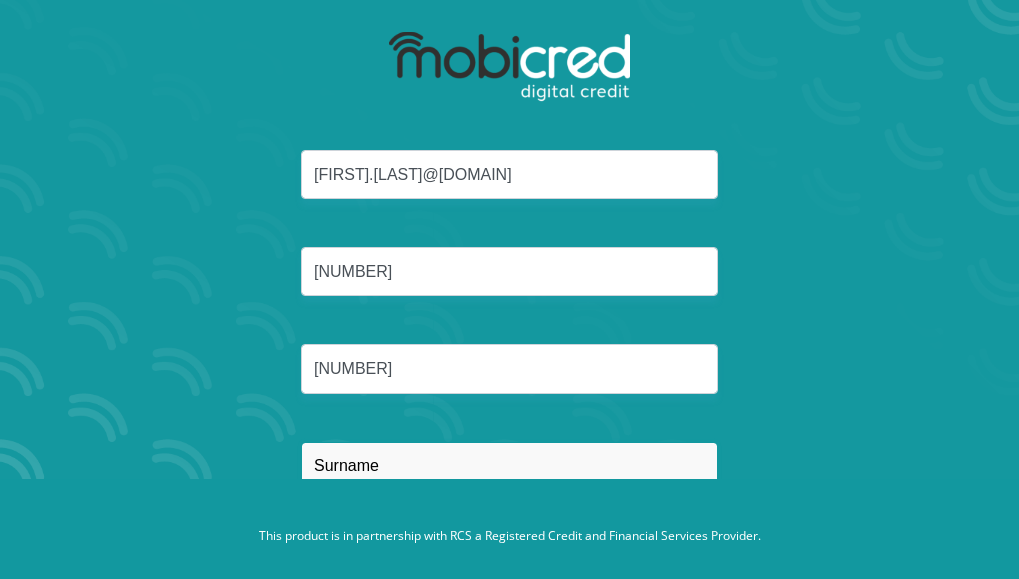 click at bounding box center [509, 466] 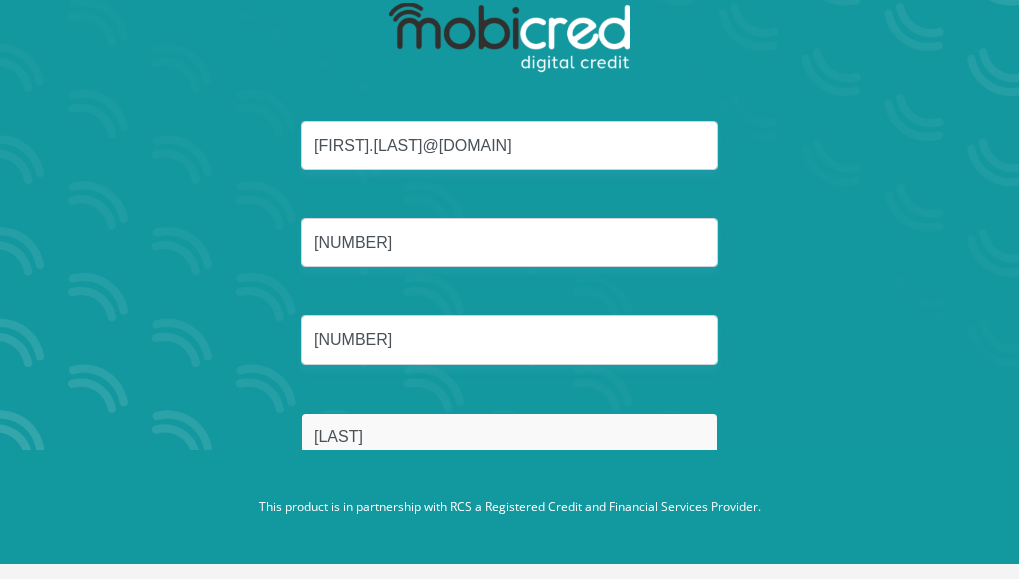 scroll, scrollTop: 153, scrollLeft: 0, axis: vertical 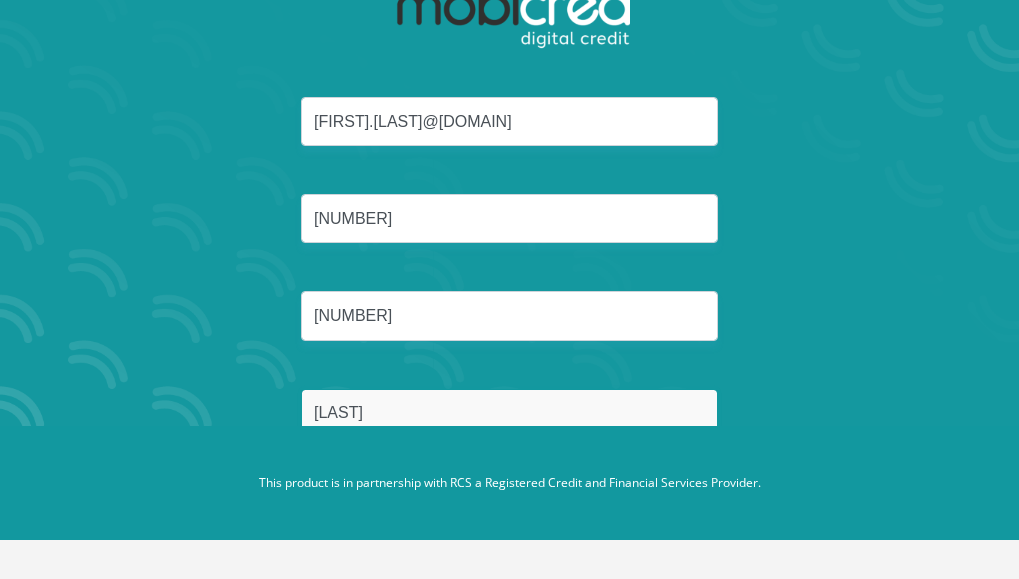 click on "Reset Password" at bounding box center (509, 508) 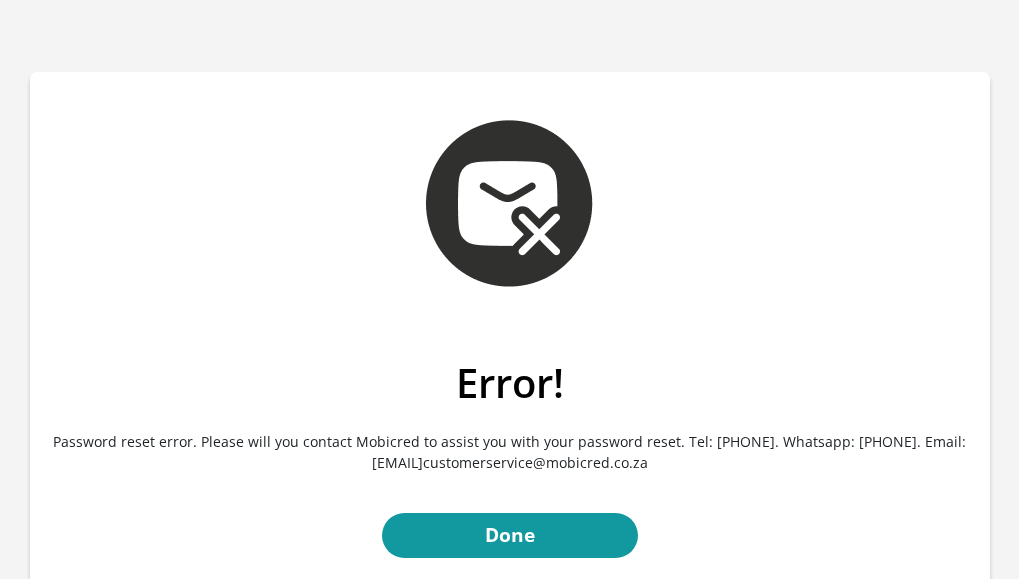 scroll, scrollTop: 0, scrollLeft: 0, axis: both 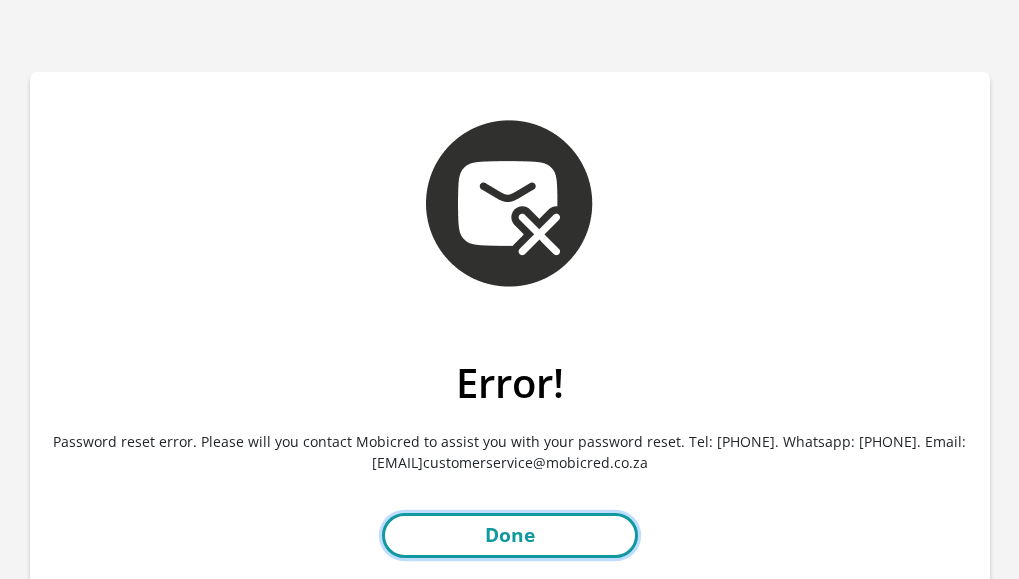 click on "Done" at bounding box center [510, 535] 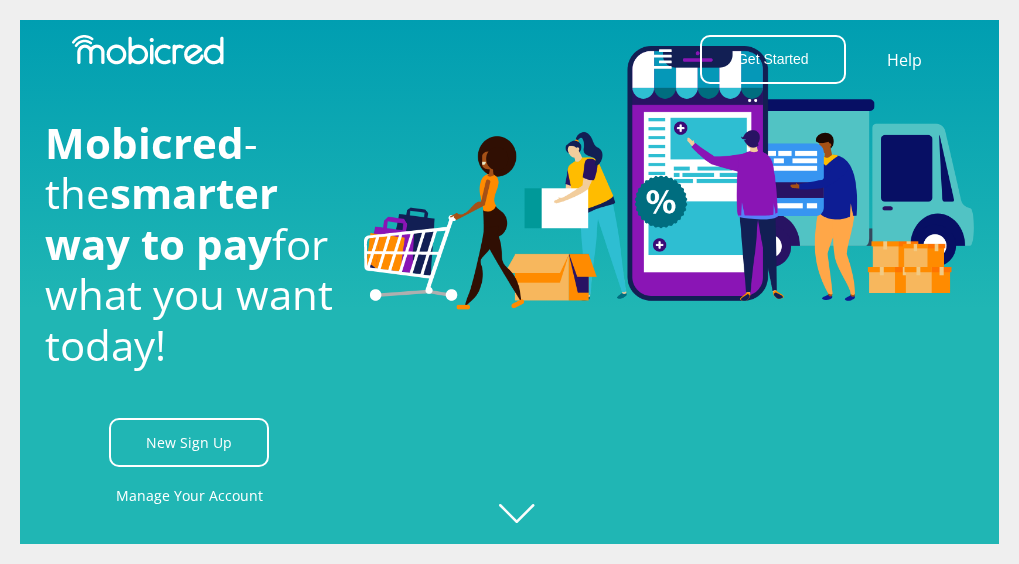scroll, scrollTop: 0, scrollLeft: 0, axis: both 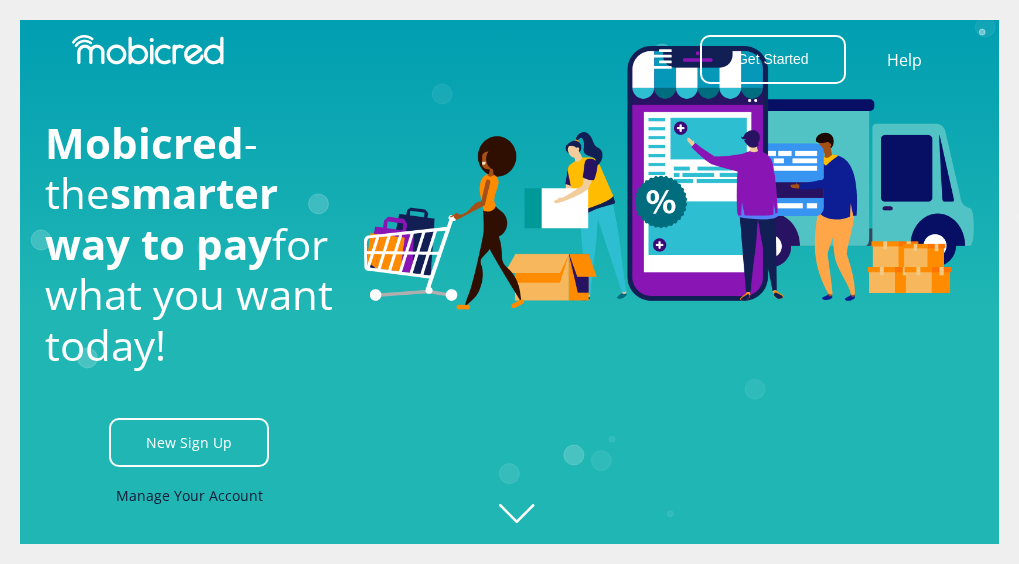 click on "Manage Your Account" at bounding box center [189, 495] 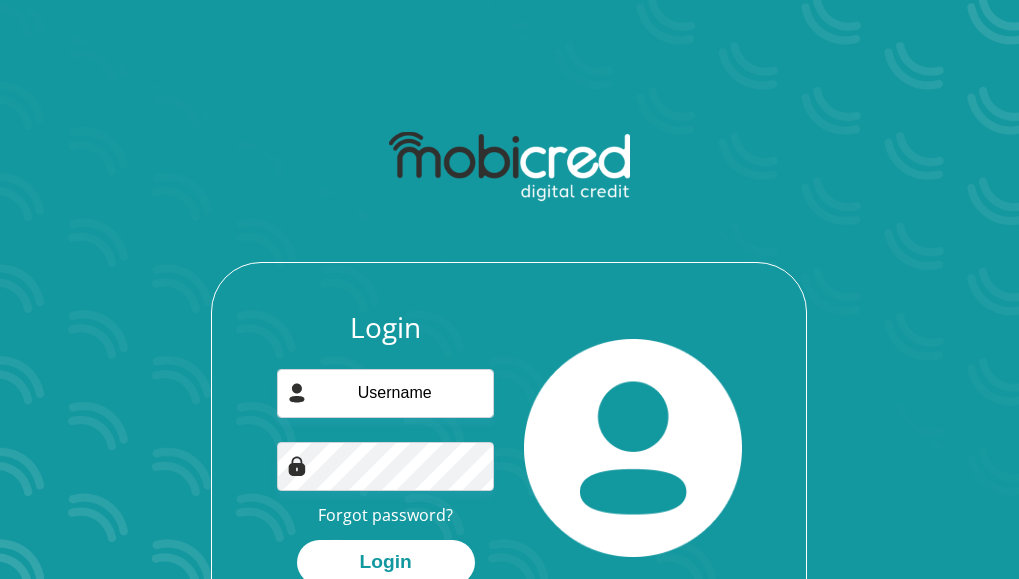 scroll, scrollTop: 0, scrollLeft: 0, axis: both 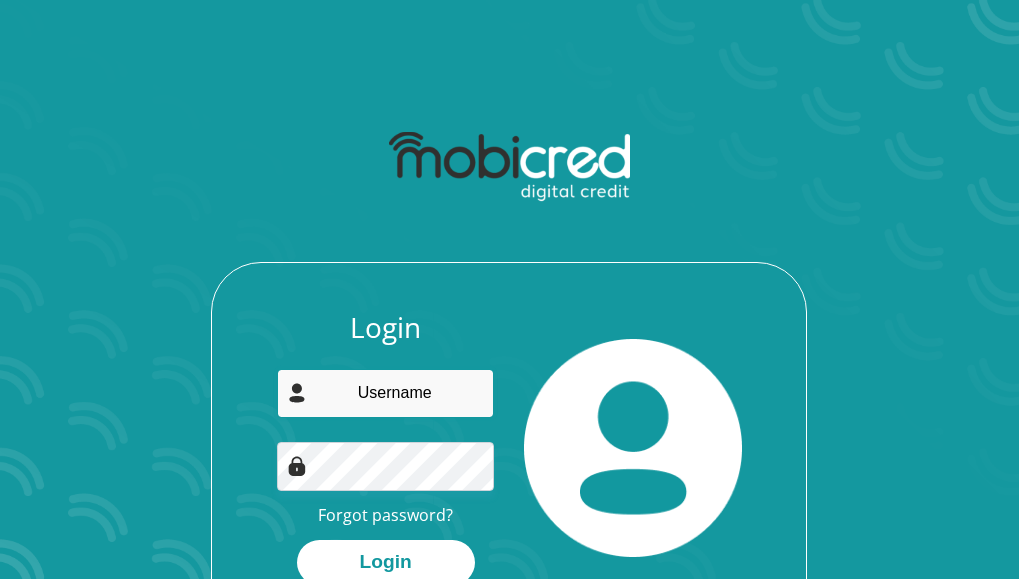 click at bounding box center (385, 393) 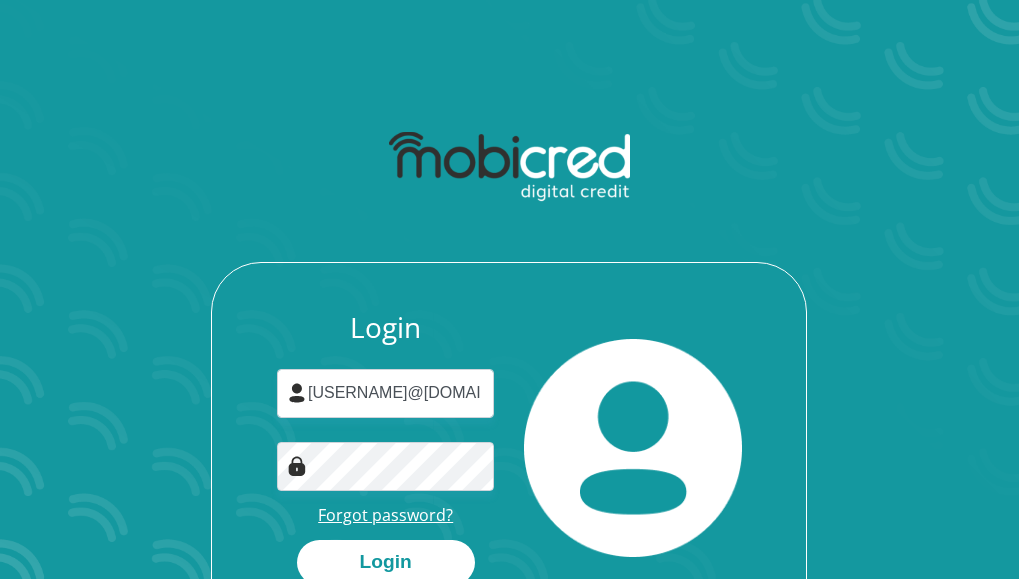 click on "Forgot password?" at bounding box center (385, 515) 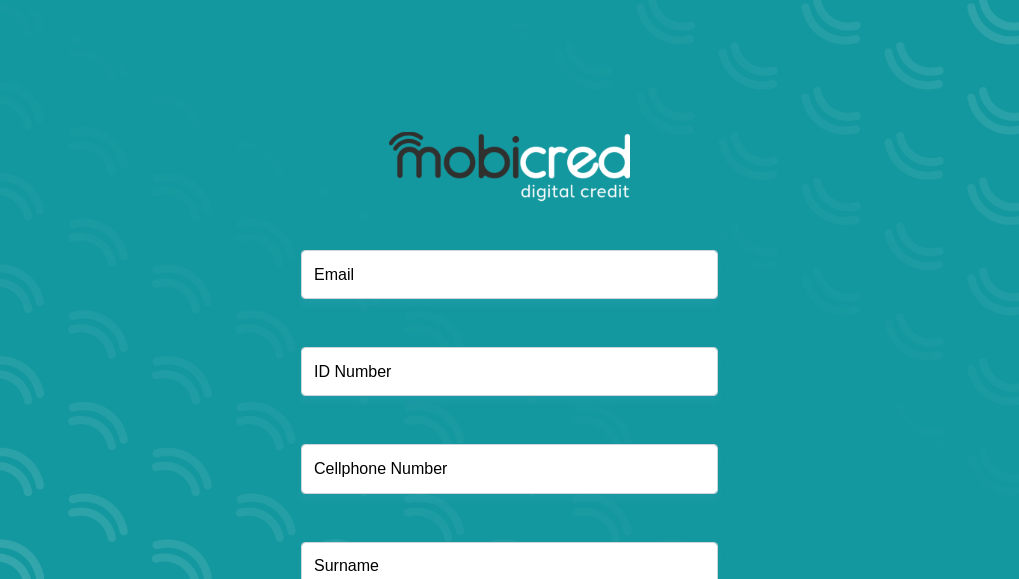scroll, scrollTop: 0, scrollLeft: 0, axis: both 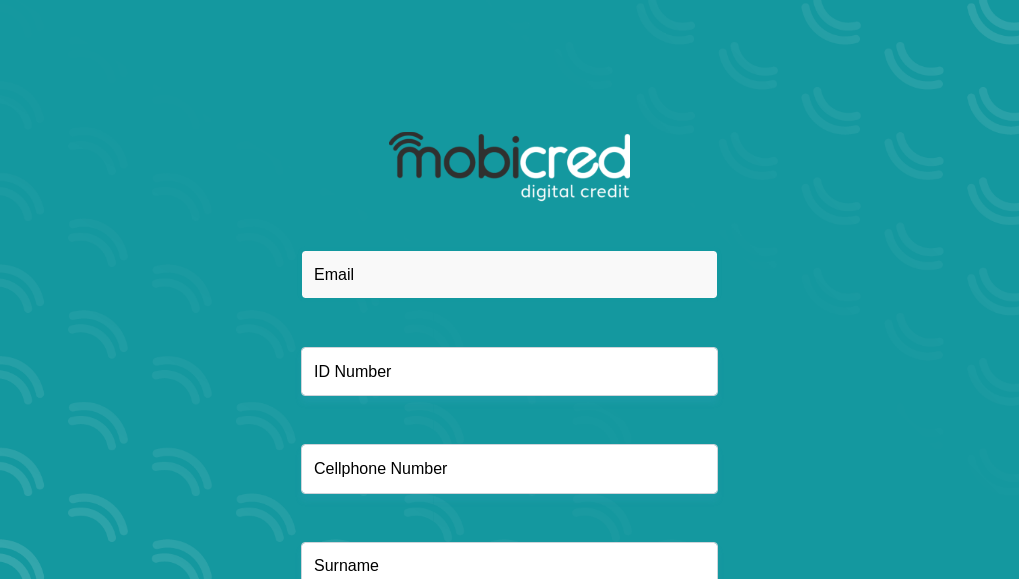 click at bounding box center [509, 274] 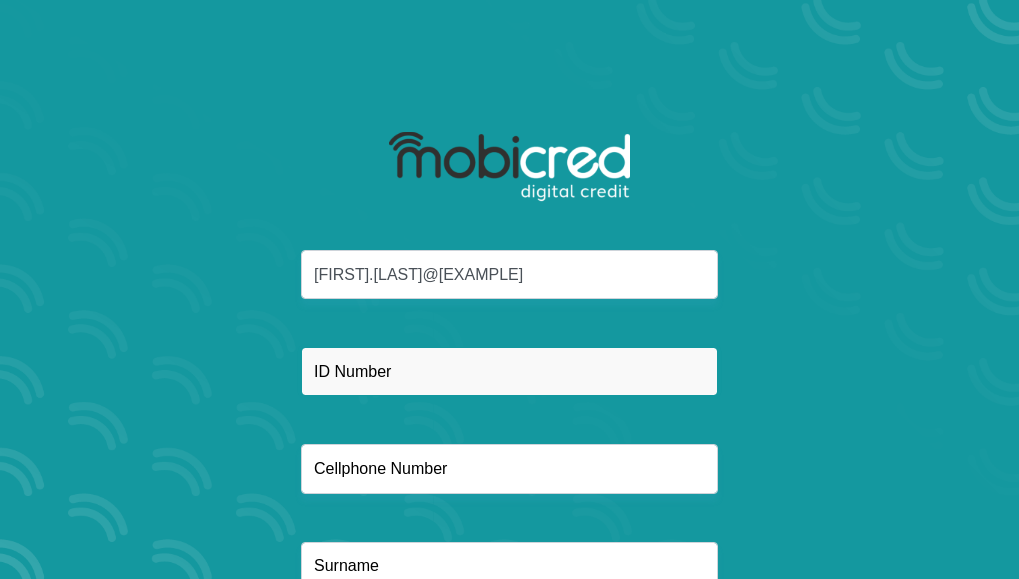 click at bounding box center (509, 371) 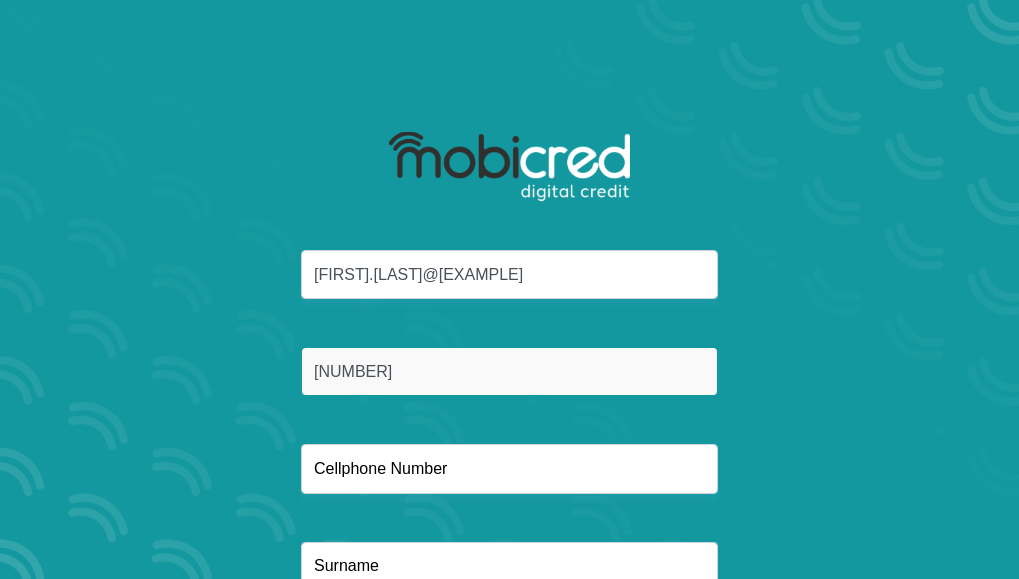 type on "[NUMBER]" 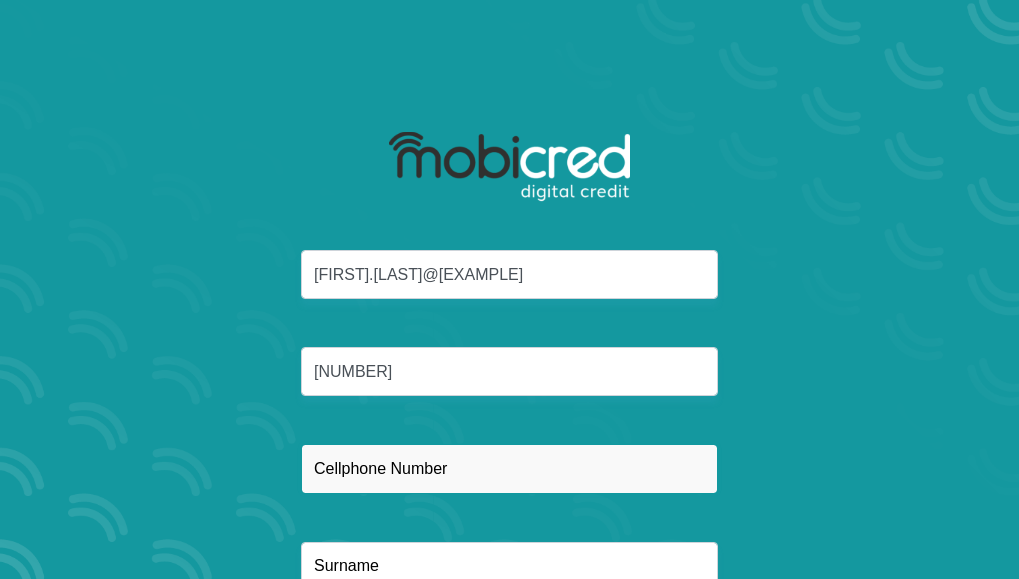 click at bounding box center [509, 468] 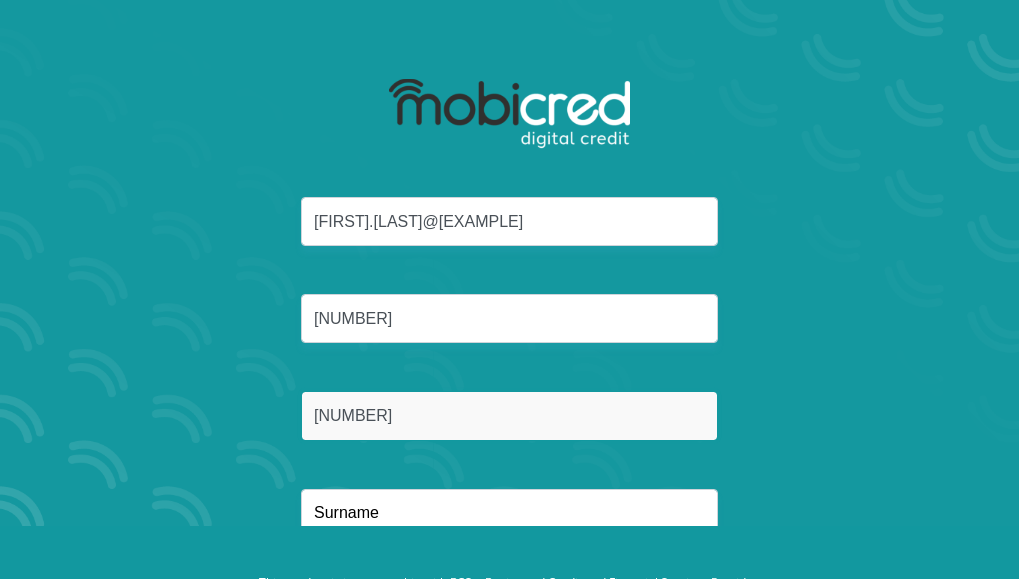 scroll, scrollTop: 153, scrollLeft: 0, axis: vertical 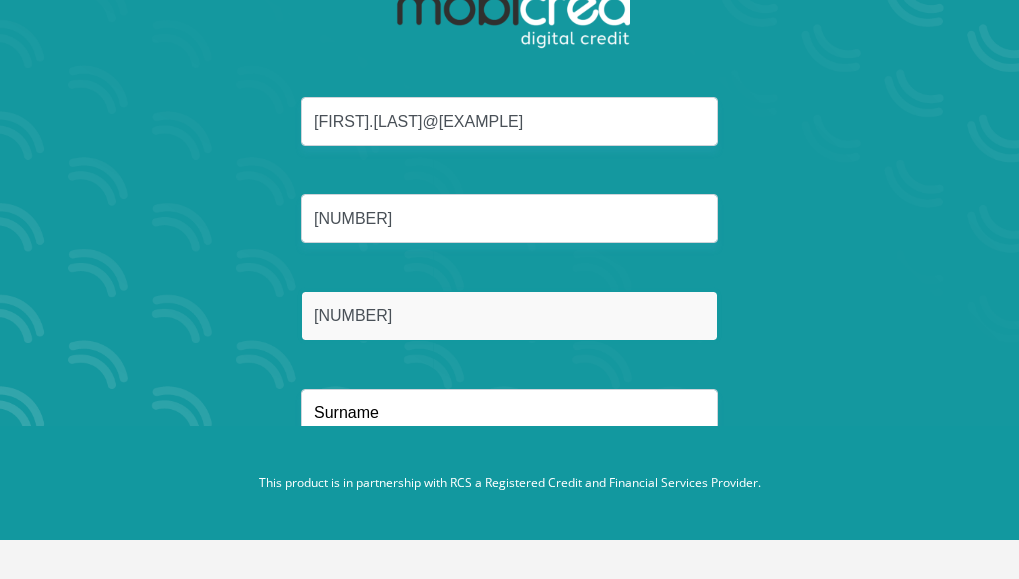 type on "0724180225" 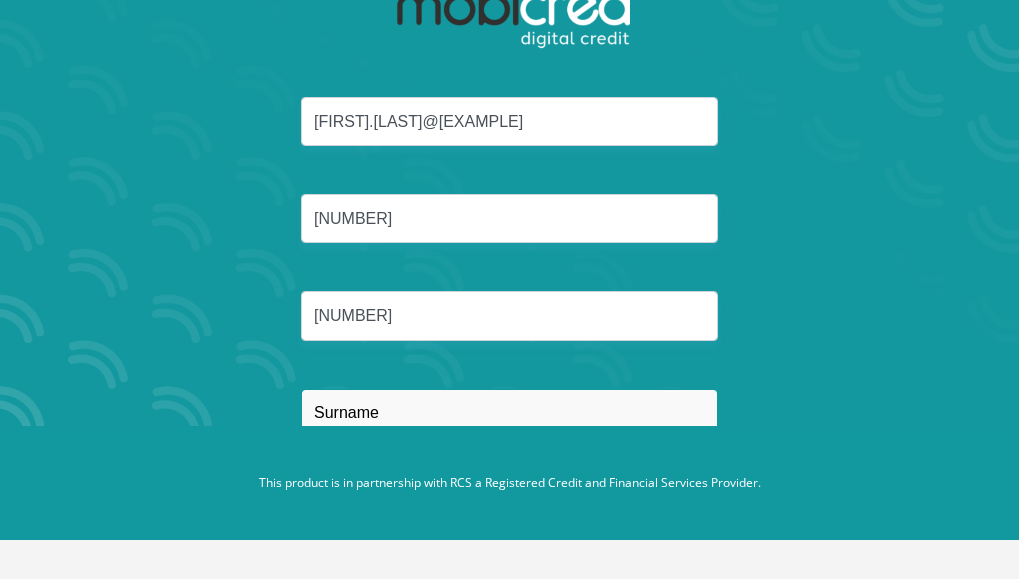 click at bounding box center (509, 413) 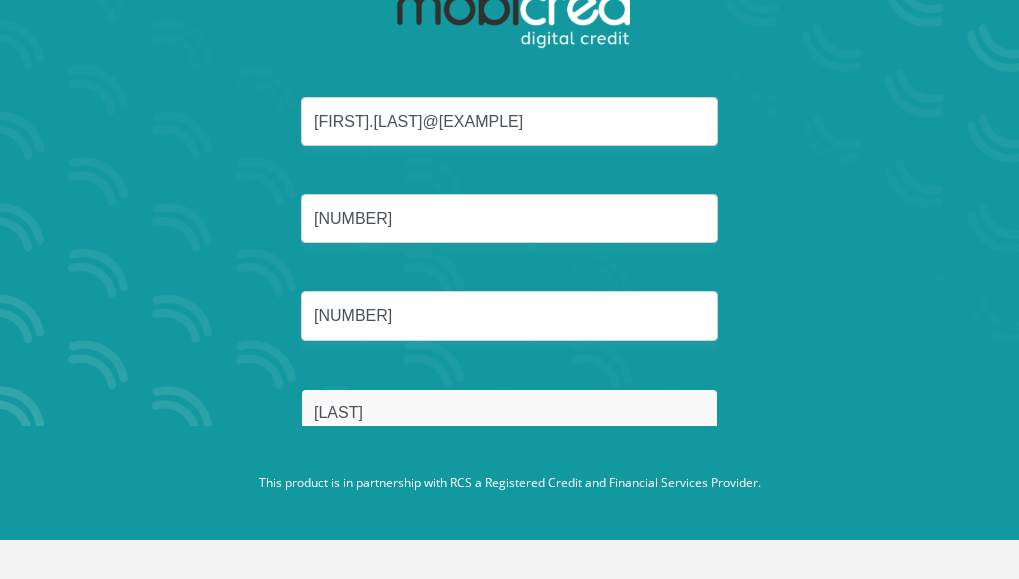 click on "Reset Password" at bounding box center [509, 508] 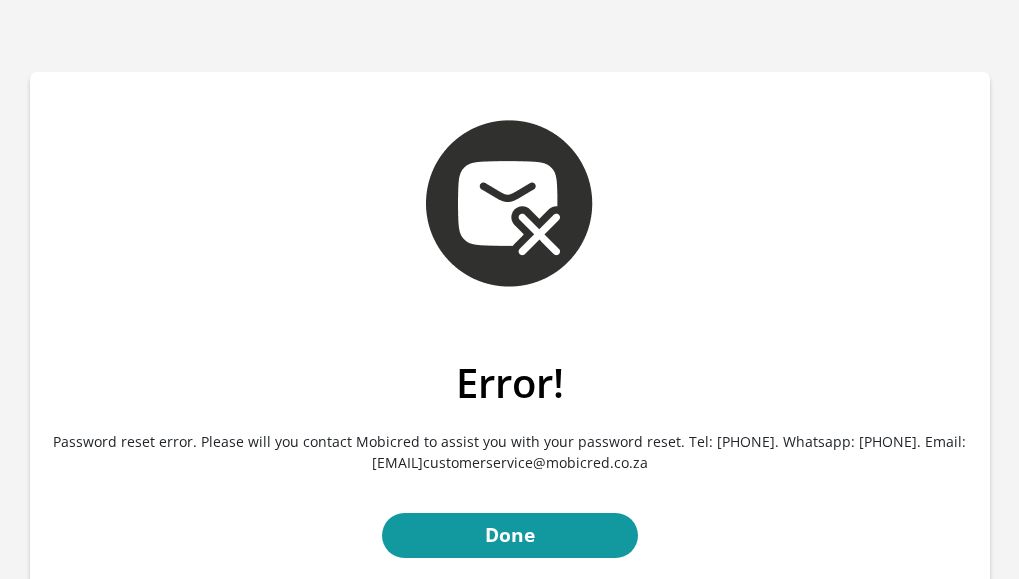 scroll, scrollTop: 0, scrollLeft: 0, axis: both 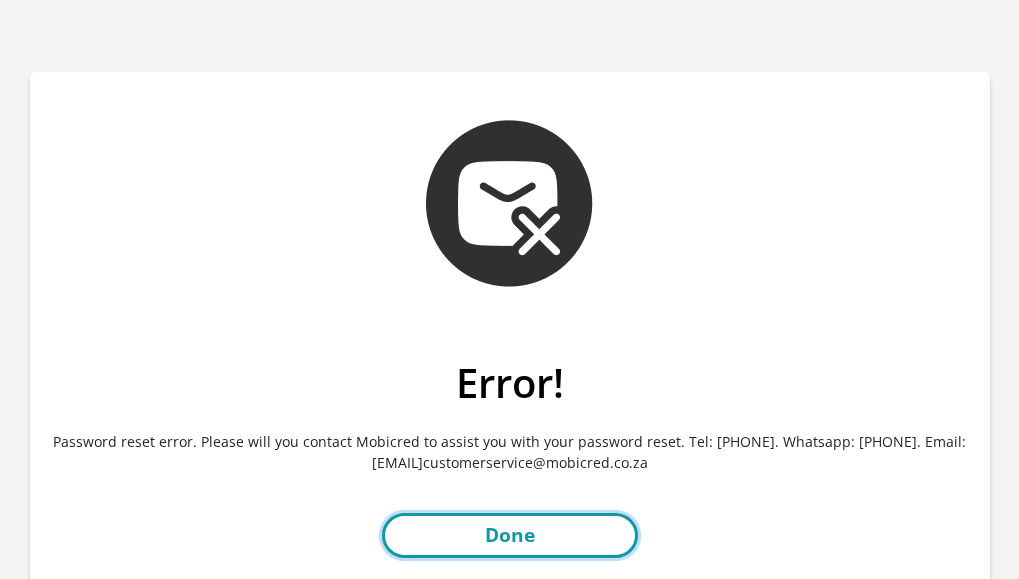 click on "Done" at bounding box center [510, 535] 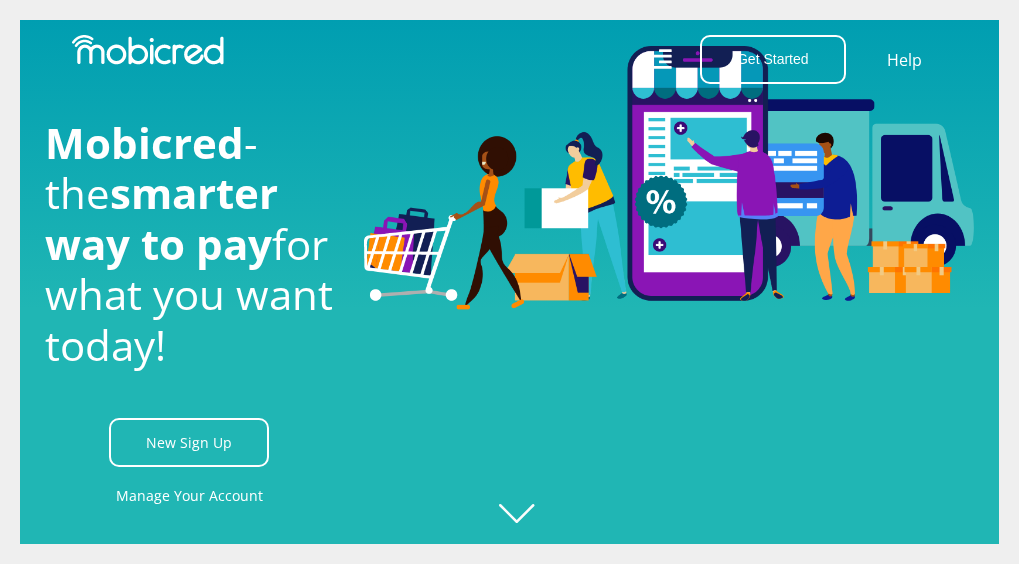 scroll, scrollTop: 0, scrollLeft: 0, axis: both 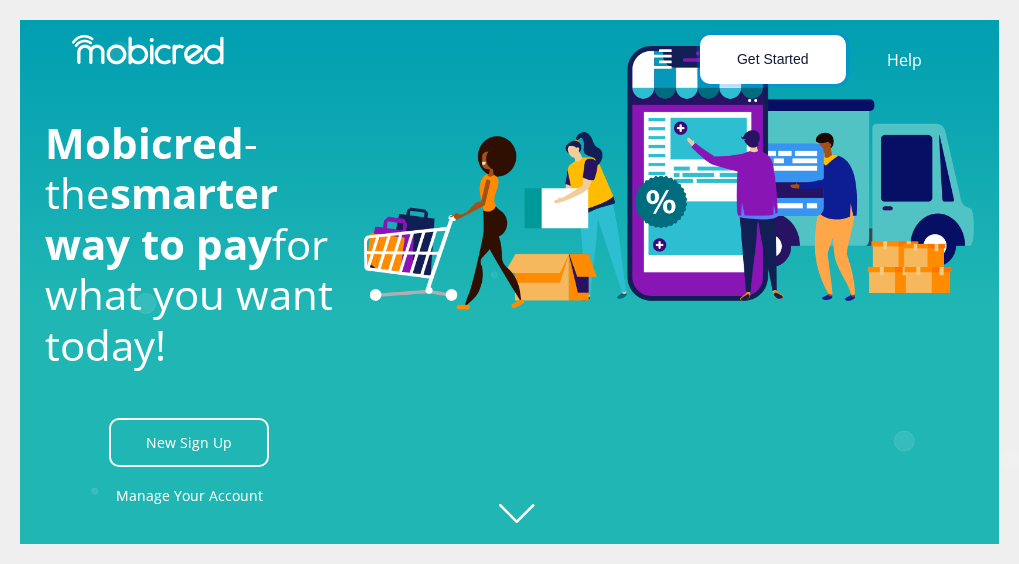 click on "Get Started" at bounding box center (773, 59) 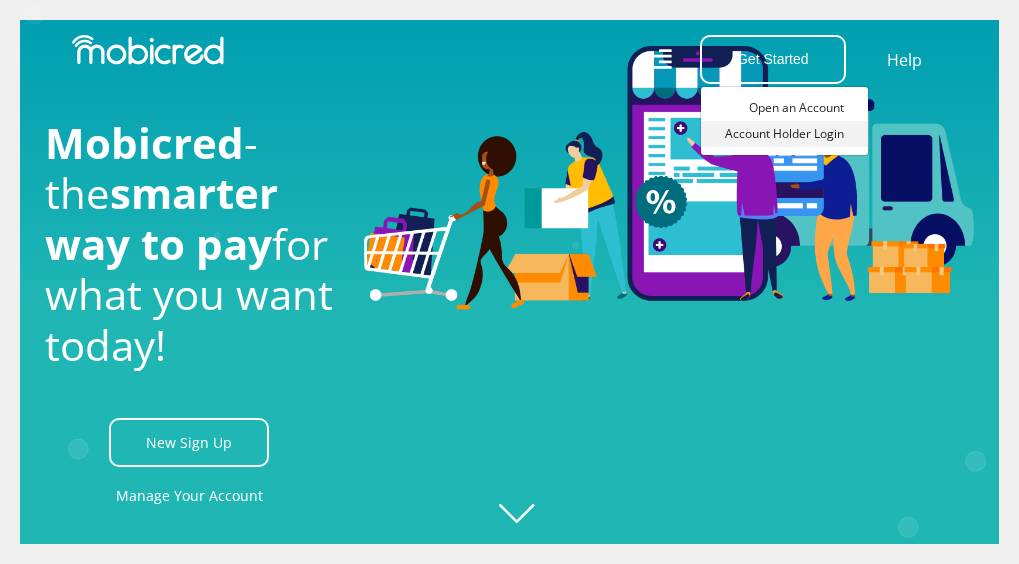 scroll, scrollTop: 0, scrollLeft: 3120, axis: horizontal 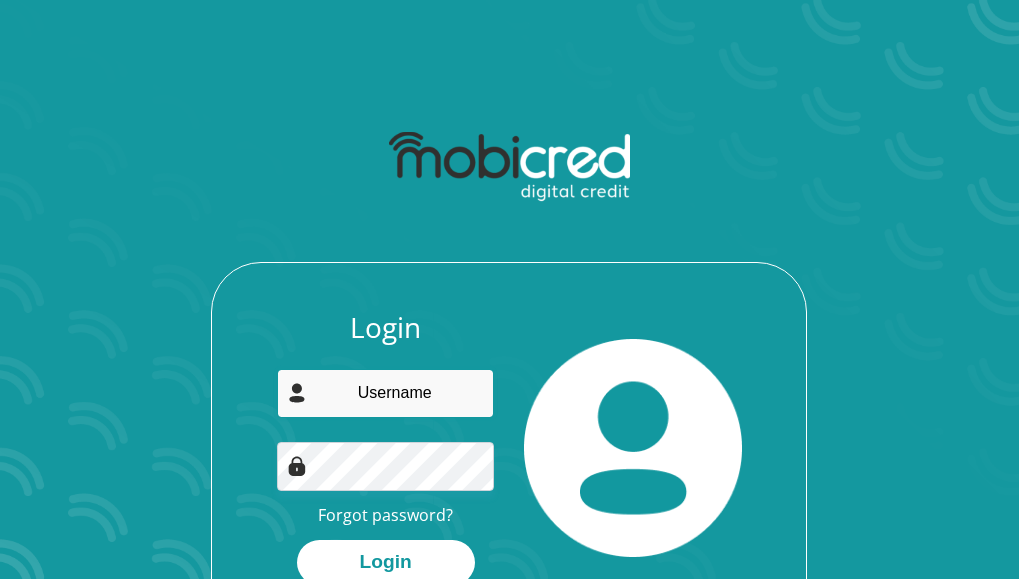 click at bounding box center (385, 393) 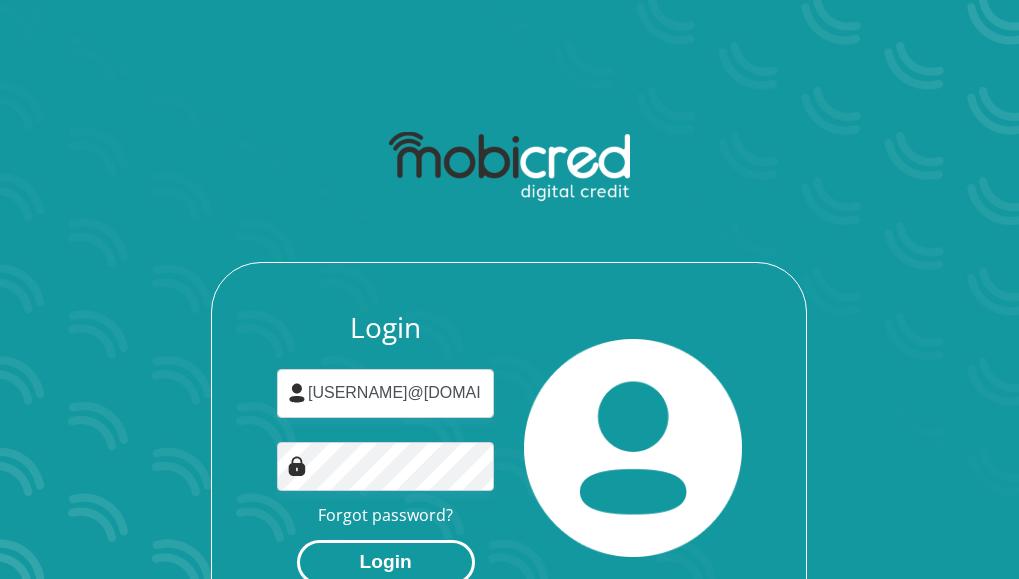 click on "Login" at bounding box center [386, 562] 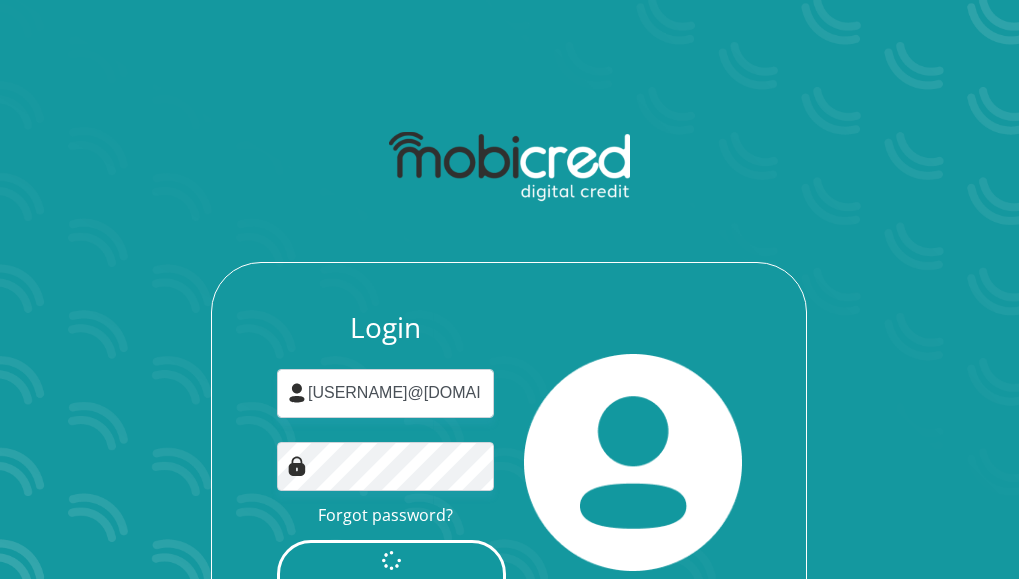 scroll, scrollTop: 0, scrollLeft: 0, axis: both 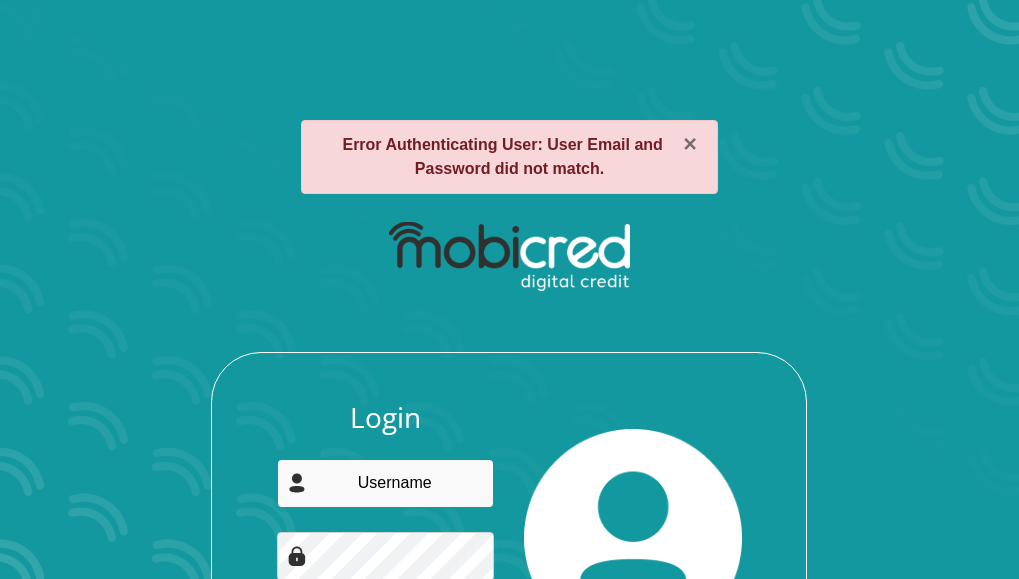 click at bounding box center [385, 483] 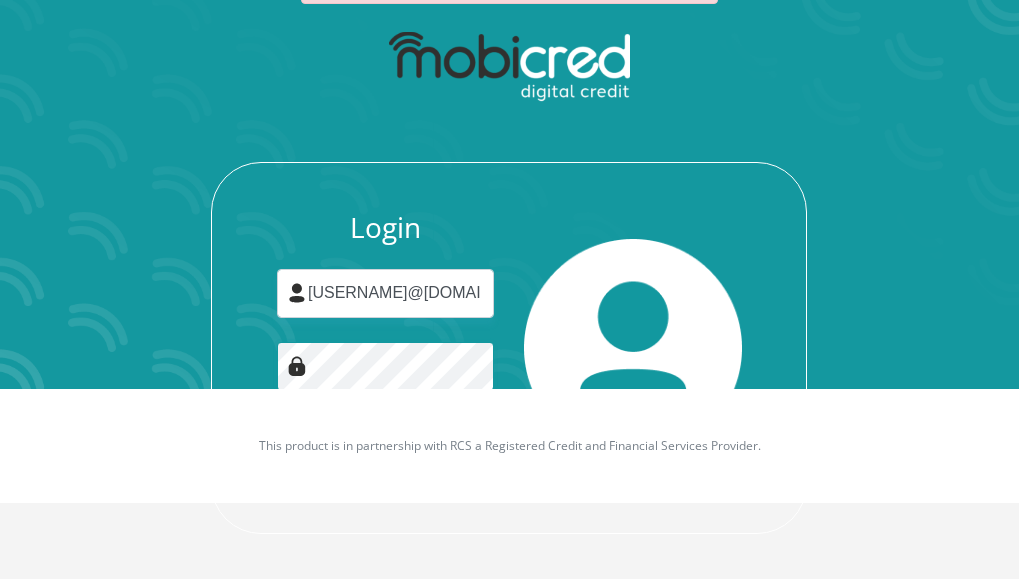 scroll, scrollTop: 192, scrollLeft: 0, axis: vertical 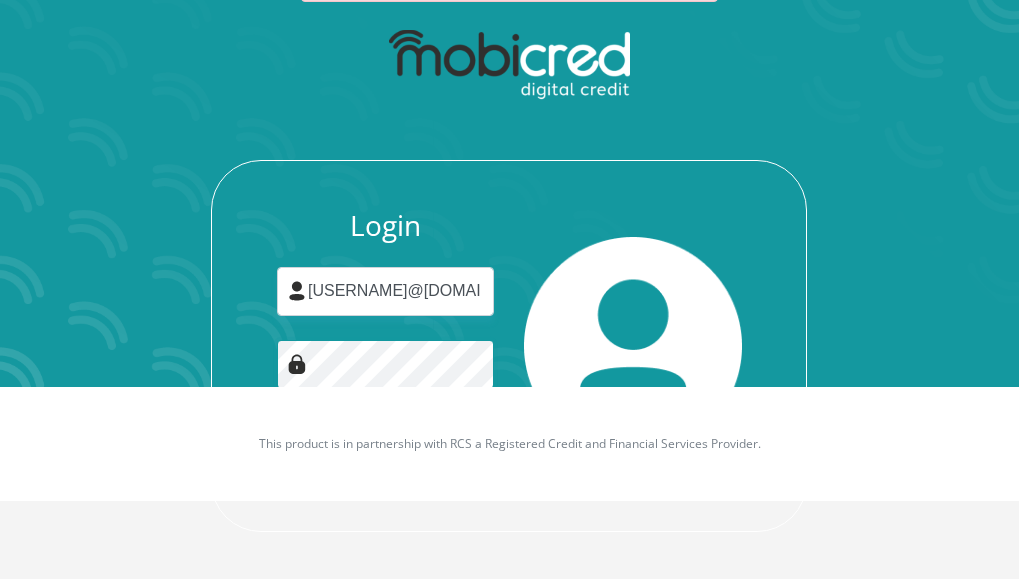 click on "Login" at bounding box center [386, 460] 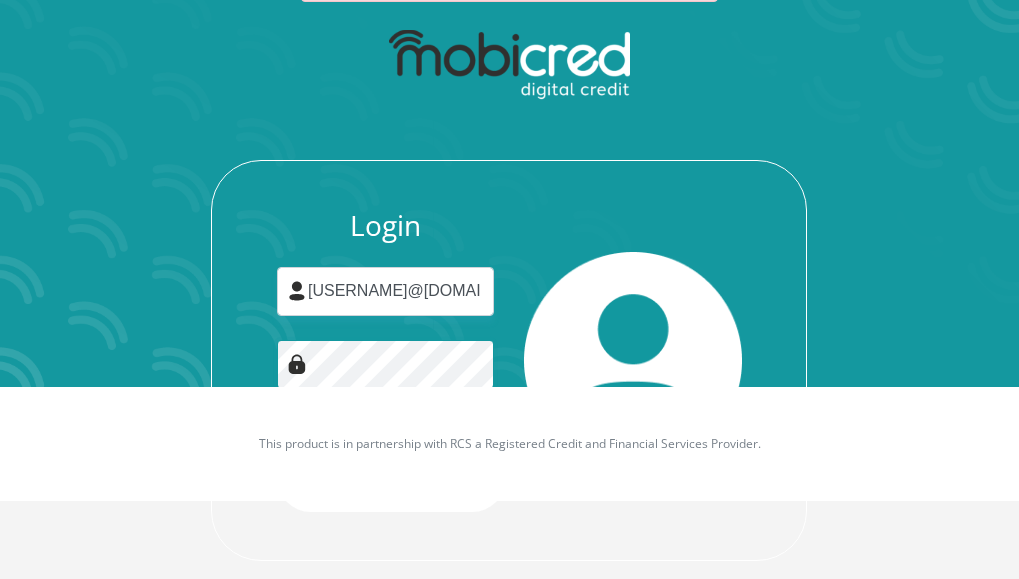 scroll, scrollTop: 0, scrollLeft: 0, axis: both 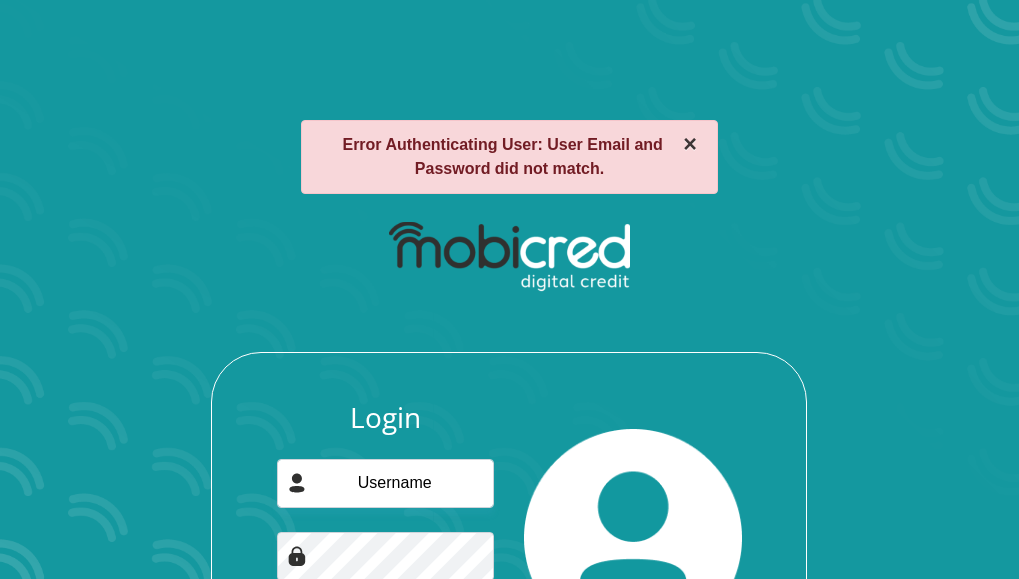 click on "×" at bounding box center (690, 144) 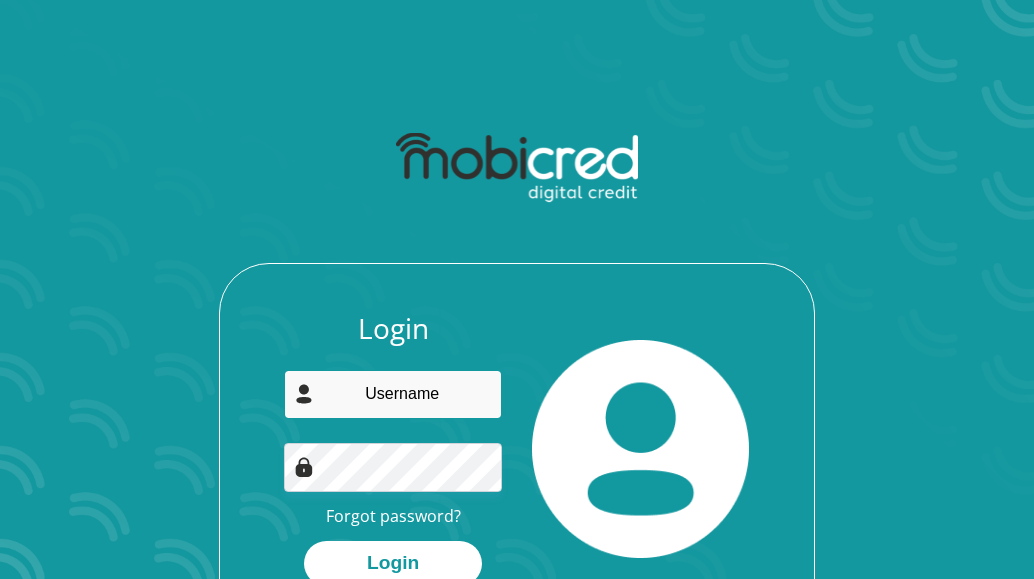 click at bounding box center (392, 394) 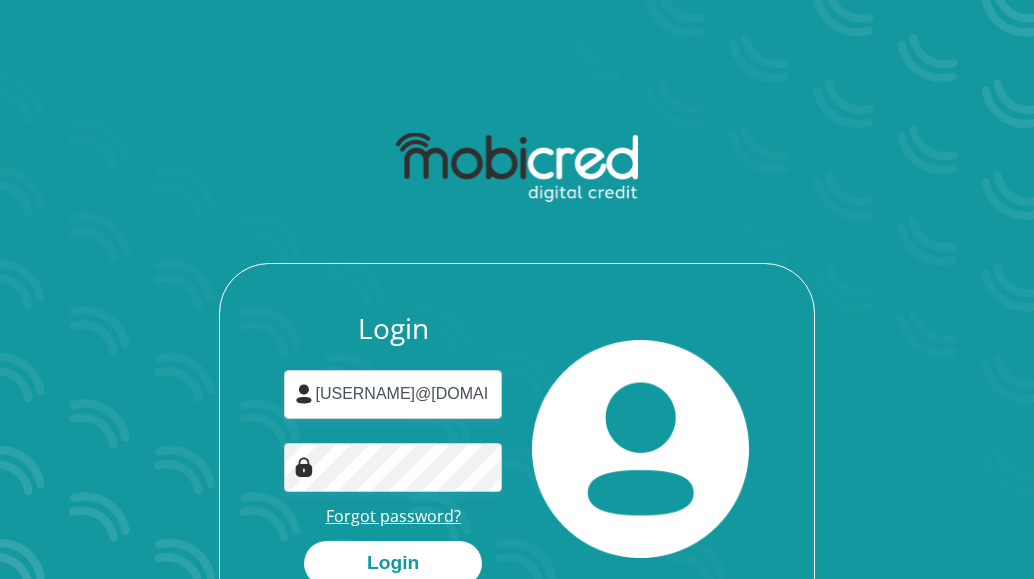 click on "Forgot password?" at bounding box center [393, 516] 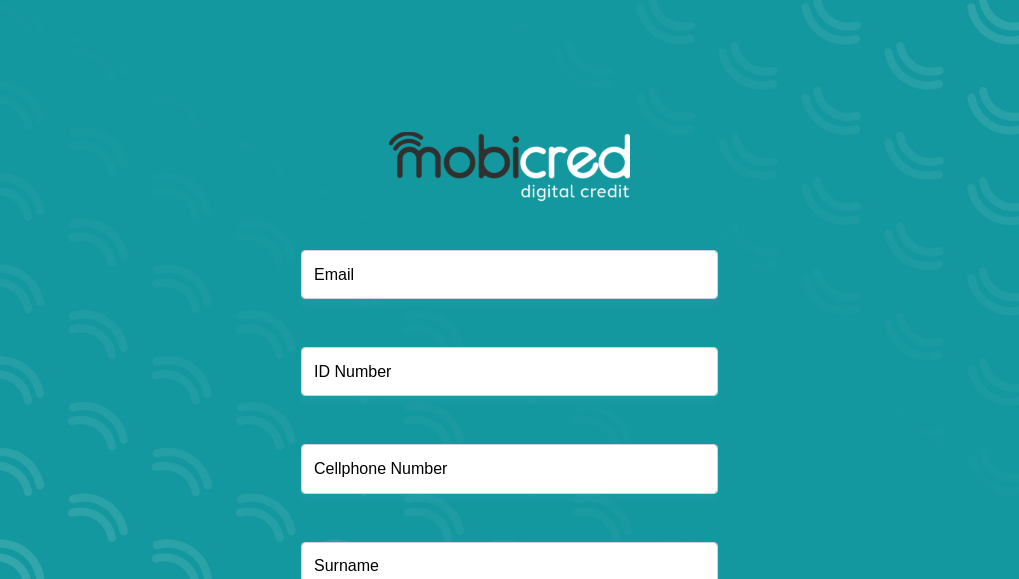 scroll, scrollTop: 0, scrollLeft: 0, axis: both 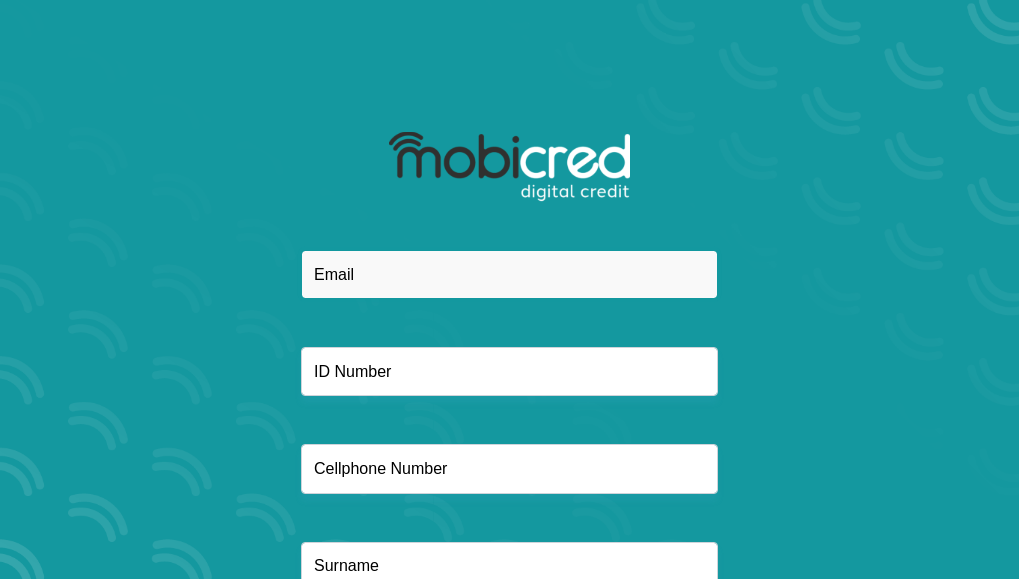 click at bounding box center (509, 274) 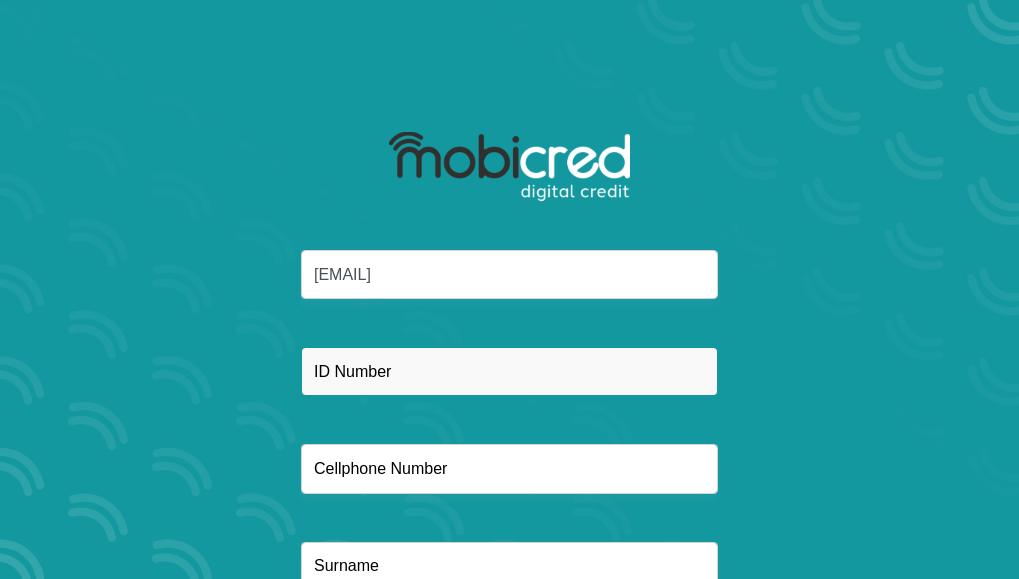 click at bounding box center (509, 371) 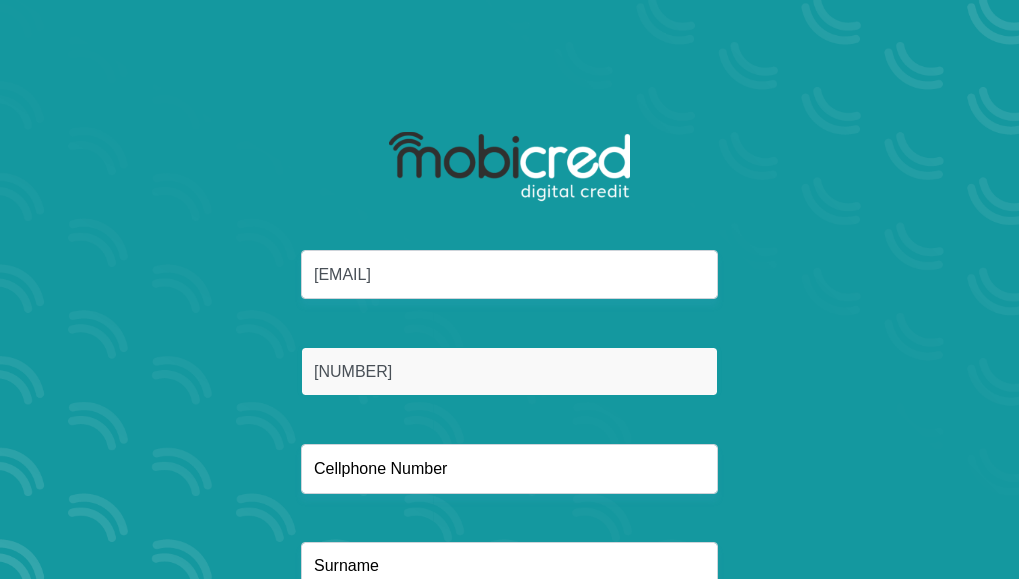 type on "8510070055082" 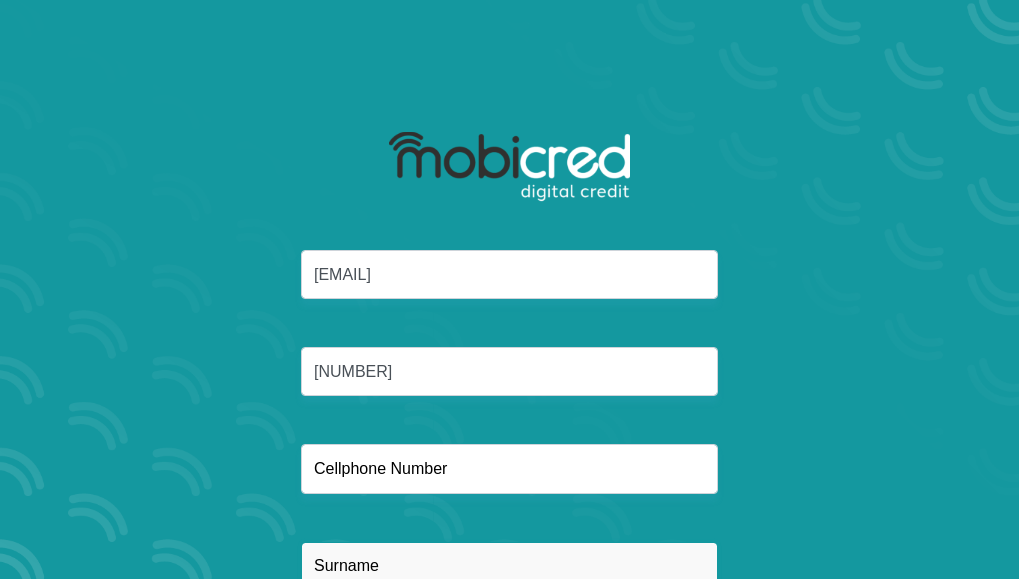 click at bounding box center [509, 566] 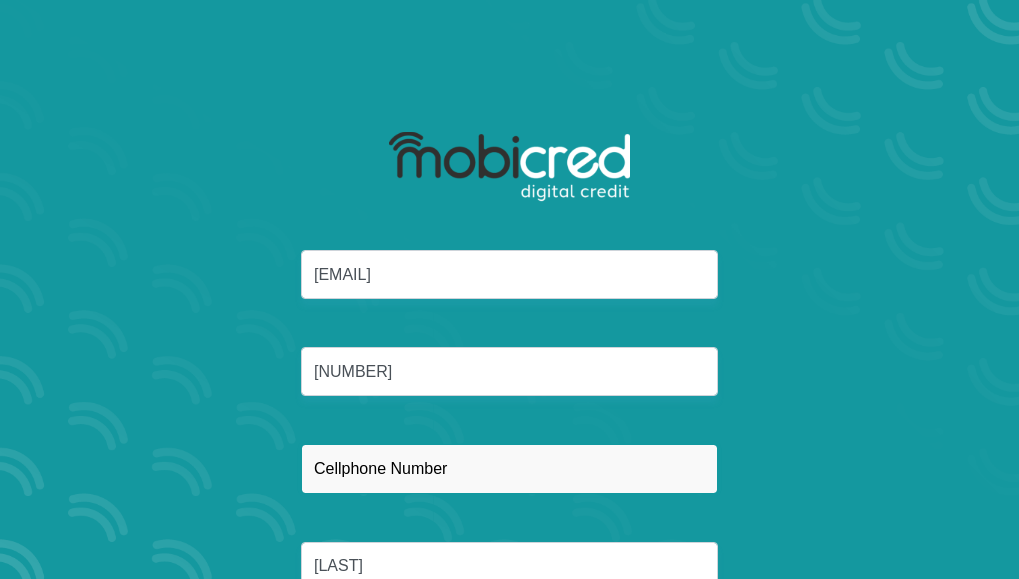 click at bounding box center [509, 468] 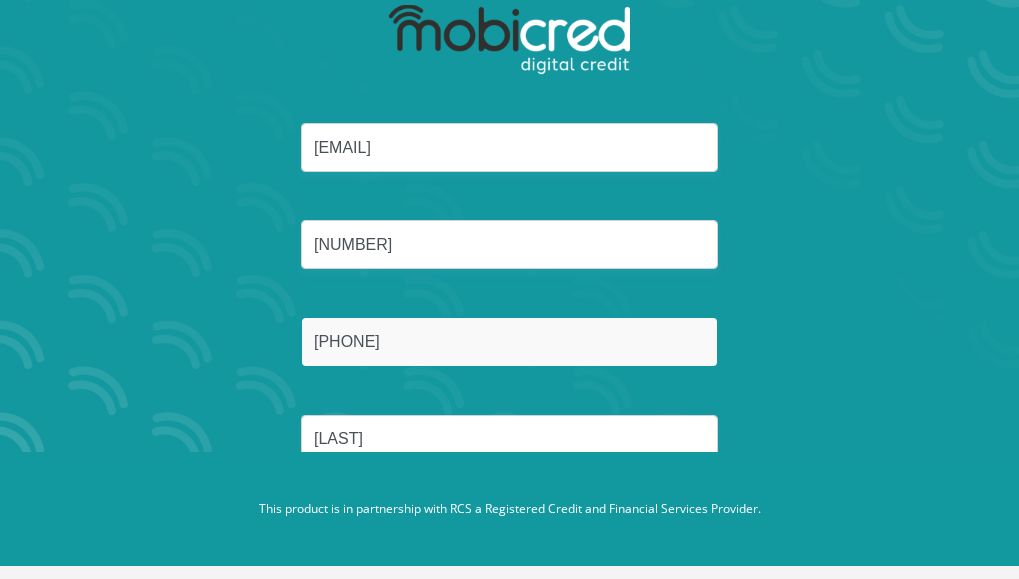 scroll, scrollTop: 153, scrollLeft: 0, axis: vertical 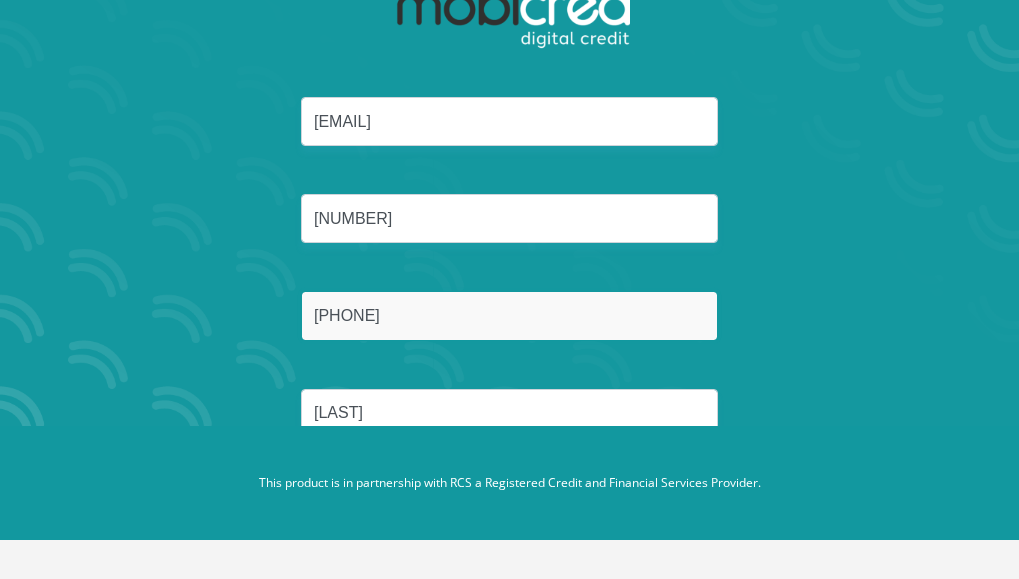 click on "Reset Password" at bounding box center (509, 508) 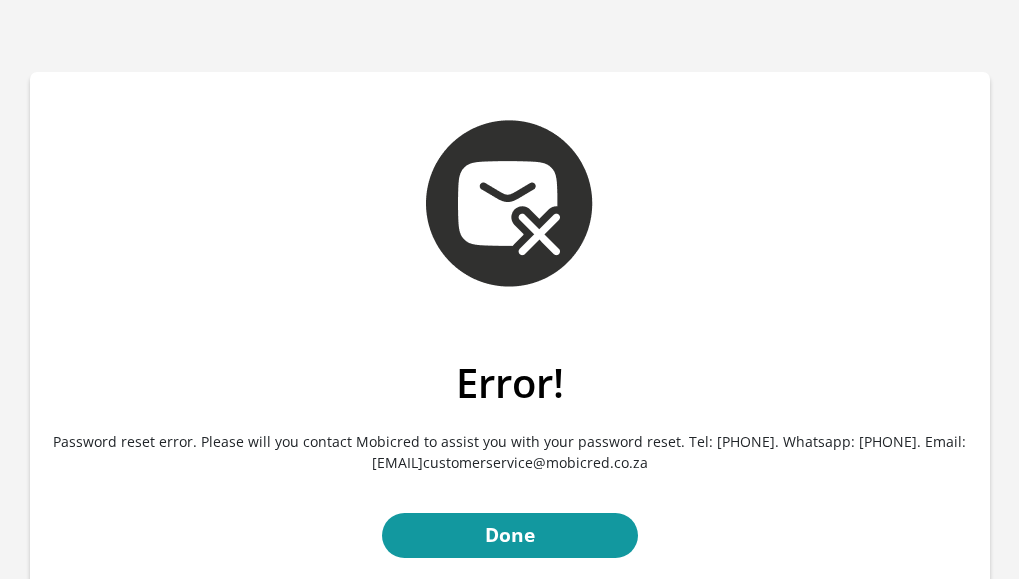 scroll, scrollTop: 0, scrollLeft: 0, axis: both 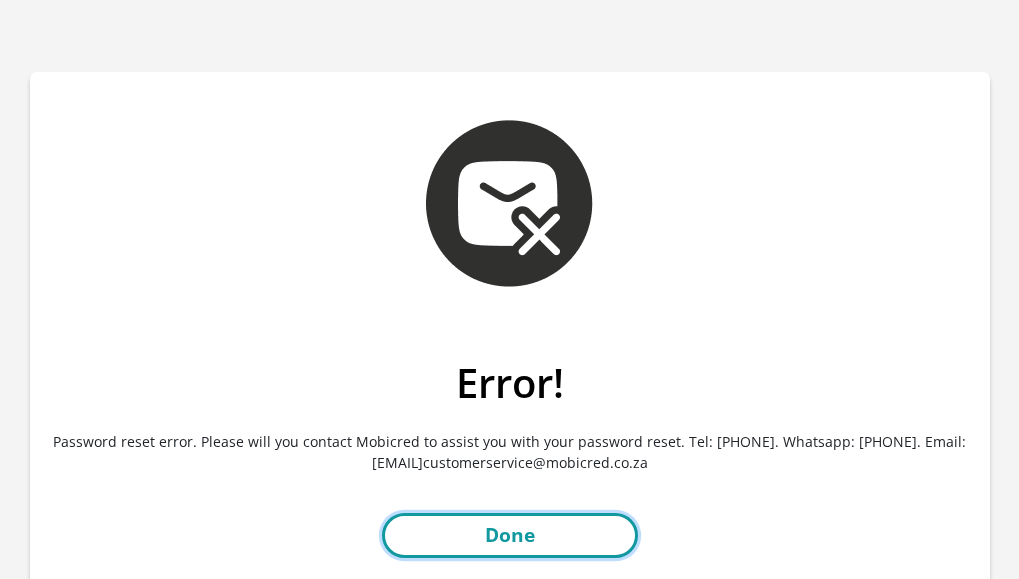 click on "Done" at bounding box center (510, 535) 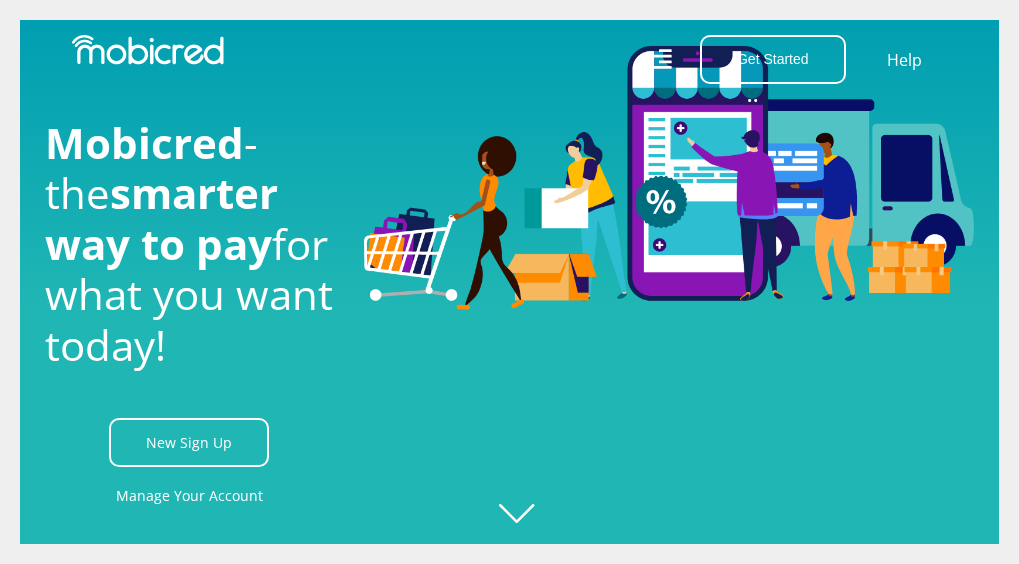 scroll, scrollTop: 0, scrollLeft: 0, axis: both 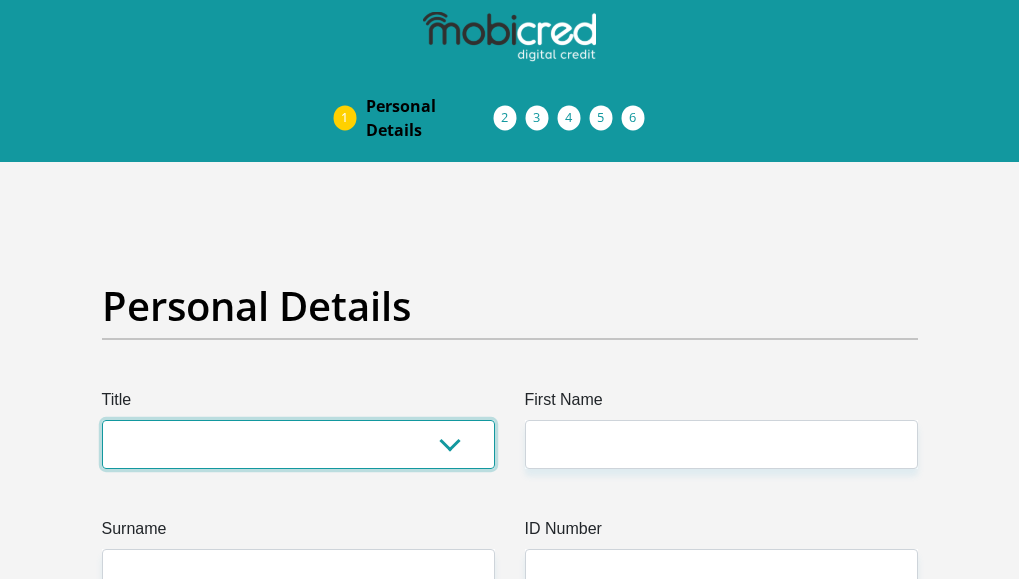 click on "Mr
Ms
Mrs
Dr
Other" at bounding box center [298, 444] 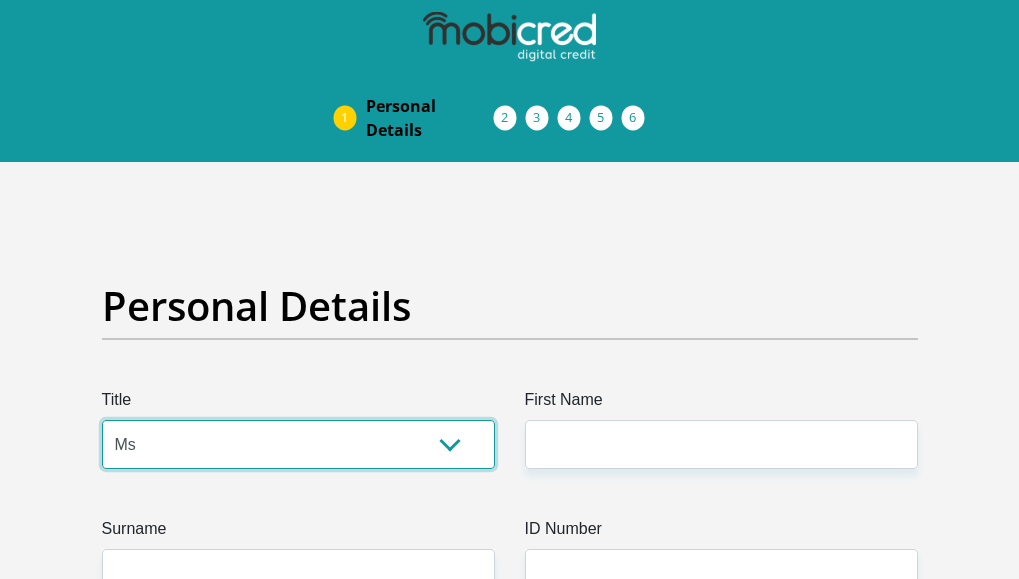 click on "Mr
Ms
Mrs
Dr
Other" at bounding box center [298, 444] 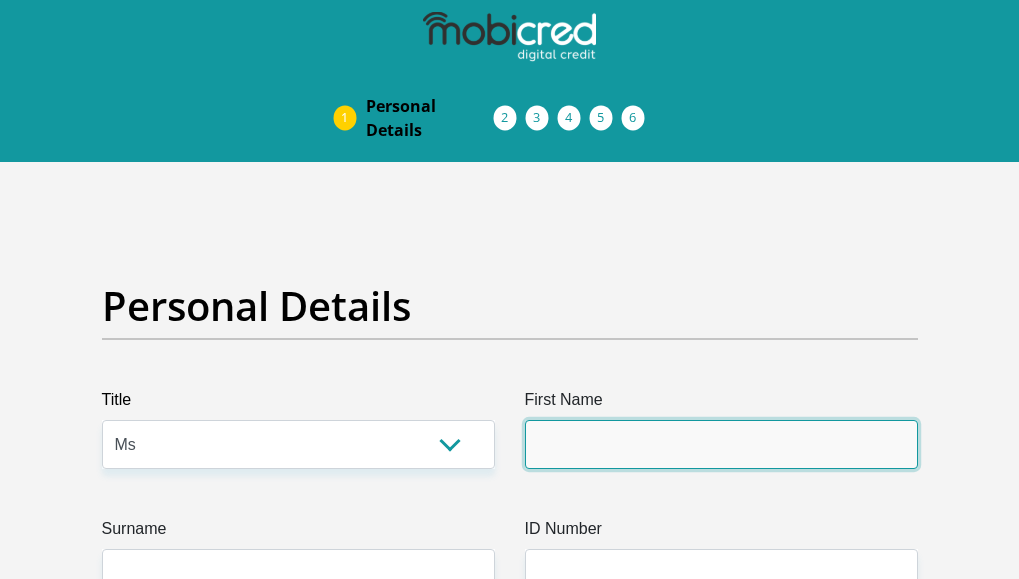 click on "First Name" at bounding box center [721, 444] 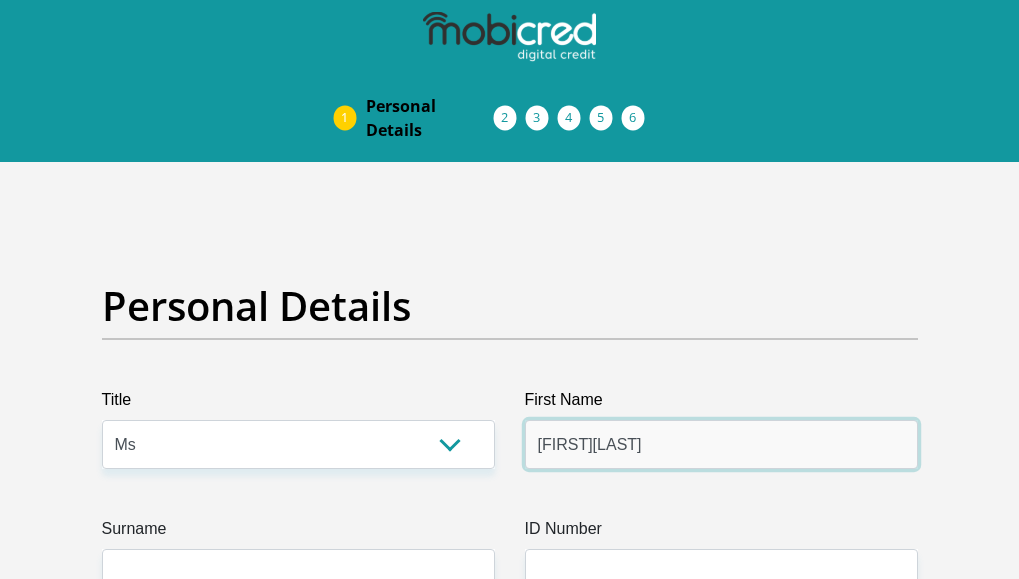 click on "LaetitiaMelanie" at bounding box center [721, 444] 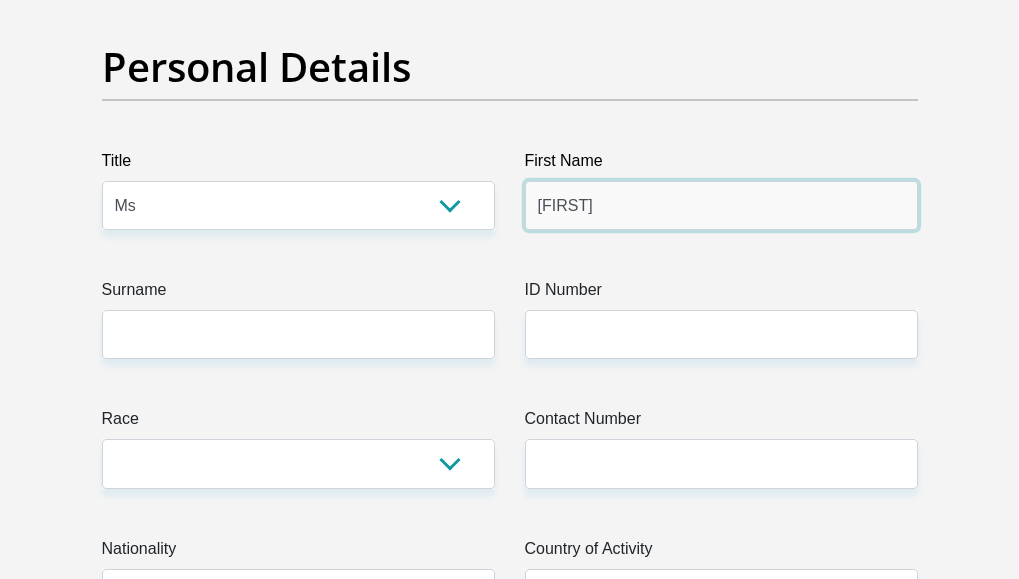 scroll, scrollTop: 300, scrollLeft: 0, axis: vertical 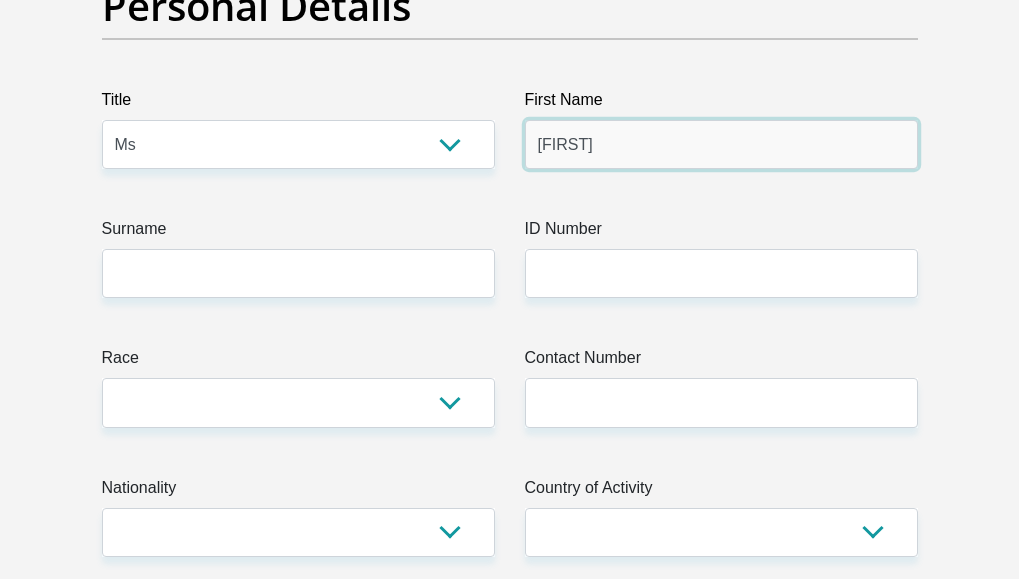 type on "[FIRST]" 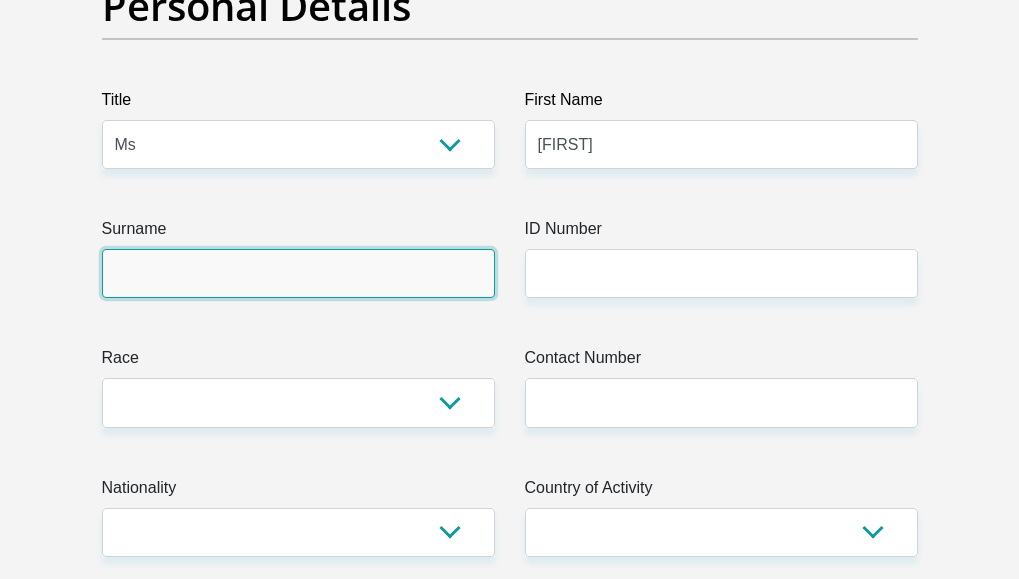 click on "Surname" at bounding box center [298, 273] 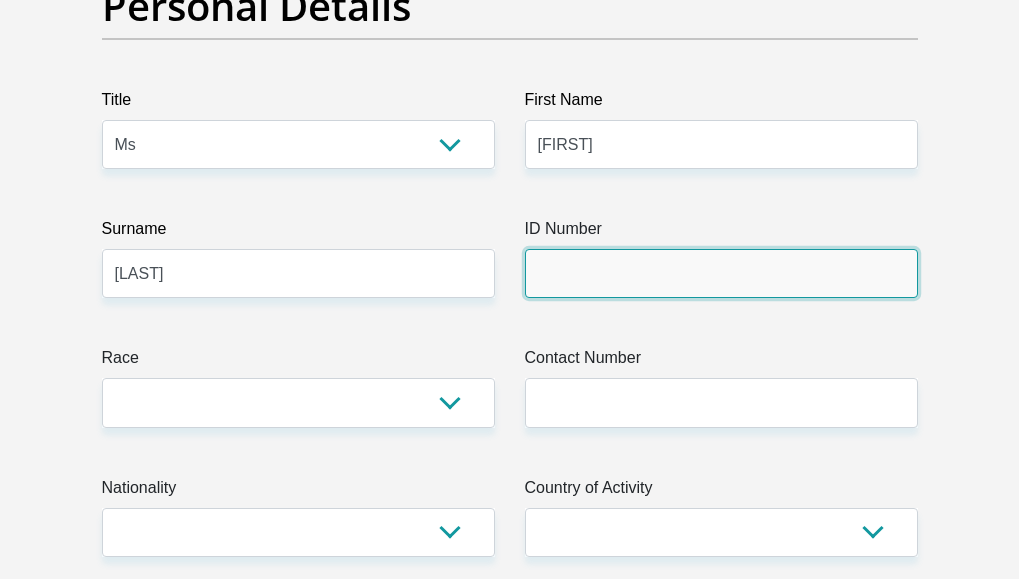 click on "ID Number" at bounding box center (721, 273) 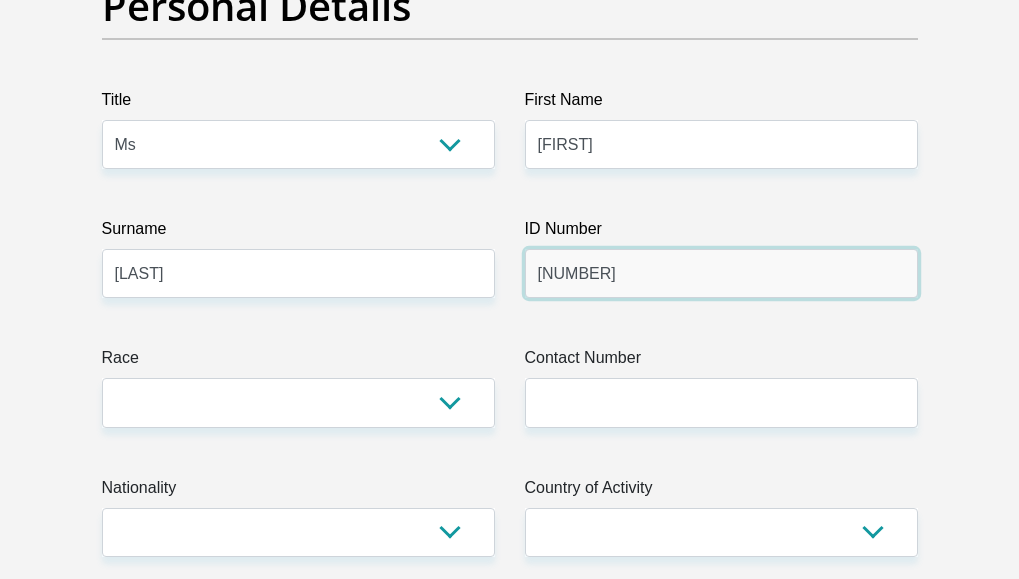 type on "[ID NUMBER]" 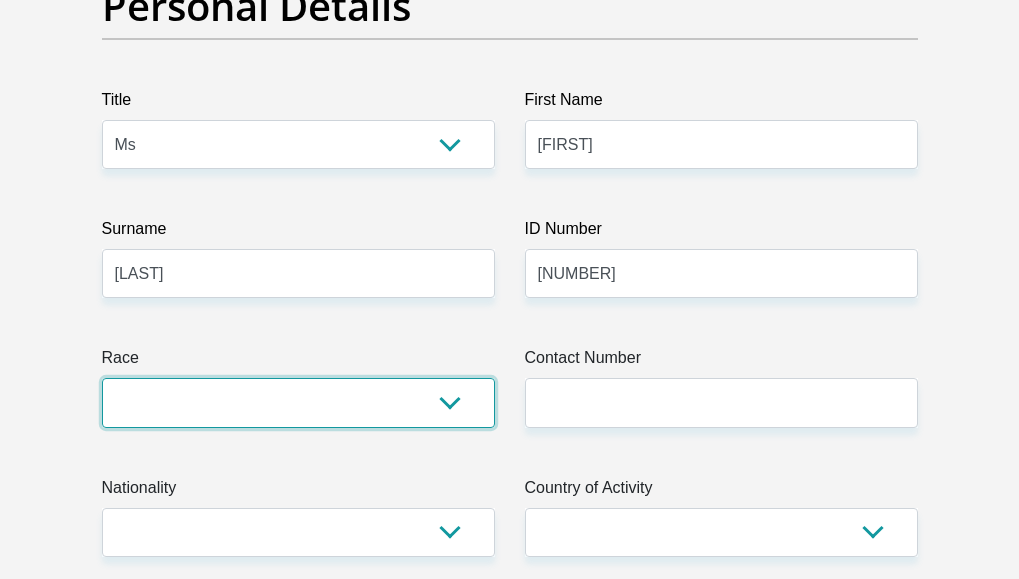click on "Black
Coloured
Indian
White
Other" at bounding box center (298, 402) 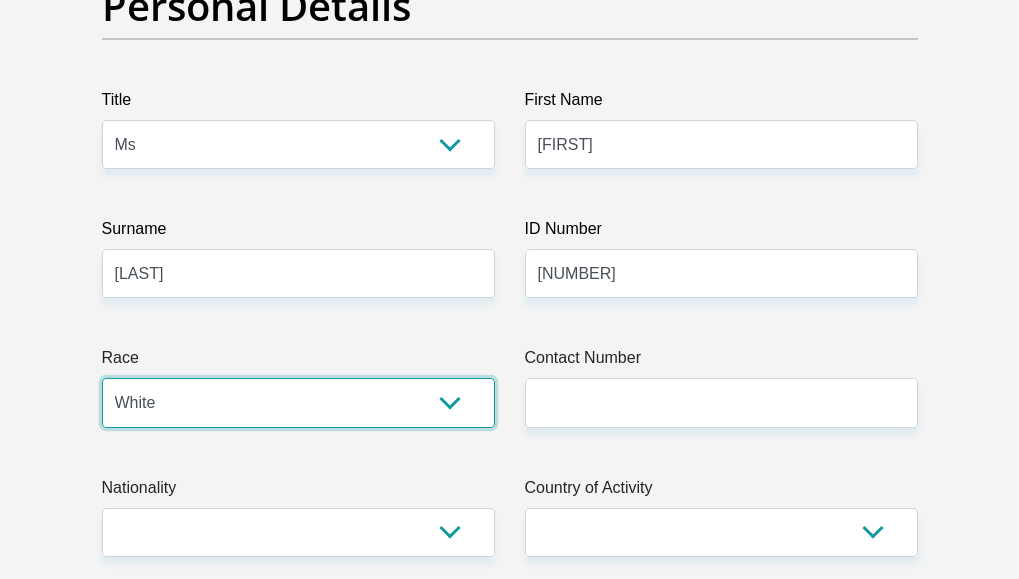 click on "Black
Coloured
Indian
White
Other" at bounding box center [298, 402] 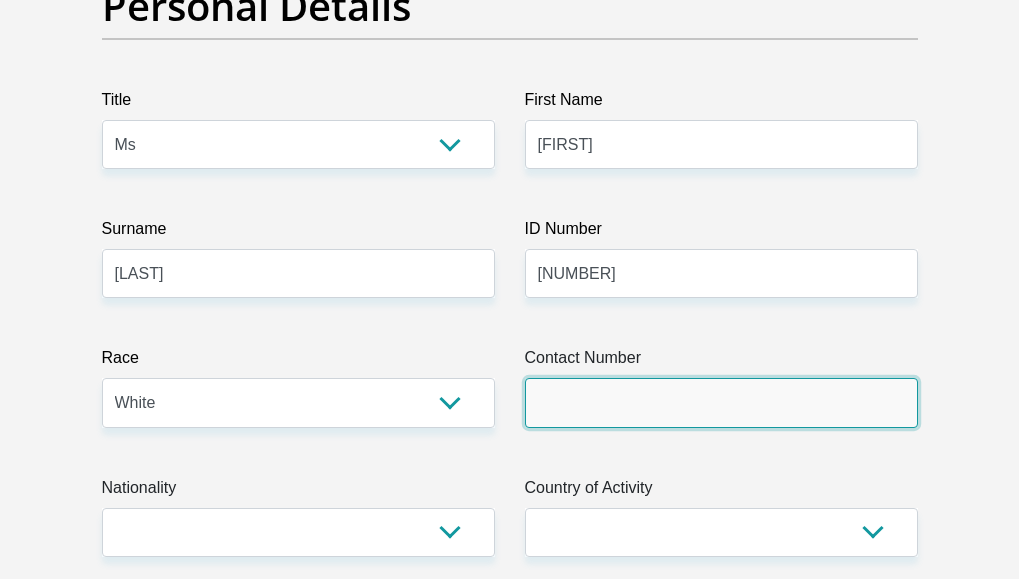 click on "Contact Number" at bounding box center [721, 402] 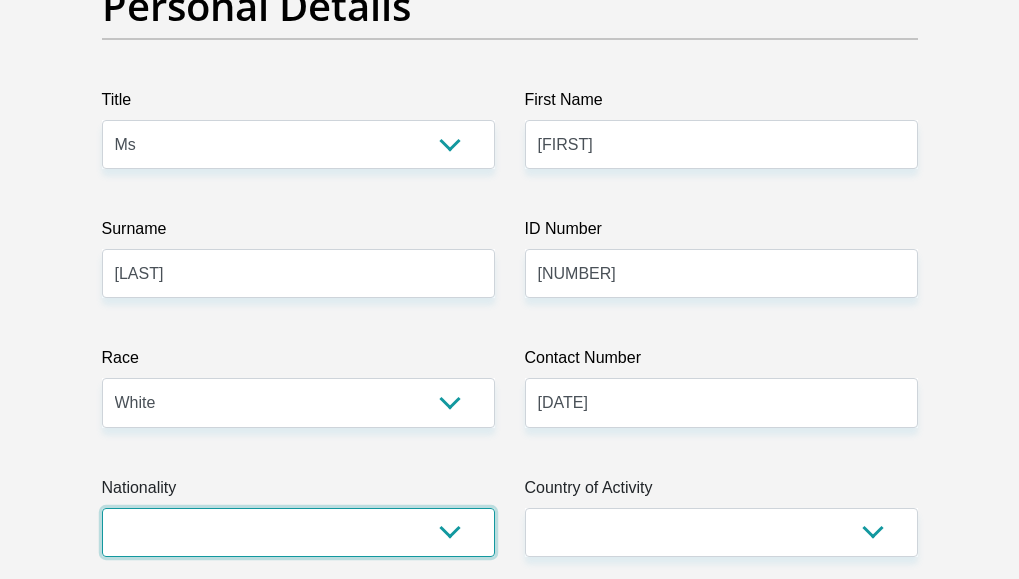 click on "South Africa
Afghanistan
Aland Islands
Albania
Algeria
America Samoa
American Virgin Islands
Andorra
Angola
Anguilla
Antarctica
Antigua and Barbuda
Argentina
Armenia
Aruba
Ascension Island
Australia
Austria
Azerbaijan
Bahamas
Bahrain
Bangladesh
Barbados
Chad" at bounding box center (298, 532) 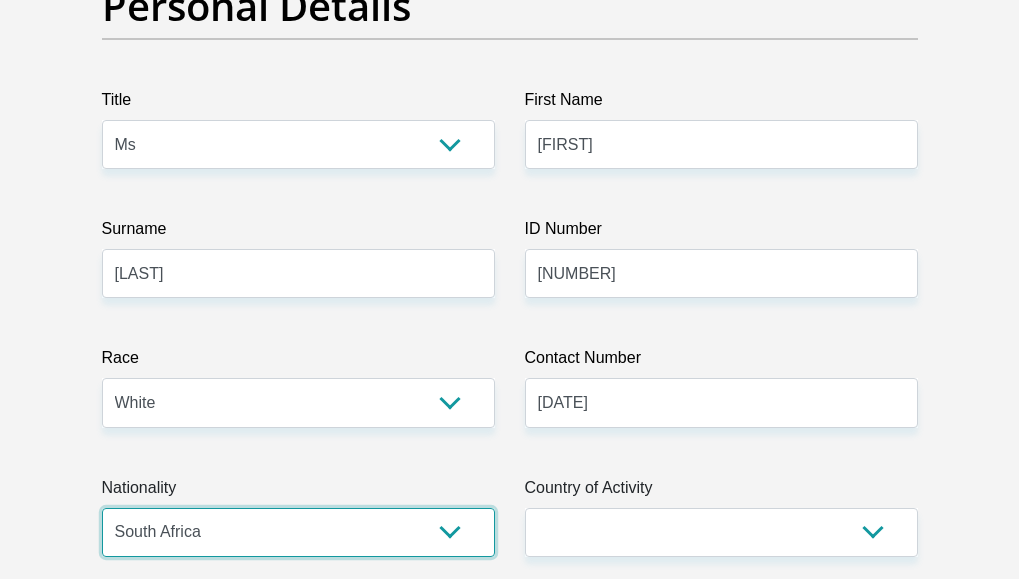 click on "South Africa
Afghanistan
Aland Islands
Albania
Algeria
America Samoa
American Virgin Islands
Andorra
Angola
Anguilla
Antarctica
Antigua and Barbuda
Argentina
Armenia
Aruba
Ascension Island
Australia
Austria
Azerbaijan
Bahamas
Bahrain
Bangladesh
Barbados
Chad" at bounding box center [298, 532] 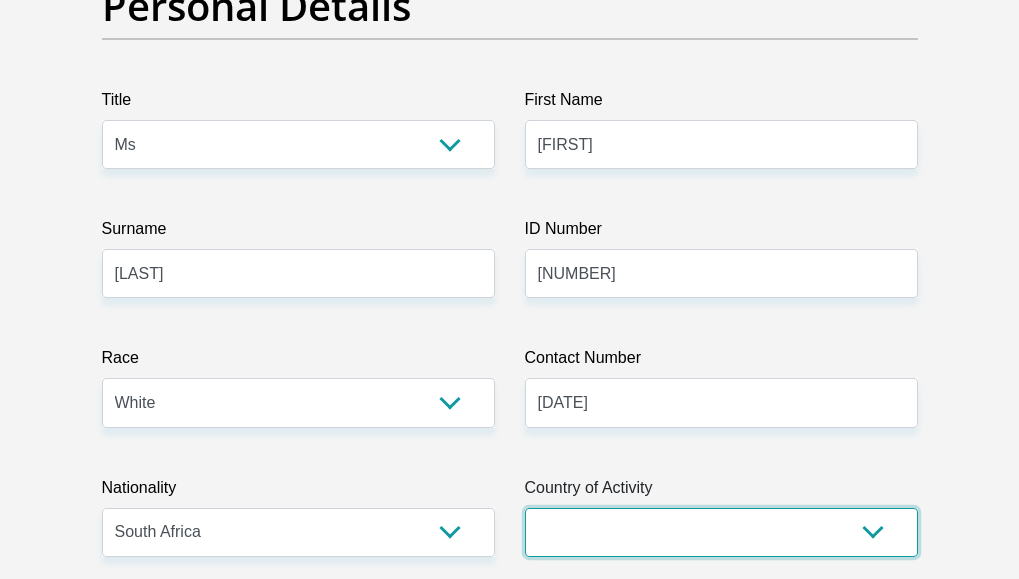 click on "South Africa
Afghanistan
Aland Islands
Albania
Algeria
America Samoa
American Virgin Islands
Andorra
Angola
Anguilla
Antarctica
Antigua and Barbuda
Argentina
Armenia
Aruba
Ascension Island
Australia
Austria
Azerbaijan
Chad" at bounding box center (721, 532) 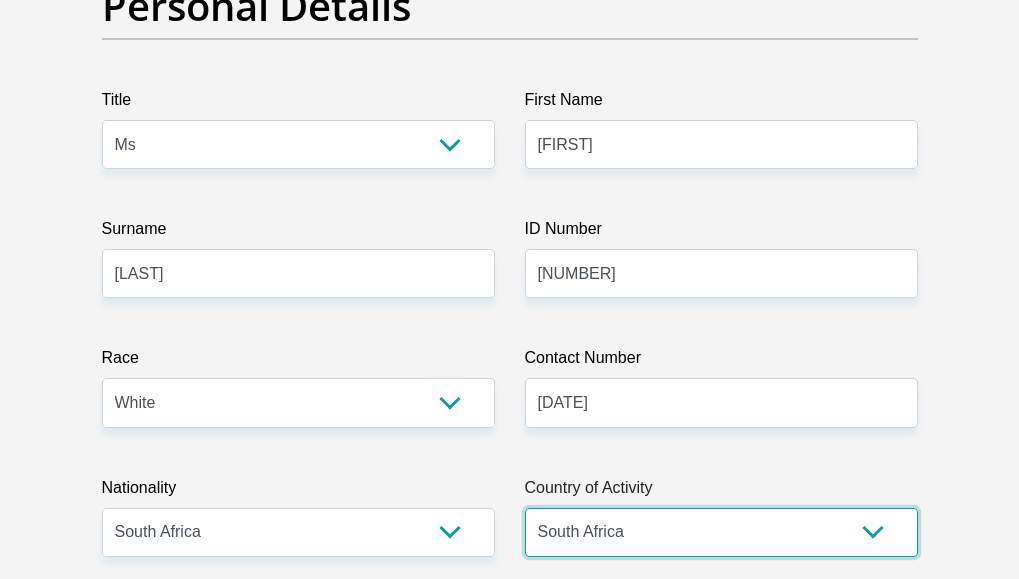 click on "South Africa
Afghanistan
Aland Islands
Albania
Algeria
America Samoa
American Virgin Islands
Andorra
Angola
Anguilla
Antarctica
Antigua and Barbuda
Argentina
Armenia
Aruba
Ascension Island
Australia
Austria
Azerbaijan
Chad" at bounding box center (721, 532) 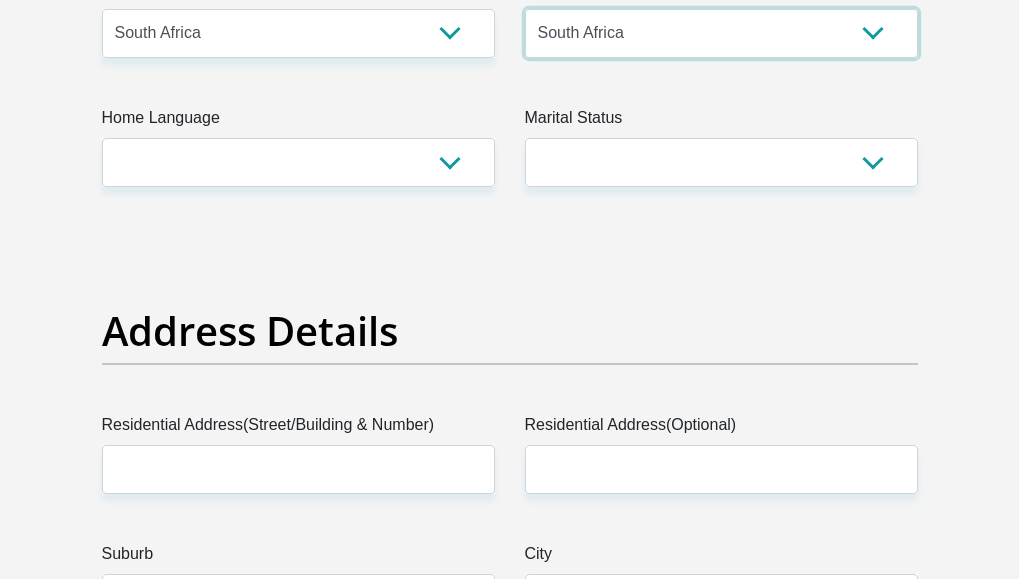 scroll, scrollTop: 800, scrollLeft: 0, axis: vertical 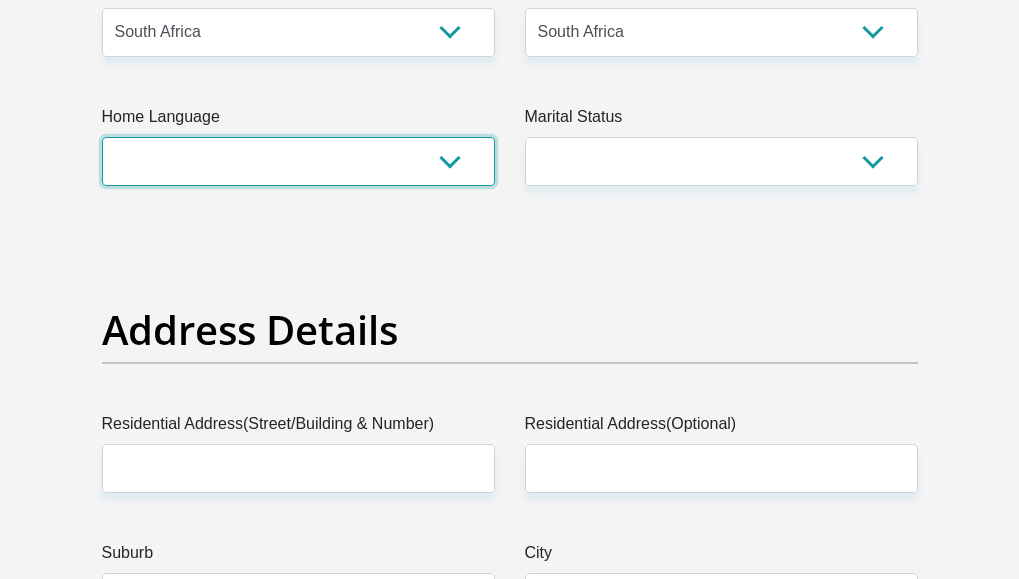 click on "Afrikaans
English
Sepedi
South Ndebele
Southern Sotho
Swati
Tsonga
Tswana
Venda
Xhosa
Zulu
Other" at bounding box center [298, 161] 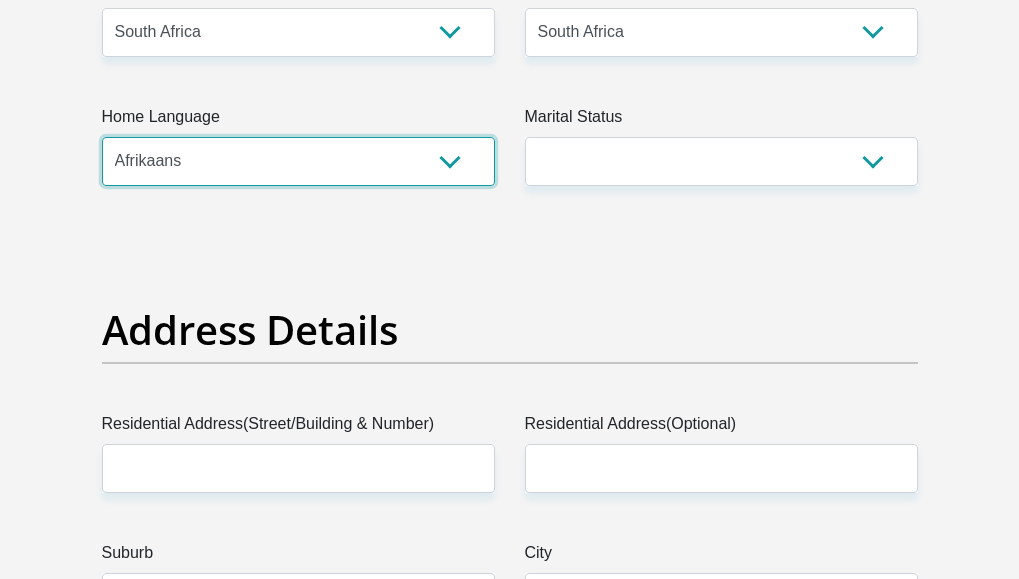 click on "Afrikaans
English
Sepedi
South Ndebele
Southern Sotho
Swati
Tsonga
Tswana
Venda
Xhosa
Zulu
Other" at bounding box center [298, 161] 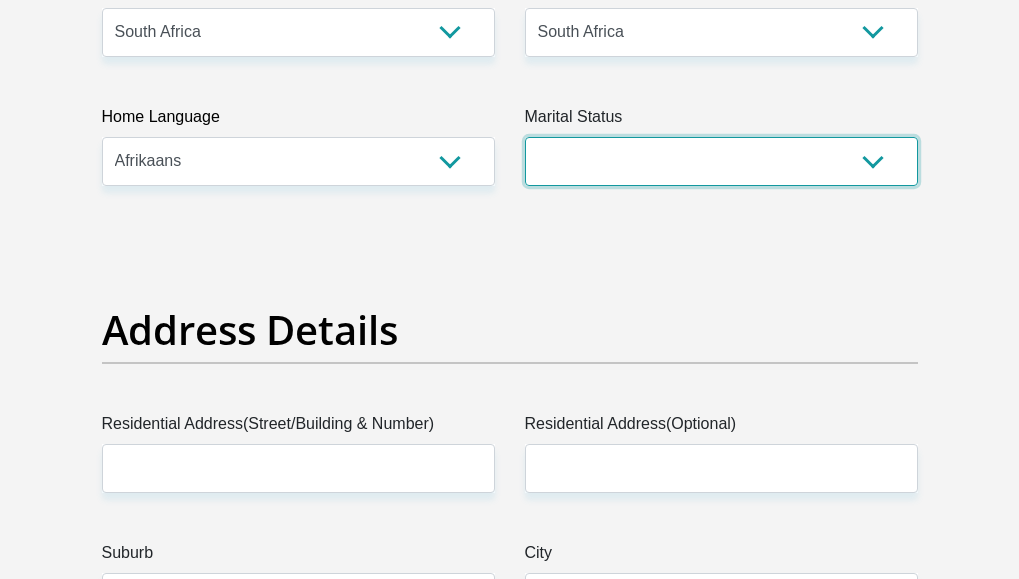 click on "Married ANC
Single
Divorced
Widowed
Married COP or Customary Law" at bounding box center (721, 161) 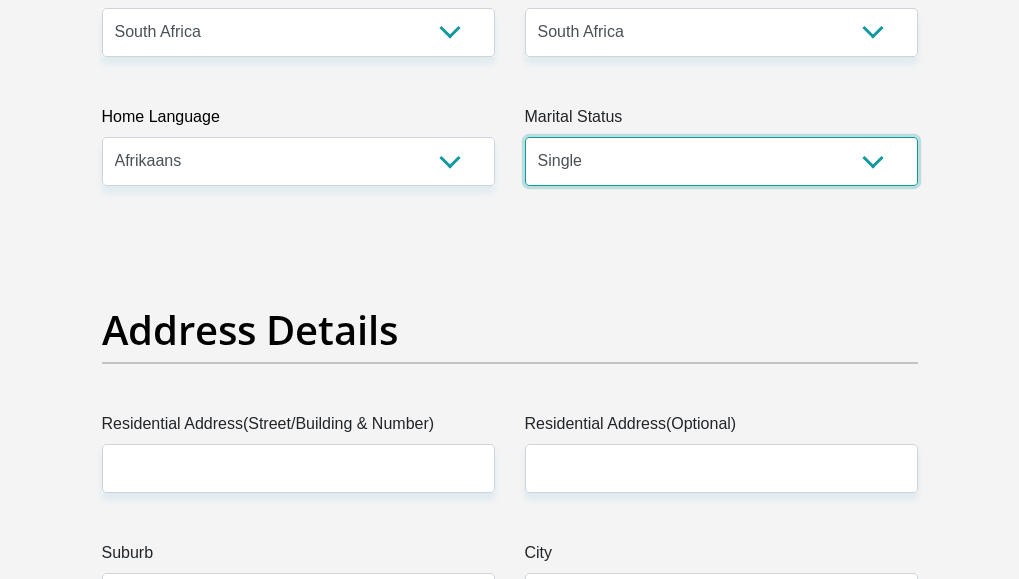 click on "Married ANC
Single
Divorced
Widowed
Married COP or Customary Law" at bounding box center [721, 161] 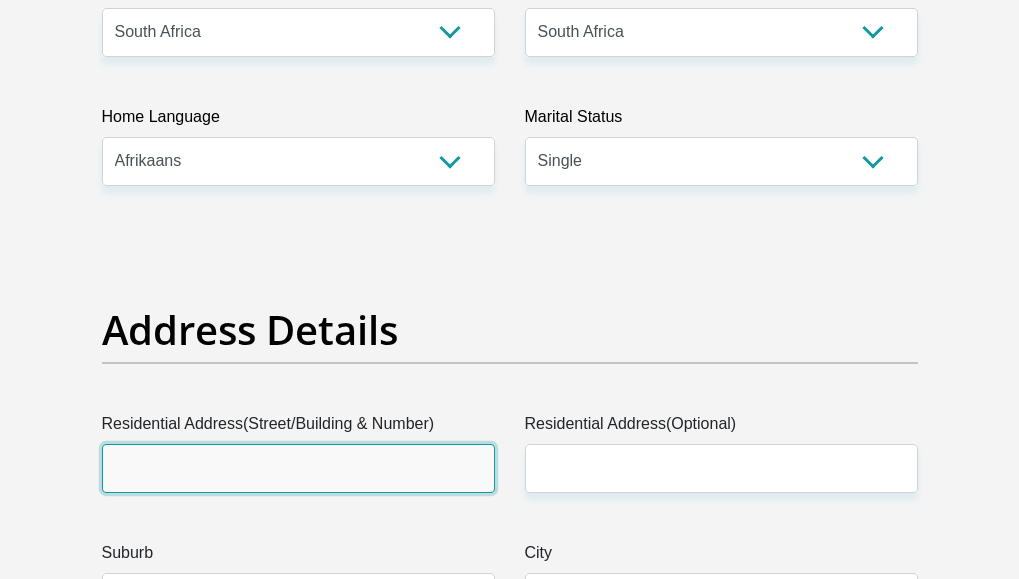 click on "Residential Address(Street/Building & Number)" at bounding box center [298, 468] 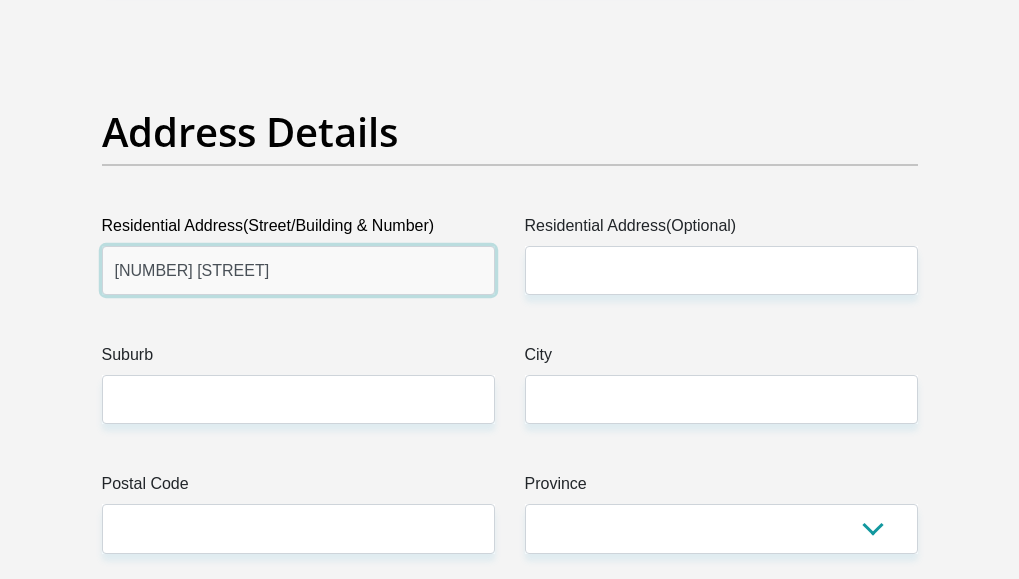 scroll, scrollTop: 1000, scrollLeft: 0, axis: vertical 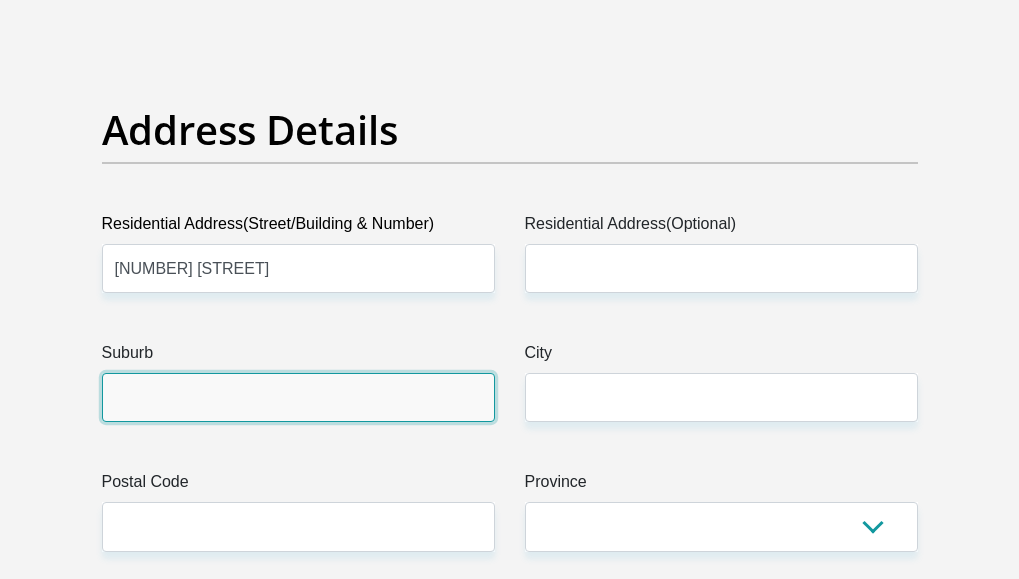 click on "Suburb" at bounding box center (298, 397) 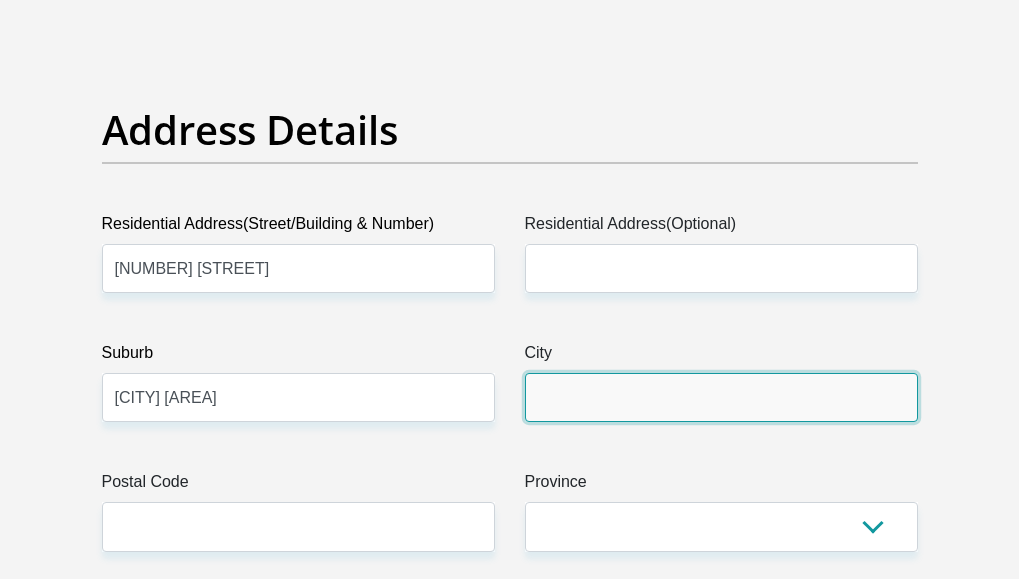 click on "City" at bounding box center (721, 397) 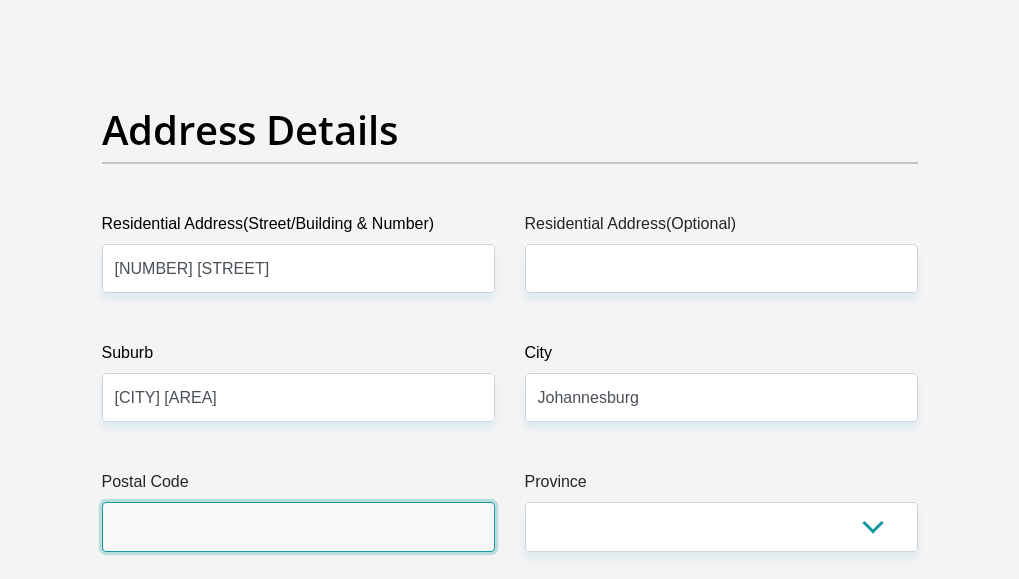 click on "Postal Code" at bounding box center [298, 526] 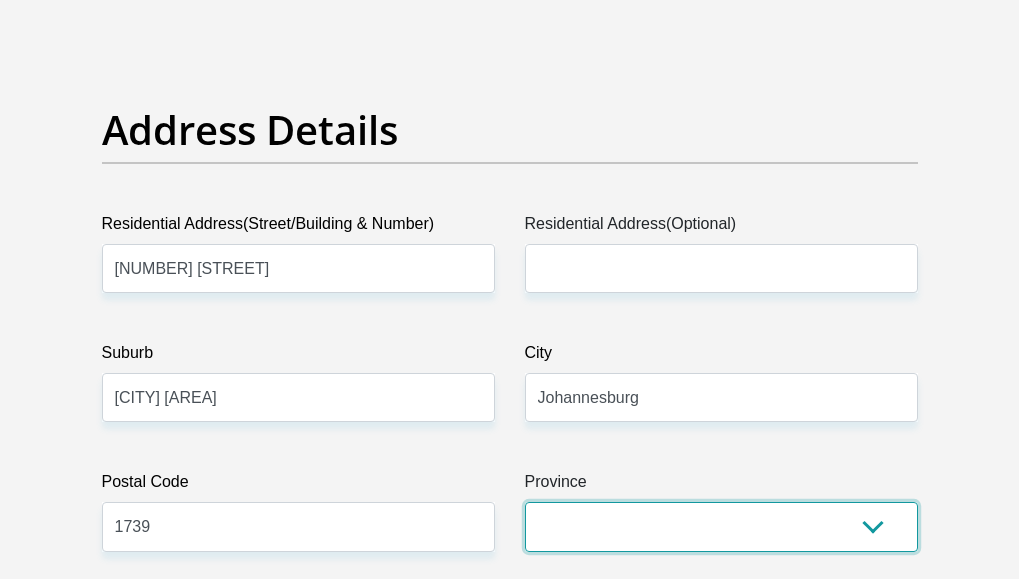 click on "Eastern Cape
Free State
Gauteng
KwaZulu-Natal
Limpopo
Mpumalanga
Northern Cape
North West
Western Cape" at bounding box center [721, 526] 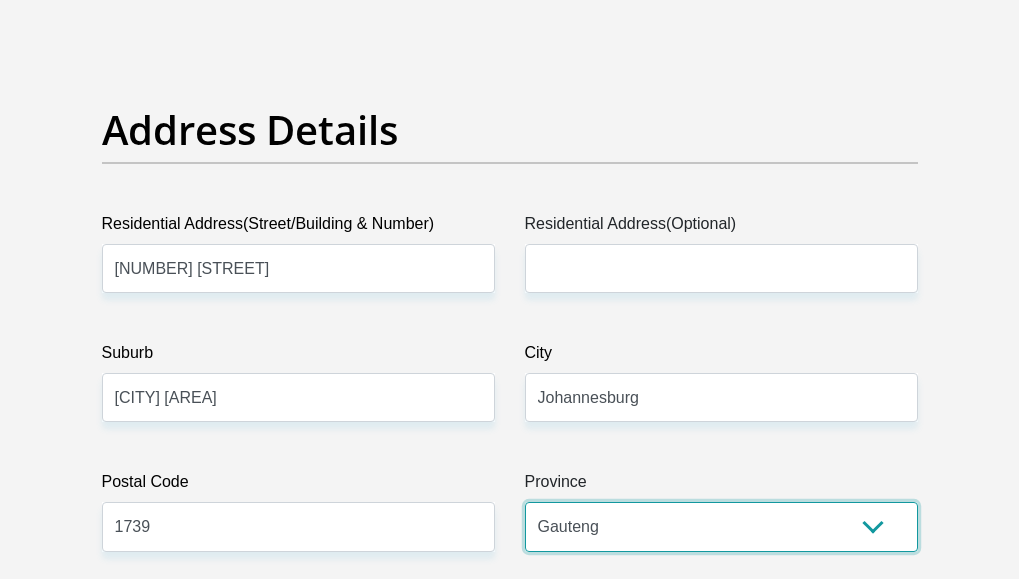 click on "Eastern Cape
Free State
Gauteng
KwaZulu-Natal
Limpopo
Mpumalanga
Northern Cape
North West
Western Cape" at bounding box center (721, 526) 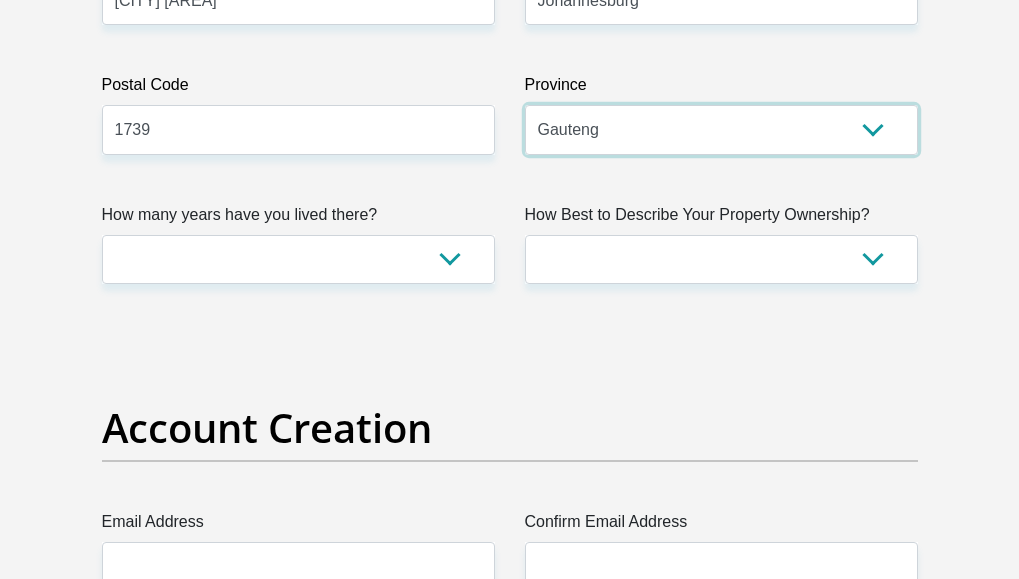 scroll, scrollTop: 1400, scrollLeft: 0, axis: vertical 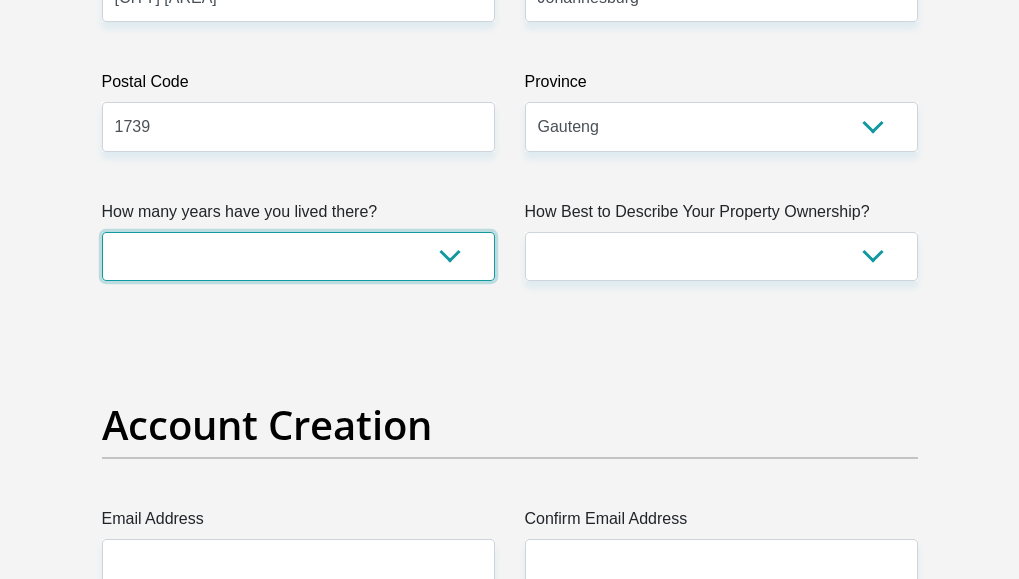 click on "less than 1 year
1-3 years
3-5 years
5+ years" at bounding box center [298, 256] 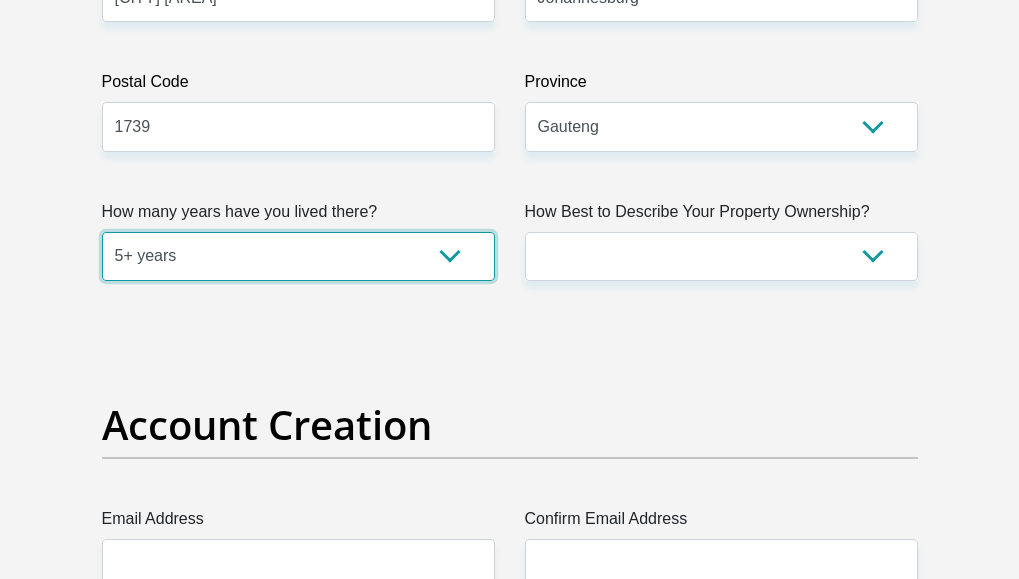 click on "less than 1 year
1-3 years
3-5 years
5+ years" at bounding box center [298, 256] 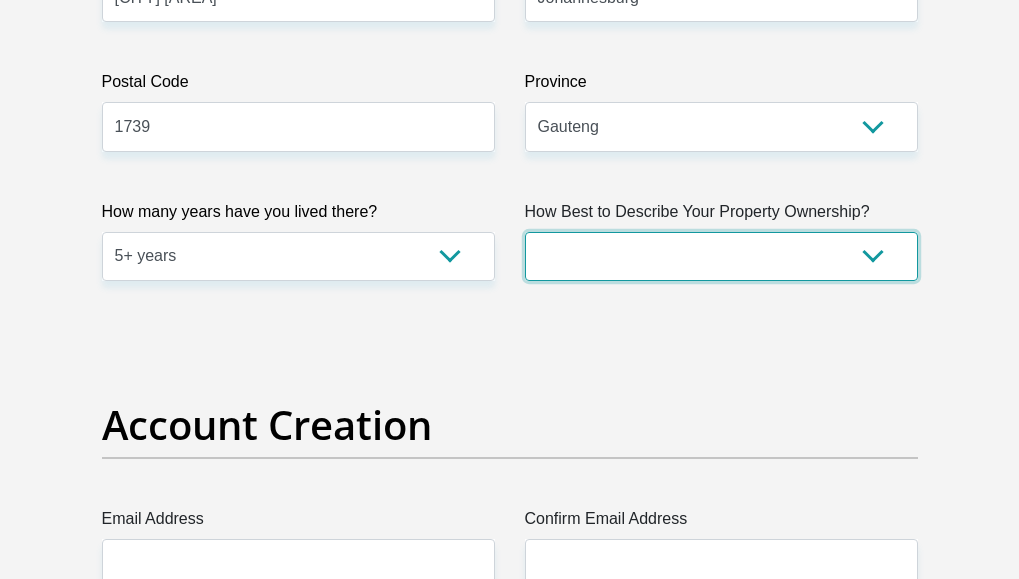 click on "Owned
Rented
Family Owned
Company Dwelling" at bounding box center [721, 256] 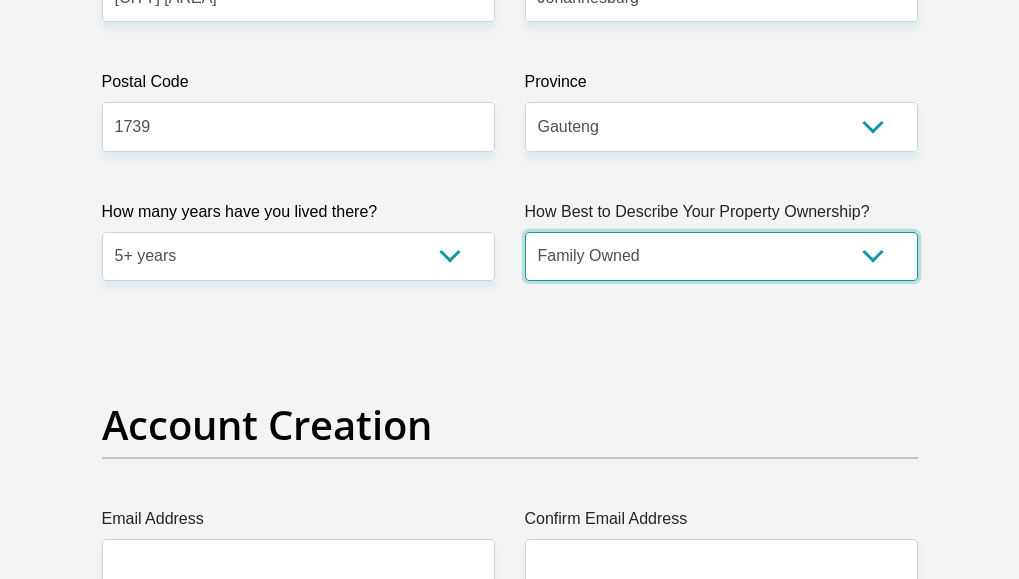 click on "Owned
Rented
Family Owned
Company Dwelling" at bounding box center [721, 256] 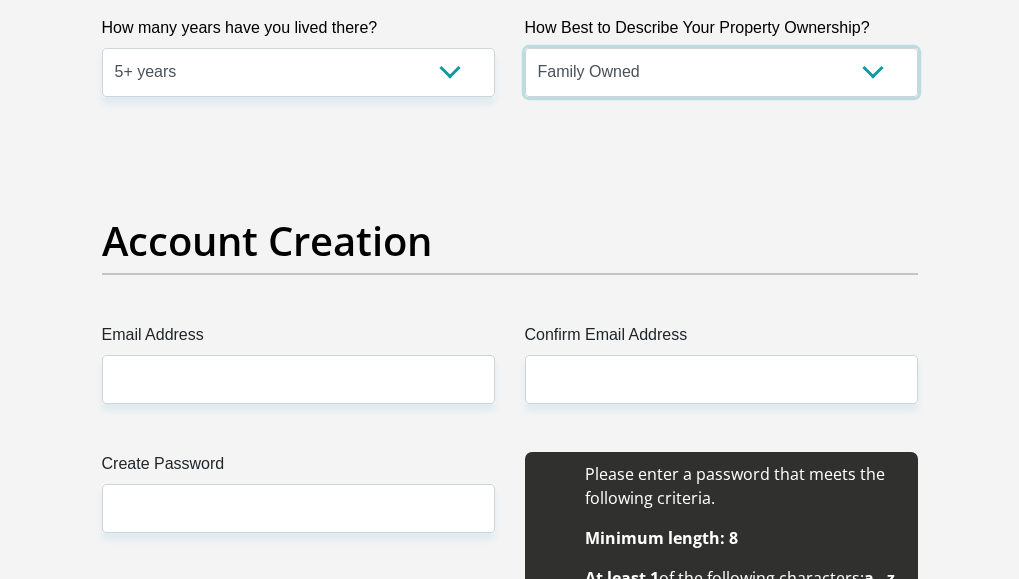 scroll, scrollTop: 1600, scrollLeft: 0, axis: vertical 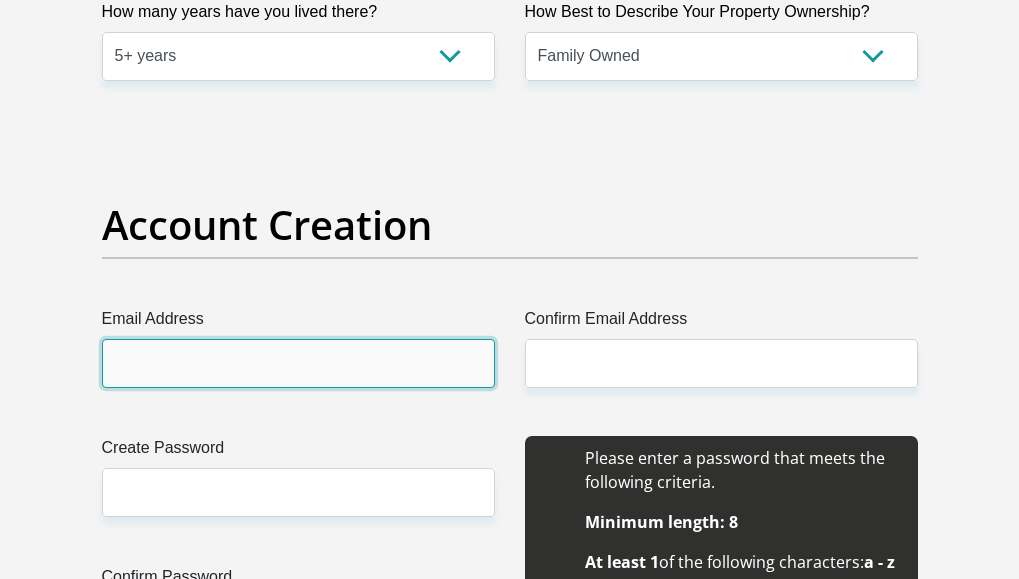 click on "Email Address" at bounding box center [298, 363] 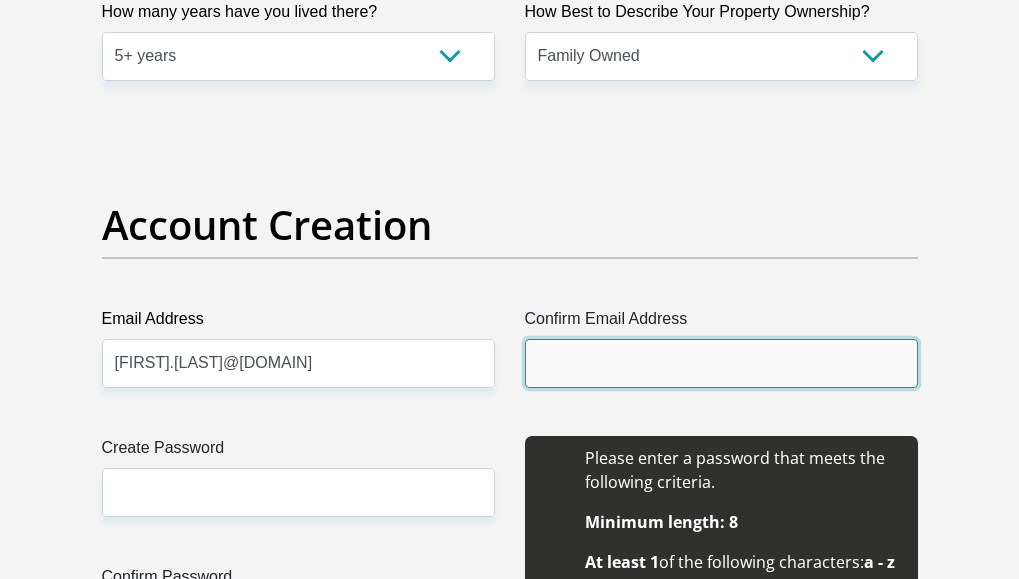 click on "Confirm Email Address" at bounding box center [721, 363] 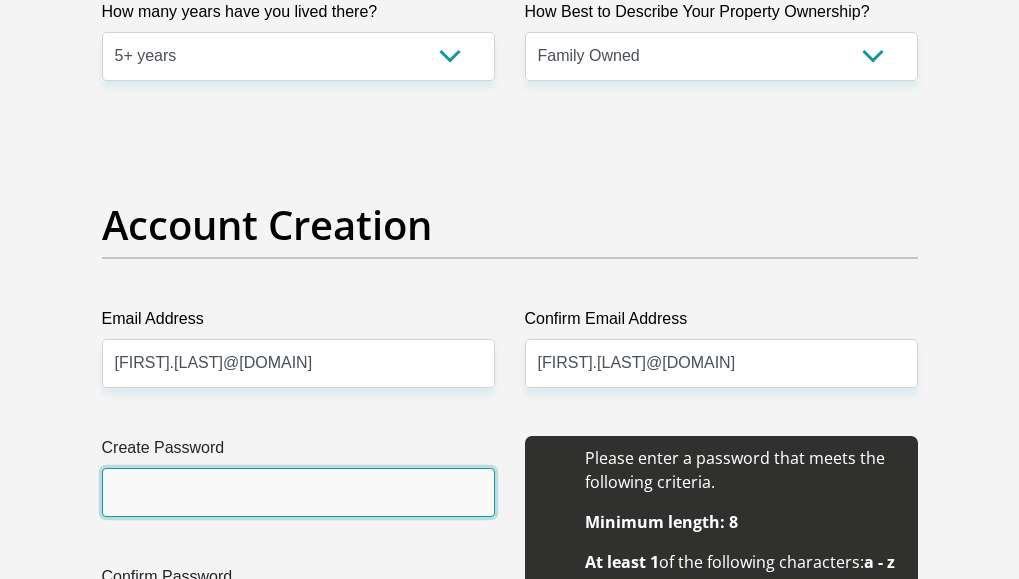 click on "Create Password" at bounding box center [298, 492] 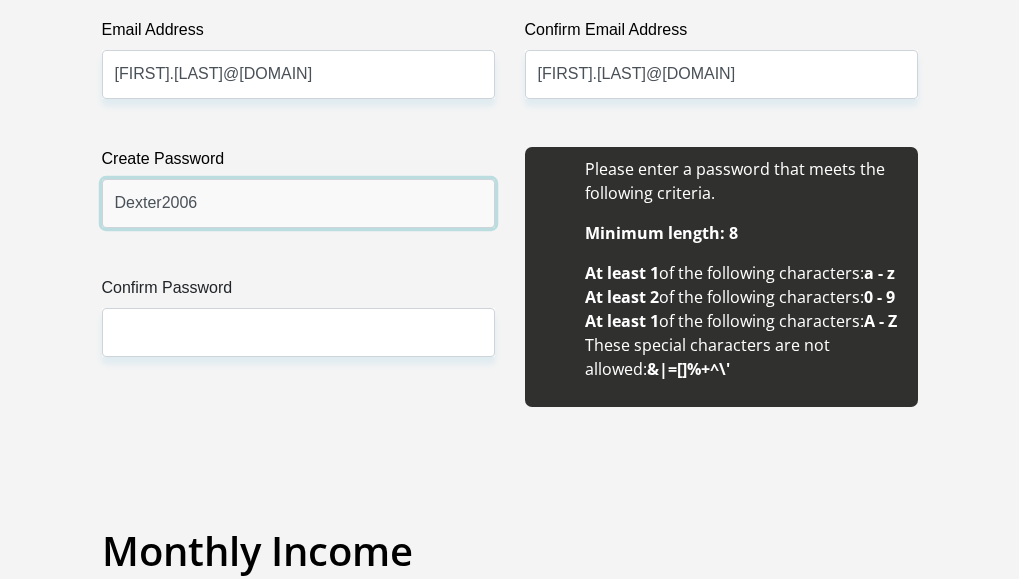 scroll, scrollTop: 1900, scrollLeft: 0, axis: vertical 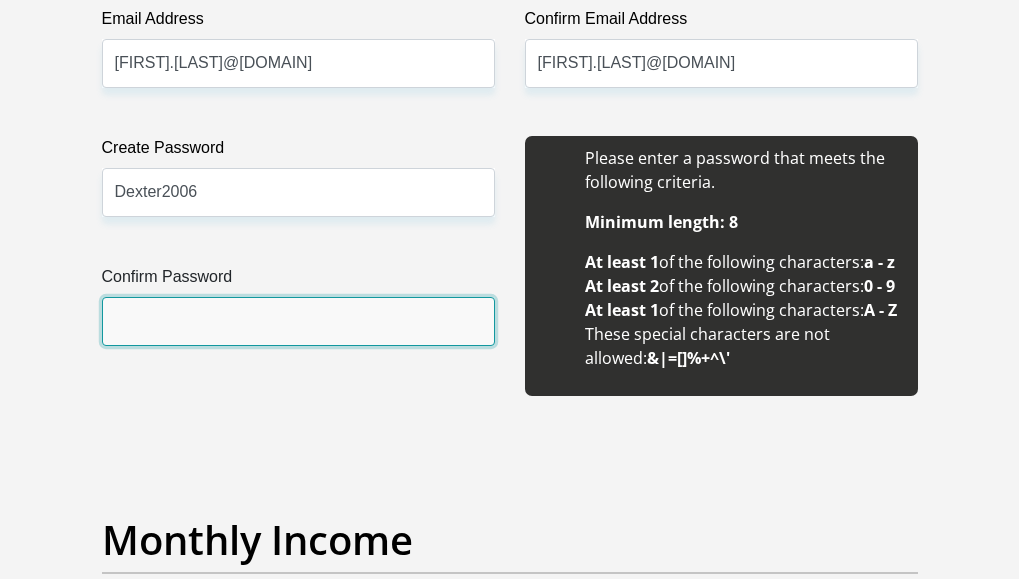 click on "Confirm Password" at bounding box center (298, 321) 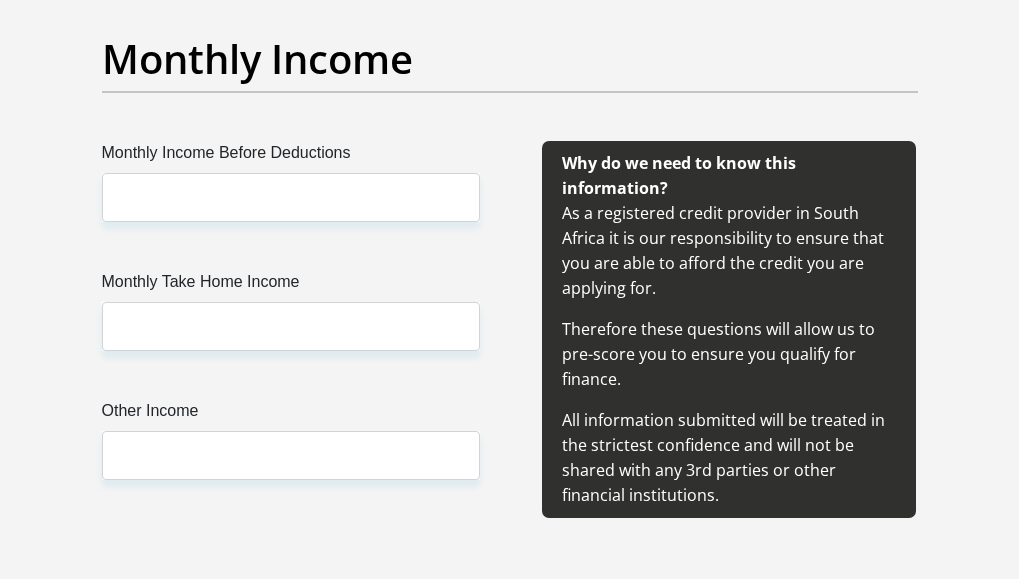 scroll, scrollTop: 2400, scrollLeft: 0, axis: vertical 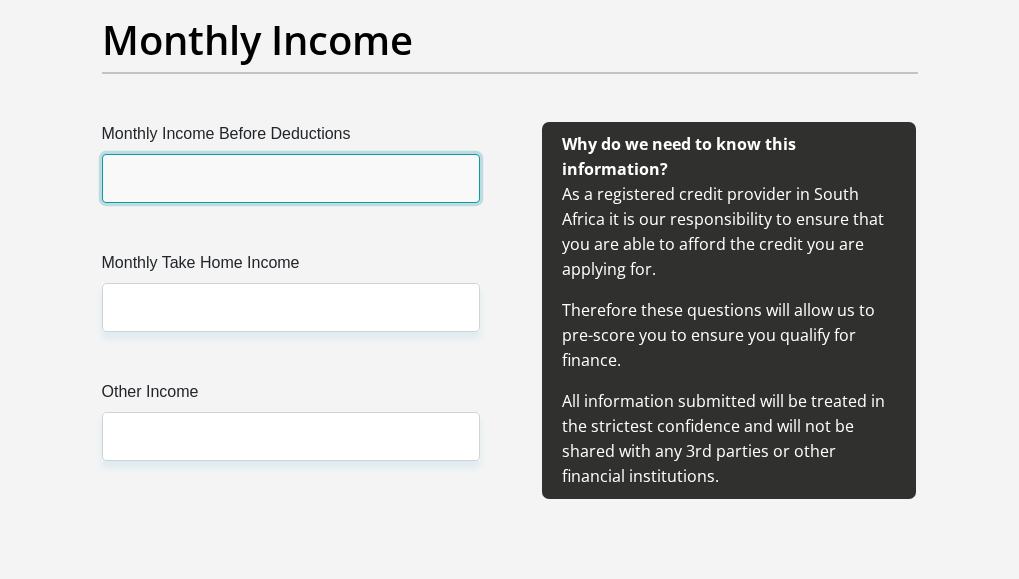 click on "Monthly Income Before Deductions" at bounding box center [291, 178] 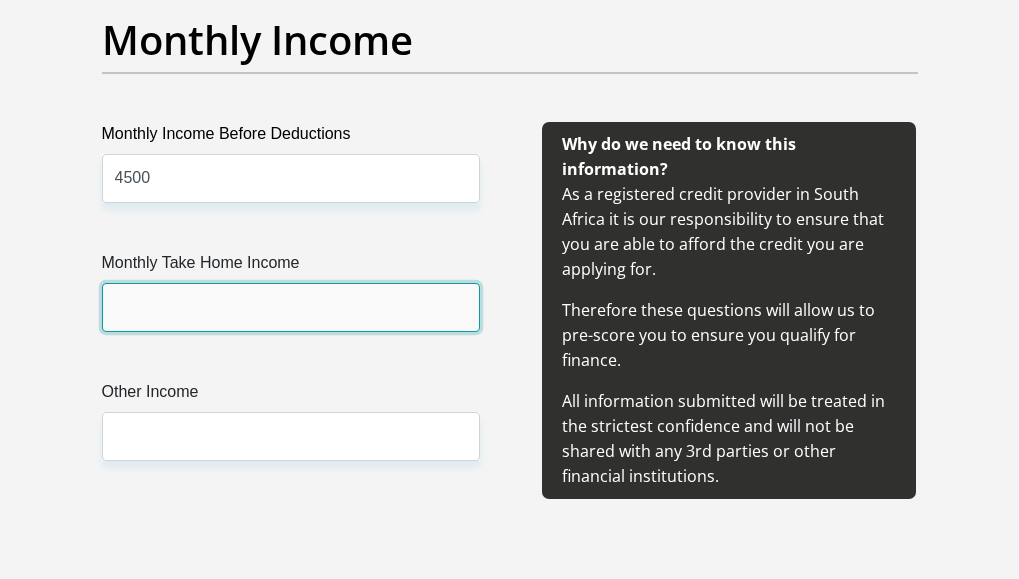 click on "Monthly Take Home Income" at bounding box center [291, 307] 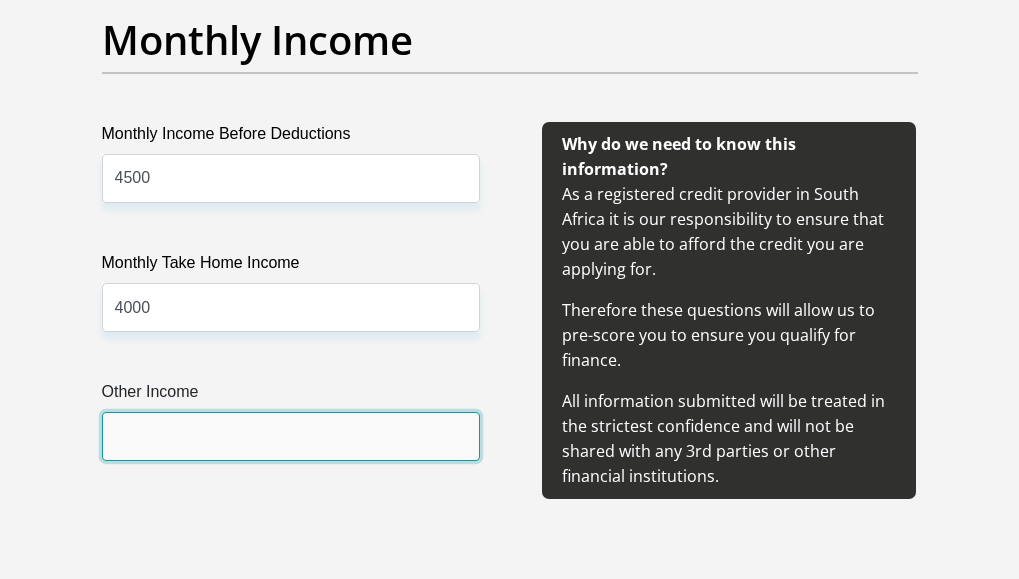 click on "Other Income" at bounding box center [291, 436] 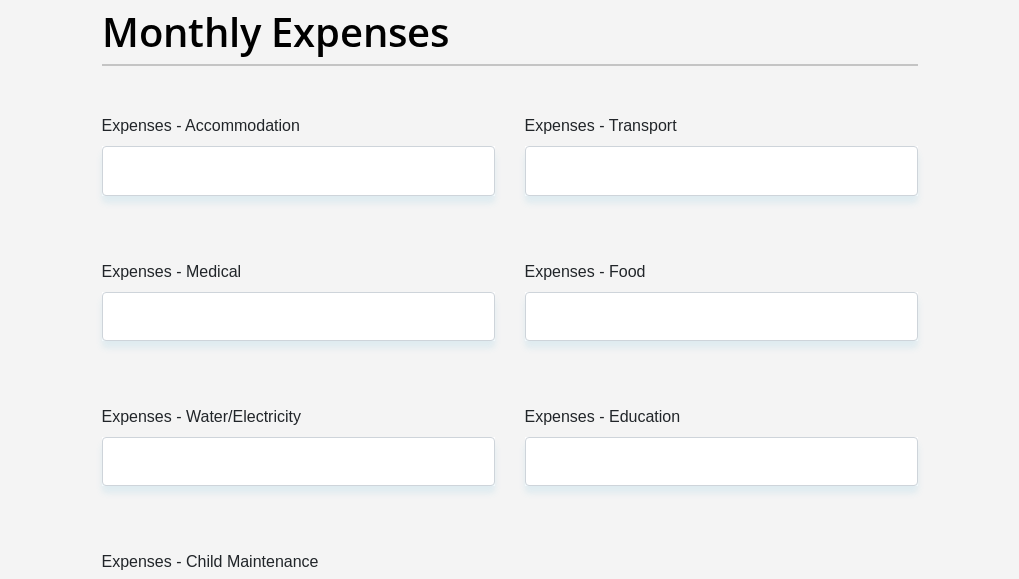 scroll, scrollTop: 3000, scrollLeft: 0, axis: vertical 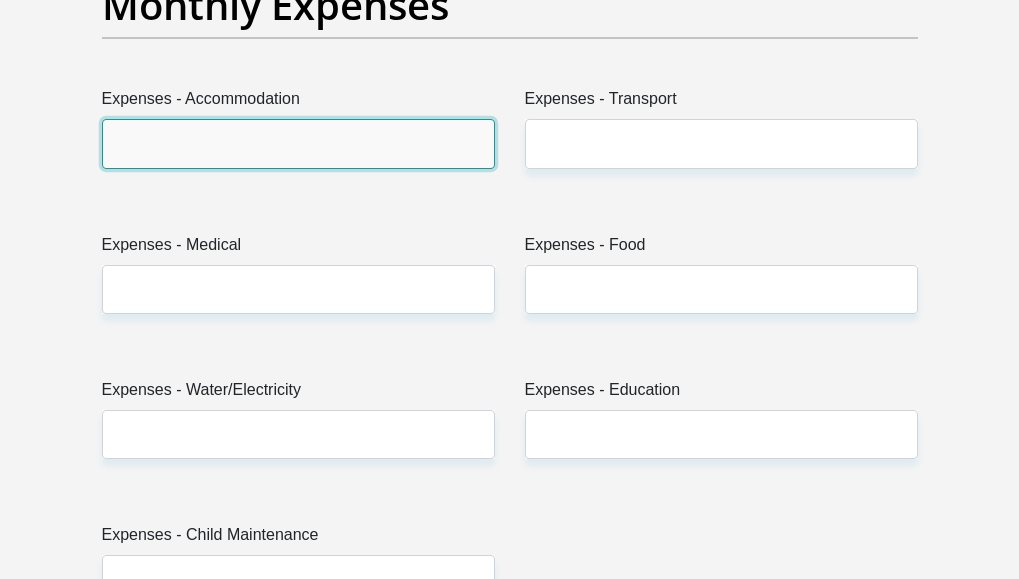 click on "Expenses - Accommodation" at bounding box center [298, 143] 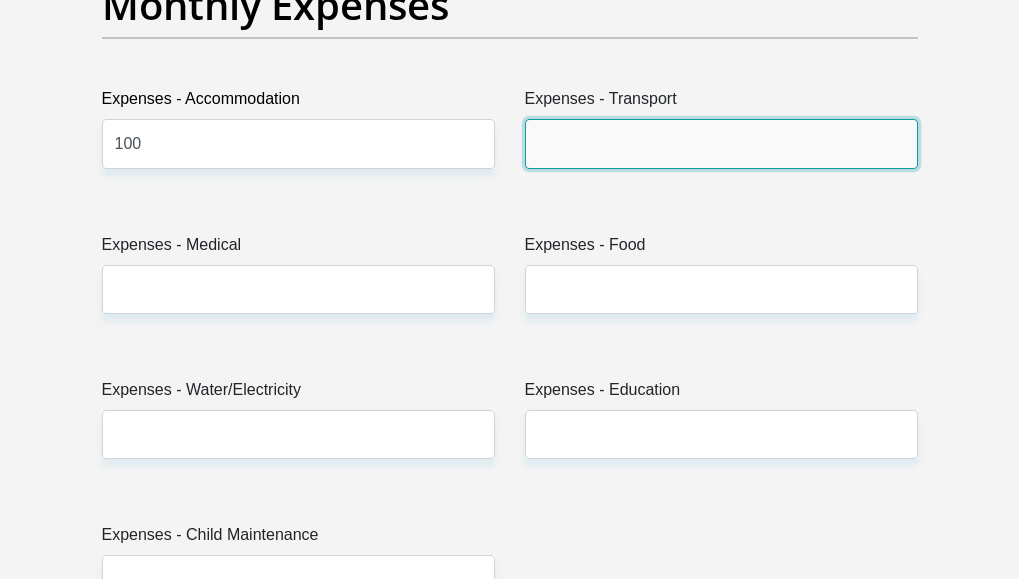 click on "Expenses - Transport" at bounding box center (721, 143) 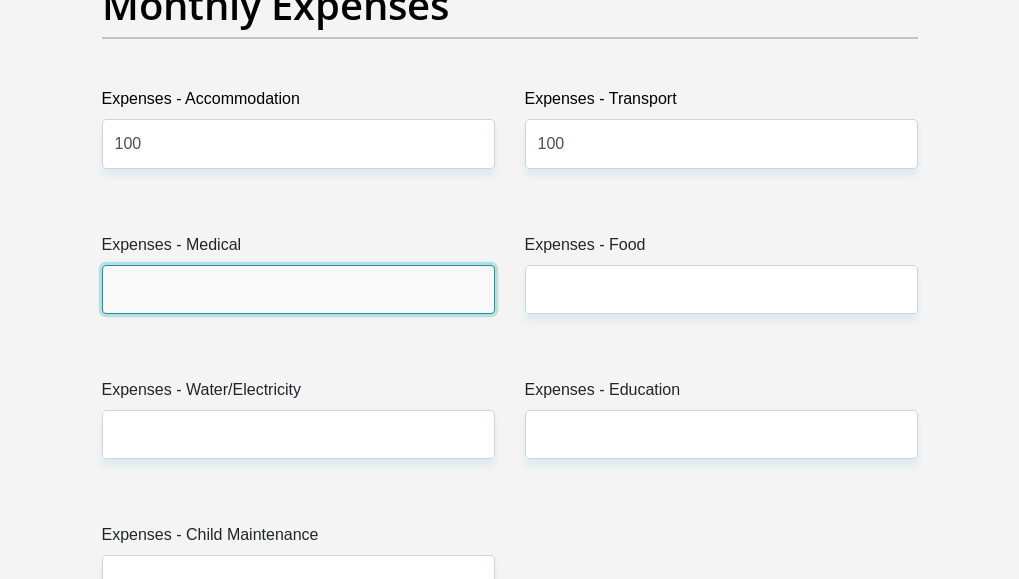 click on "Expenses - Medical" at bounding box center [298, 289] 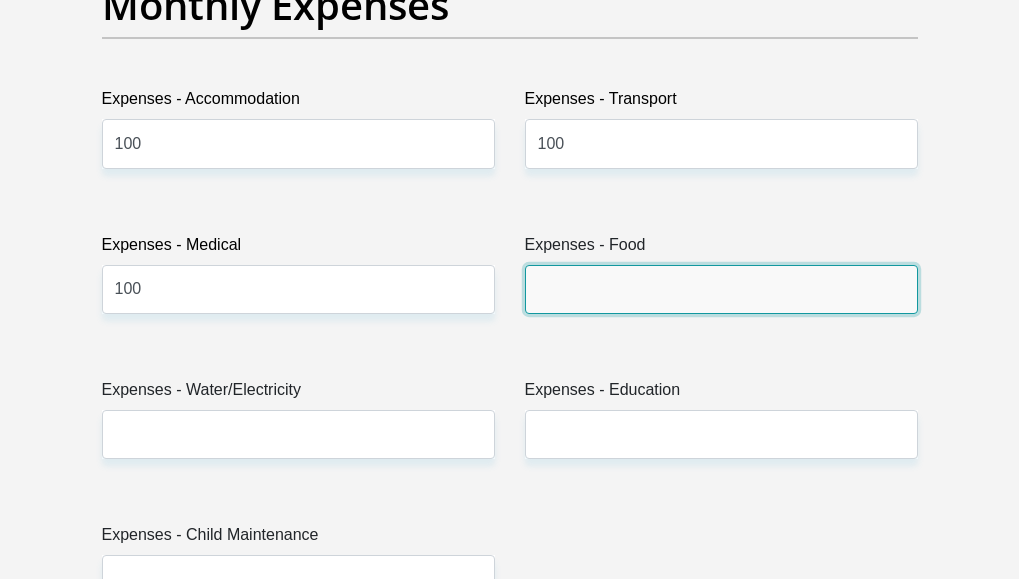 click on "Expenses - Food" at bounding box center [721, 289] 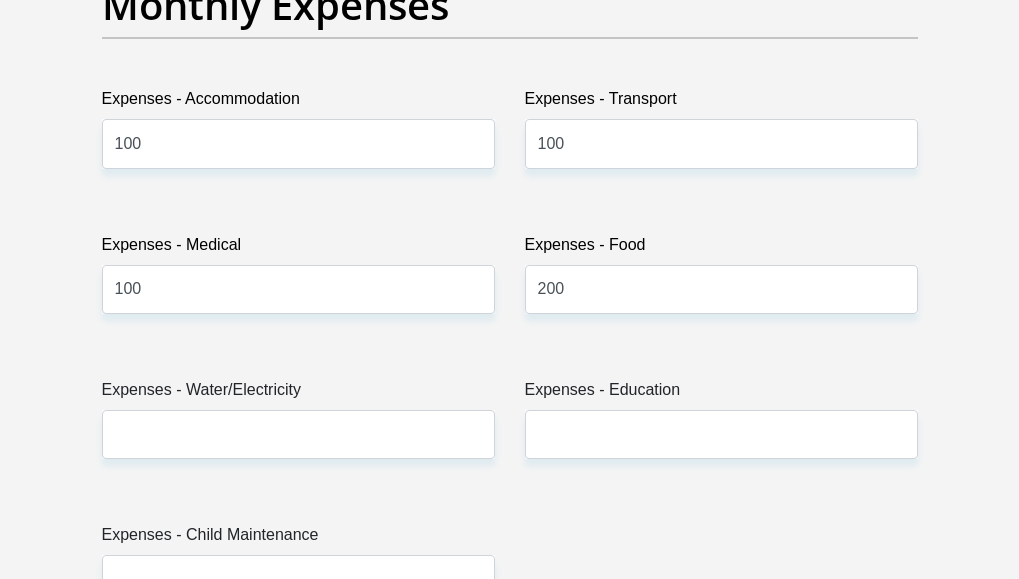 click on "Expenses - Water/Electricity" at bounding box center [298, 394] 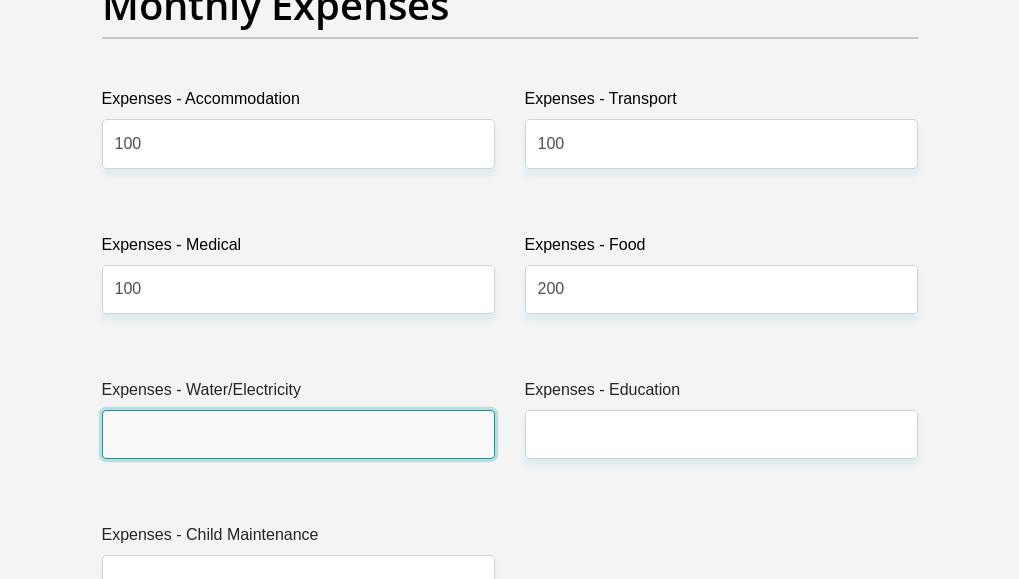 click on "Expenses - Water/Electricity" at bounding box center (298, 434) 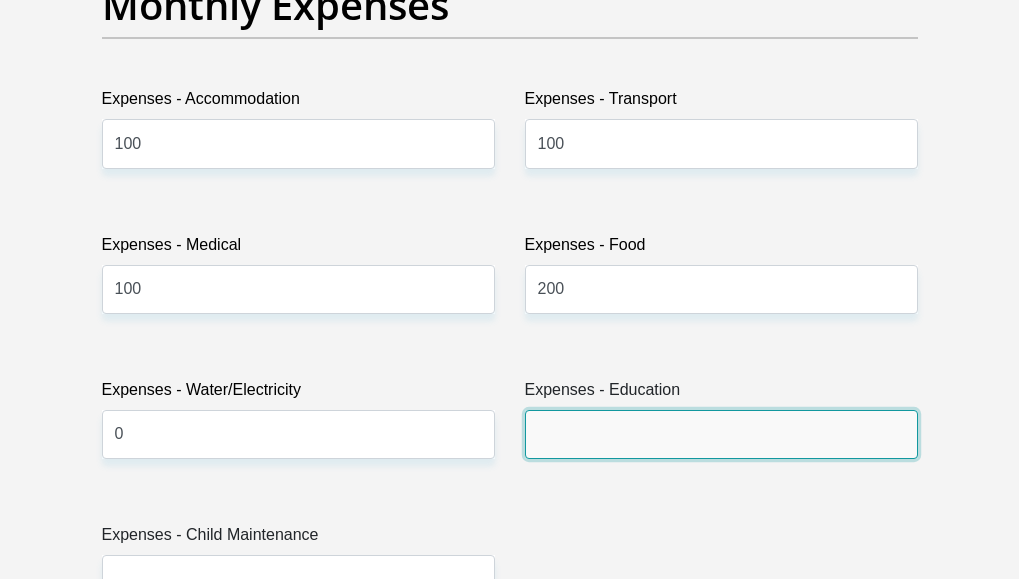 click on "Expenses - Education" at bounding box center (721, 434) 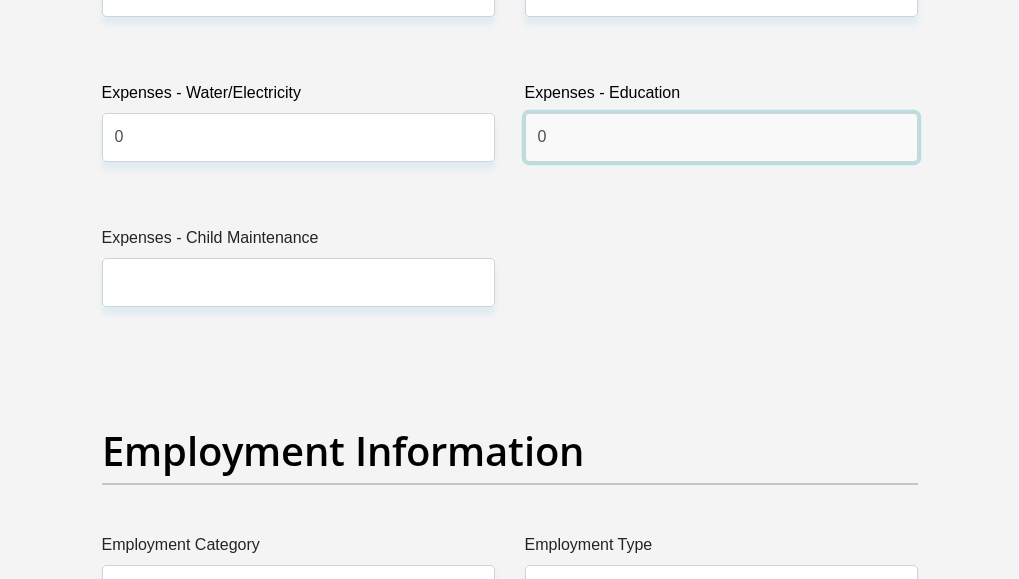 scroll, scrollTop: 3300, scrollLeft: 0, axis: vertical 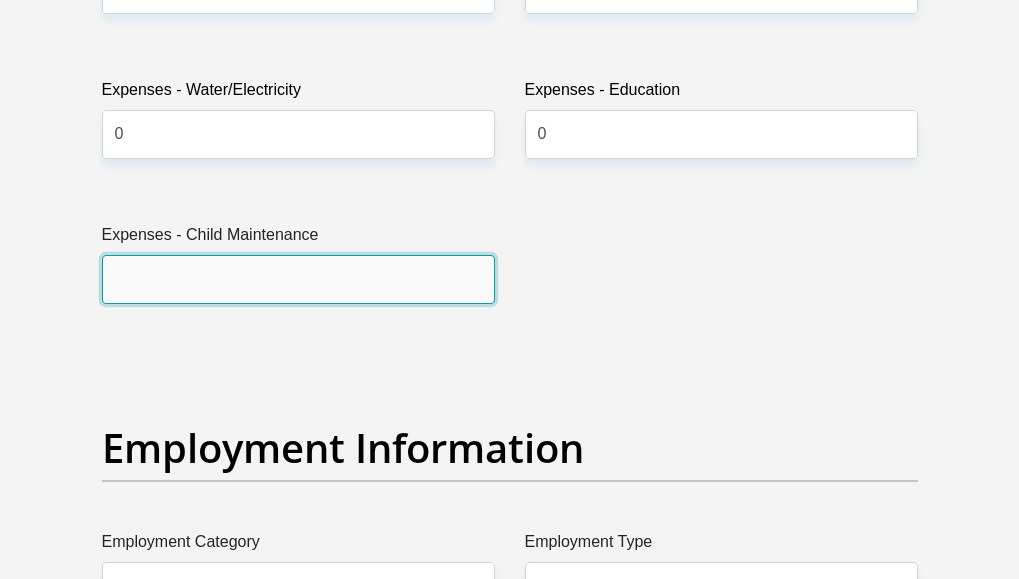click on "Expenses - Child Maintenance" at bounding box center [298, 279] 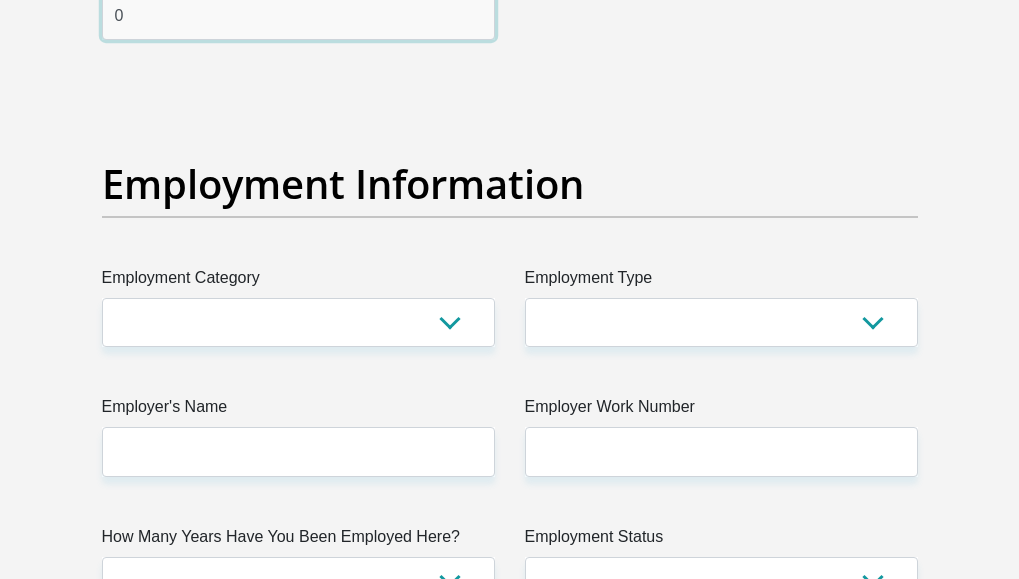 scroll, scrollTop: 3600, scrollLeft: 0, axis: vertical 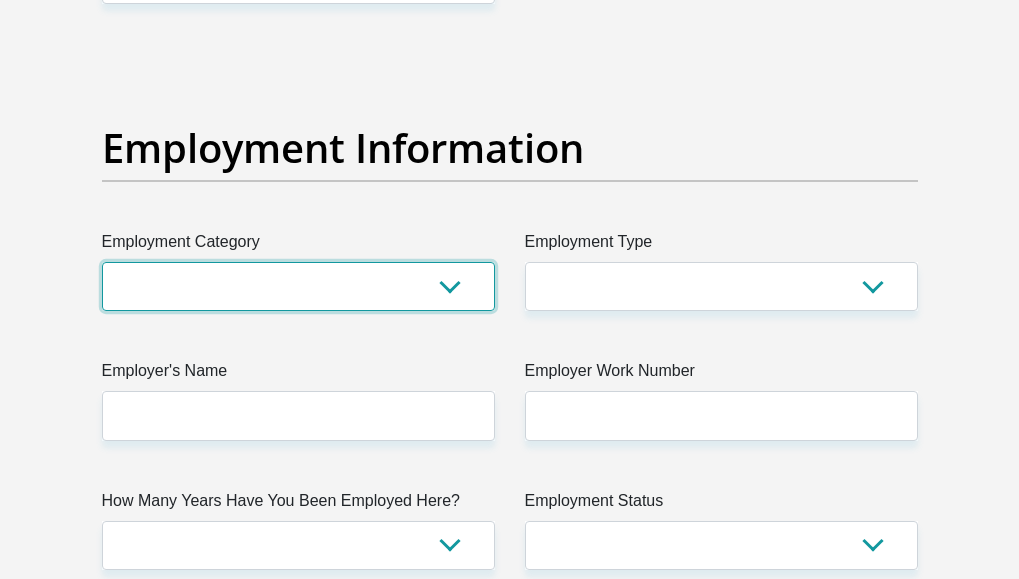 click on "AGRICULTURE
ALCOHOL & TOBACCO
CONSTRUCTION MATERIALS
METALLURGY
EQUIPMENT FOR RENEWABLE ENERGY
SPECIALIZED CONTRACTORS
CAR
GAMING (INCL. INTERNET
OTHER WHOLESALE
UNLICENSED PHARMACEUTICALS
CURRENCY EXCHANGE HOUSES
OTHER FINANCIAL INSTITUTIONS & INSURANCE
REAL ESTATE AGENTS
OIL & GAS
OTHER MATERIALS (E.G. IRON ORE)
PRECIOUS STONES & PRECIOUS METALS
POLITICAL ORGANIZATIONS
RELIGIOUS ORGANIZATIONS(NOT SECTS)
ACTI. HAVING BUSINESS DEAL WITH PUBLIC ADMINISTRATION
LAUNDROMATS" at bounding box center [298, 286] 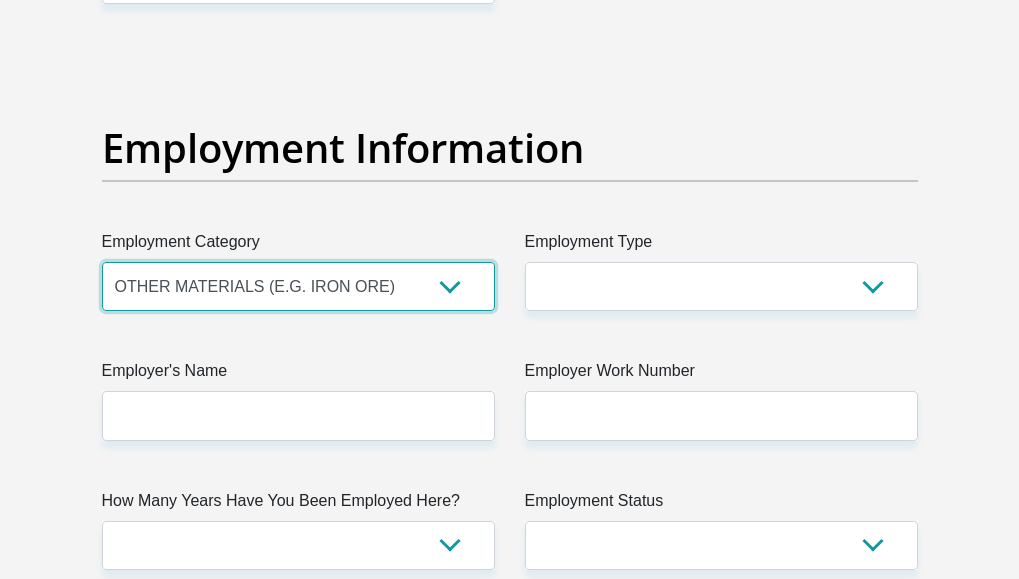 click on "AGRICULTURE
ALCOHOL & TOBACCO
CONSTRUCTION MATERIALS
METALLURGY
EQUIPMENT FOR RENEWABLE ENERGY
SPECIALIZED CONTRACTORS
CAR
GAMING (INCL. INTERNET
OTHER WHOLESALE
UNLICENSED PHARMACEUTICALS
CURRENCY EXCHANGE HOUSES
OTHER FINANCIAL INSTITUTIONS & INSURANCE
REAL ESTATE AGENTS
OIL & GAS
OTHER MATERIALS (E.G. IRON ORE)
PRECIOUS STONES & PRECIOUS METALS
POLITICAL ORGANIZATIONS
RELIGIOUS ORGANIZATIONS(NOT SECTS)
ACTI. HAVING BUSINESS DEAL WITH PUBLIC ADMINISTRATION
LAUNDROMATS" at bounding box center (298, 286) 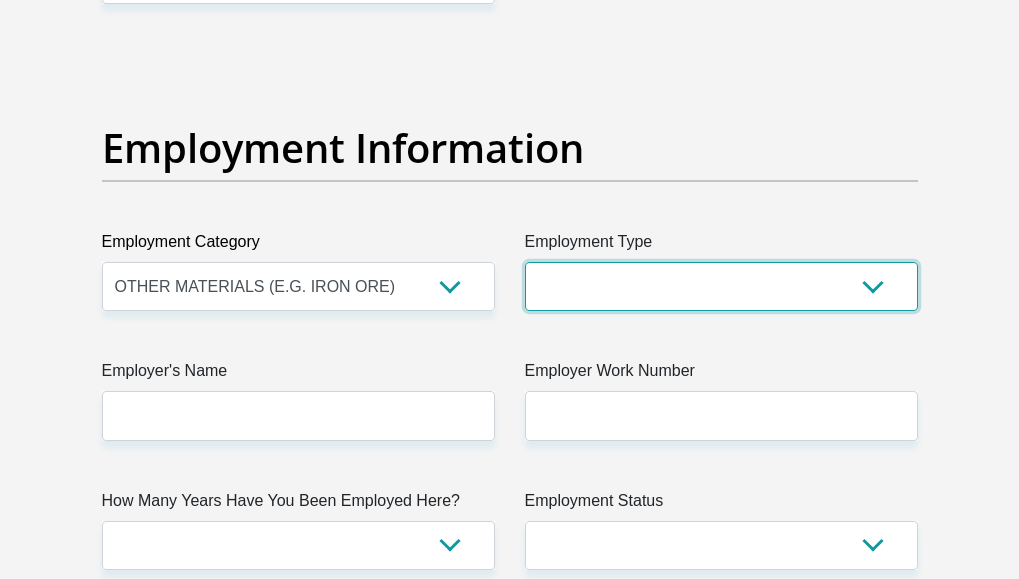 click on "College/Lecturer
Craft Seller
Creative
Driver
Executive
Farmer
Forces - Non Commissioned
Forces - Officer
Hawker
Housewife
Labourer
Licenced Professional
Manager
Miner
Non Licenced Professional
Office Staff/Clerk
Outside Worker
Pensioner
Permanent Teacher
Production/Manufacturing
Sales
Self-Employed
Semi-Professional Worker
Service Industry  Social Worker  Student" at bounding box center (721, 286) 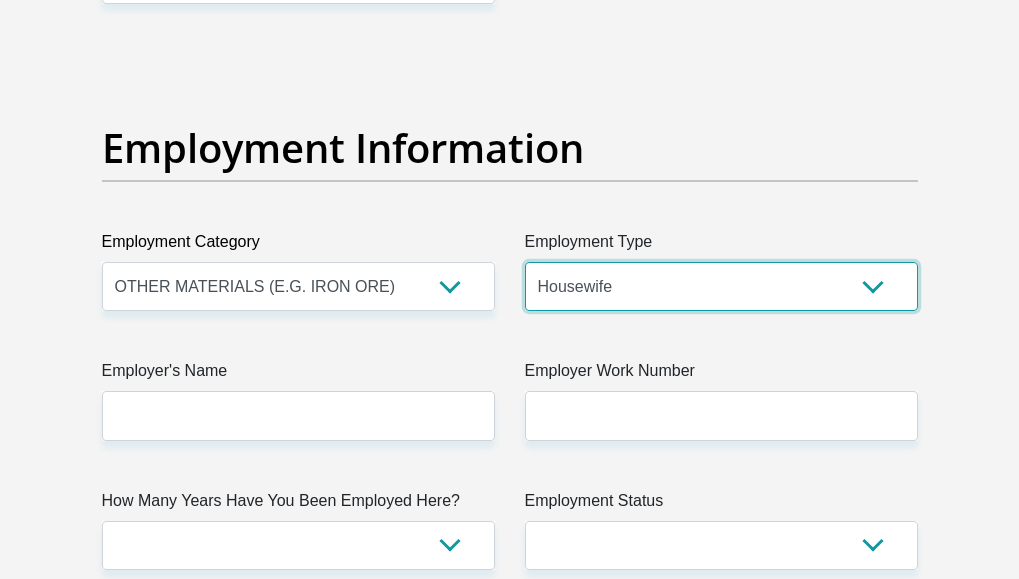 click on "College/Lecturer
Craft Seller
Creative
Driver
Executive
Farmer
Forces - Non Commissioned
Forces - Officer
Hawker
Housewife
Labourer
Licenced Professional
Manager
Miner
Non Licenced Professional
Office Staff/Clerk
Outside Worker
Pensioner
Permanent Teacher
Production/Manufacturing
Sales
Self-Employed
Semi-Professional Worker
Service Industry  Social Worker  Student" at bounding box center (721, 286) 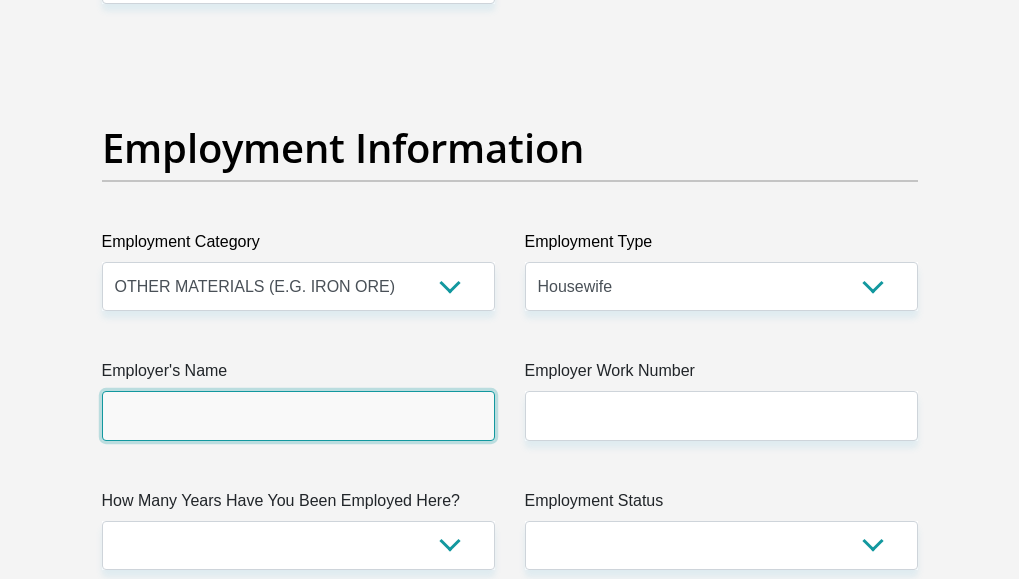 click on "Employer's Name" at bounding box center (298, 415) 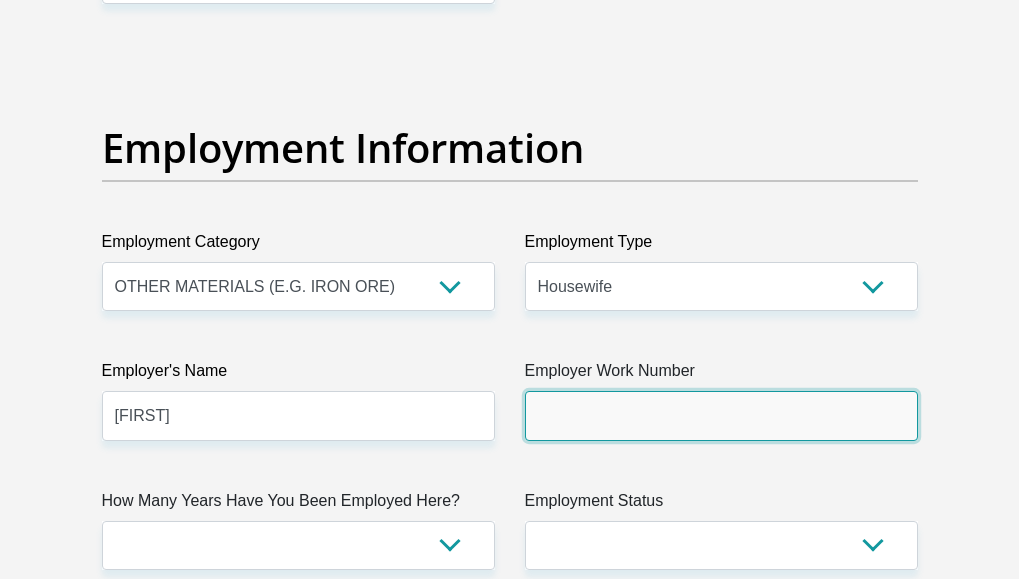 click on "Employer Work Number" at bounding box center [721, 415] 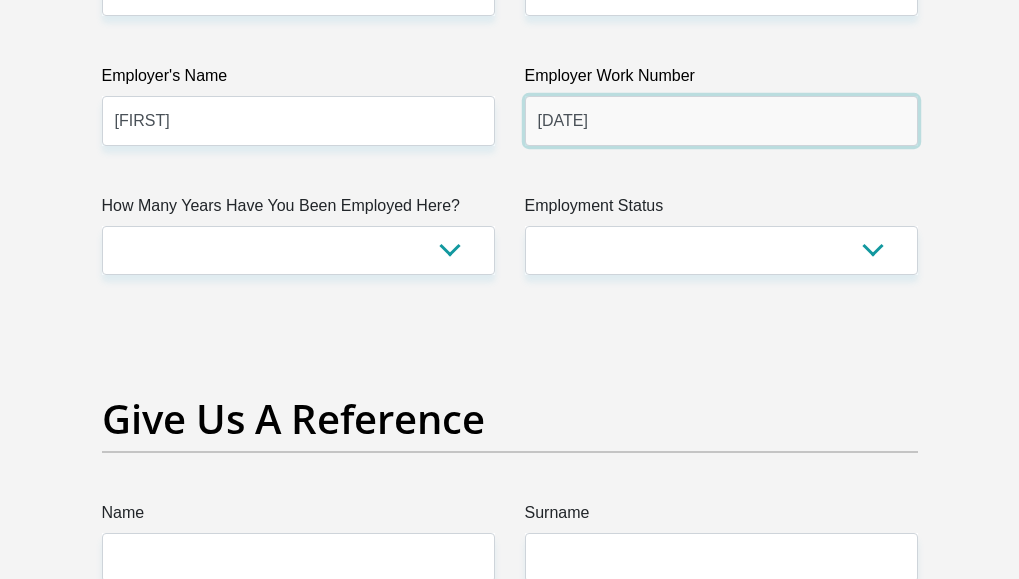scroll, scrollTop: 3900, scrollLeft: 0, axis: vertical 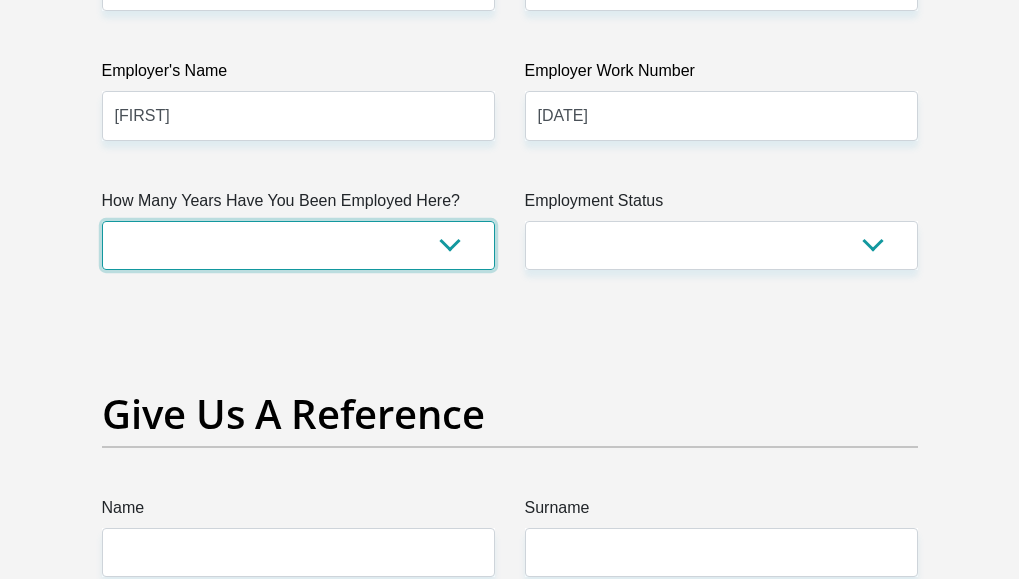 click on "less than 1 year
1-3 years
3-5 years
5+ years" at bounding box center [298, 245] 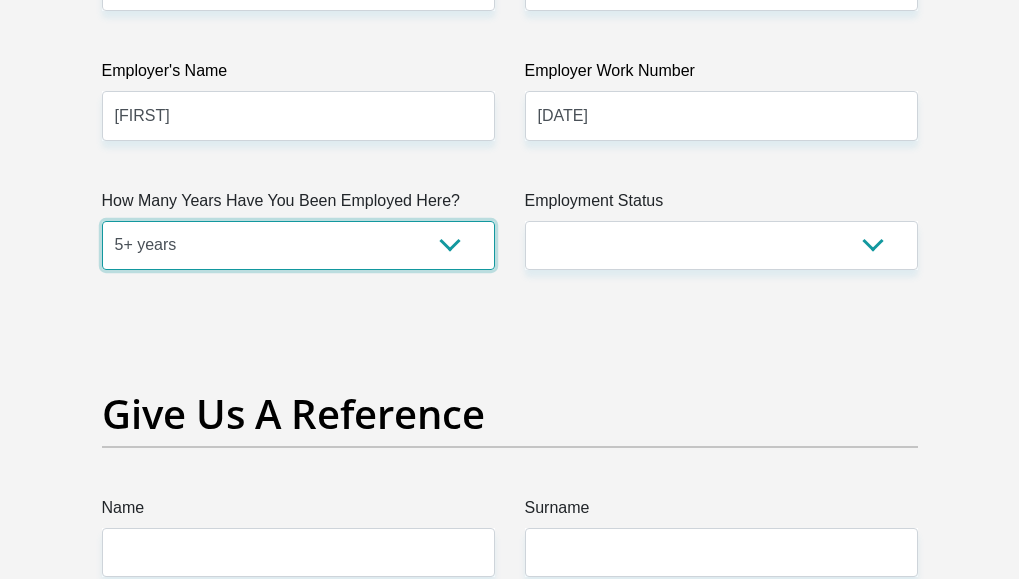 click on "less than 1 year
1-3 years
3-5 years
5+ years" at bounding box center (298, 245) 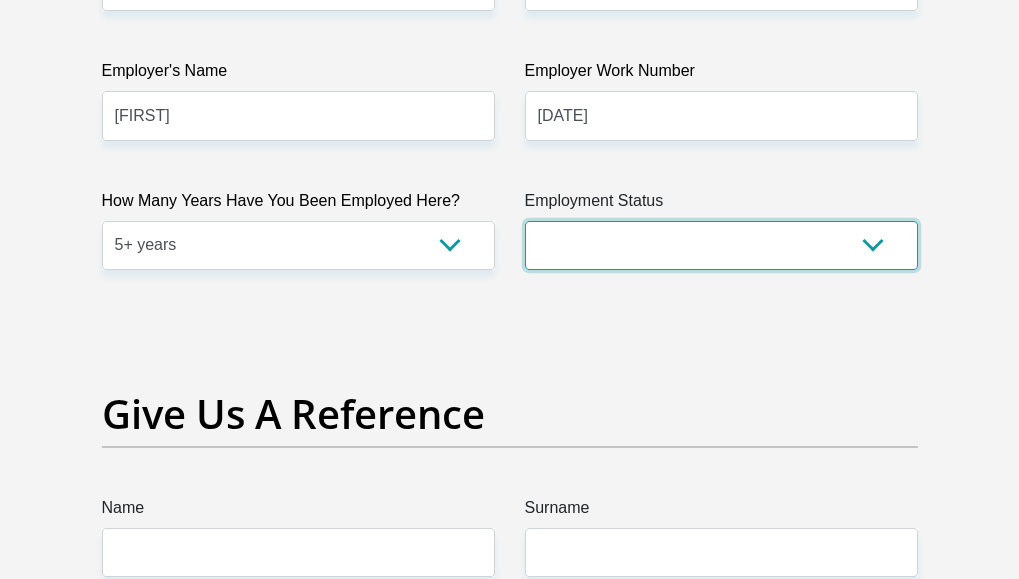 click on "Permanent/Full-time
Part-time/Casual
Contract Worker
Self-Employed
Housewife
Retired
Student
Medically Boarded
Disability
Unemployed" at bounding box center (721, 245) 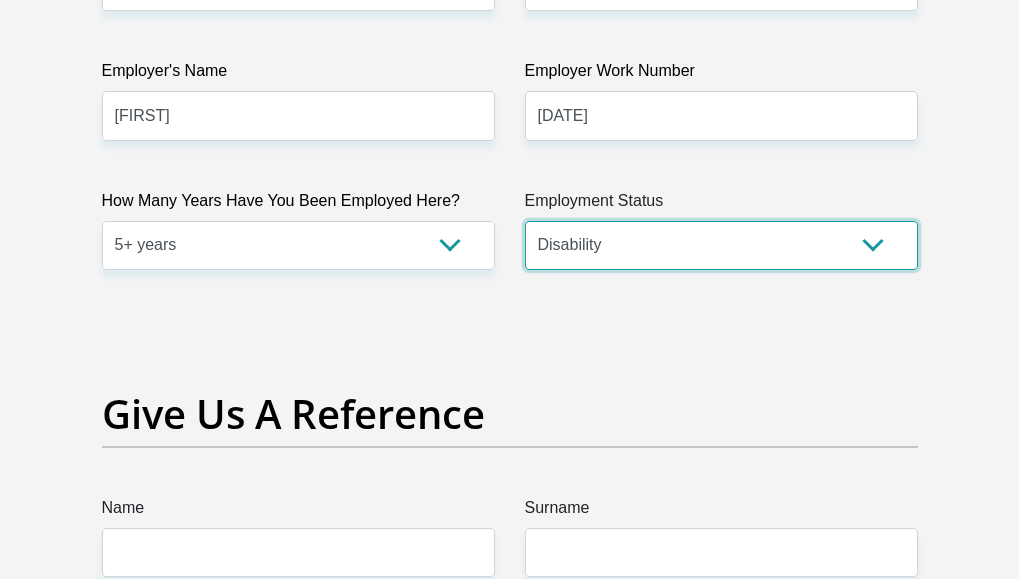 click on "Permanent/Full-time
Part-time/Casual
Contract Worker
Self-Employed
Housewife
Retired
Student
Medically Boarded
Disability
Unemployed" at bounding box center [721, 245] 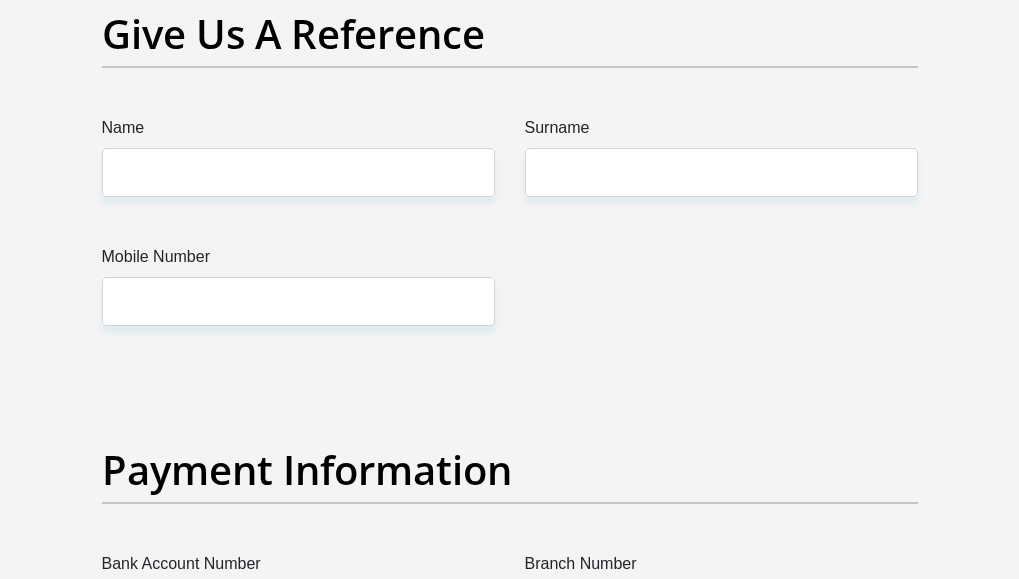 scroll, scrollTop: 4300, scrollLeft: 0, axis: vertical 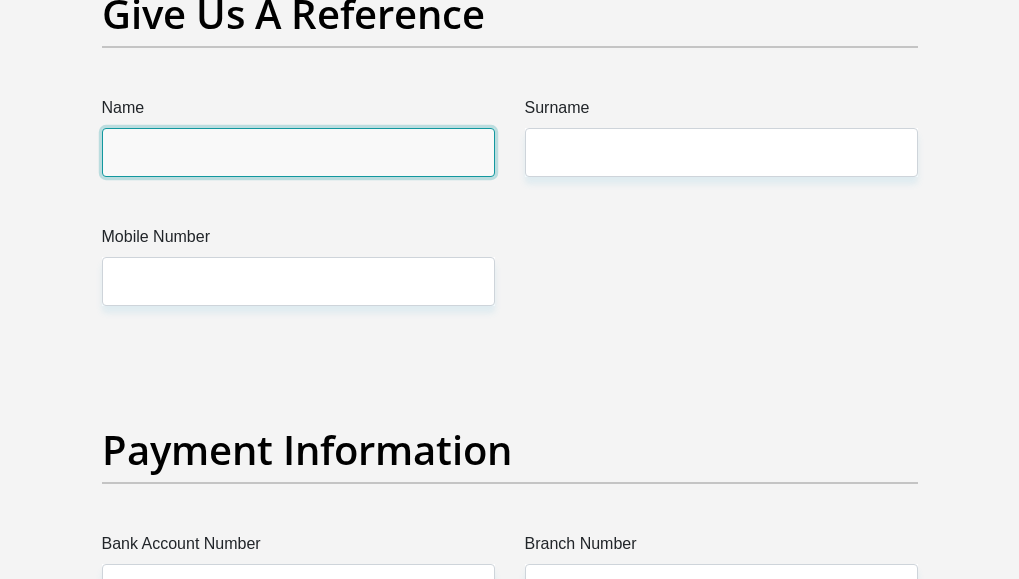 click on "Name" at bounding box center [298, 152] 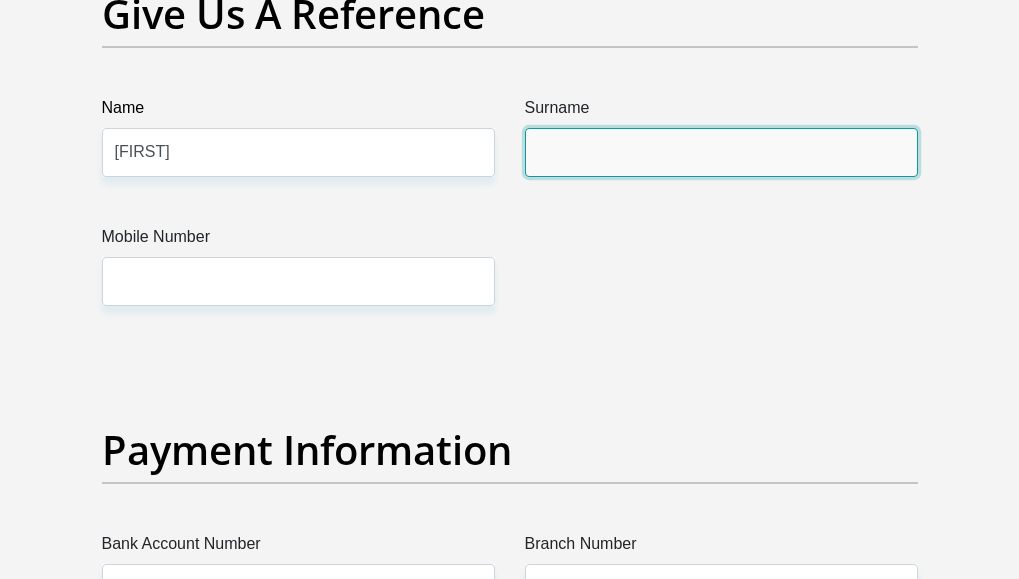 click on "Surname" at bounding box center [721, 152] 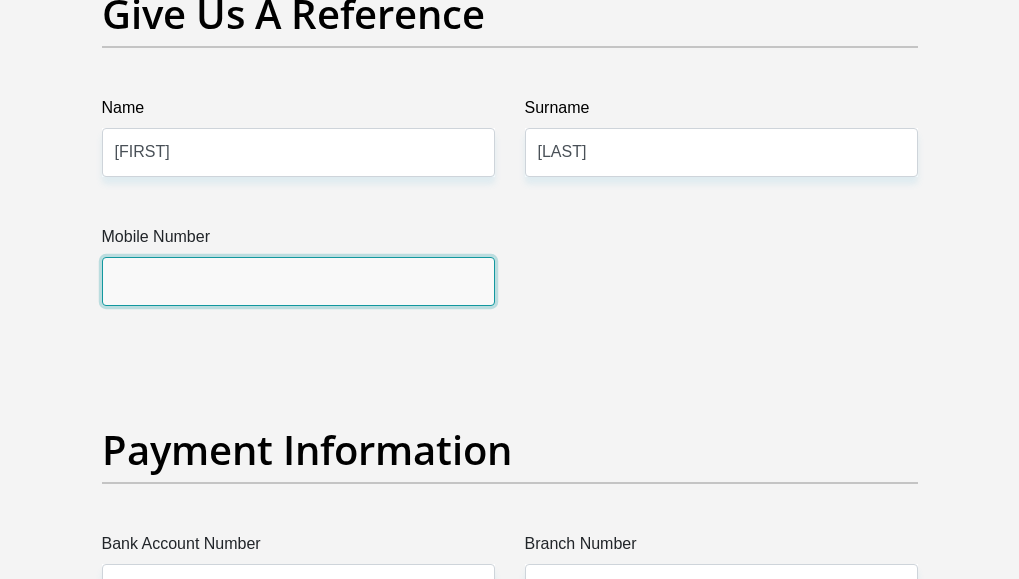 click on "Mobile Number" at bounding box center (298, 281) 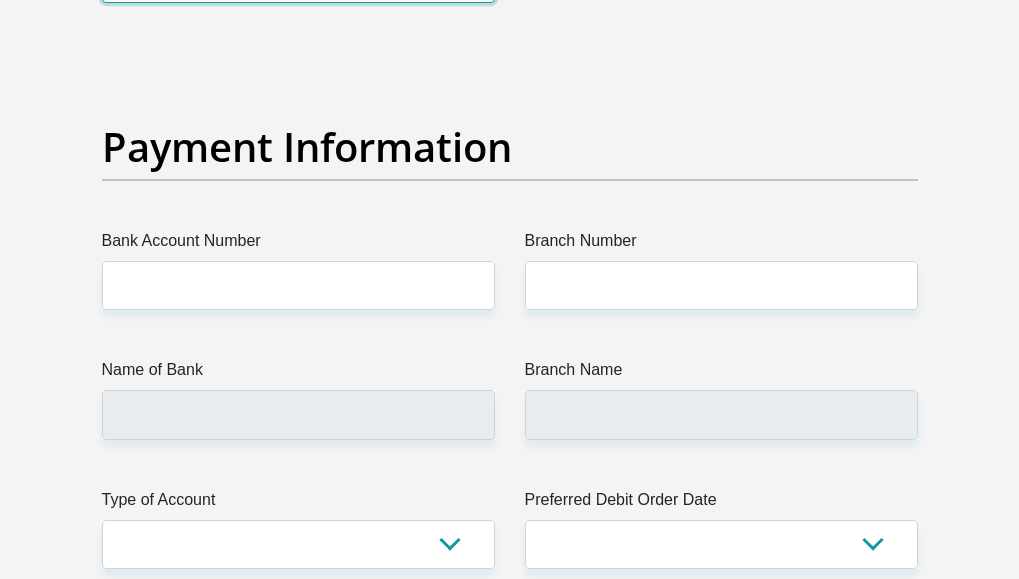 scroll, scrollTop: 4700, scrollLeft: 0, axis: vertical 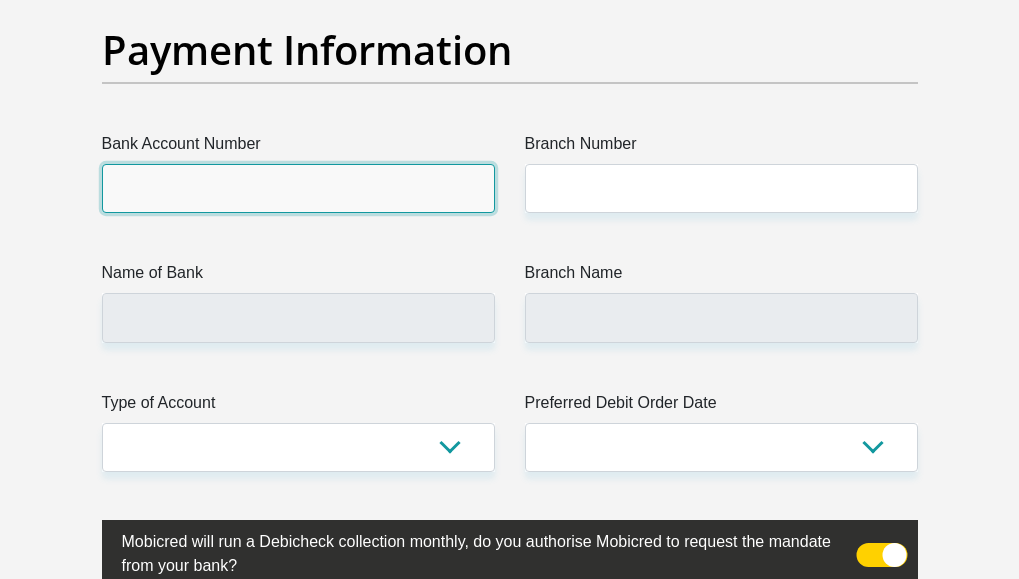 click on "Bank Account Number" at bounding box center [298, 188] 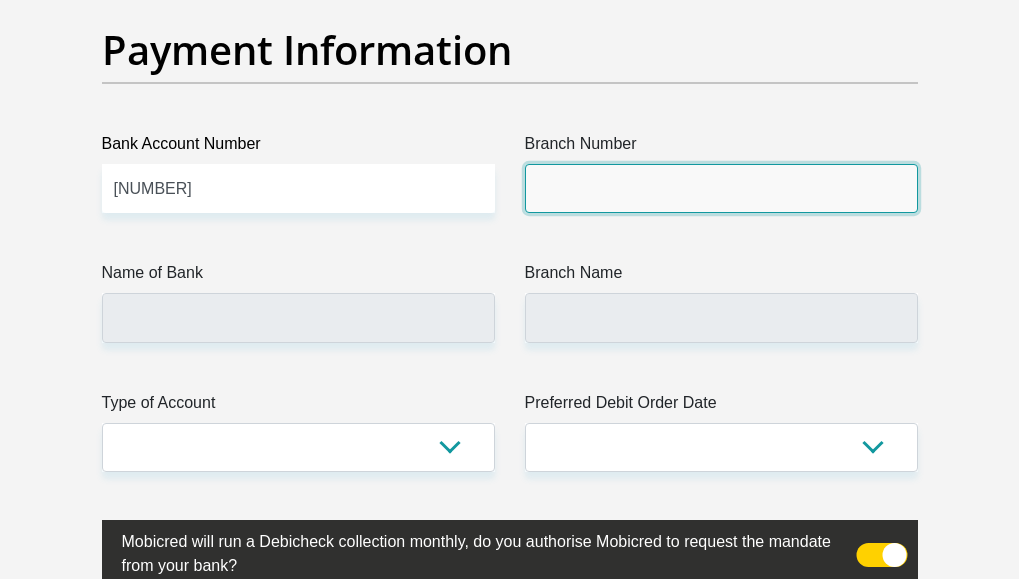click on "Branch Number" at bounding box center (721, 188) 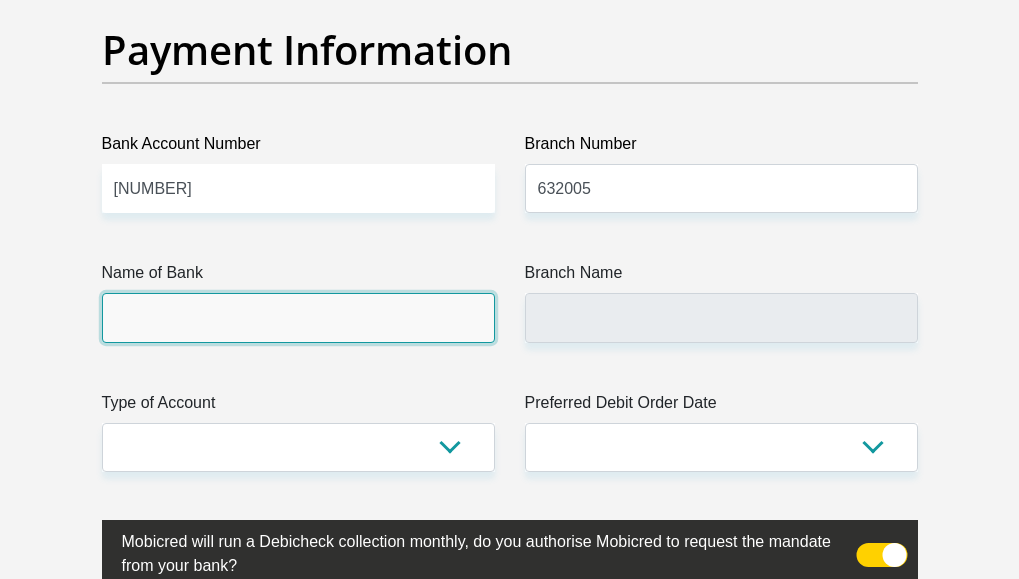 click on "Name of Bank" at bounding box center (298, 317) 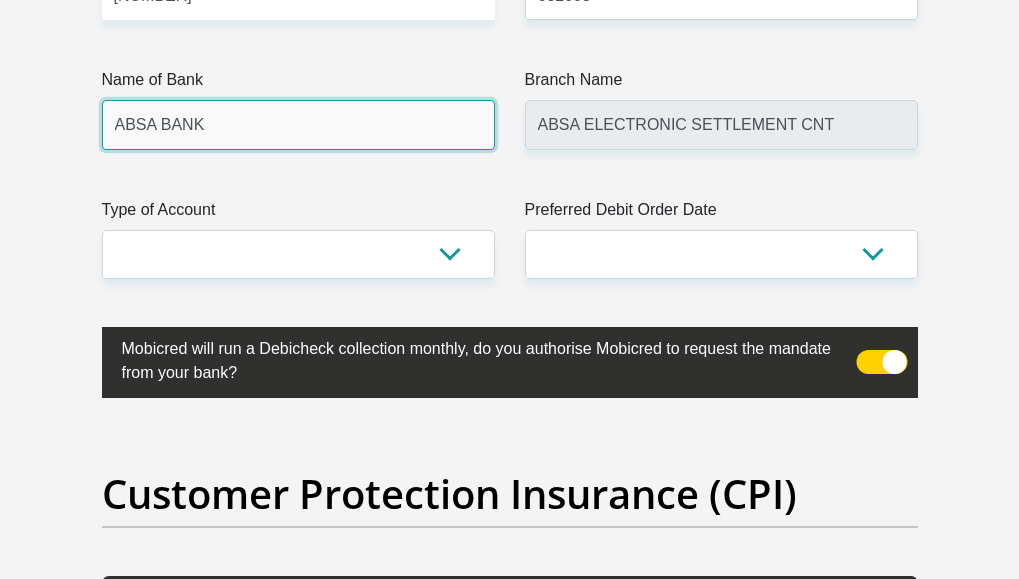 scroll, scrollTop: 4900, scrollLeft: 0, axis: vertical 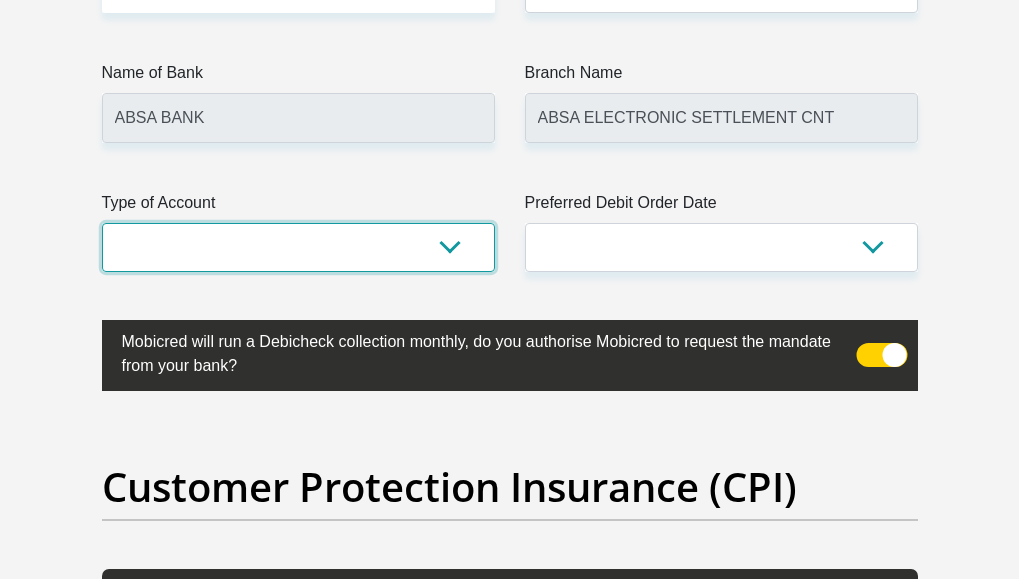 click on "Cheque
Savings" at bounding box center (298, 247) 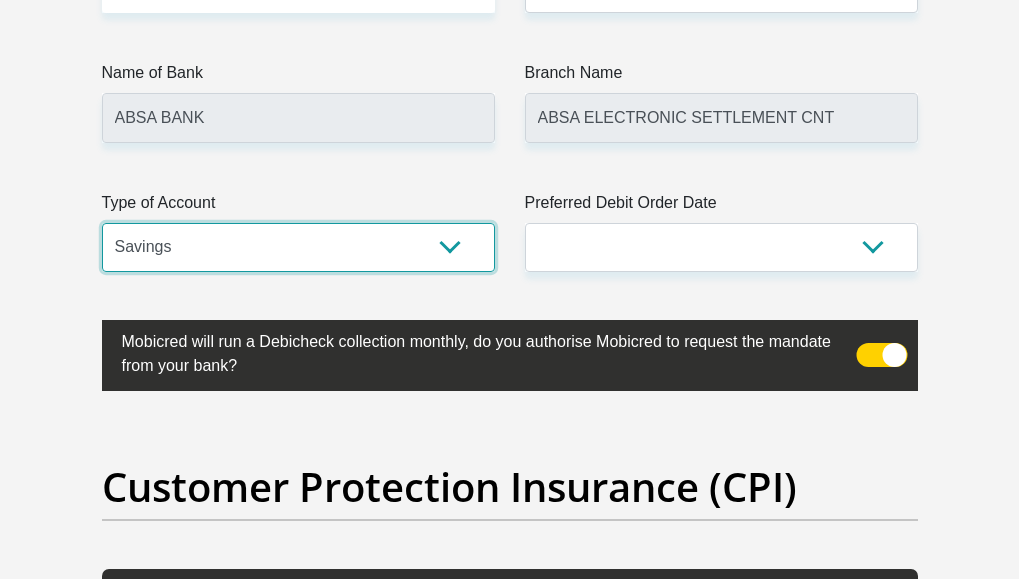 click on "Cheque
Savings" at bounding box center [298, 247] 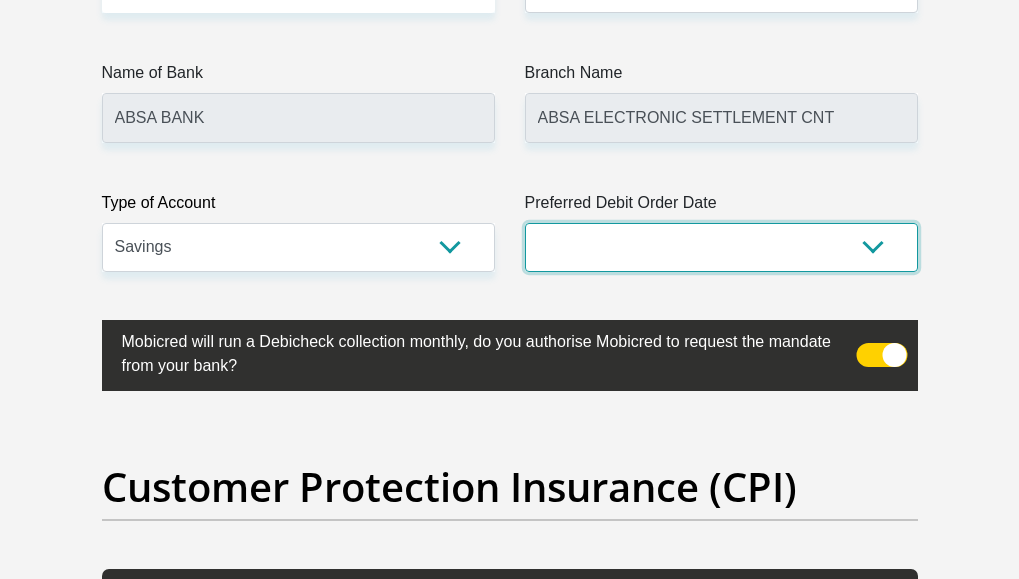 click on "1st
2nd
3rd
4th
5th
7th
18th
19th
20th
21st
22nd
23rd
24th
25th
26th
27th
28th
29th
30th" at bounding box center (721, 247) 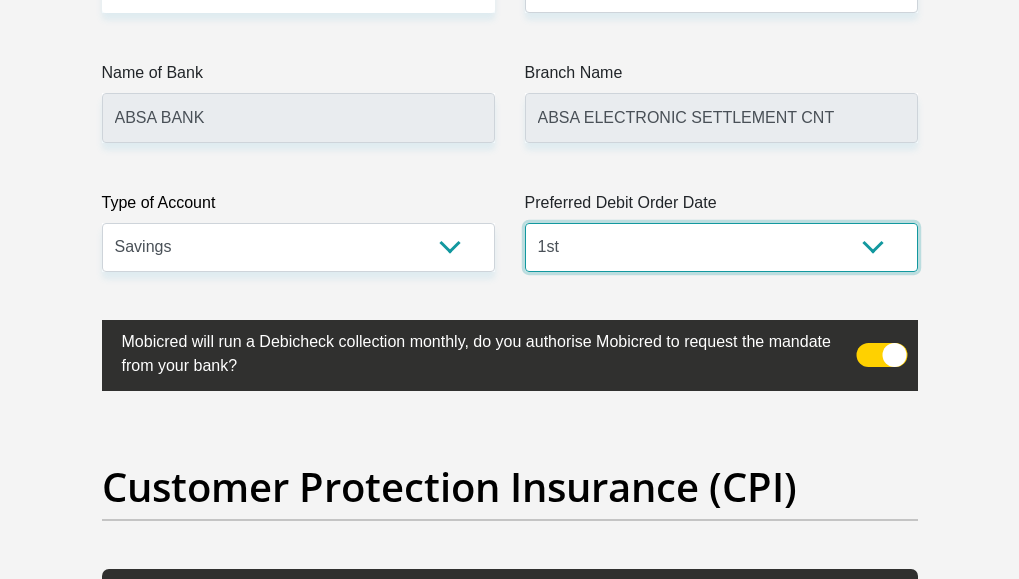 click on "1st
2nd
3rd
4th
5th
7th
18th
19th
20th
21st
22nd
23rd
24th
25th
26th
27th
28th
29th
30th" at bounding box center (721, 247) 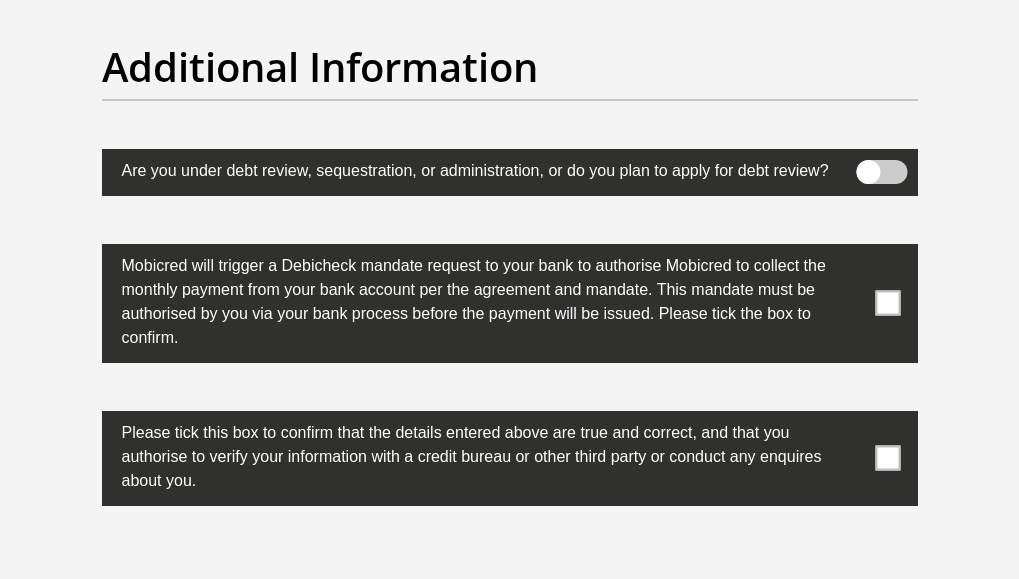 scroll, scrollTop: 6500, scrollLeft: 0, axis: vertical 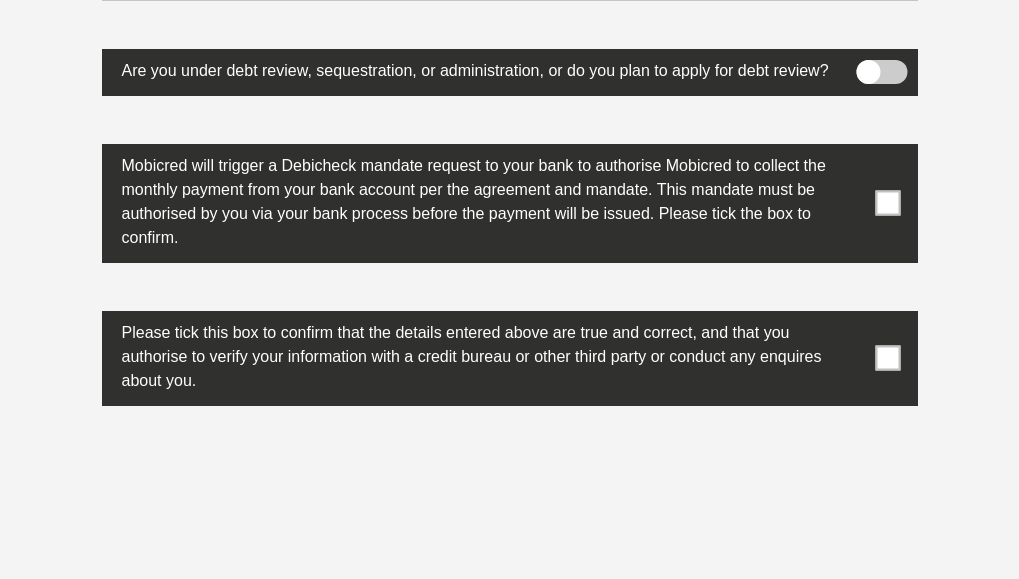 drag, startPoint x: 889, startPoint y: 271, endPoint x: 890, endPoint y: 358, distance: 87.005745 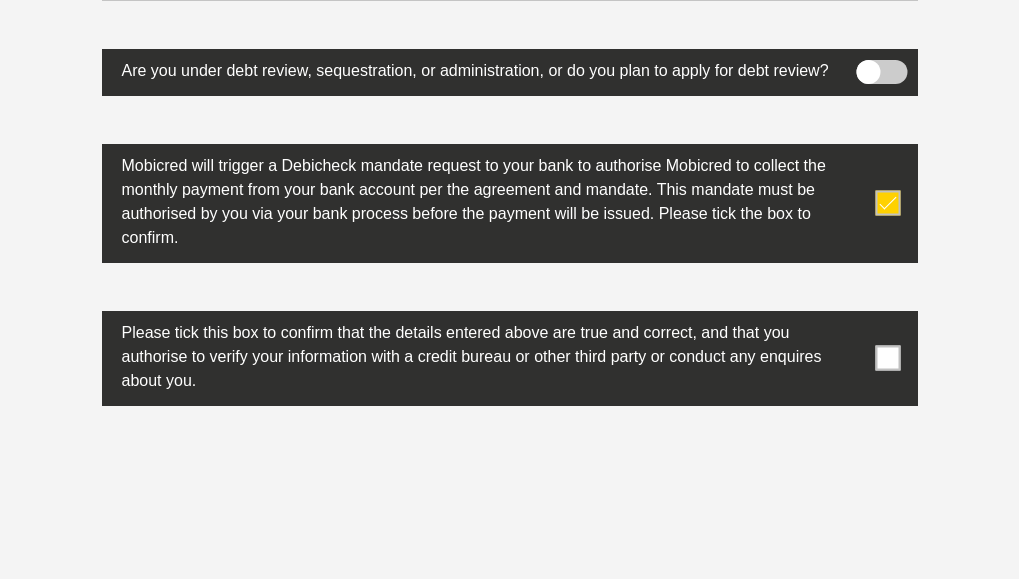 click at bounding box center (887, 358) 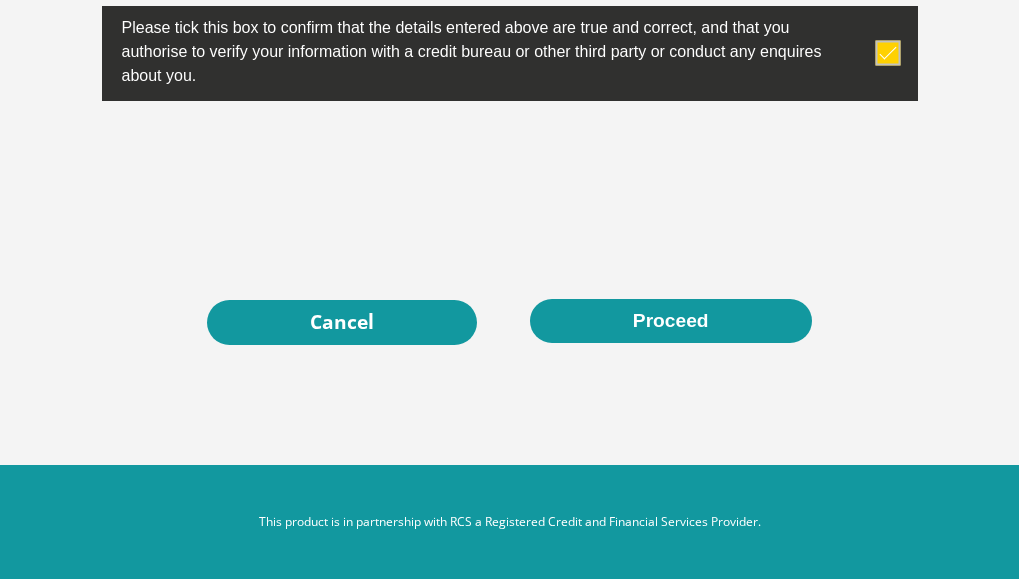 scroll, scrollTop: 6879, scrollLeft: 0, axis: vertical 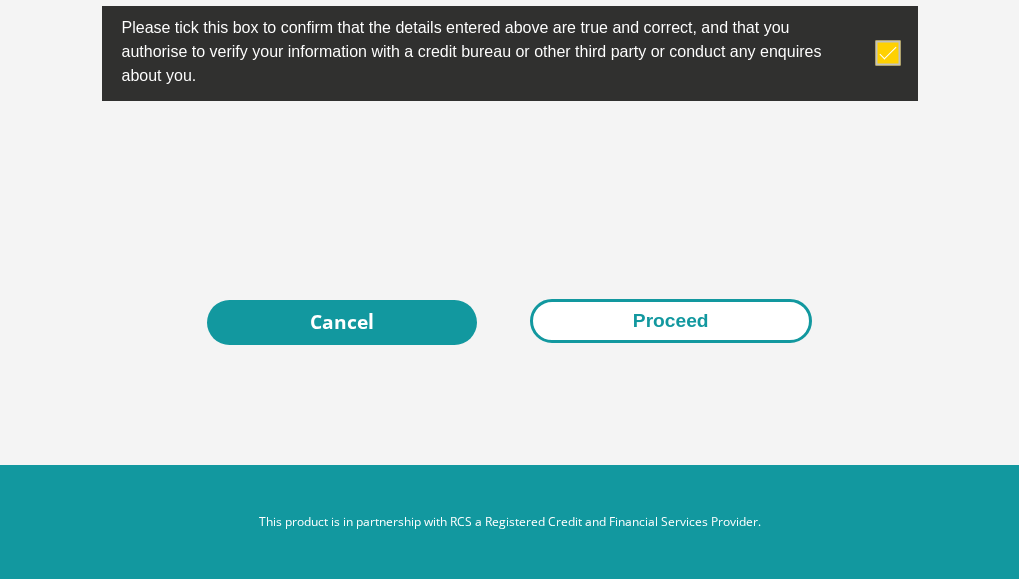 click on "Proceed" at bounding box center (671, 321) 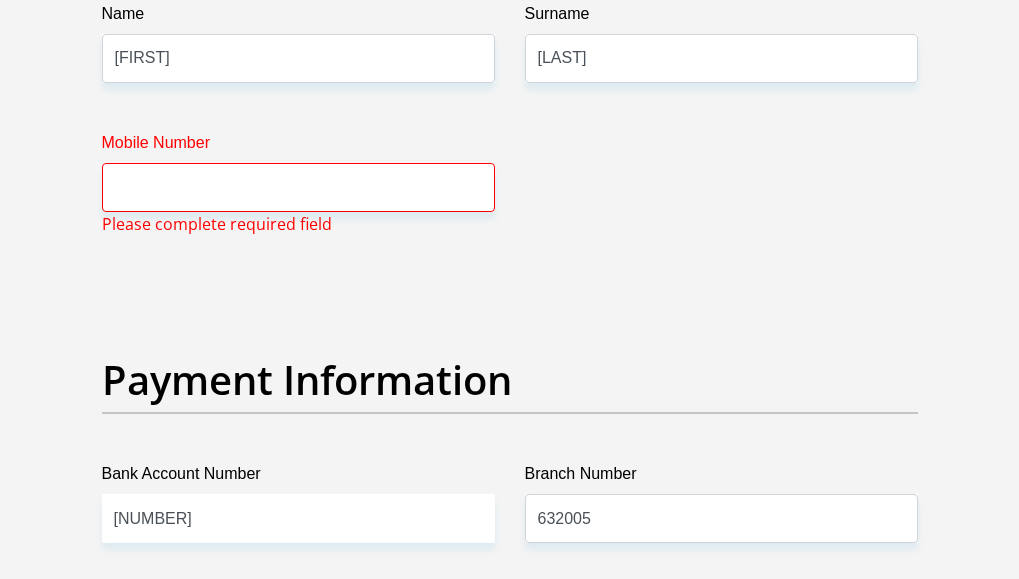 scroll, scrollTop: 4378, scrollLeft: 0, axis: vertical 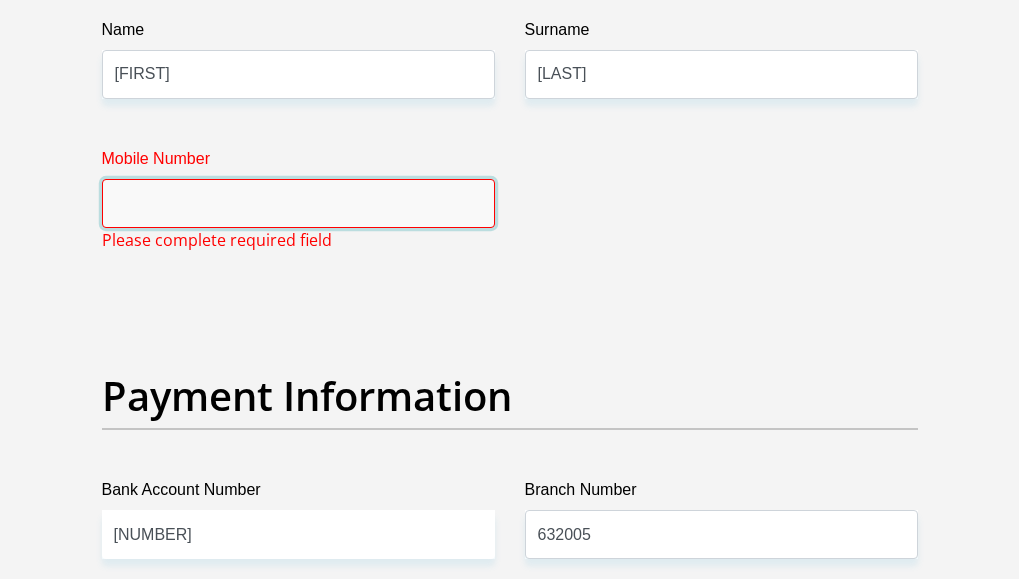 click on "Mobile Number" at bounding box center [298, 203] 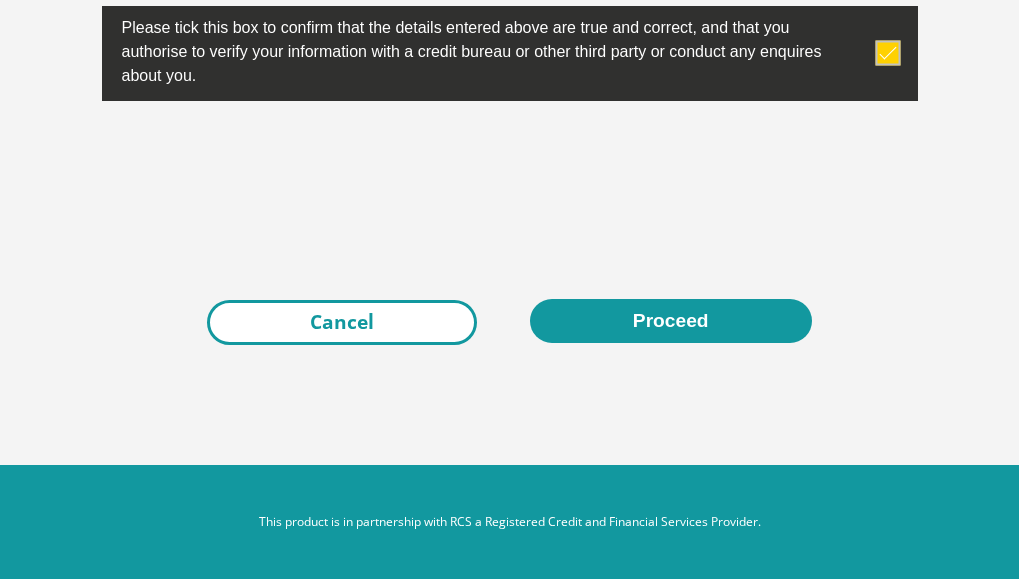 scroll, scrollTop: 6879, scrollLeft: 0, axis: vertical 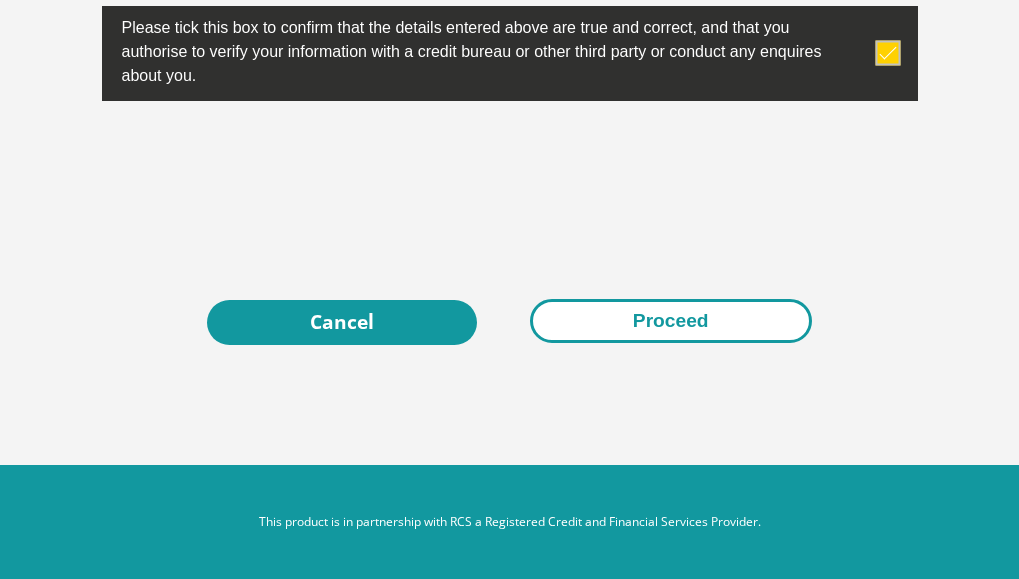 type on "[PHONE]" 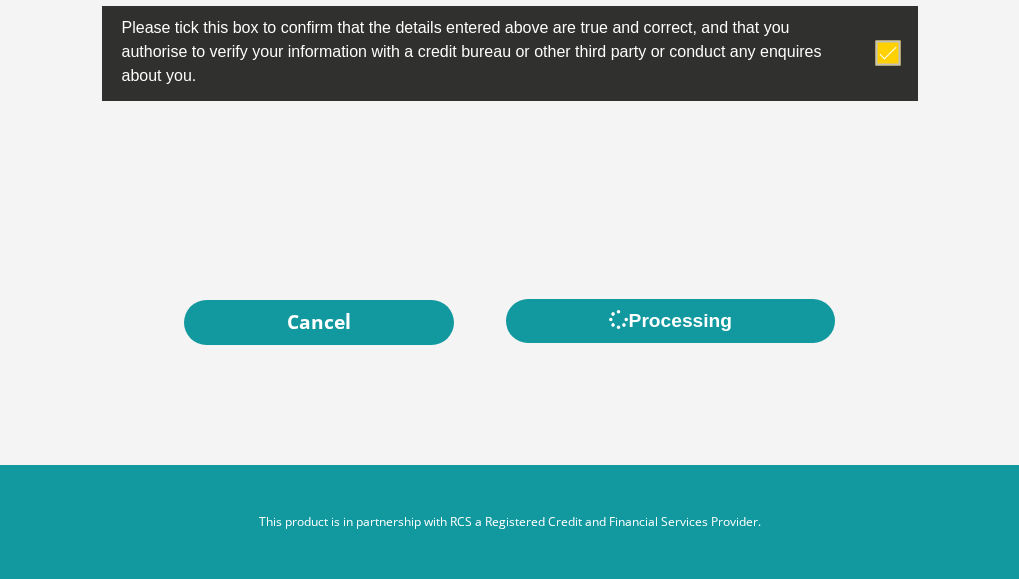 scroll, scrollTop: 0, scrollLeft: 0, axis: both 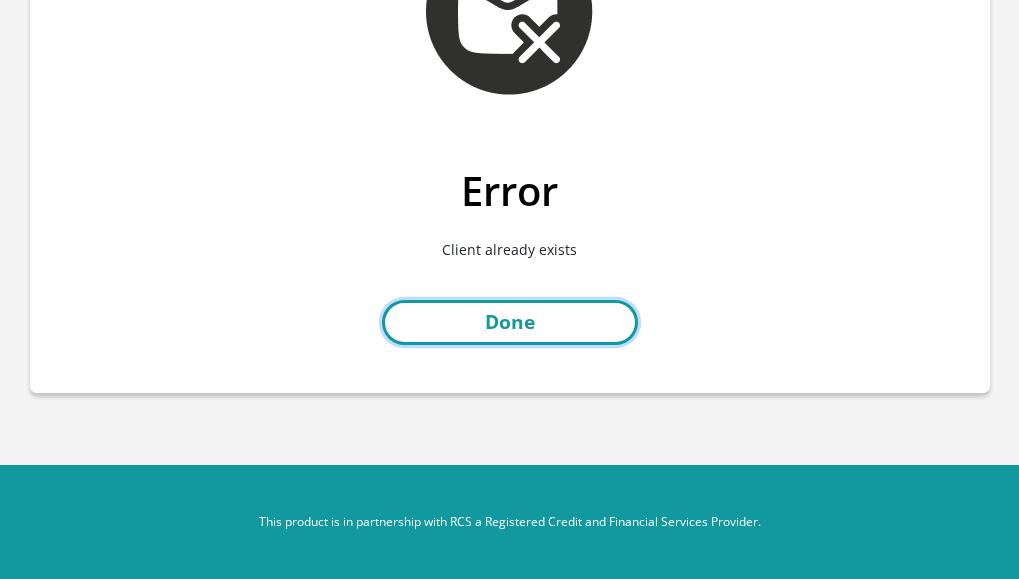 click on "Done" at bounding box center [510, 322] 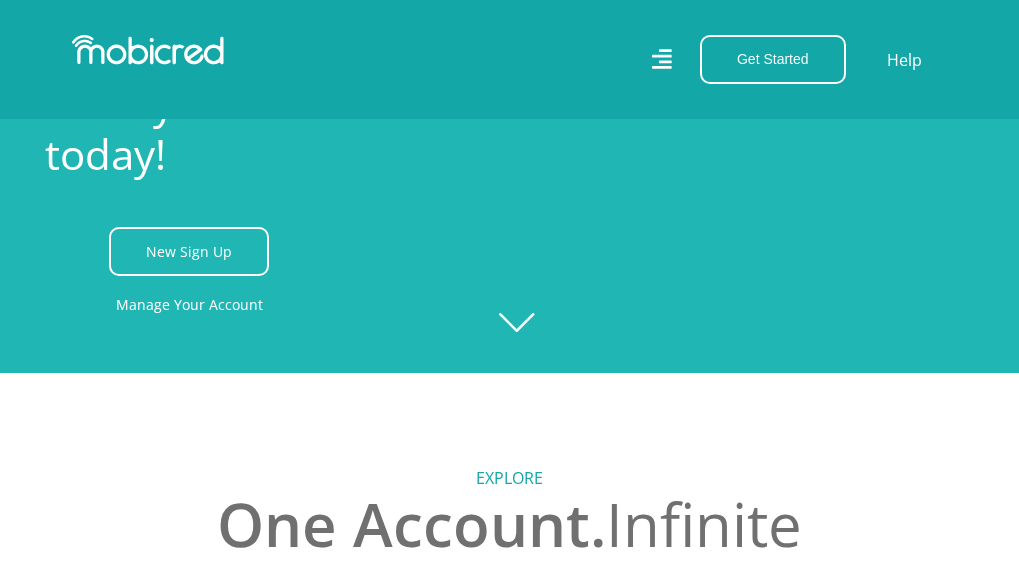 scroll, scrollTop: 200, scrollLeft: 0, axis: vertical 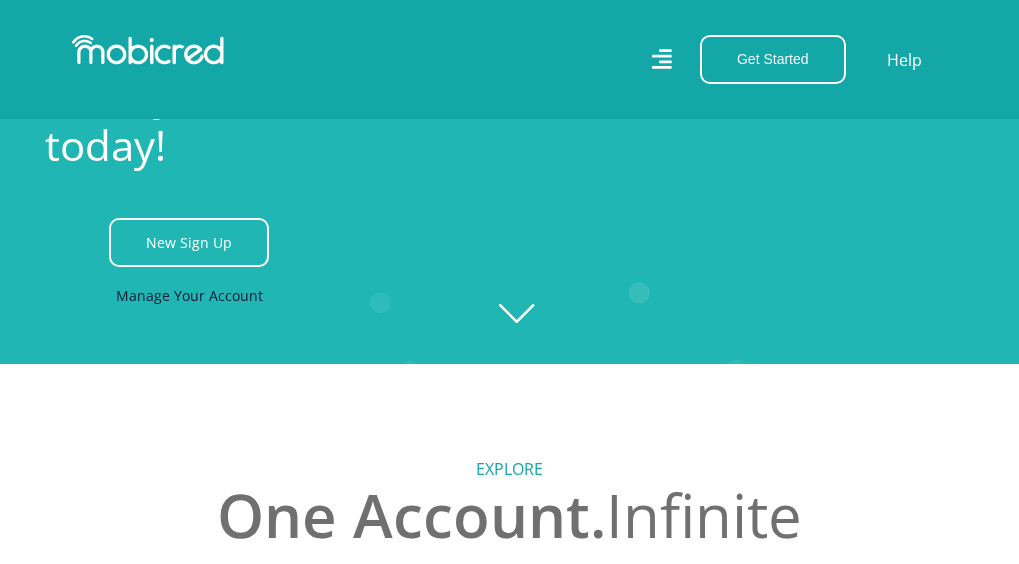 click on "Manage Your Account" at bounding box center (189, 295) 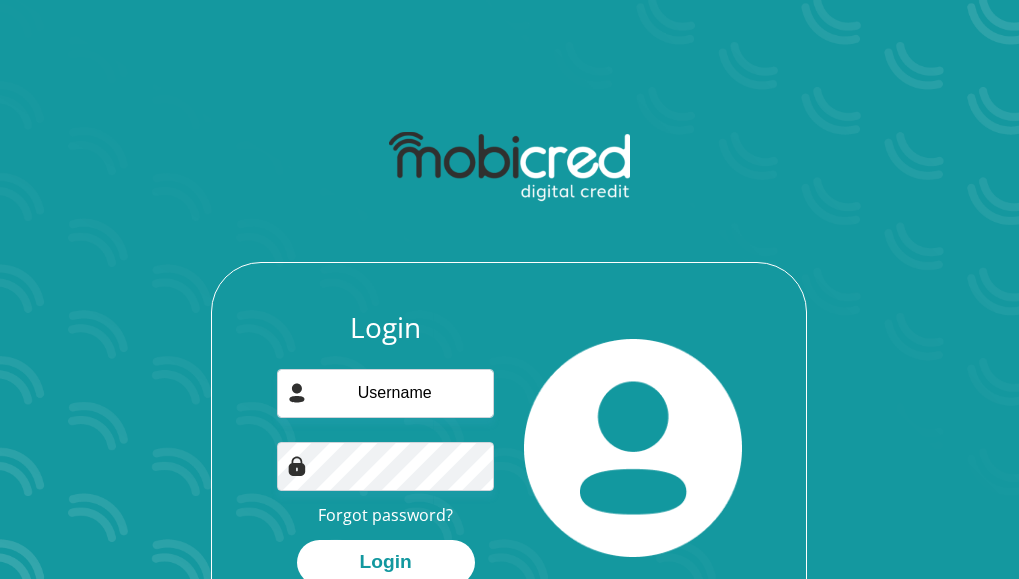 scroll, scrollTop: 0, scrollLeft: 0, axis: both 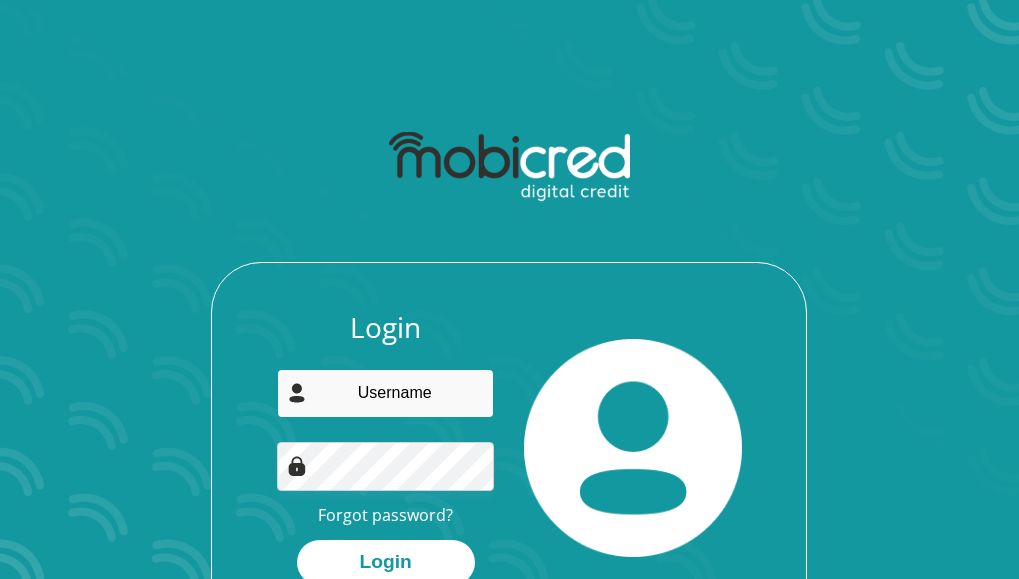 click at bounding box center [385, 393] 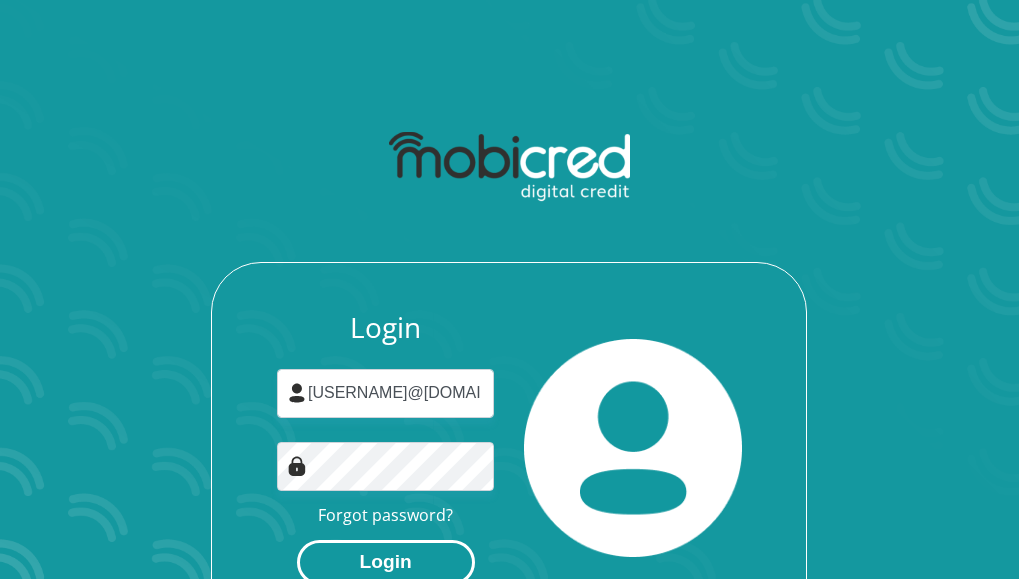 click on "Login" at bounding box center [386, 562] 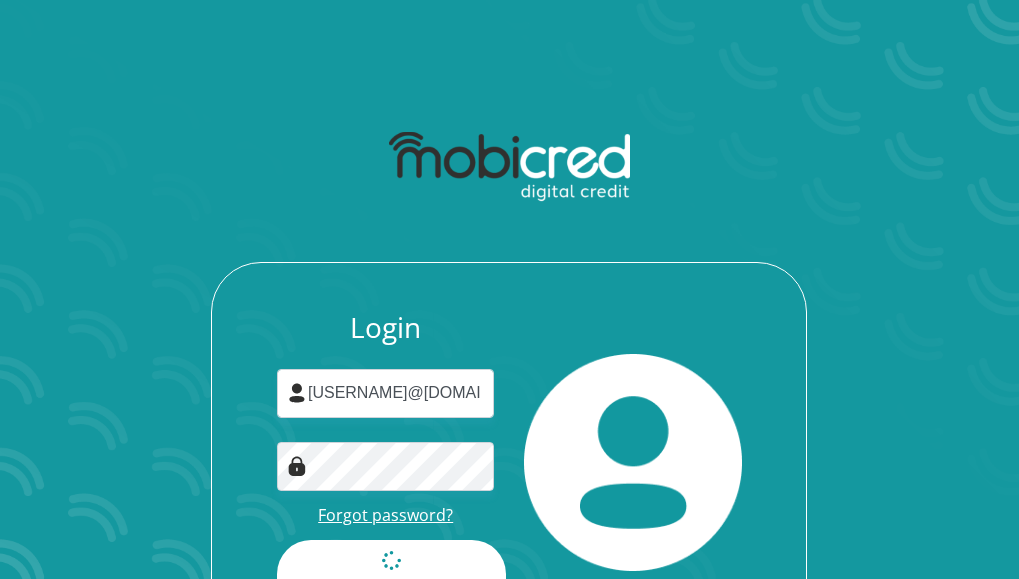 scroll, scrollTop: 0, scrollLeft: 0, axis: both 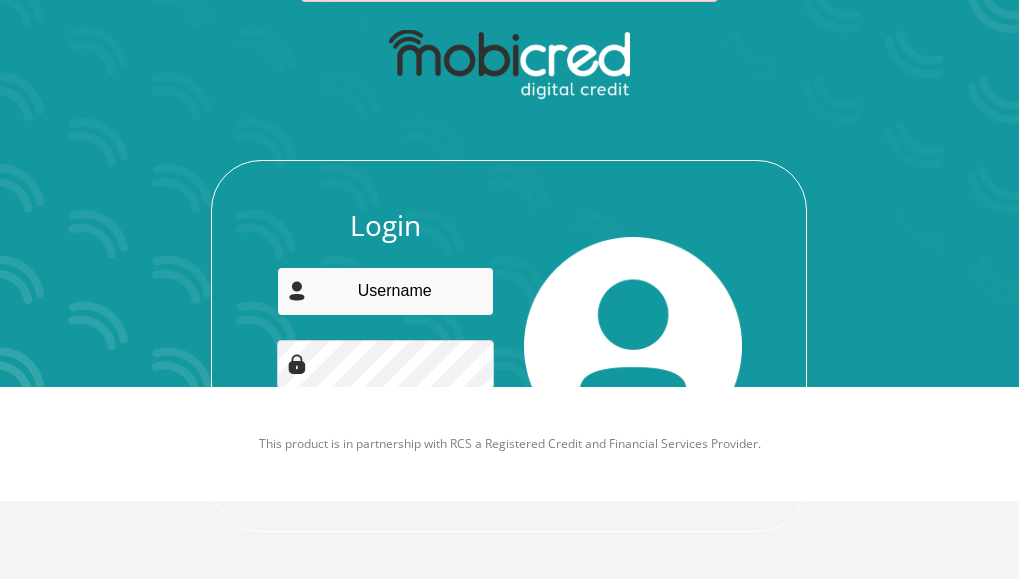 click at bounding box center (385, 291) 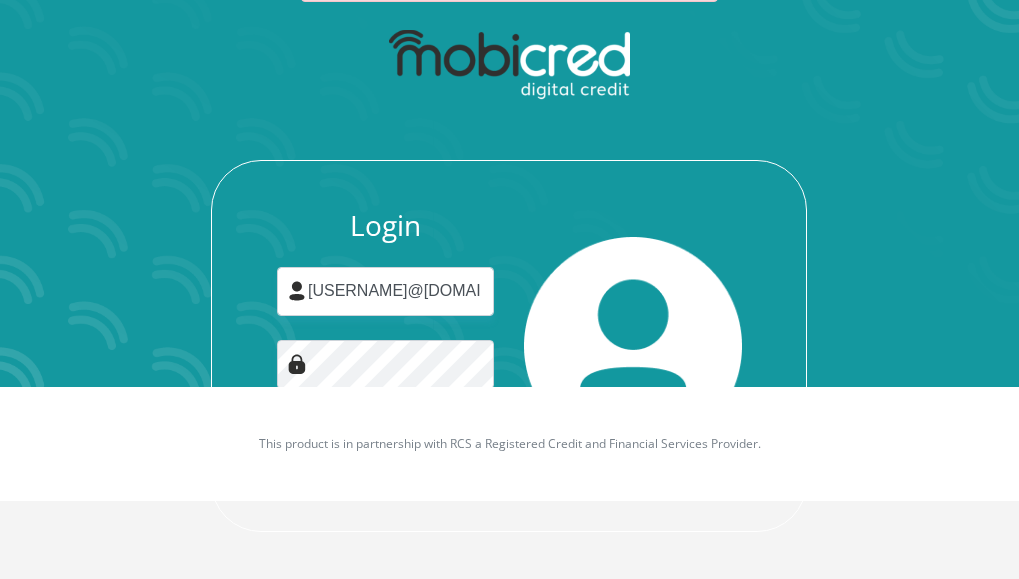 click at bounding box center (632, 345) 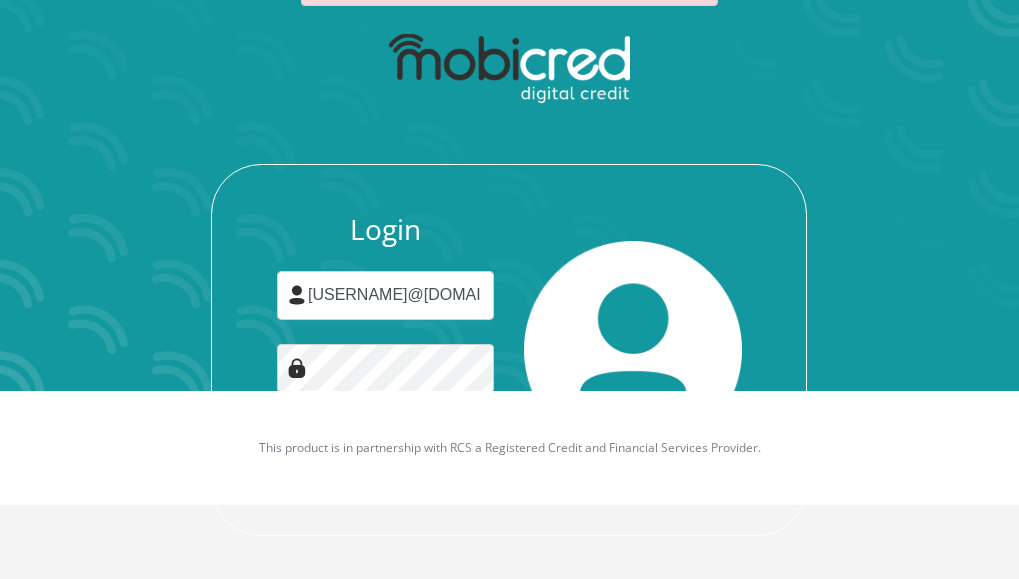 scroll, scrollTop: 192, scrollLeft: 0, axis: vertical 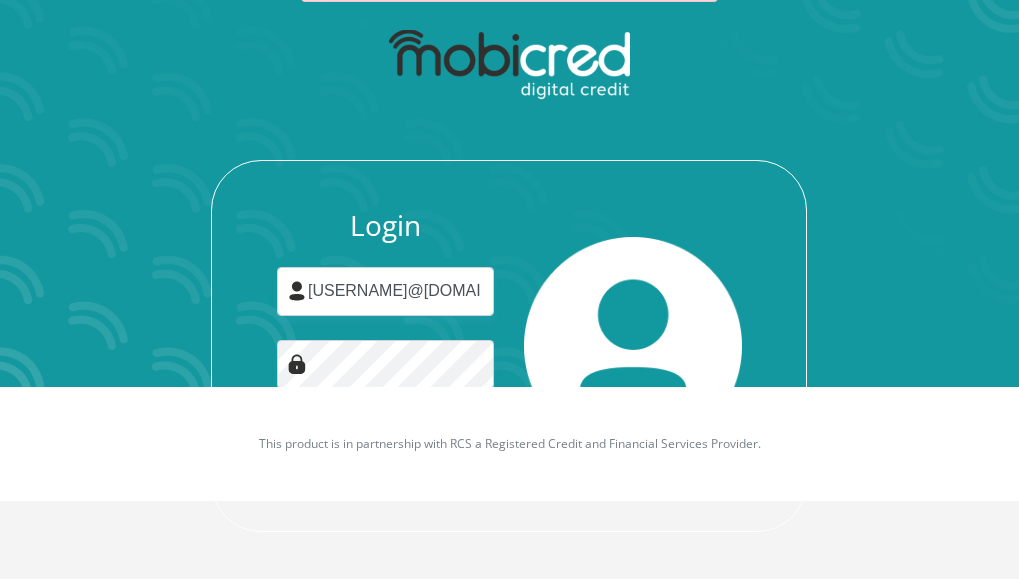 click at bounding box center [632, 345] 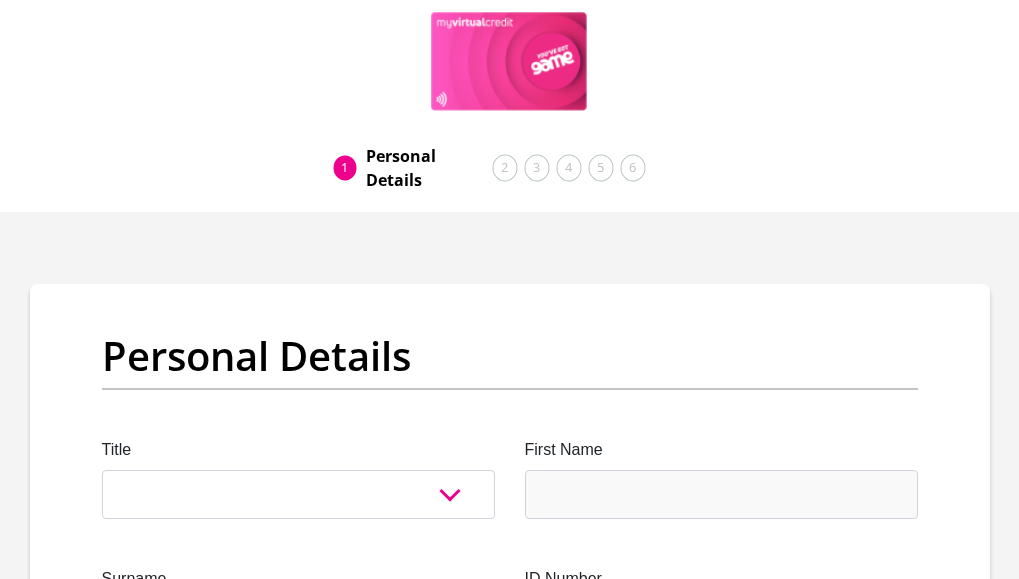 scroll, scrollTop: 0, scrollLeft: 0, axis: both 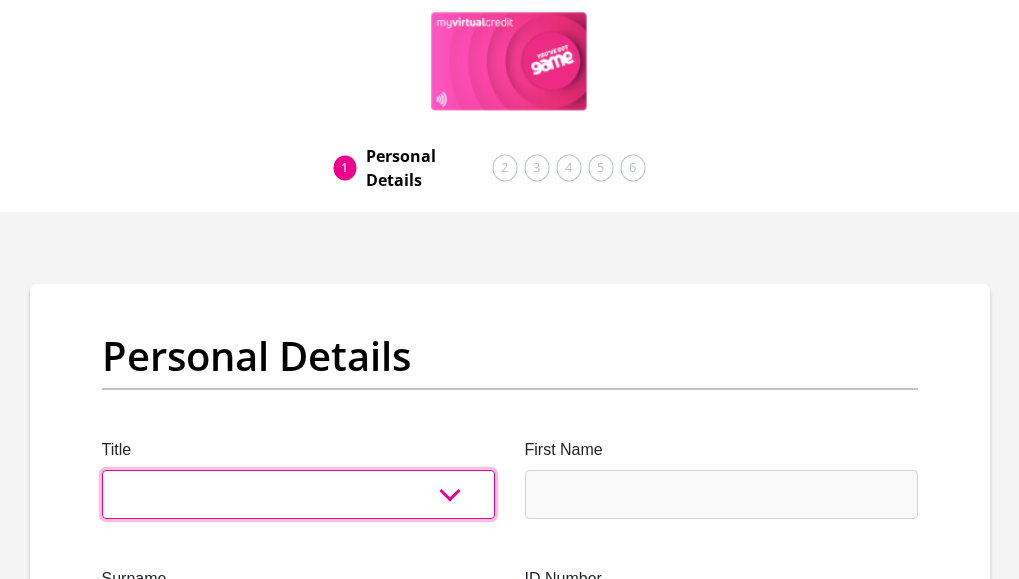 click on "Mr
Ms
Mrs
Dr
Other" at bounding box center [298, 494] 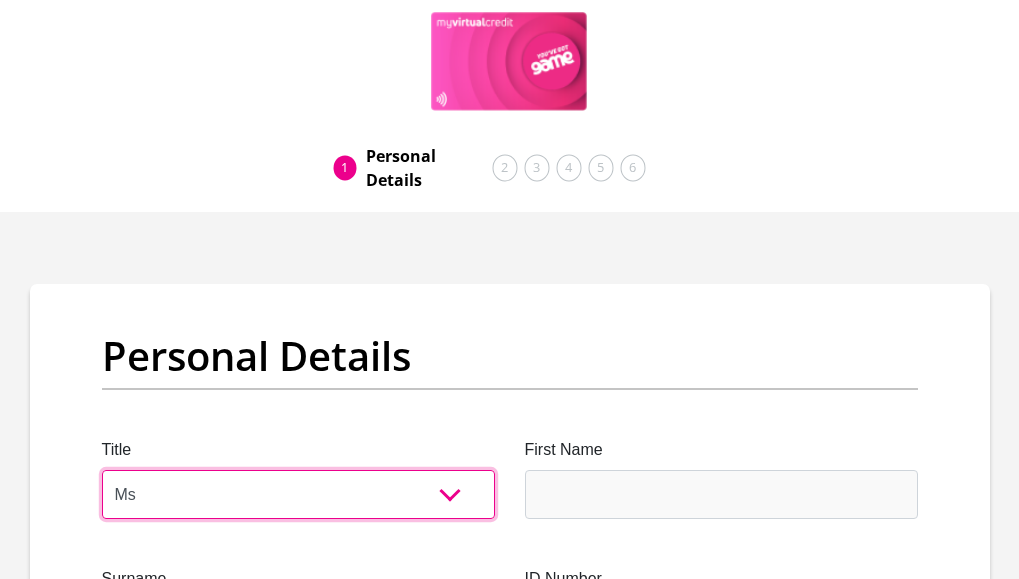 click on "Mr
Ms
Mrs
Dr
Other" at bounding box center [298, 494] 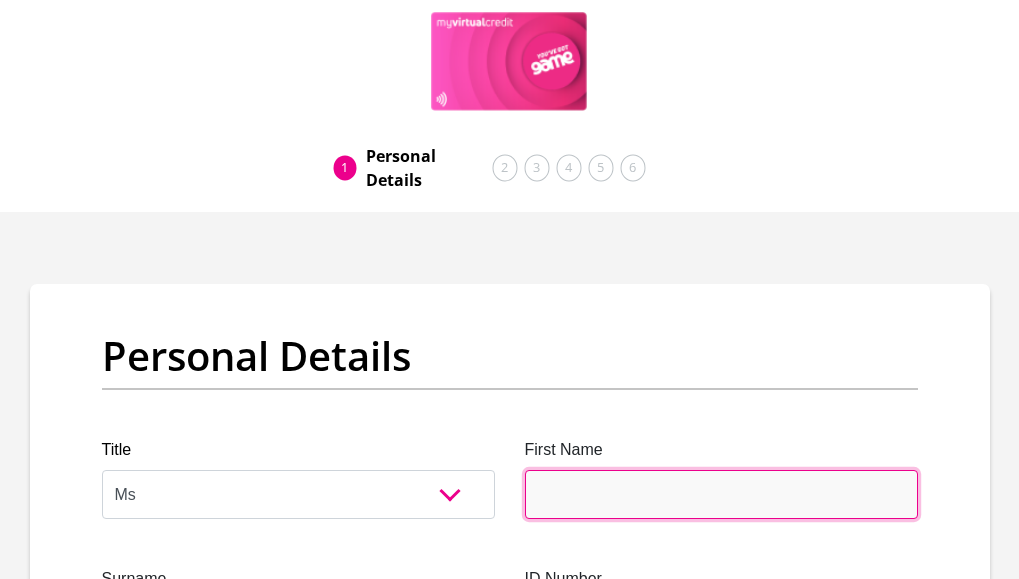 click on "First Name" at bounding box center (721, 494) 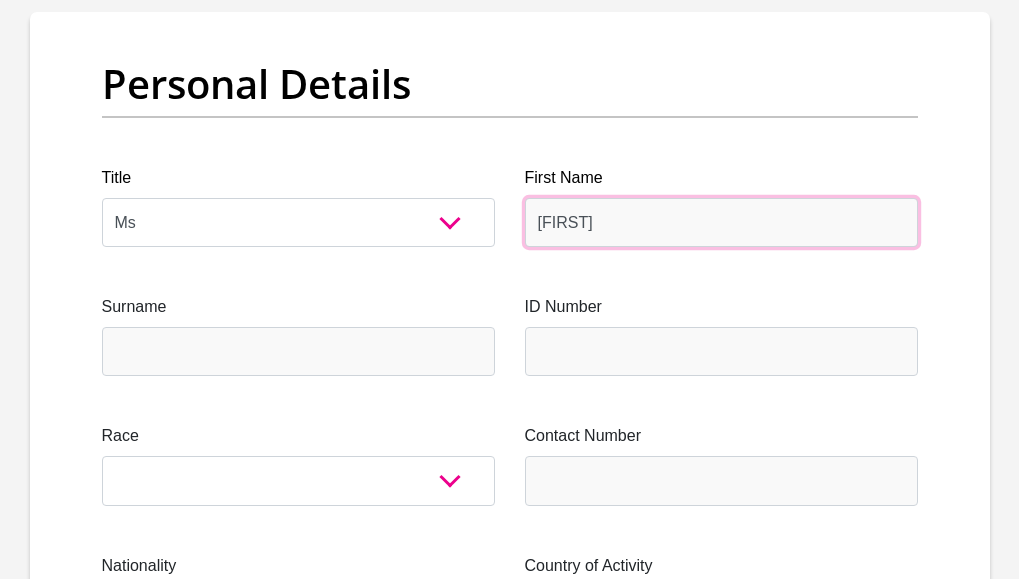 scroll, scrollTop: 300, scrollLeft: 0, axis: vertical 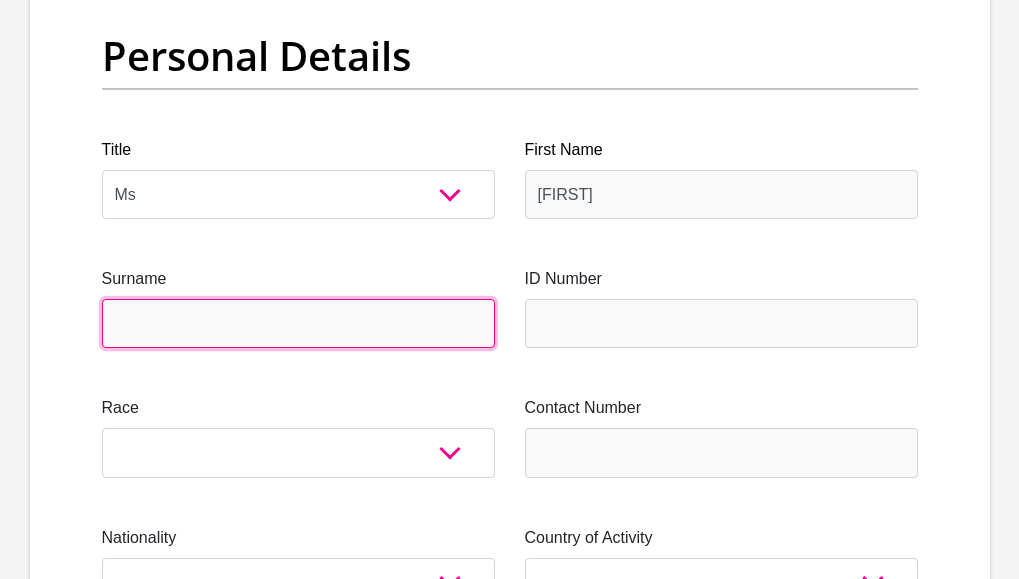 click on "Surname" at bounding box center (298, 323) 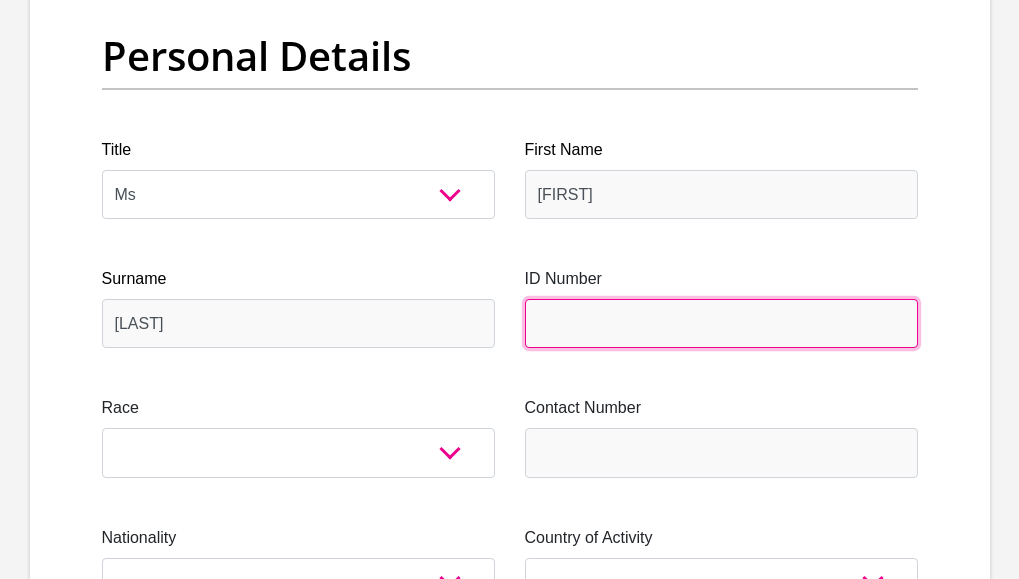 click on "ID Number" at bounding box center [721, 323] 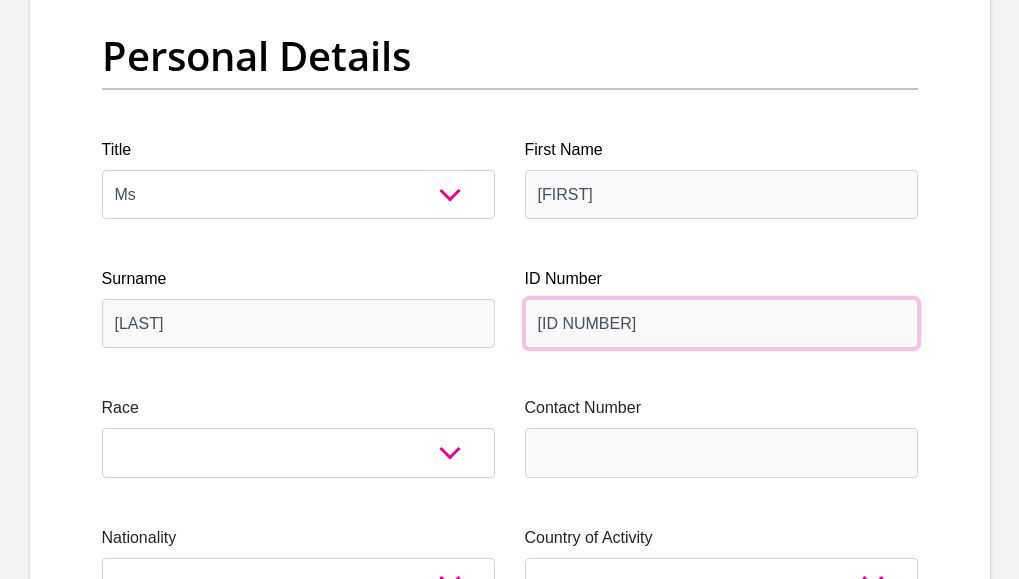 type on "[ID NUMBER]" 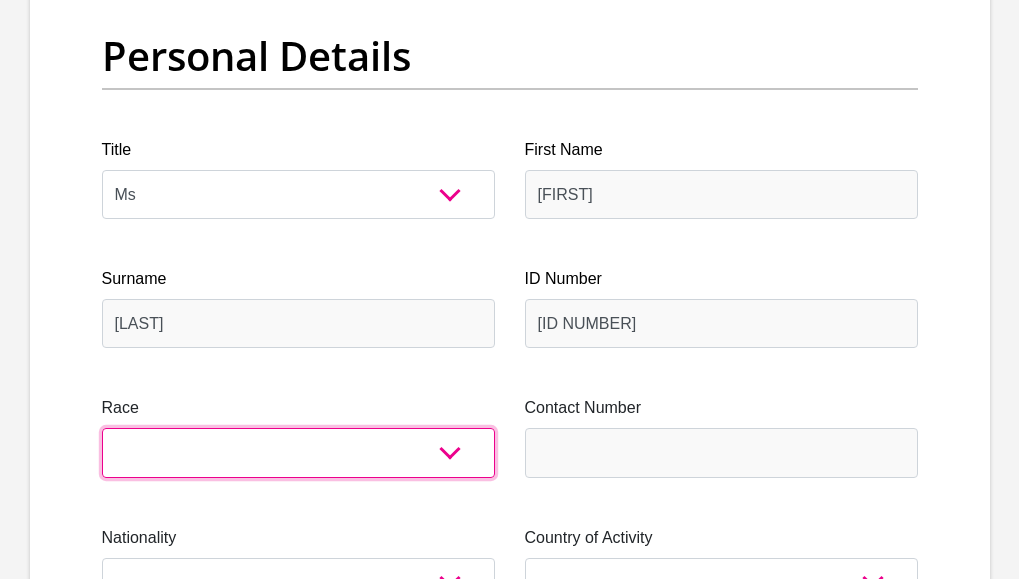 click on "Black
Coloured
Indian
White
Other" at bounding box center [298, 452] 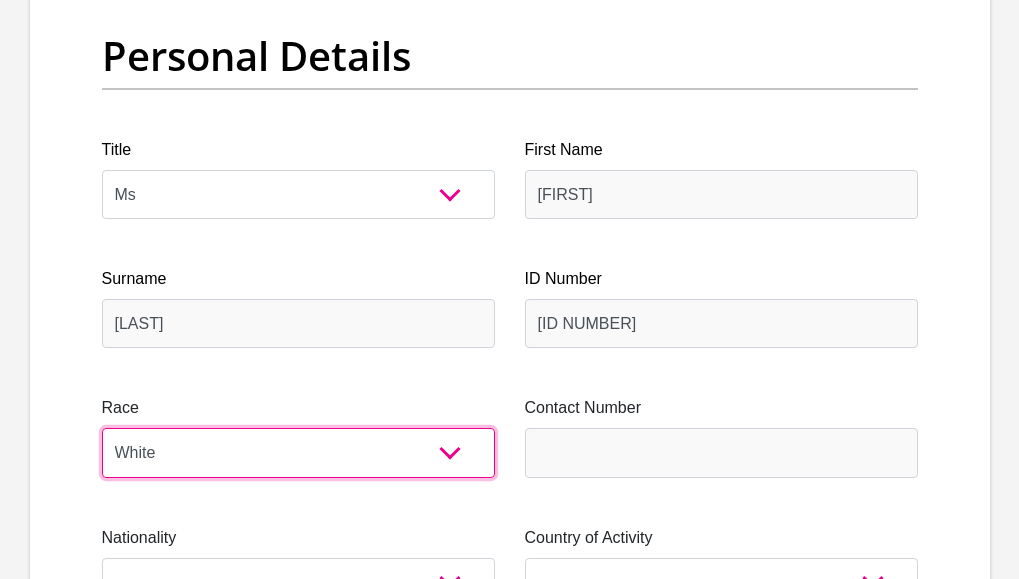 click on "Black
Coloured
Indian
White
Other" at bounding box center (298, 452) 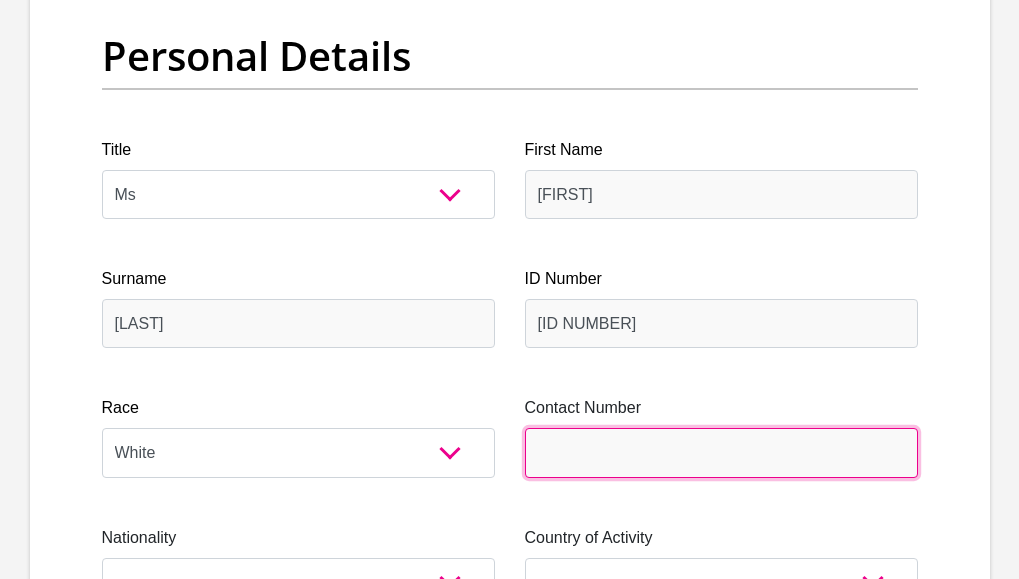 click on "Contact Number" at bounding box center (721, 452) 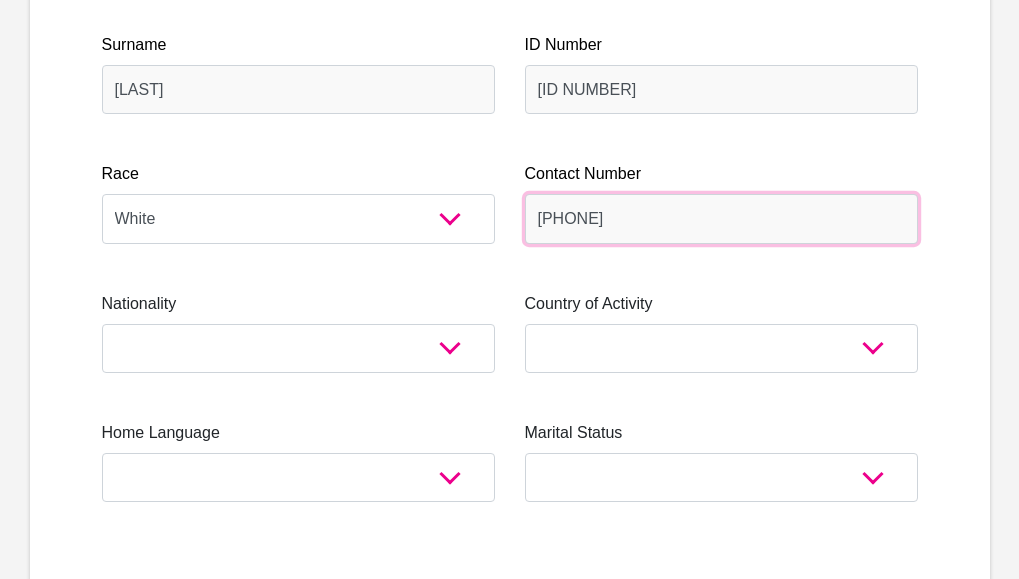 scroll, scrollTop: 700, scrollLeft: 0, axis: vertical 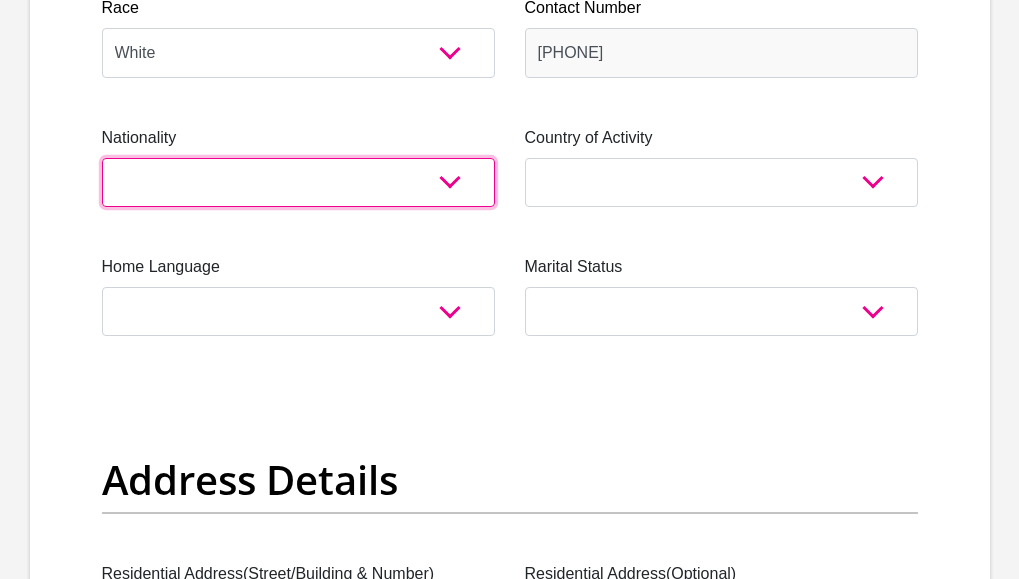 click on "South Africa
Afghanistan
Aland Islands
Albania
Algeria
America Samoa
American Virgin Islands
Andorra
Angola
Anguilla
Antarctica
Antigua and Barbuda
Argentina
Armenia
Aruba
Ascension Island
Australia
Austria
Azerbaijan
Bahamas
Bahrain
Bangladesh
Barbados
Chad" at bounding box center [298, 182] 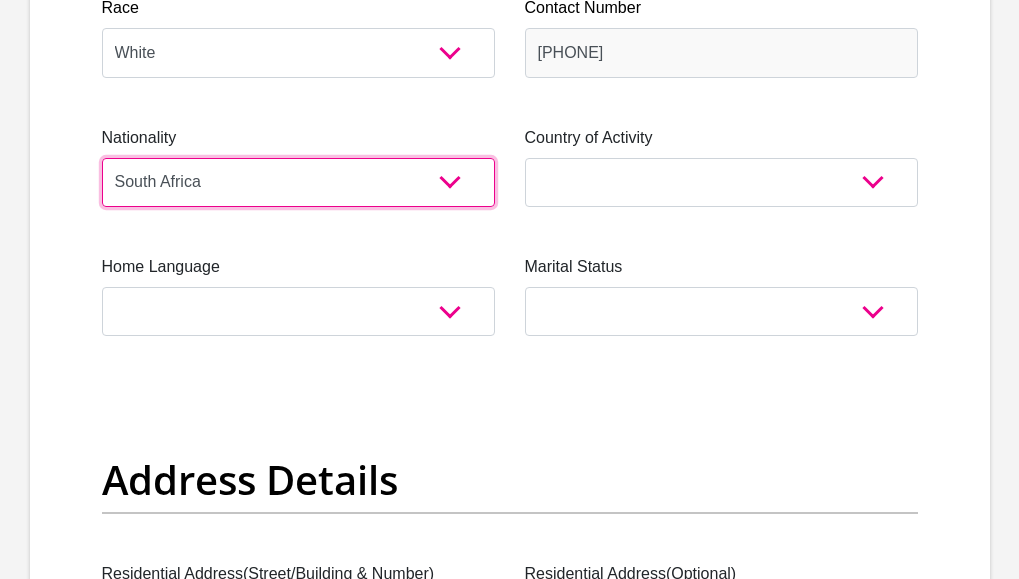 click on "South Africa
Afghanistan
Aland Islands
Albania
Algeria
America Samoa
American Virgin Islands
Andorra
Angola
Anguilla
Antarctica
Antigua and Barbuda
Argentina
Armenia
Aruba
Ascension Island
Australia
Austria
Azerbaijan
Bahamas
Bahrain
Bangladesh
Barbados
Chad" at bounding box center [298, 182] 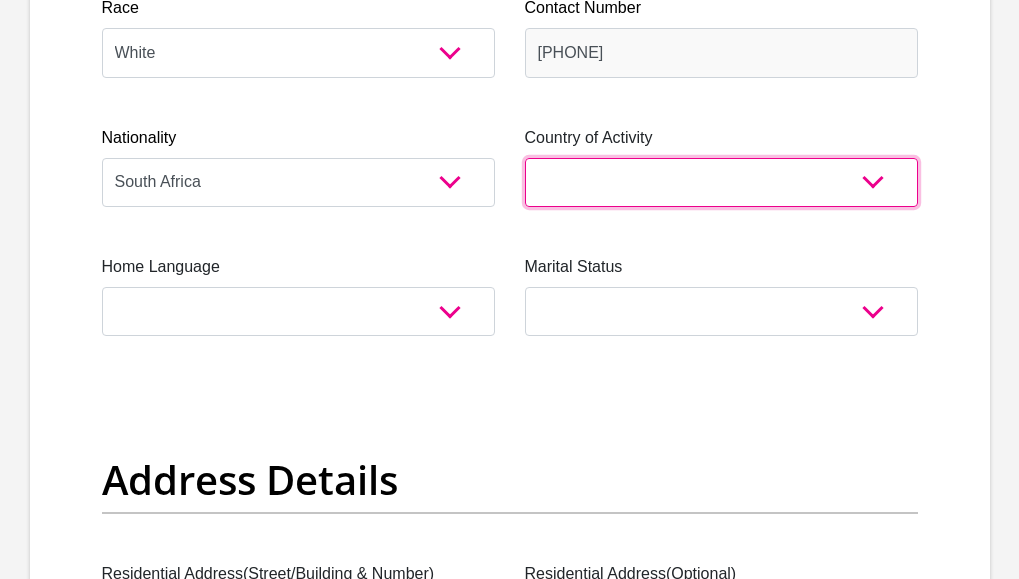 click on "South Africa
Afghanistan
Aland Islands
Albania
Algeria
America Samoa
American Virgin Islands
Andorra
Angola
Anguilla
Antarctica
Antigua and Barbuda
Argentina
Armenia
Aruba
Ascension Island
Australia
Austria
Azerbaijan
Chad" at bounding box center (721, 182) 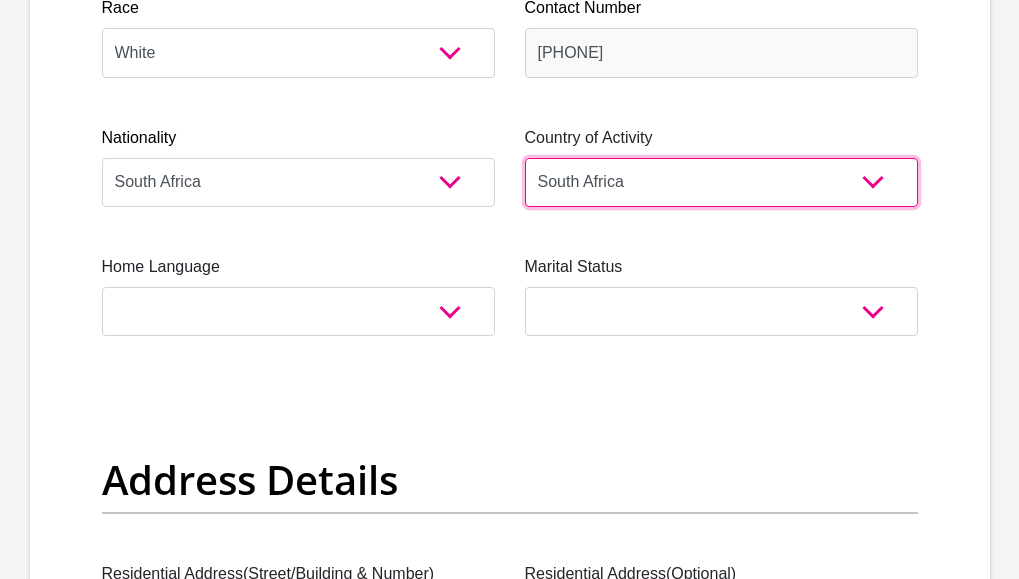 click on "South Africa
Afghanistan
Aland Islands
Albania
Algeria
America Samoa
American Virgin Islands
Andorra
Angola
Anguilla
Antarctica
Antigua and Barbuda
Argentina
Armenia
Aruba
Ascension Island
Australia
Austria
Azerbaijan
Chad" at bounding box center [721, 182] 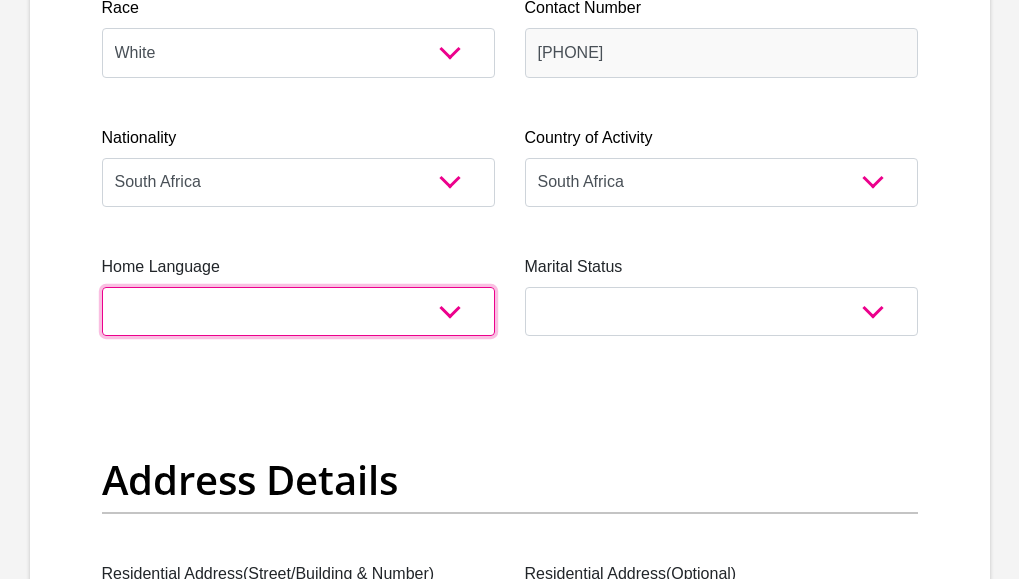 click on "Afrikaans
English
Sepedi
South Ndebele
Southern Sotho
Swati
Tsonga
Tswana
Venda
Xhosa
Zulu
Other" at bounding box center (298, 311) 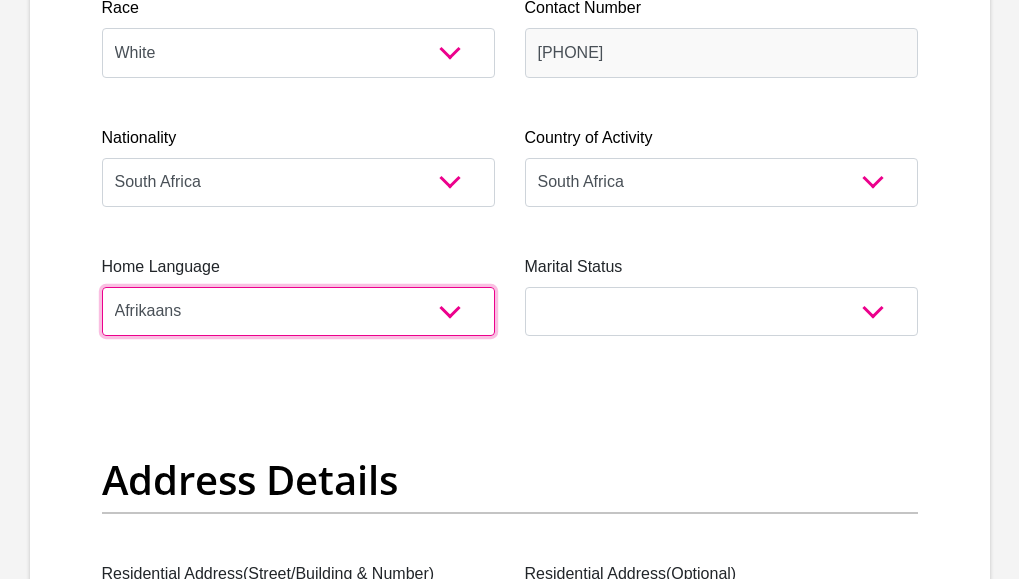 click on "Afrikaans
English
Sepedi
South Ndebele
Southern Sotho
Swati
Tsonga
Tswana
Venda
Xhosa
Zulu
Other" at bounding box center (298, 311) 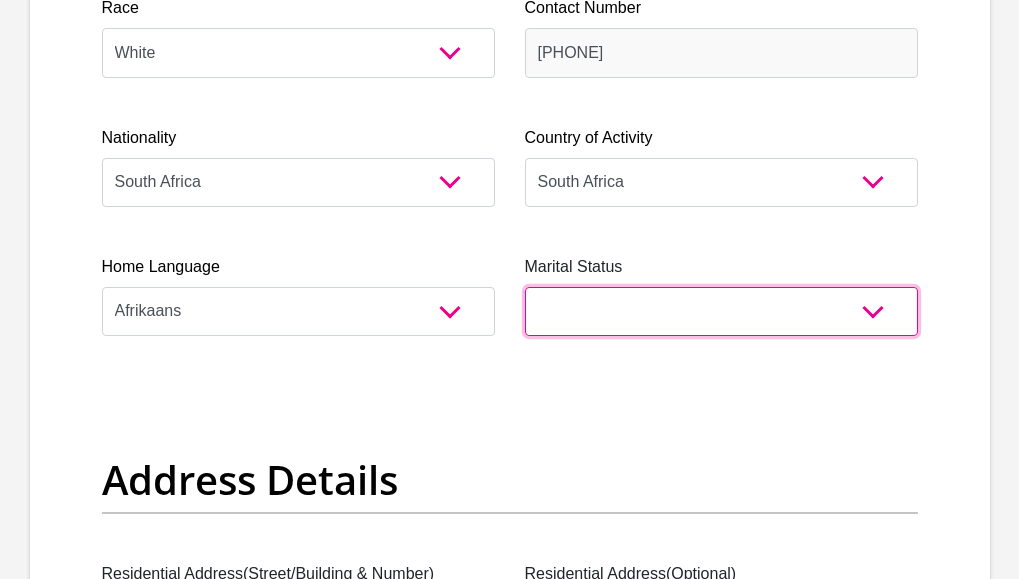 click on "Married ANC
Single
Divorced
Widowed
Married COP or Customary Law" at bounding box center [721, 311] 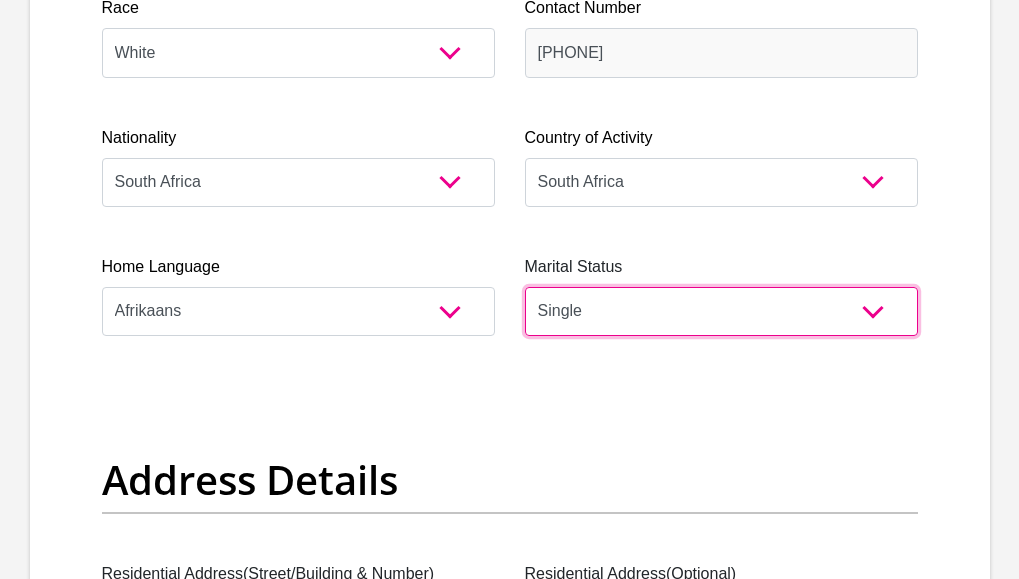 click on "Married ANC
Single
Divorced
Widowed
Married COP or Customary Law" at bounding box center (721, 311) 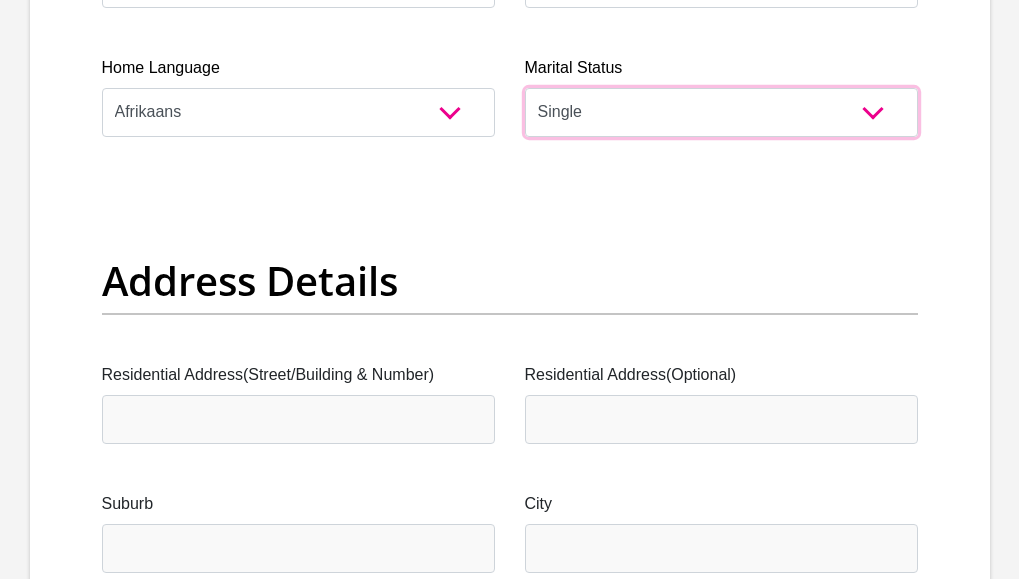 scroll, scrollTop: 900, scrollLeft: 0, axis: vertical 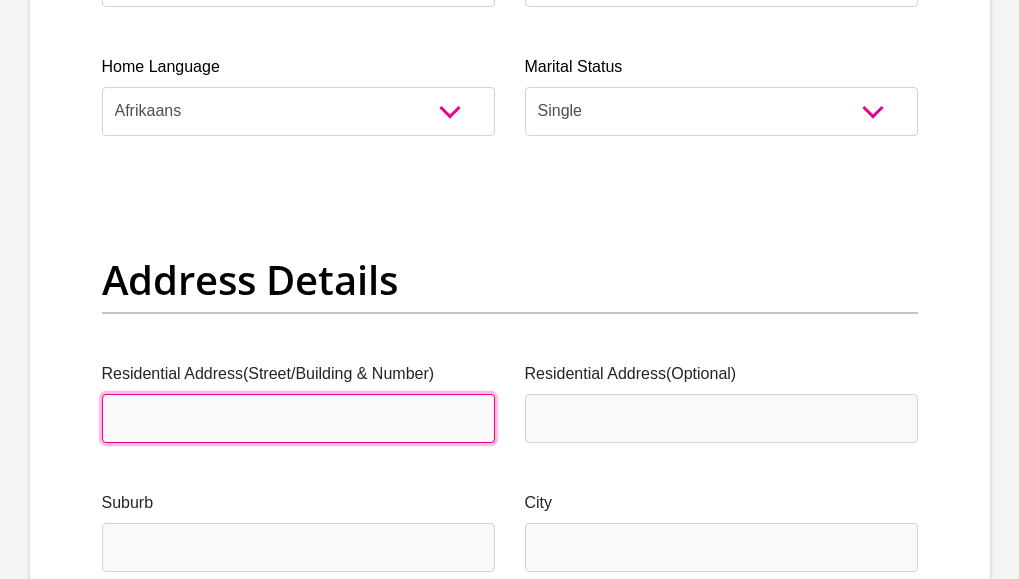 click on "Residential Address(Street/Building & Number)" at bounding box center [298, 418] 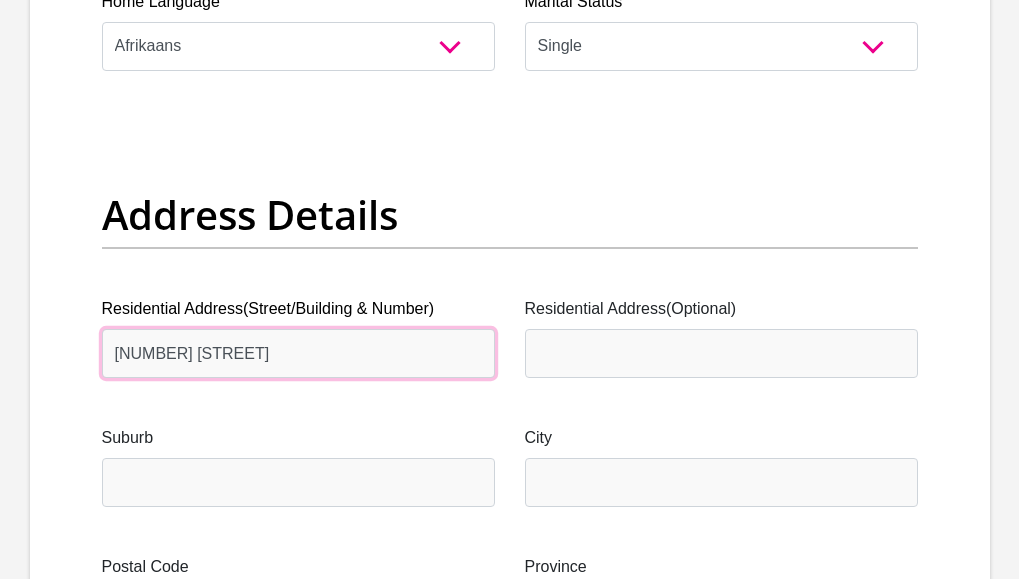 scroll, scrollTop: 1000, scrollLeft: 0, axis: vertical 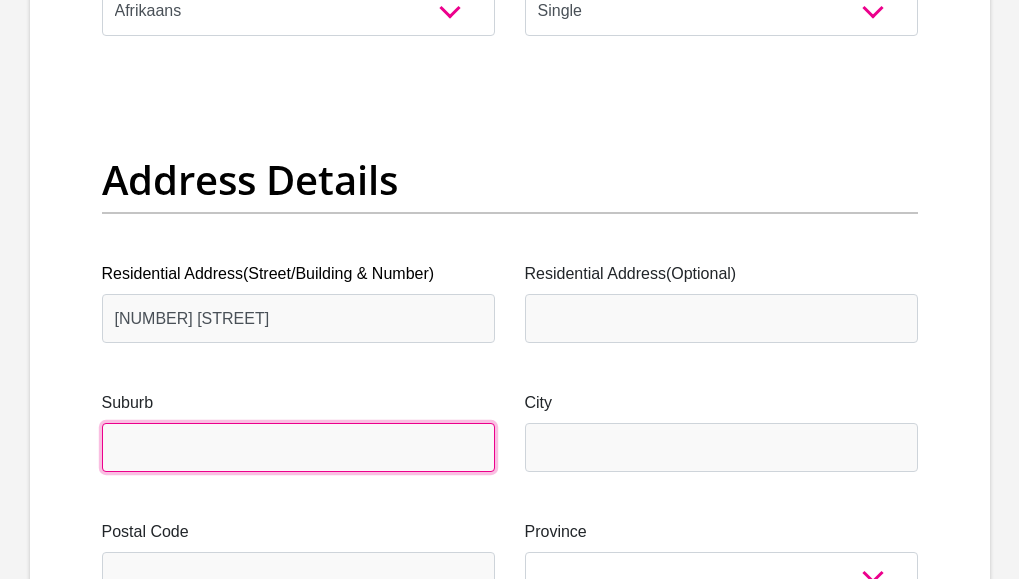 click on "Suburb" at bounding box center (298, 447) 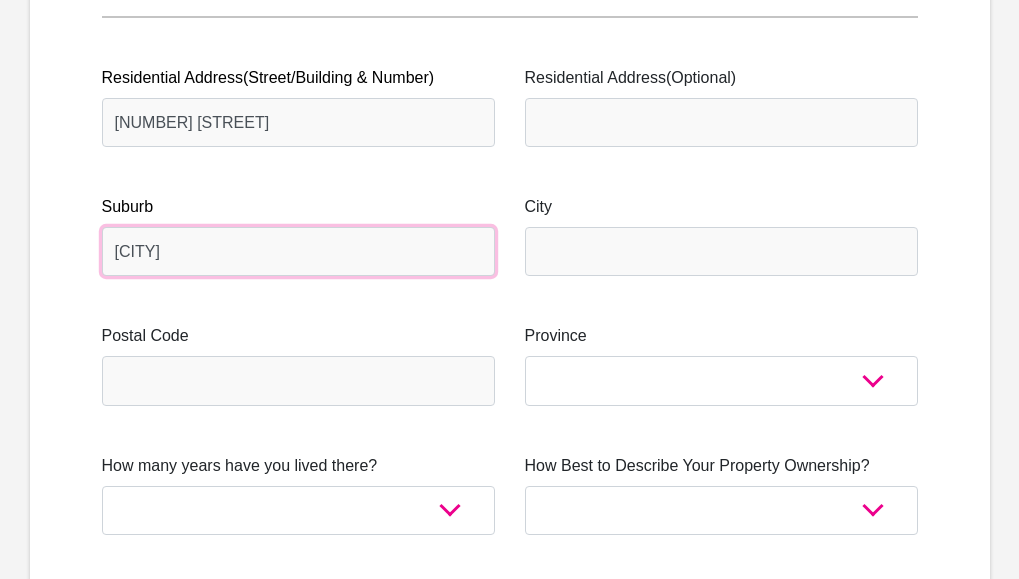 scroll, scrollTop: 1200, scrollLeft: 0, axis: vertical 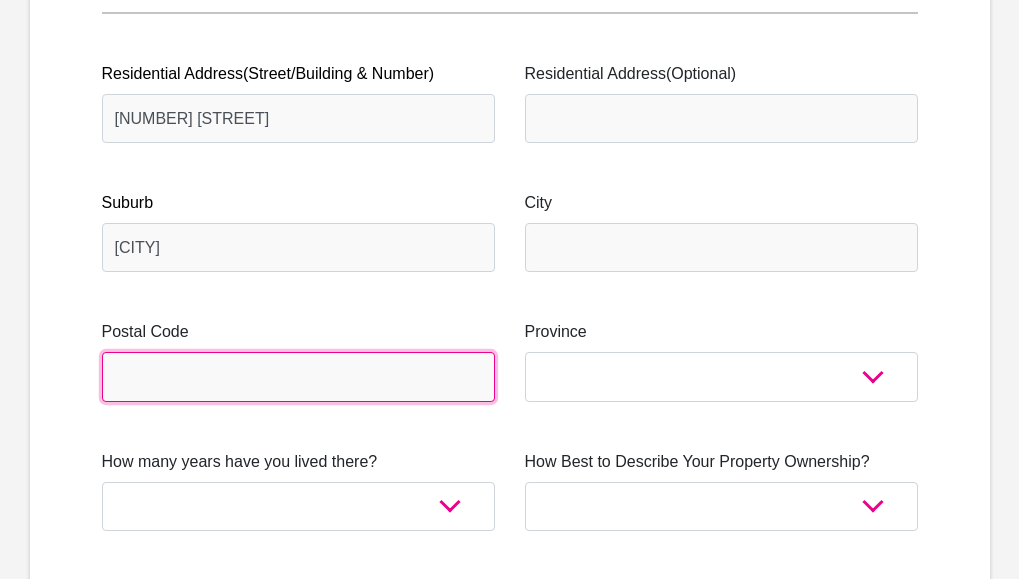 click on "Postal Code" at bounding box center [298, 376] 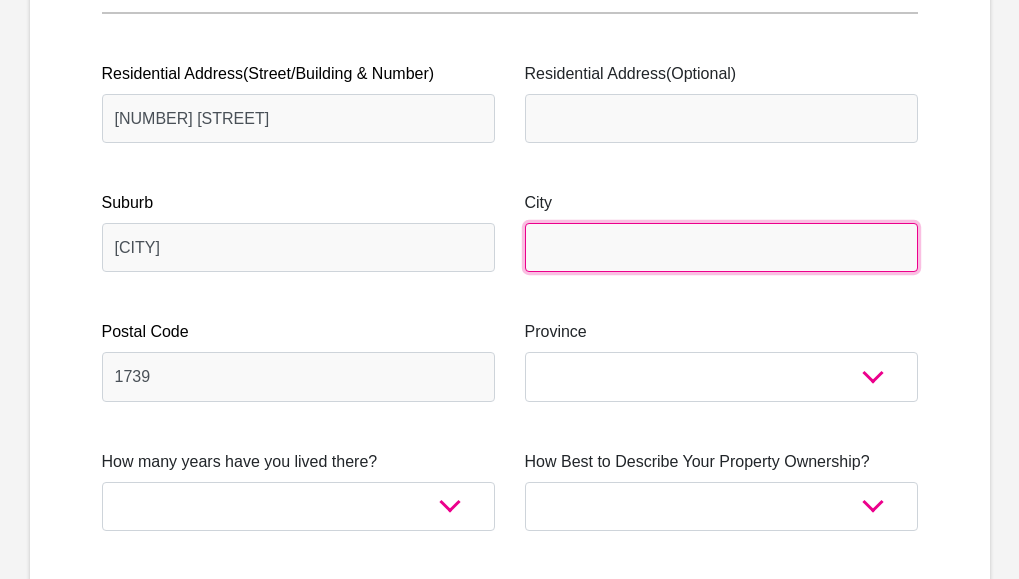 click on "City" at bounding box center (721, 247) 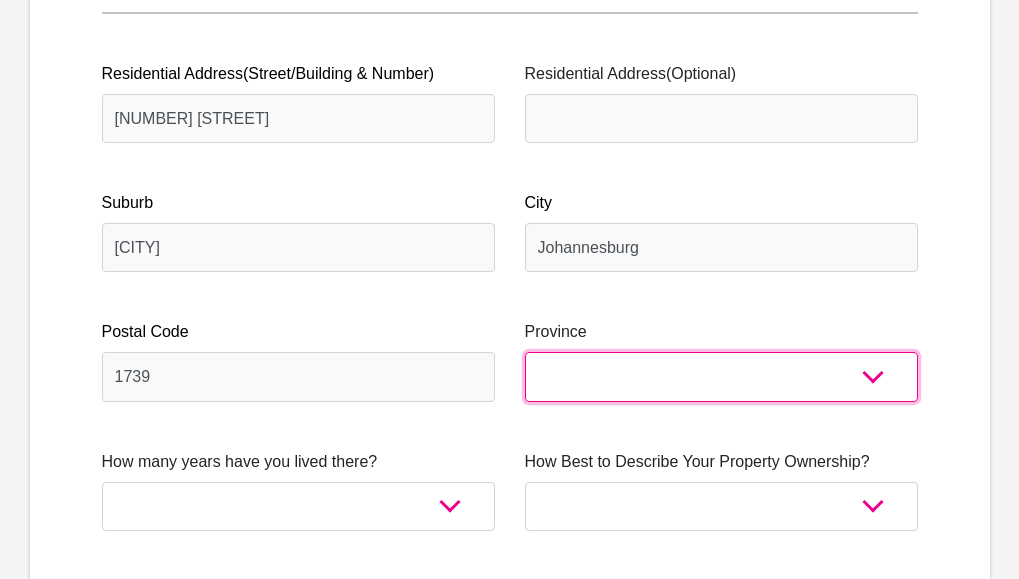 click on "Eastern Cape
Free State
Gauteng
KwaZulu-Natal
Limpopo
Mpumalanga
Northern Cape
North West
Western Cape" at bounding box center (721, 376) 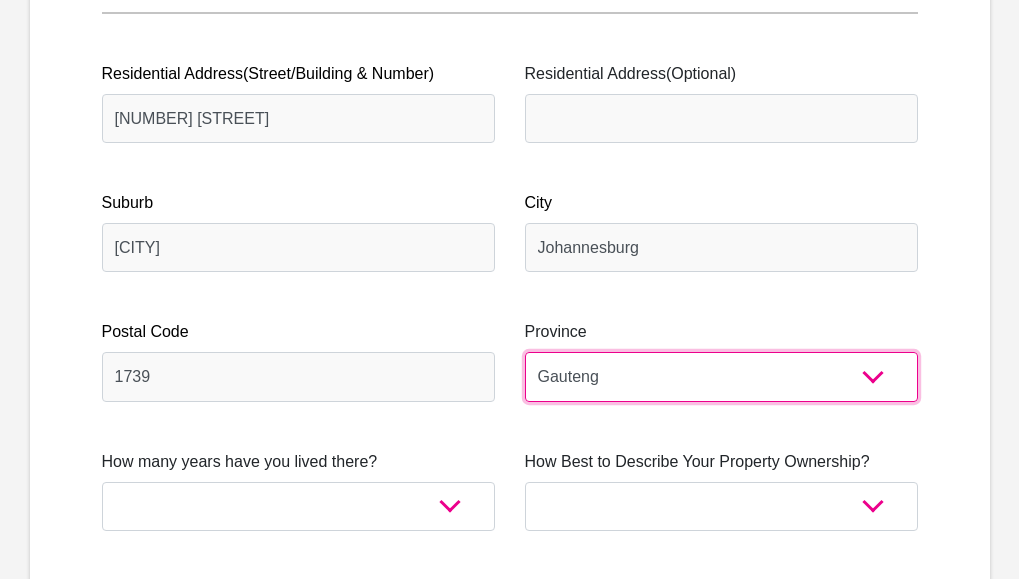 click on "Eastern Cape
Free State
Gauteng
KwaZulu-Natal
Limpopo
Mpumalanga
Northern Cape
North West
Western Cape" at bounding box center (721, 376) 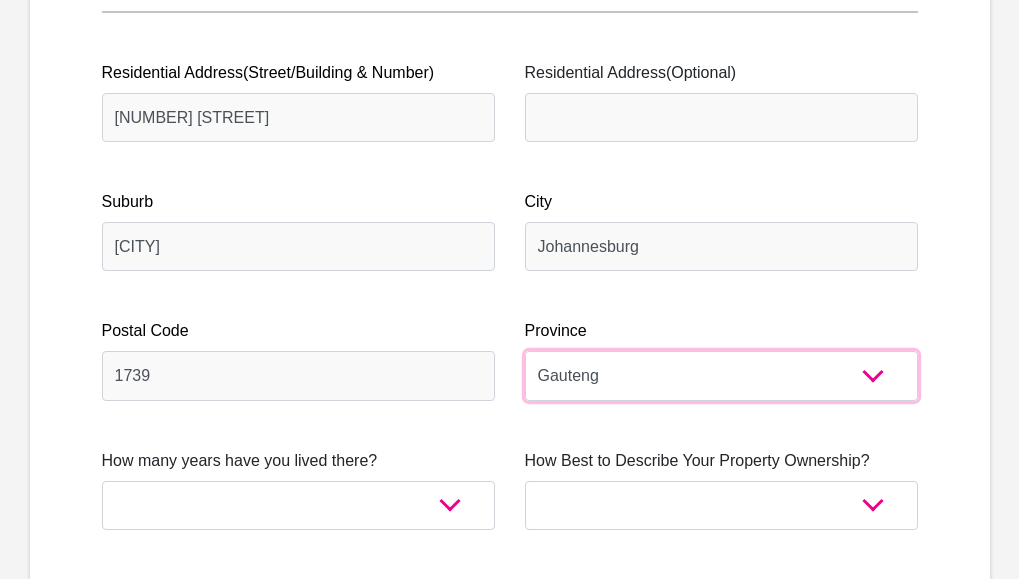 scroll, scrollTop: 1300, scrollLeft: 0, axis: vertical 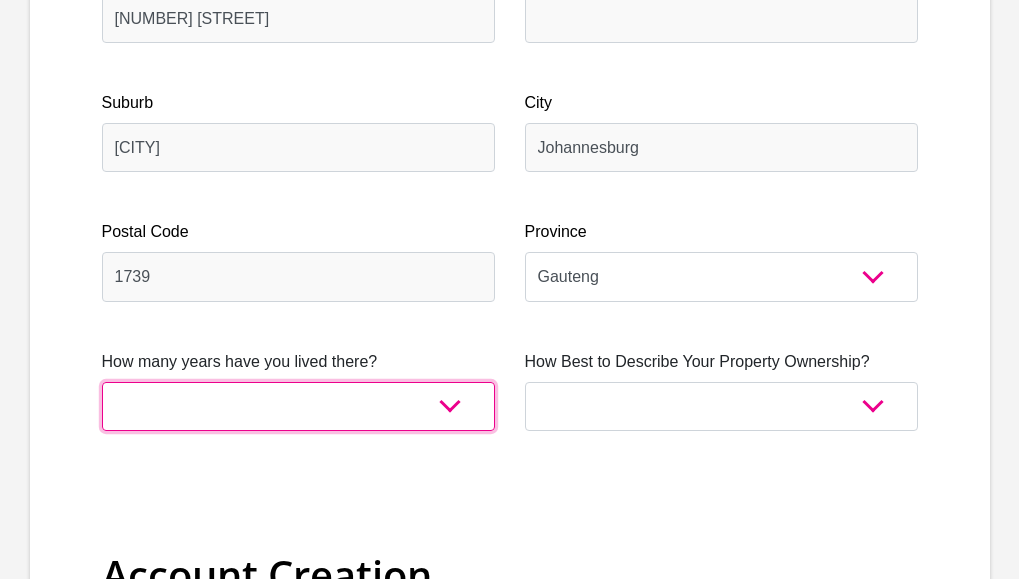 click on "less than 1 year
1-3 years
3-5 years
5+ years" at bounding box center [298, 406] 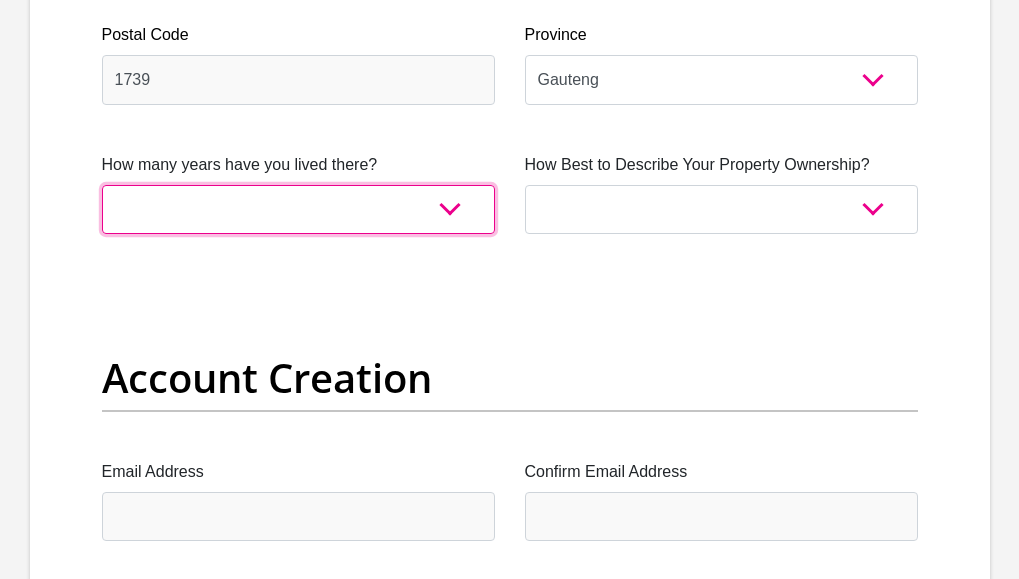 scroll, scrollTop: 1500, scrollLeft: 0, axis: vertical 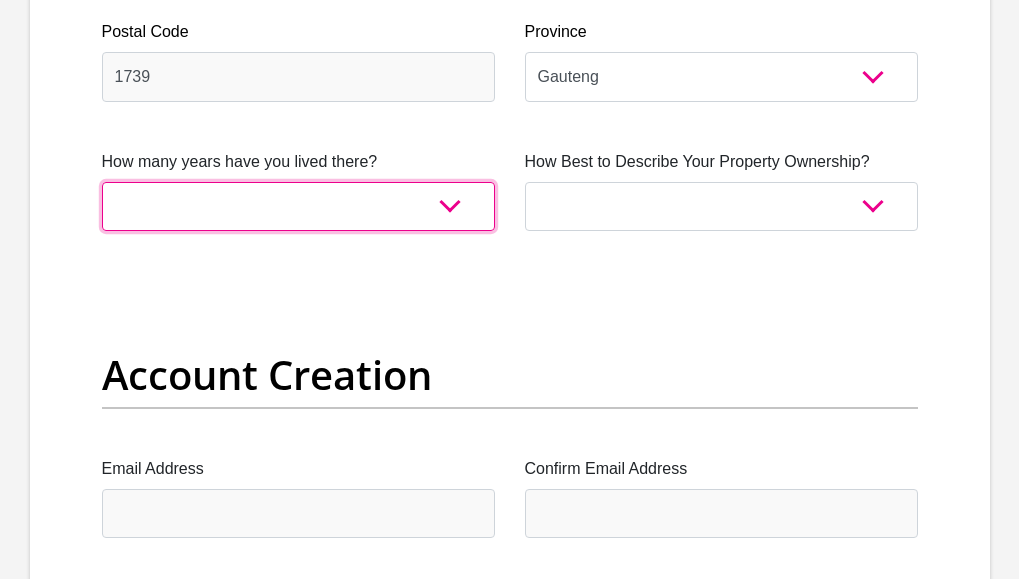 click on "less than 1 year
1-3 years
3-5 years
5+ years" at bounding box center [298, 206] 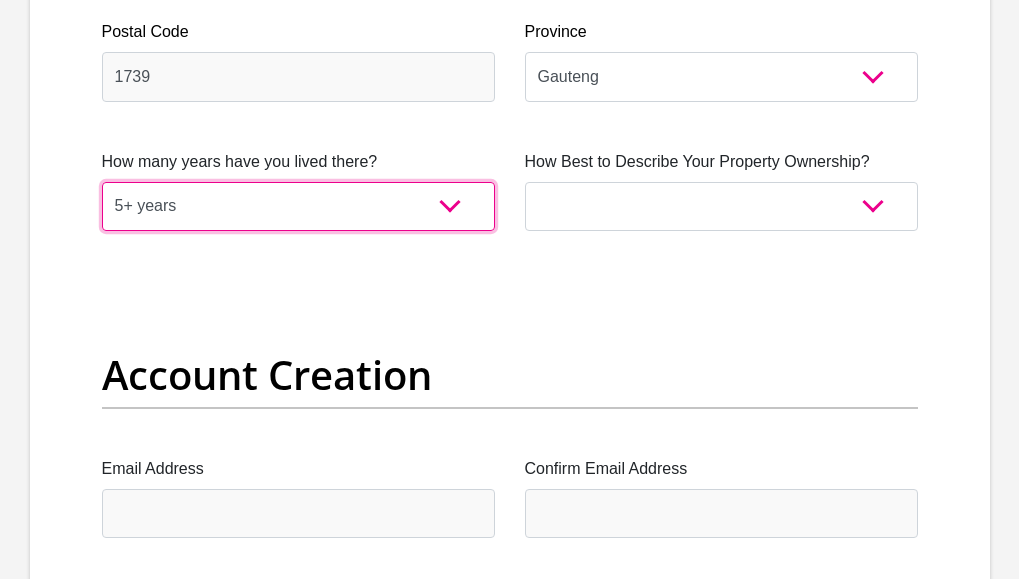 click on "less than 1 year
1-3 years
3-5 years
5+ years" at bounding box center [298, 206] 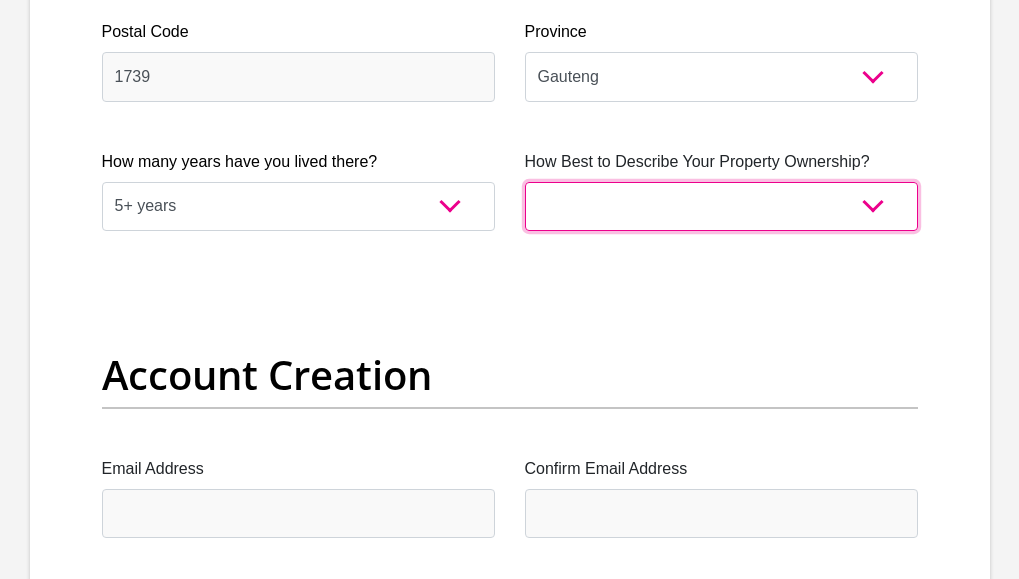 click on "Owned
Rented
Family Owned
Company Dwelling" at bounding box center (721, 206) 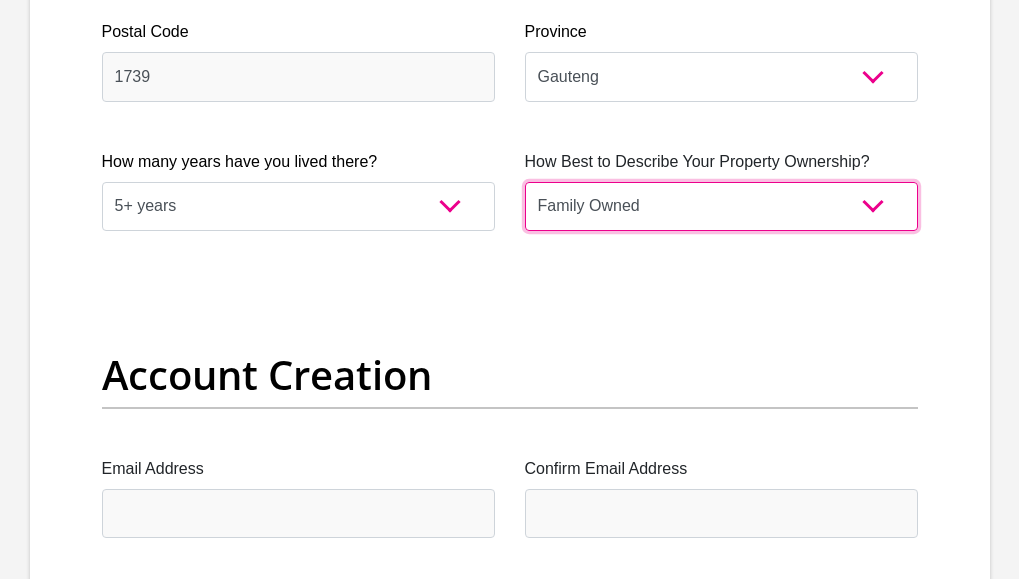 click on "Owned
Rented
Family Owned
Company Dwelling" at bounding box center (721, 206) 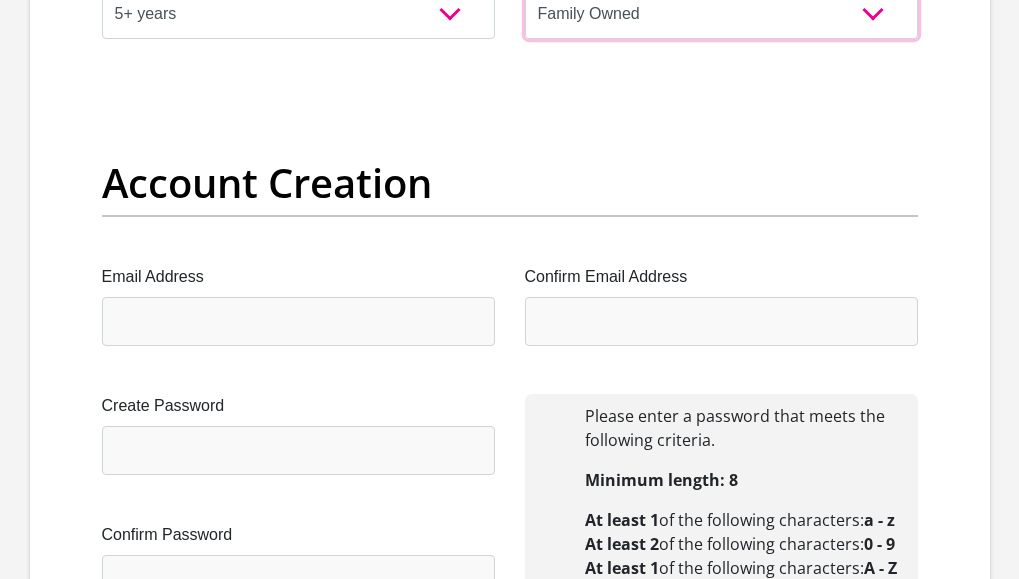 scroll, scrollTop: 1700, scrollLeft: 0, axis: vertical 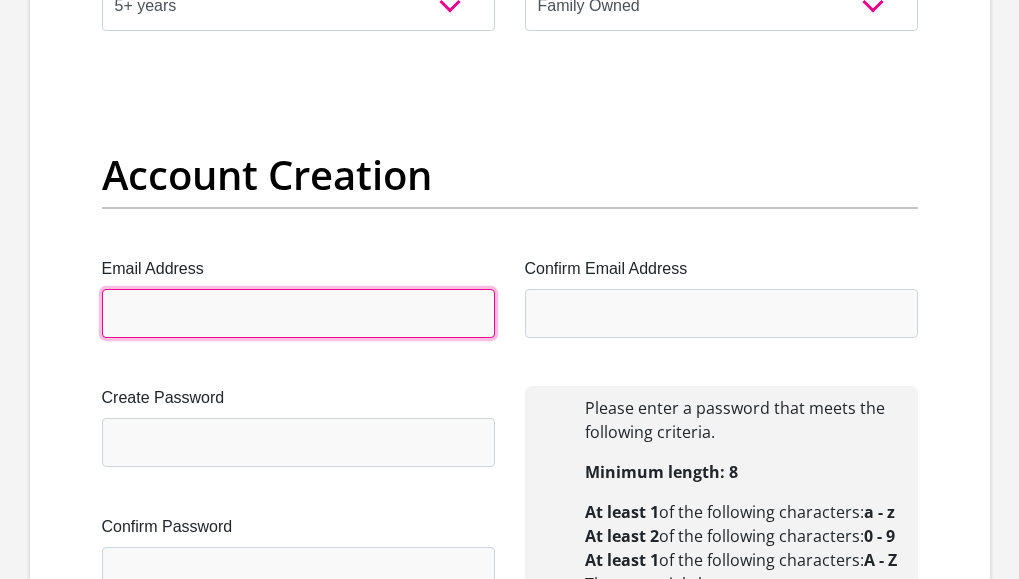 click on "Email Address" at bounding box center [298, 313] 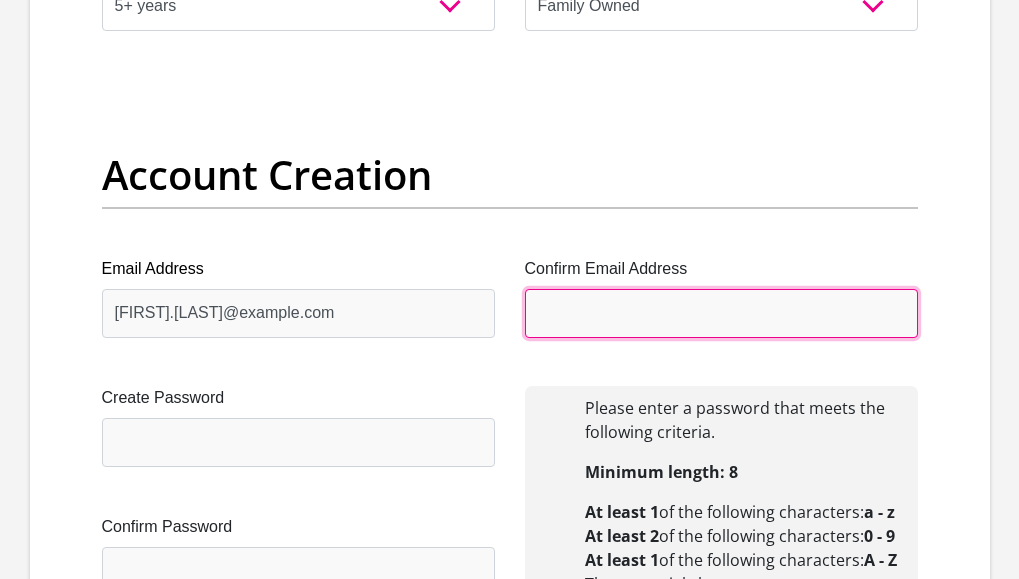 click on "Confirm Email Address" at bounding box center (721, 313) 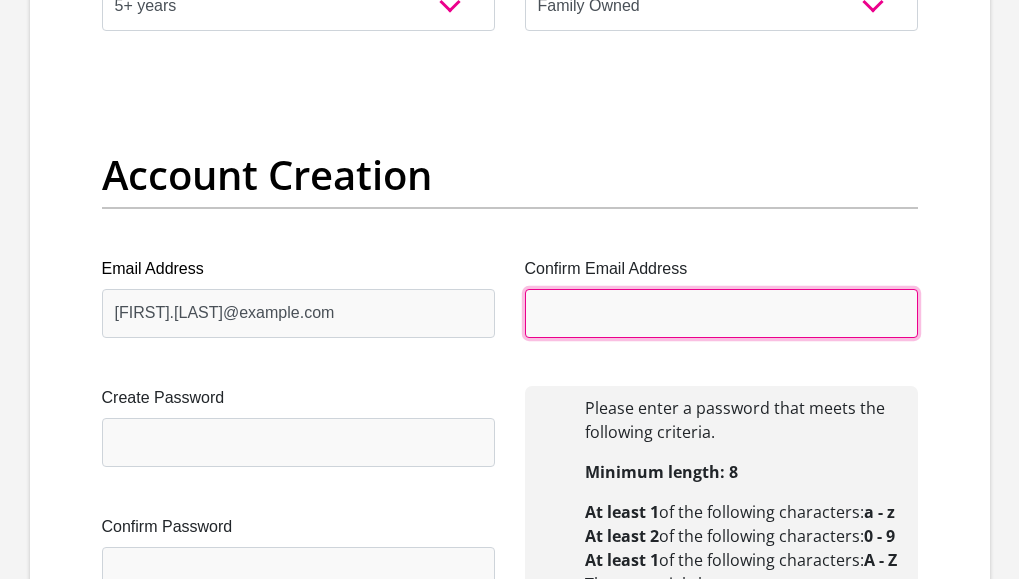 type on "[FIRST].[LAST]@example.com" 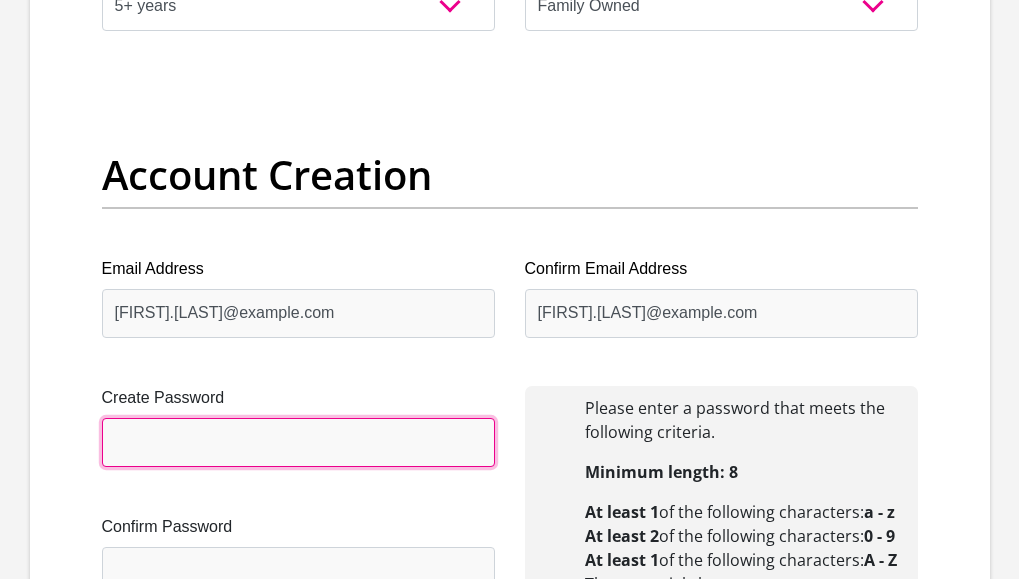 click on "Create Password" at bounding box center (298, 442) 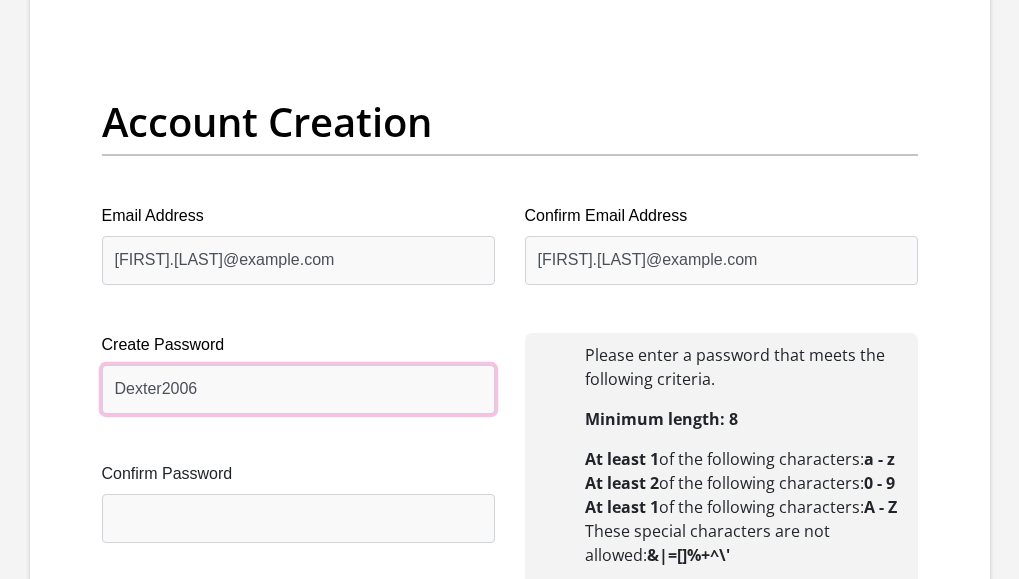 scroll, scrollTop: 1800, scrollLeft: 0, axis: vertical 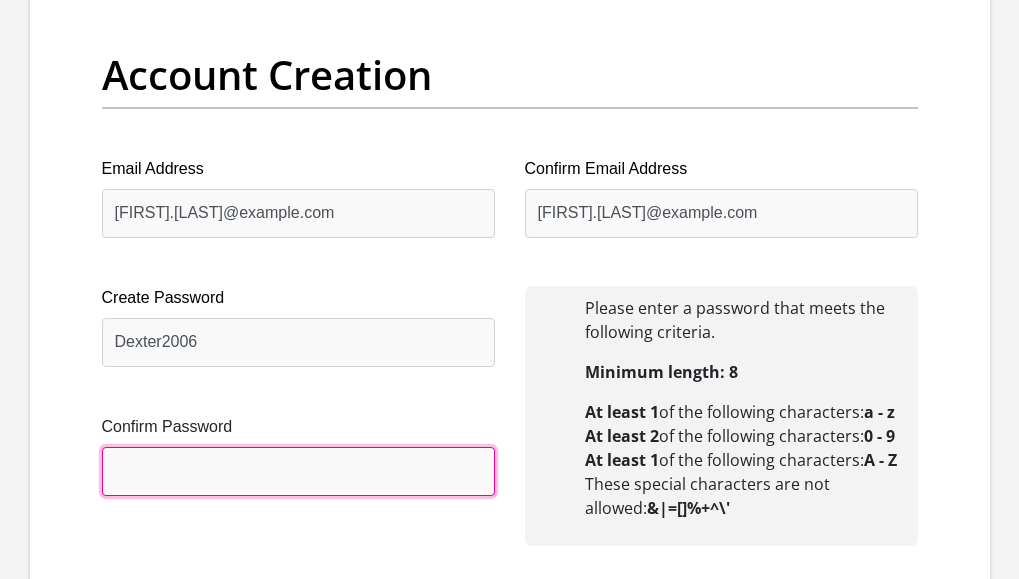 click on "Confirm Password" at bounding box center (298, 471) 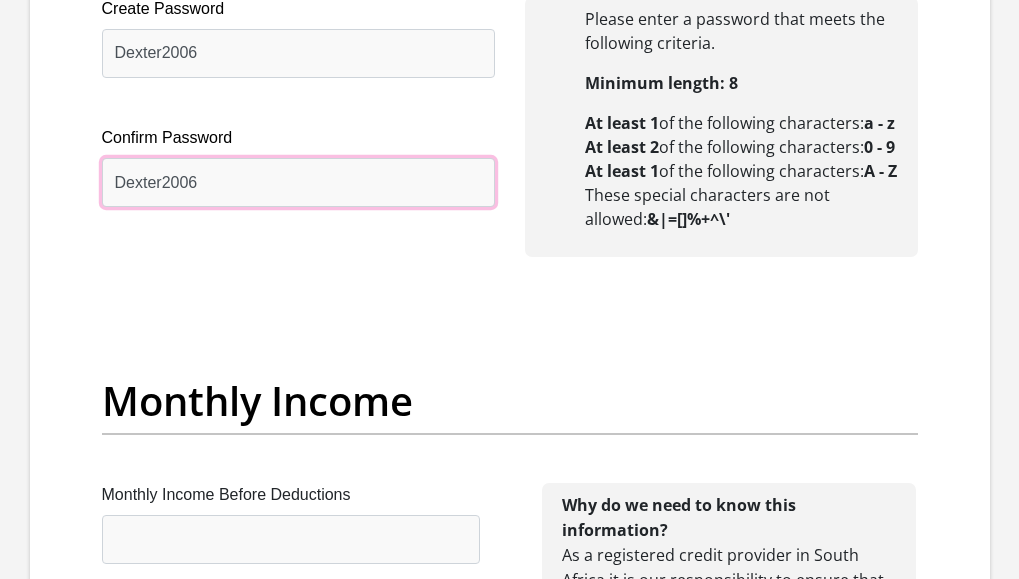 scroll, scrollTop: 2300, scrollLeft: 0, axis: vertical 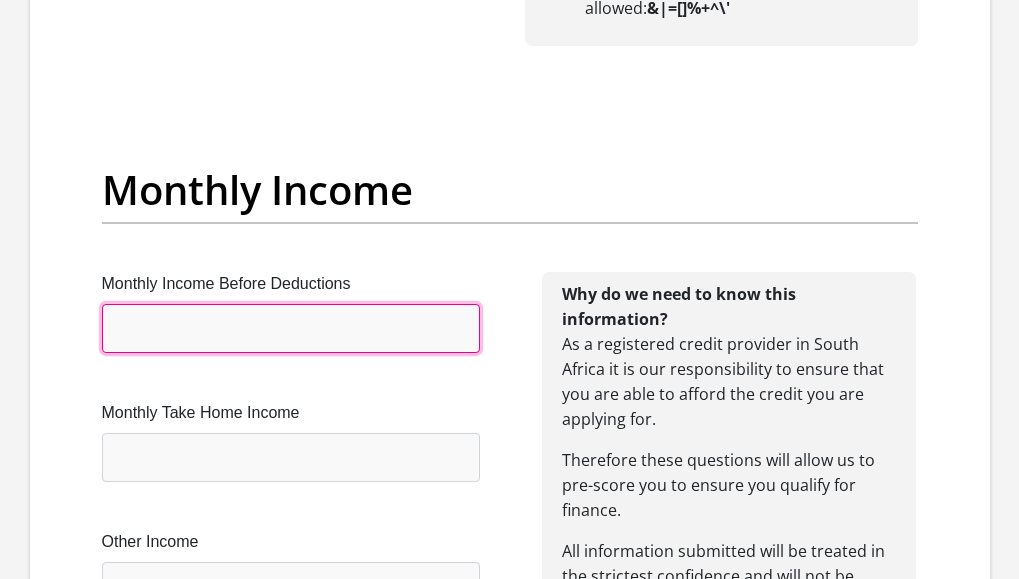 click on "Monthly Income Before Deductions" at bounding box center [291, 328] 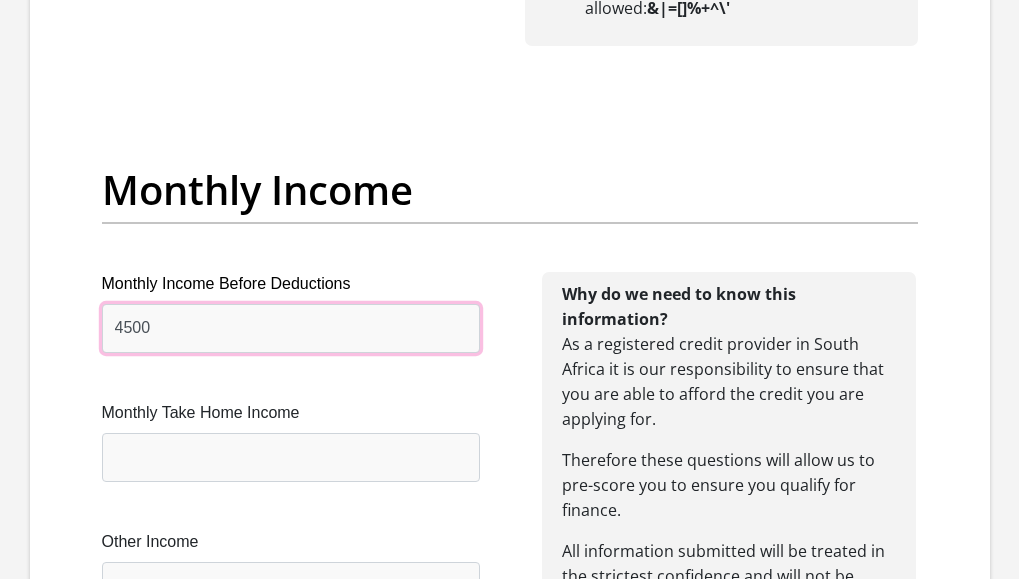 scroll, scrollTop: 2400, scrollLeft: 0, axis: vertical 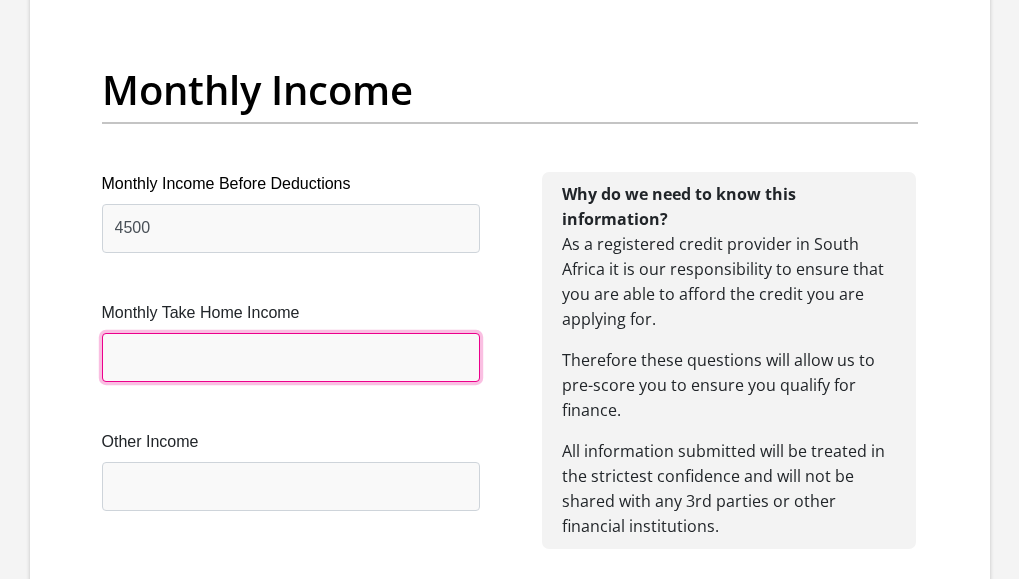 click on "Monthly Take Home Income" at bounding box center [291, 357] 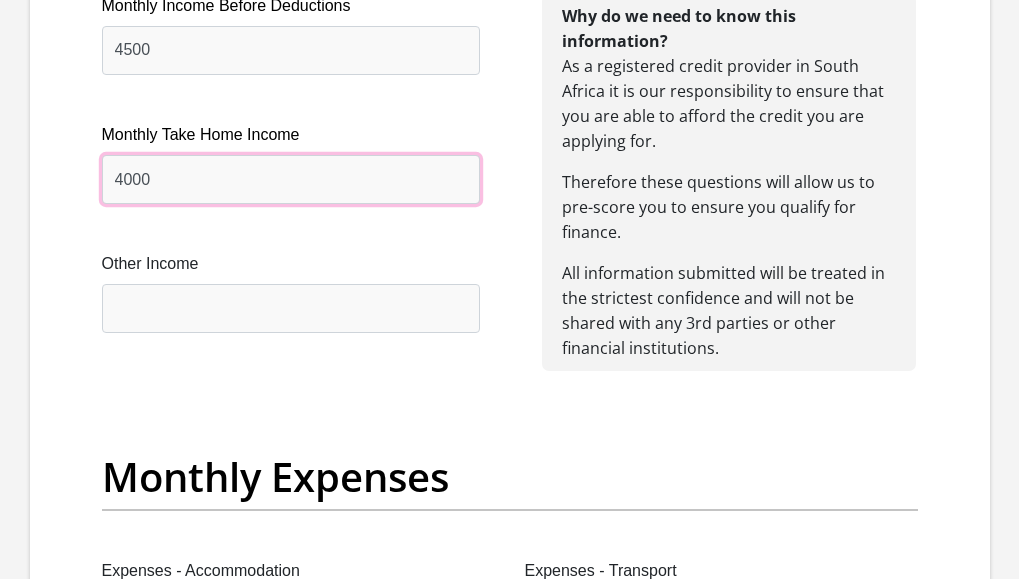 scroll, scrollTop: 2600, scrollLeft: 0, axis: vertical 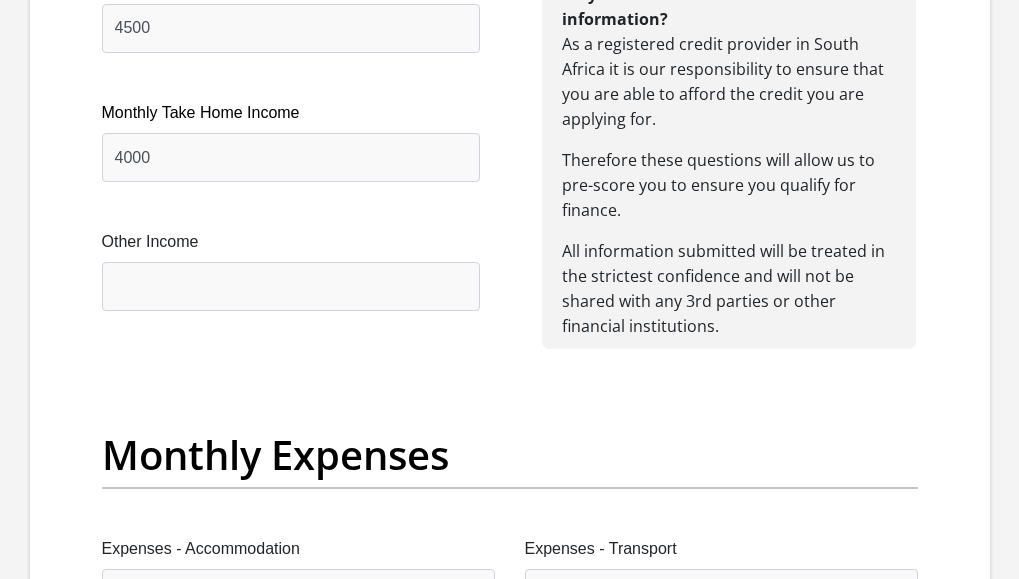 click on "Monthly Income Before Deductions
4500
Monthly Take Home Income
4000
Other Income" at bounding box center (291, 166) 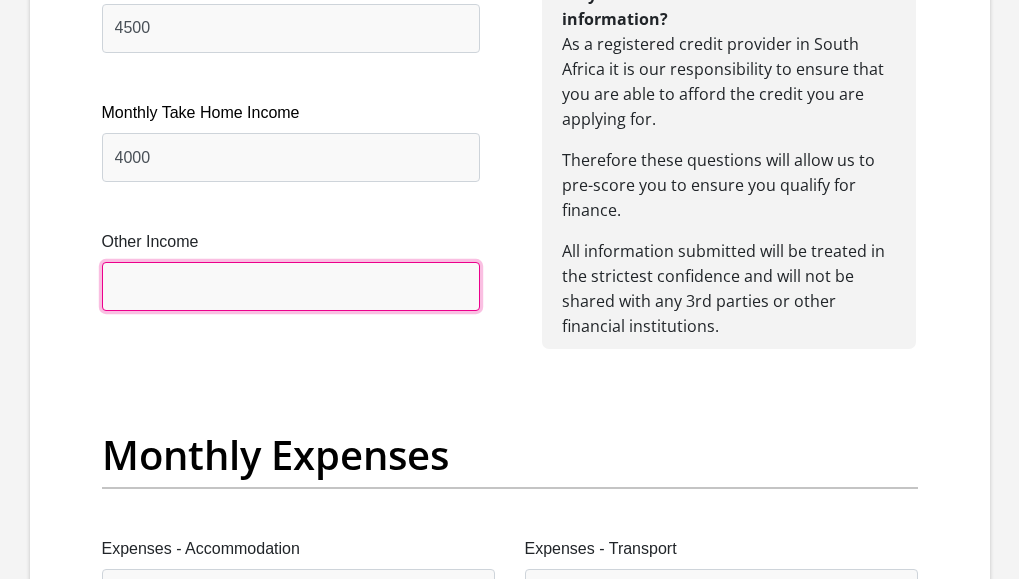 click on "Other Income" at bounding box center [291, 286] 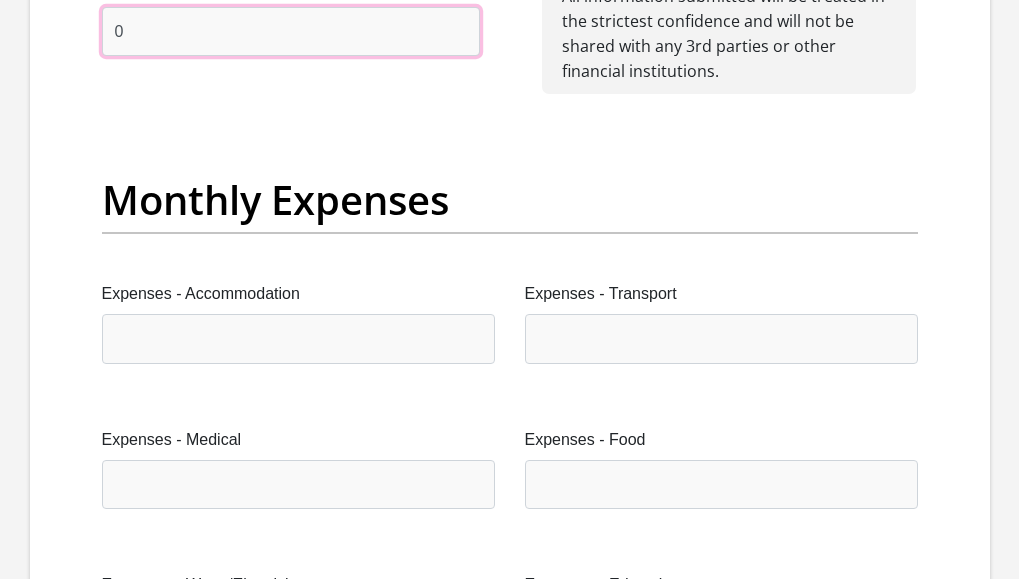 scroll, scrollTop: 2900, scrollLeft: 0, axis: vertical 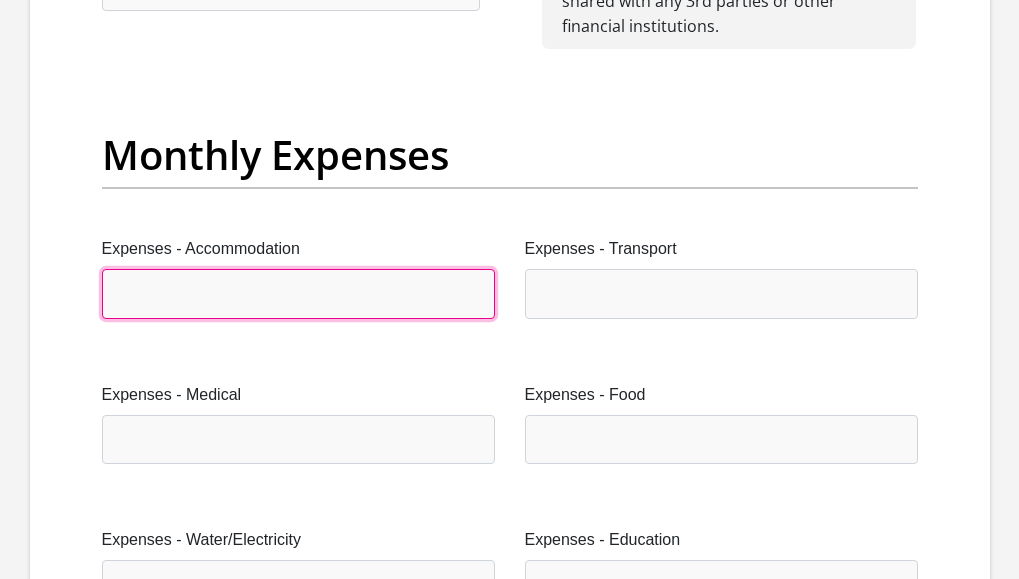 click on "Expenses - Accommodation" at bounding box center (298, 293) 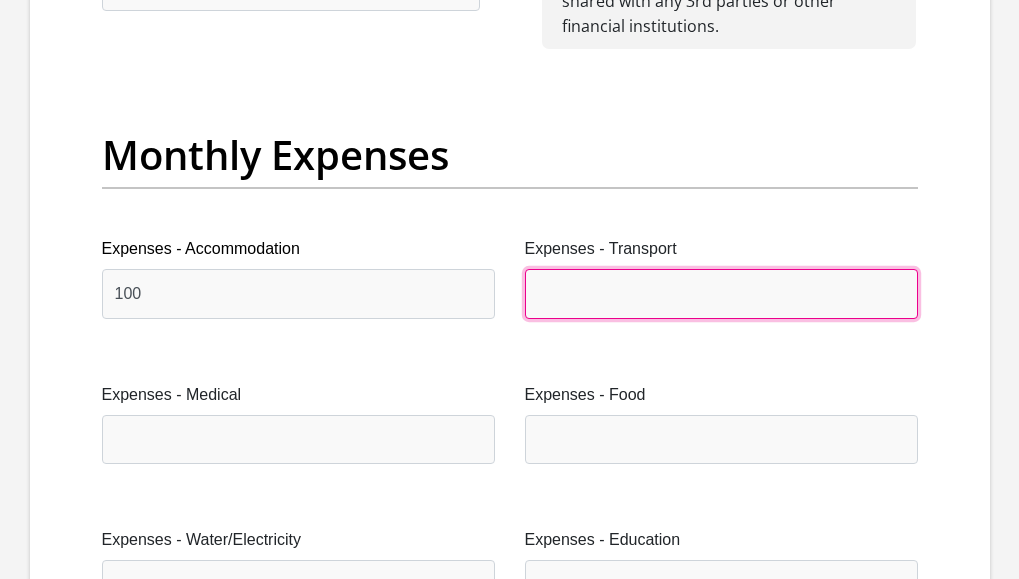 click on "Expenses - Transport" at bounding box center [721, 293] 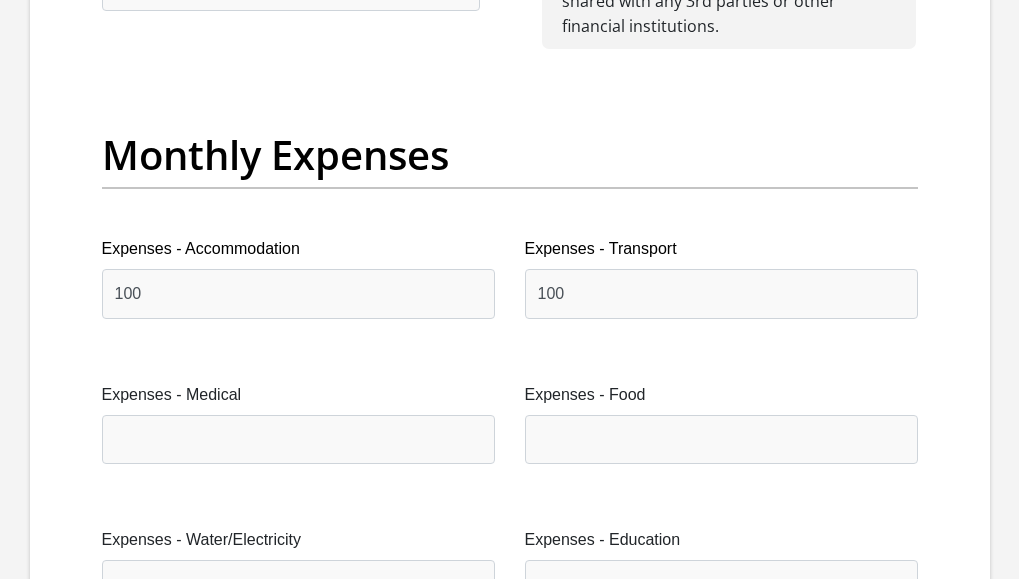 click on "Expenses - Medical" at bounding box center [298, 423] 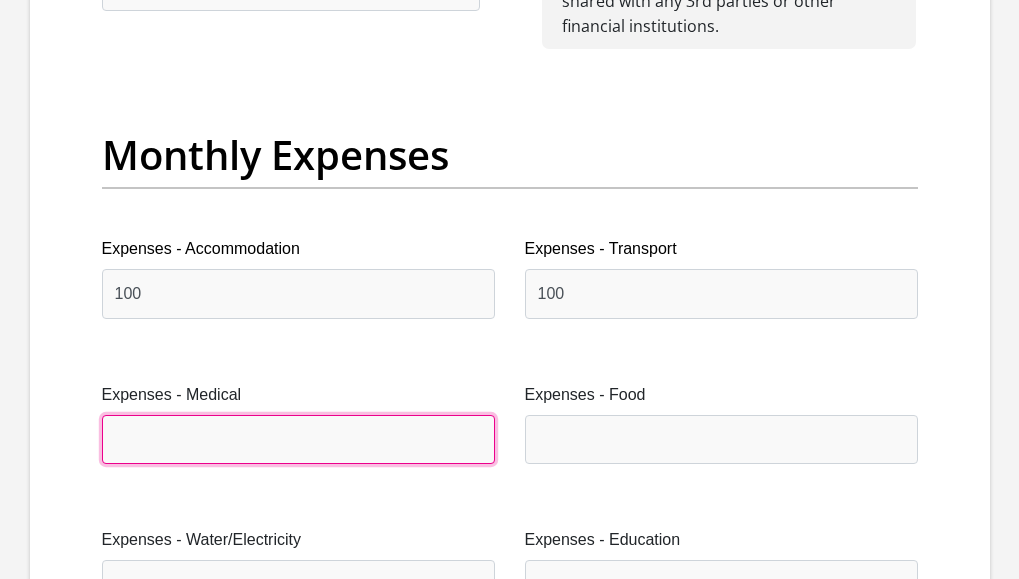 click on "Expenses - Medical" at bounding box center (298, 439) 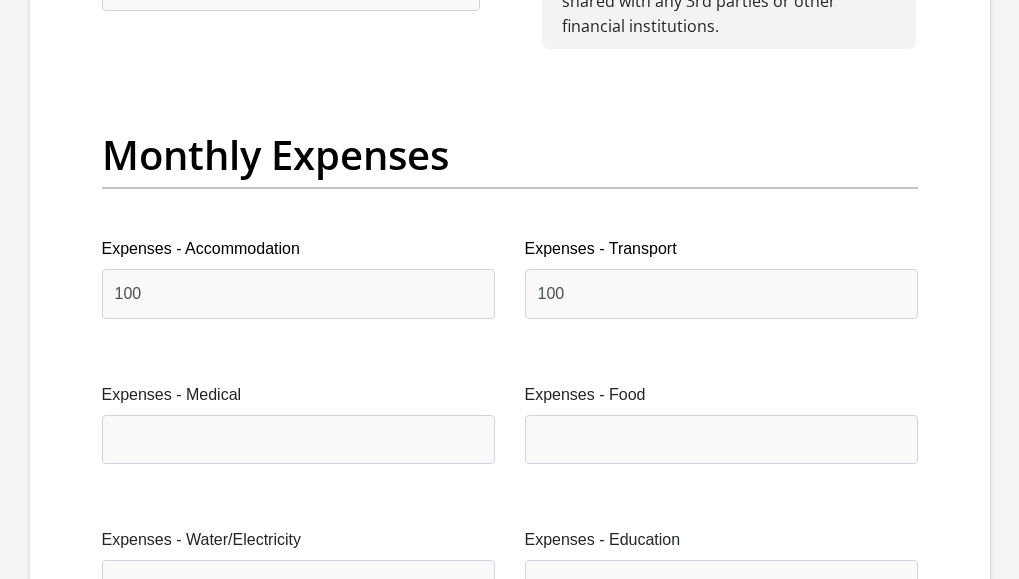 click on "Title
Mr
Ms
Mrs
Dr
Other
First Name
[FIRST]
Surname
[LAST]
ID Number
[ID NUMBER]
Please input valid ID number
Race
Black
Coloured
Indian
White
Other
Contact Number
[PHONE]
Please input valid contact number
Nationality
South Africa
Afghanistan
Aland Islands  Albania  Algeria" at bounding box center [510, 860] 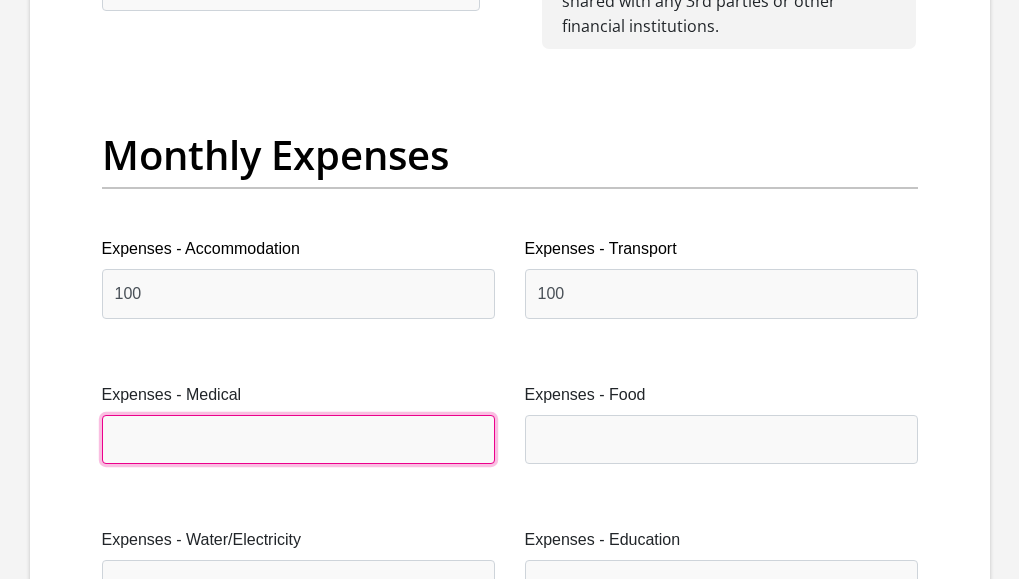 click on "Expenses - Medical" at bounding box center [298, 439] 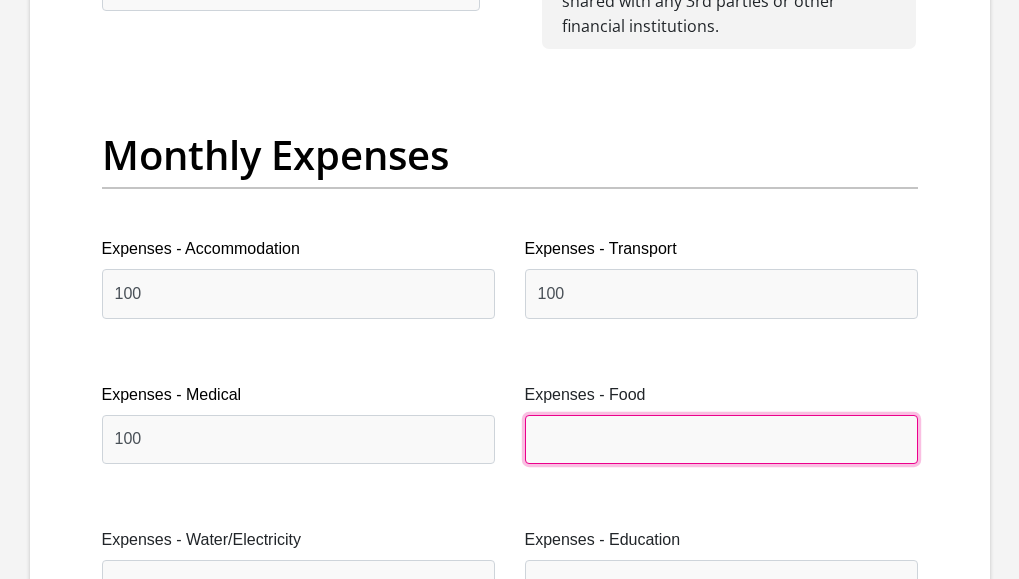click on "Expenses - Food" at bounding box center (721, 439) 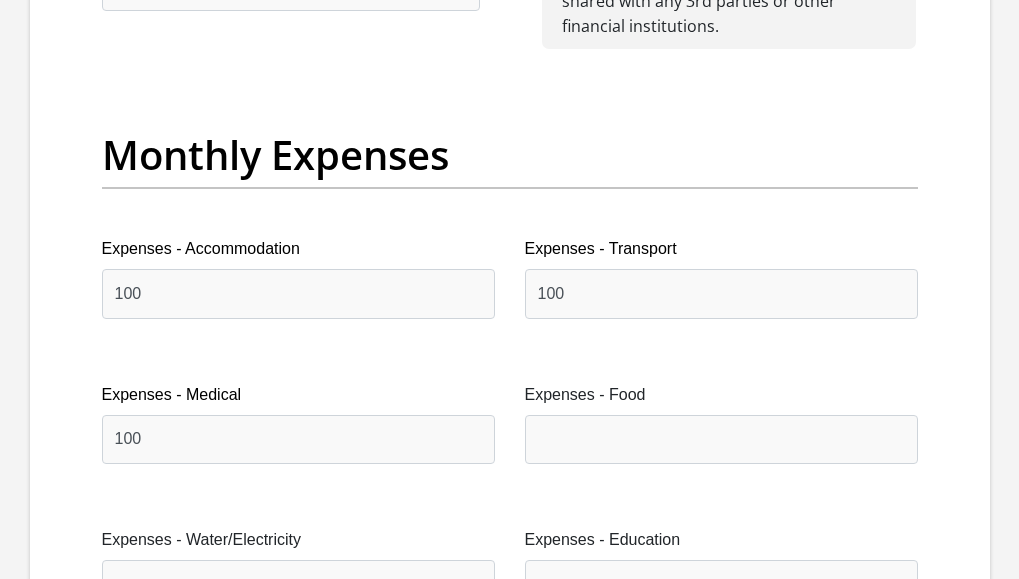 click on "Expenses - Food" at bounding box center (721, 423) 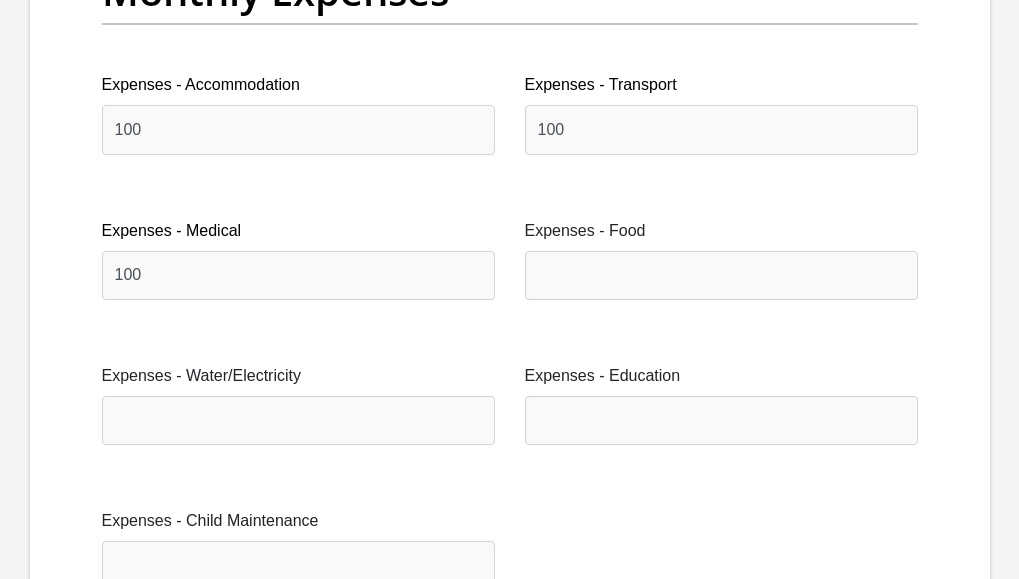 scroll, scrollTop: 3100, scrollLeft: 0, axis: vertical 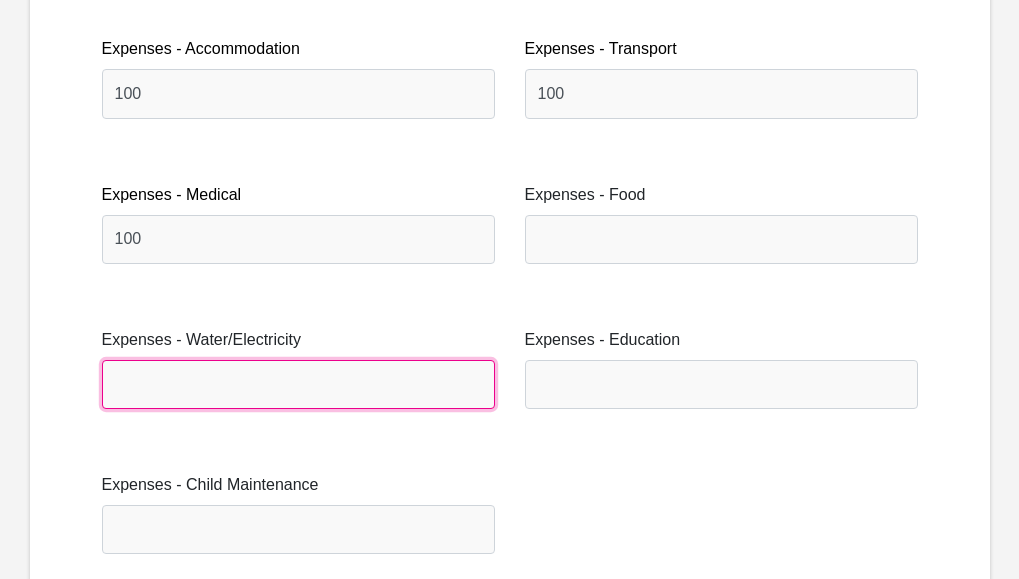 click on "Expenses - Water/Electricity" at bounding box center [298, 384] 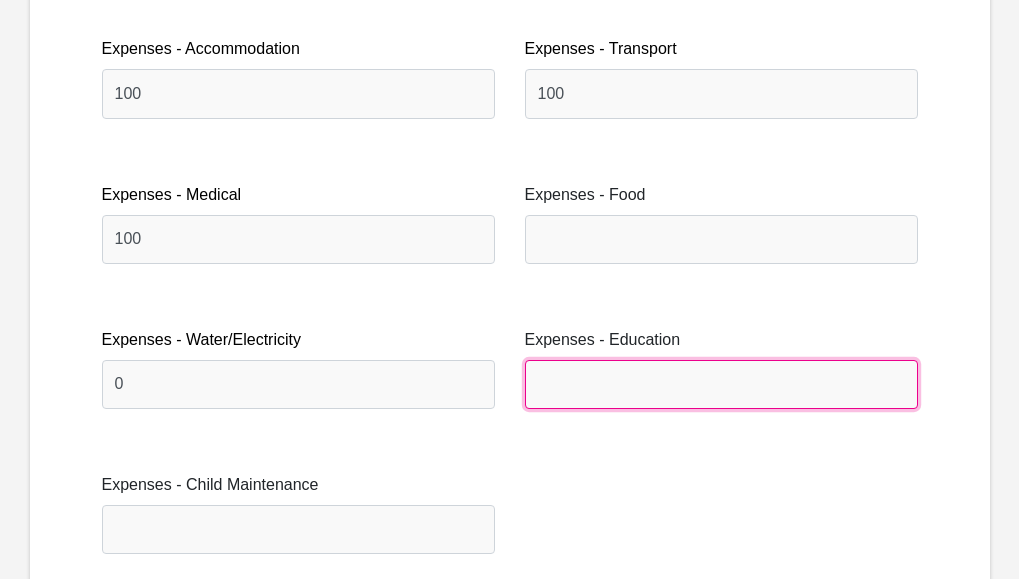 click on "Expenses - Education" at bounding box center [721, 384] 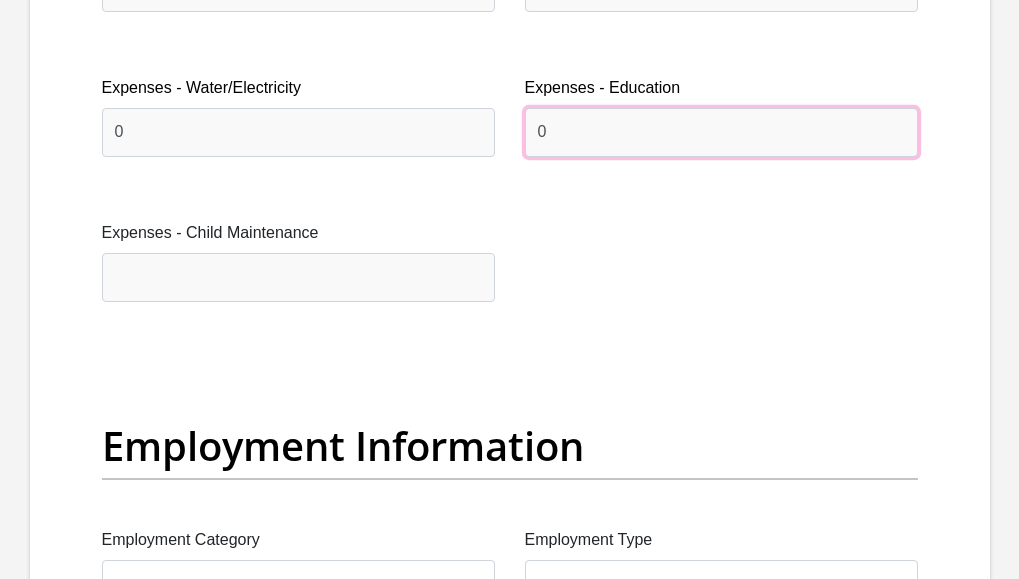 scroll, scrollTop: 3400, scrollLeft: 0, axis: vertical 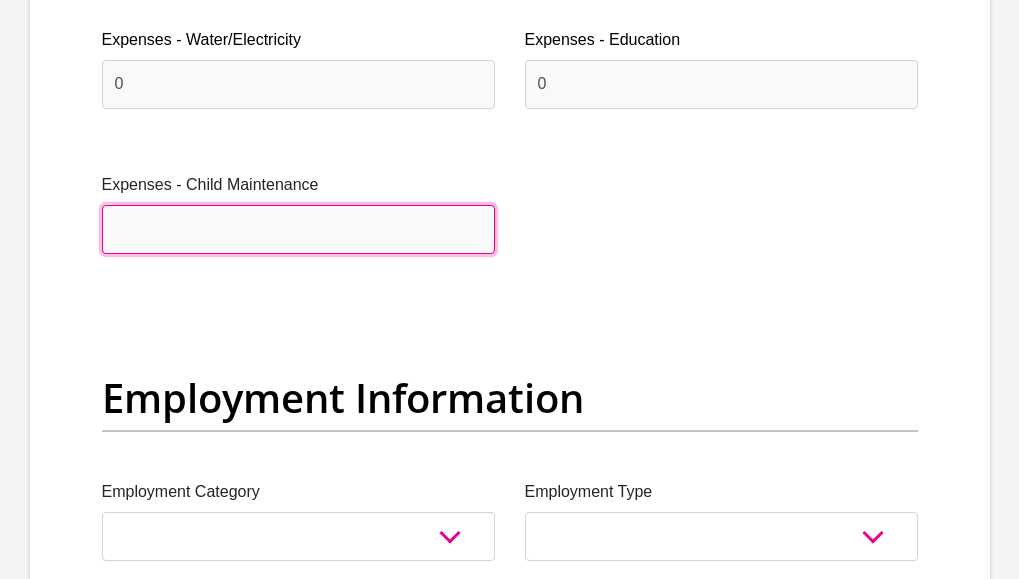 drag, startPoint x: 436, startPoint y: 294, endPoint x: 436, endPoint y: 311, distance: 17 